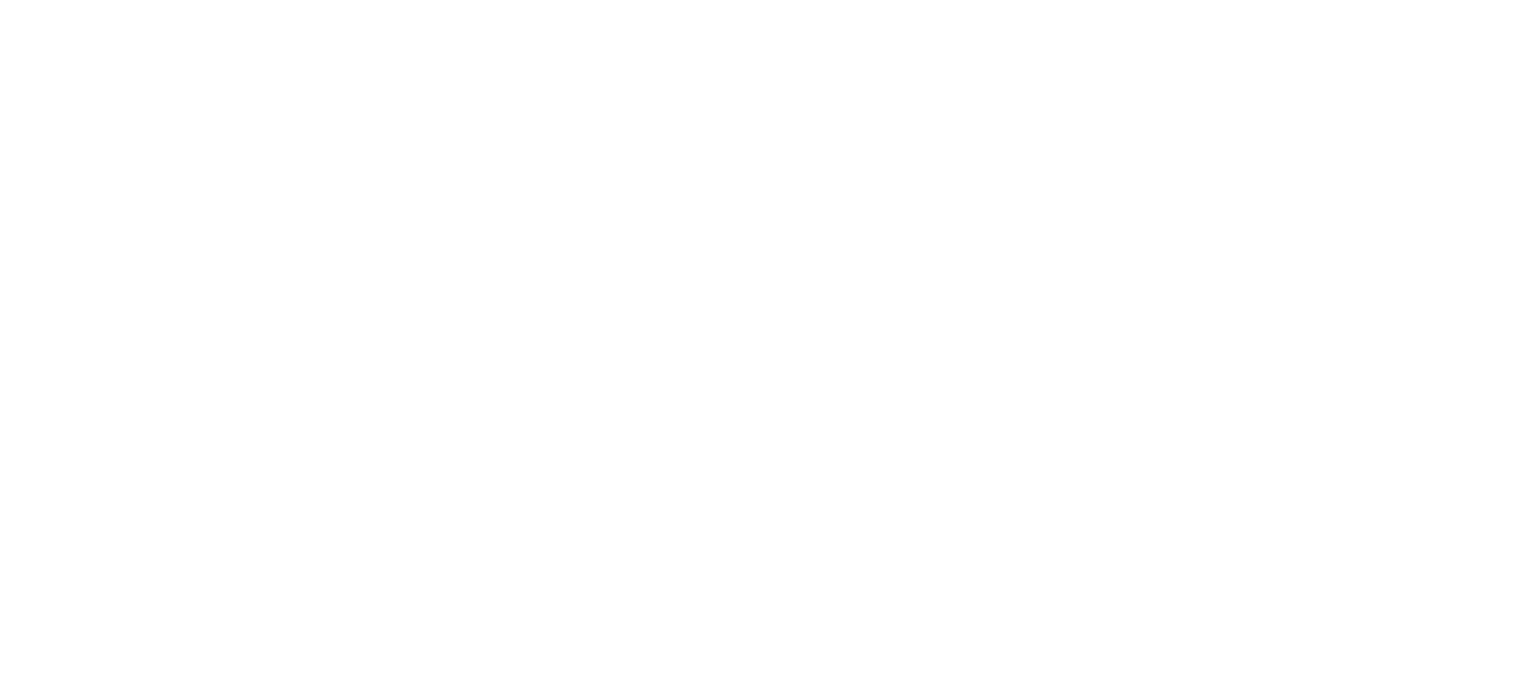 scroll, scrollTop: 0, scrollLeft: 0, axis: both 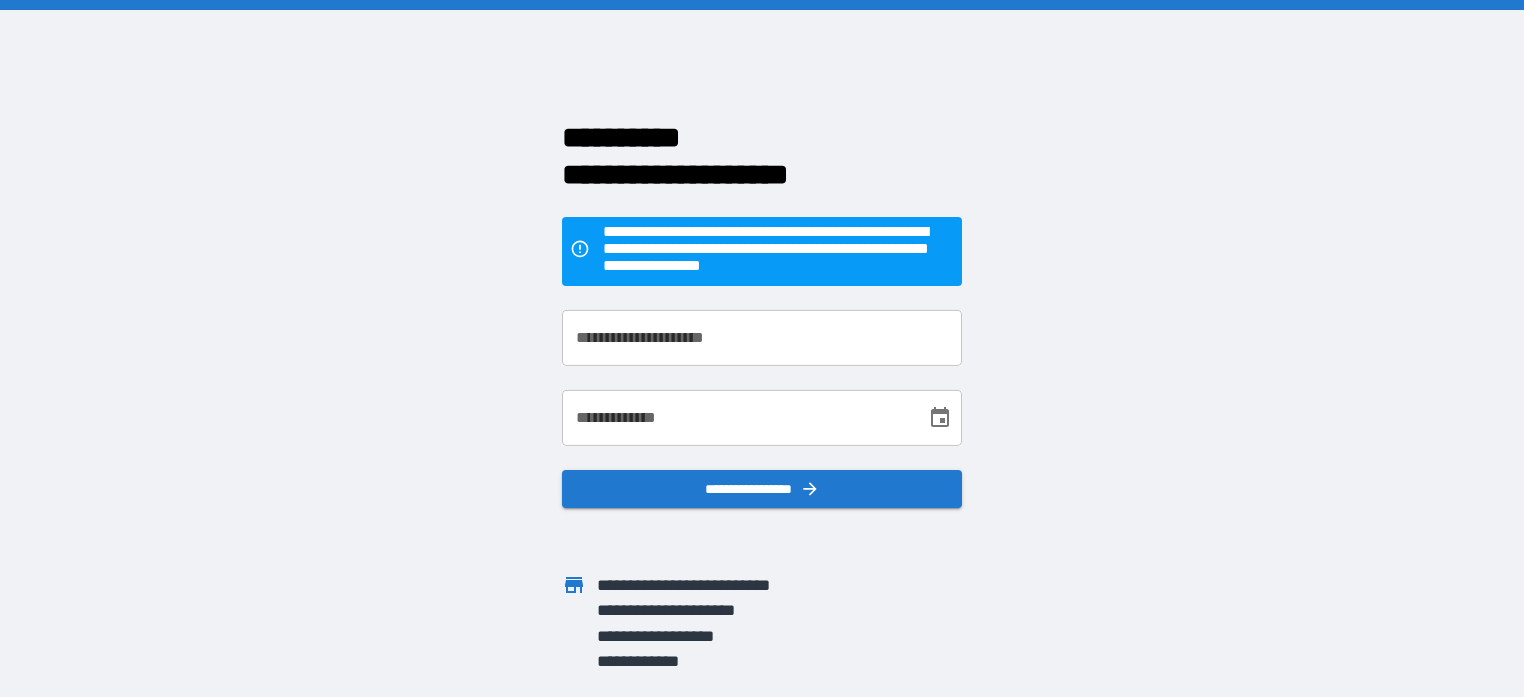 click on "**********" at bounding box center [762, 338] 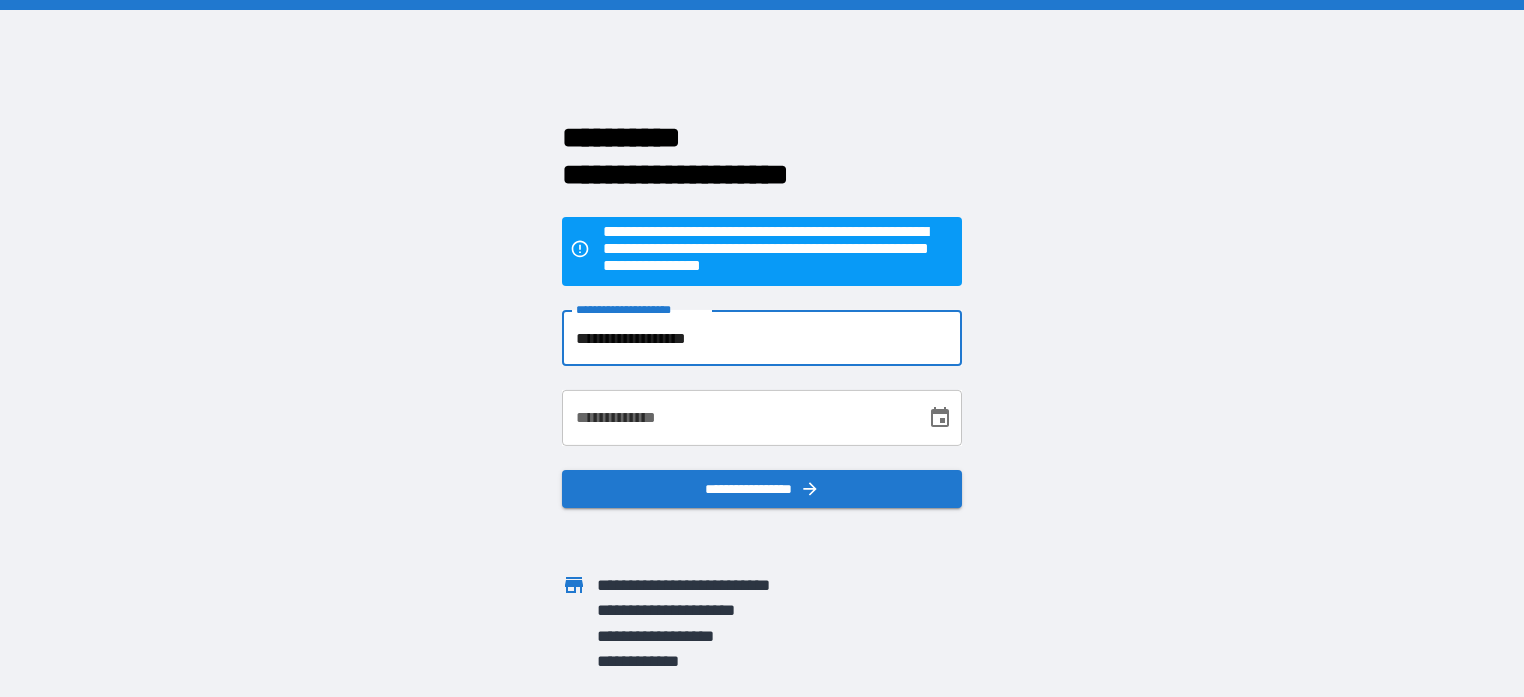 type on "**********" 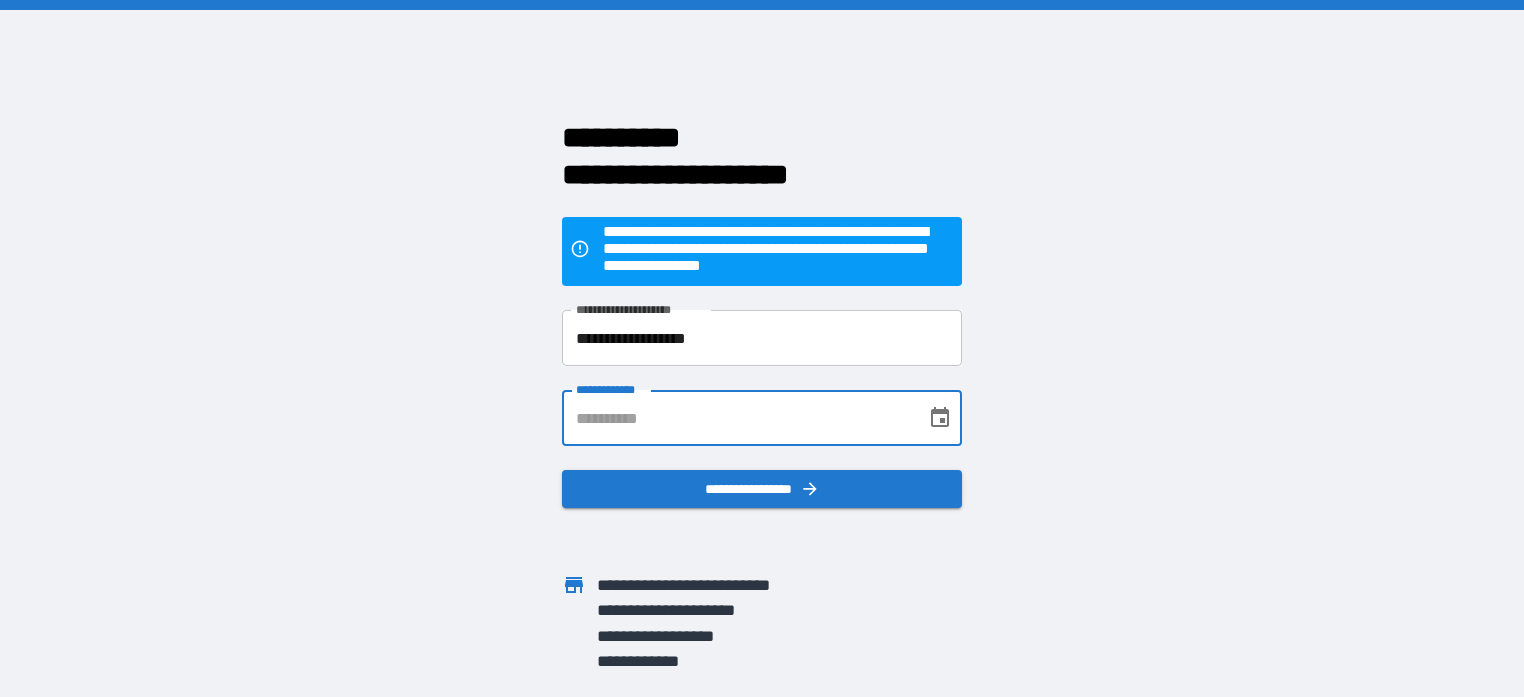 click on "**********" at bounding box center [737, 418] 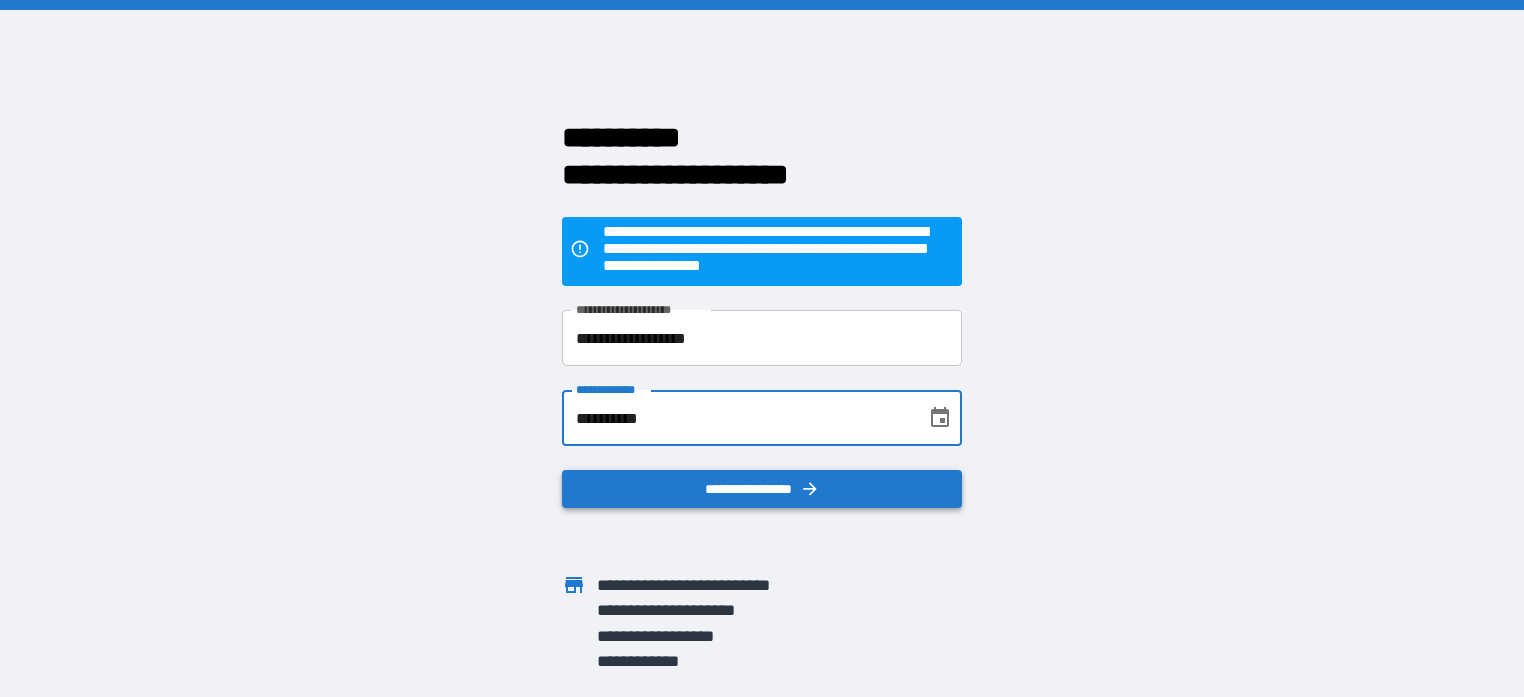 type on "**********" 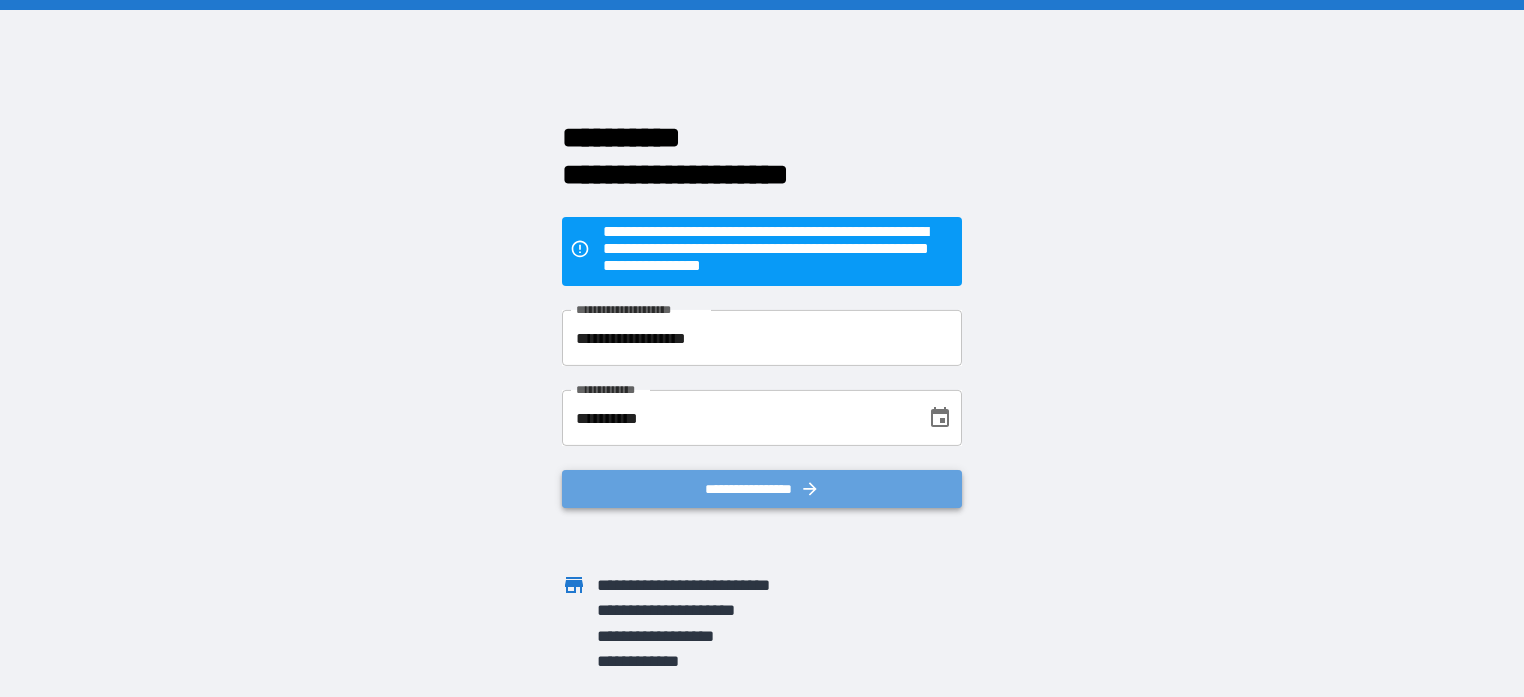 click on "**********" at bounding box center [762, 489] 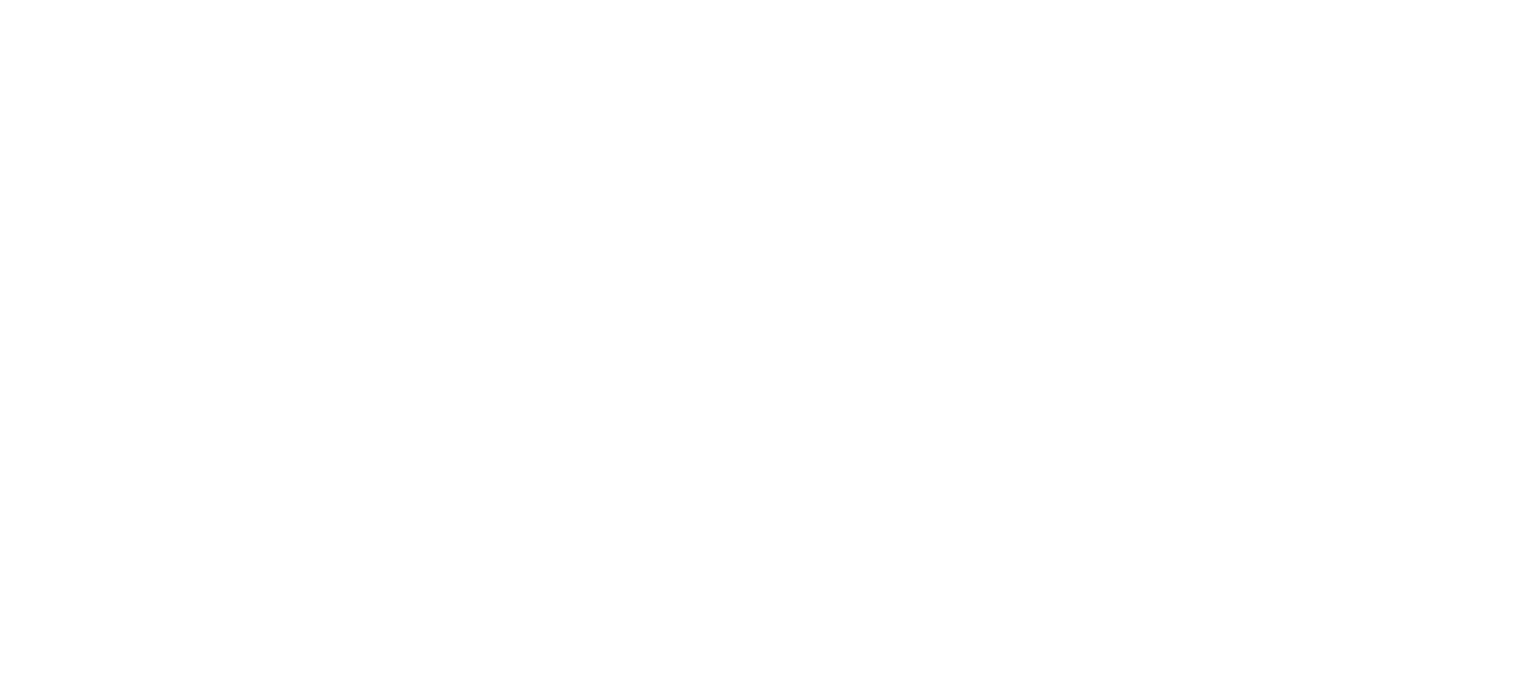 scroll, scrollTop: 0, scrollLeft: 0, axis: both 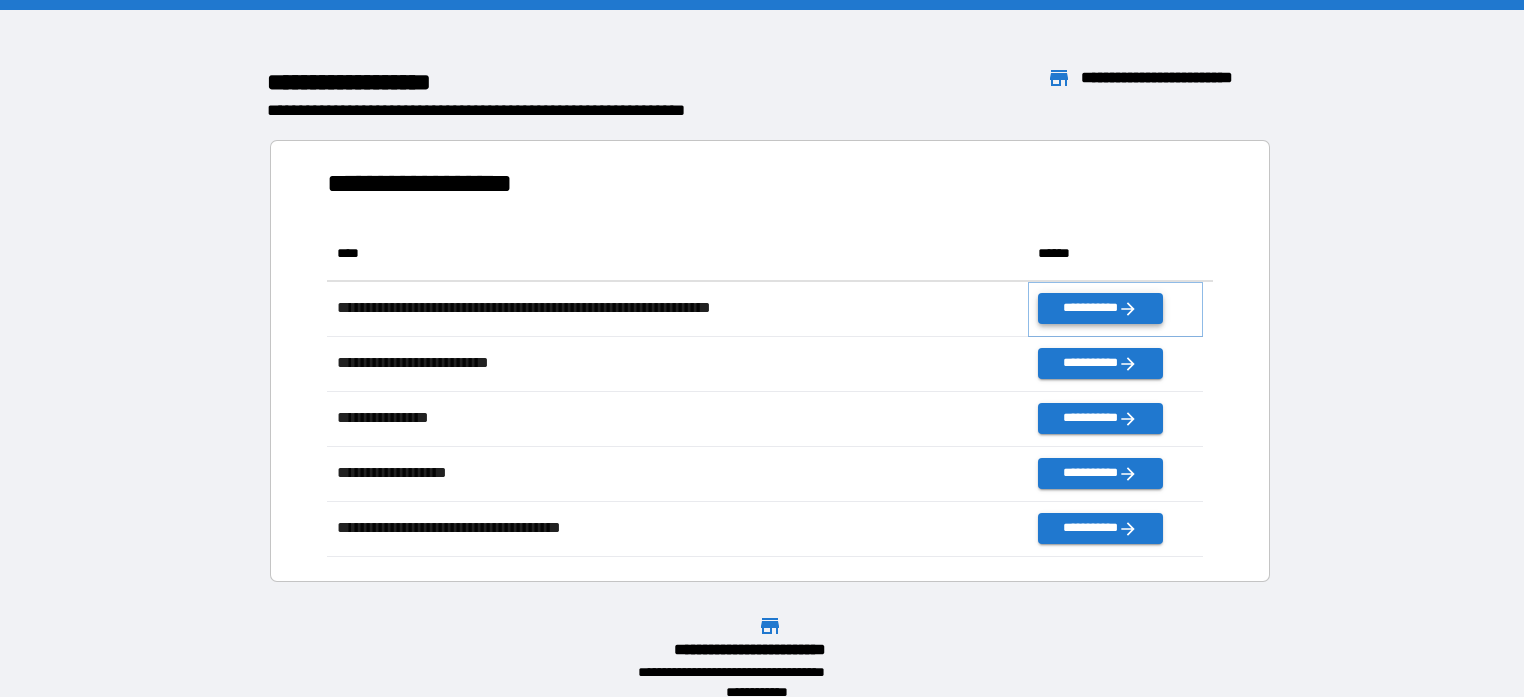 click on "**********" at bounding box center (1100, 308) 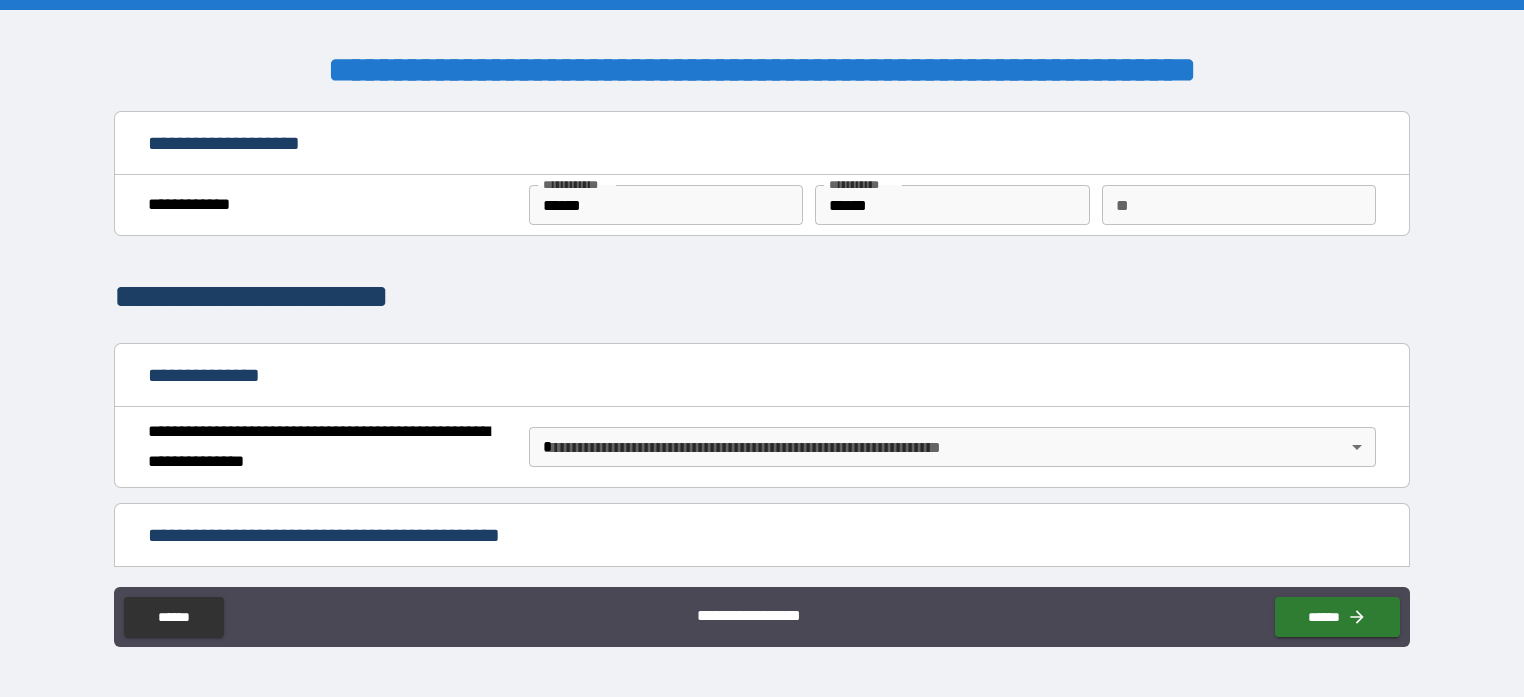 click on "**********" at bounding box center (330, 205) 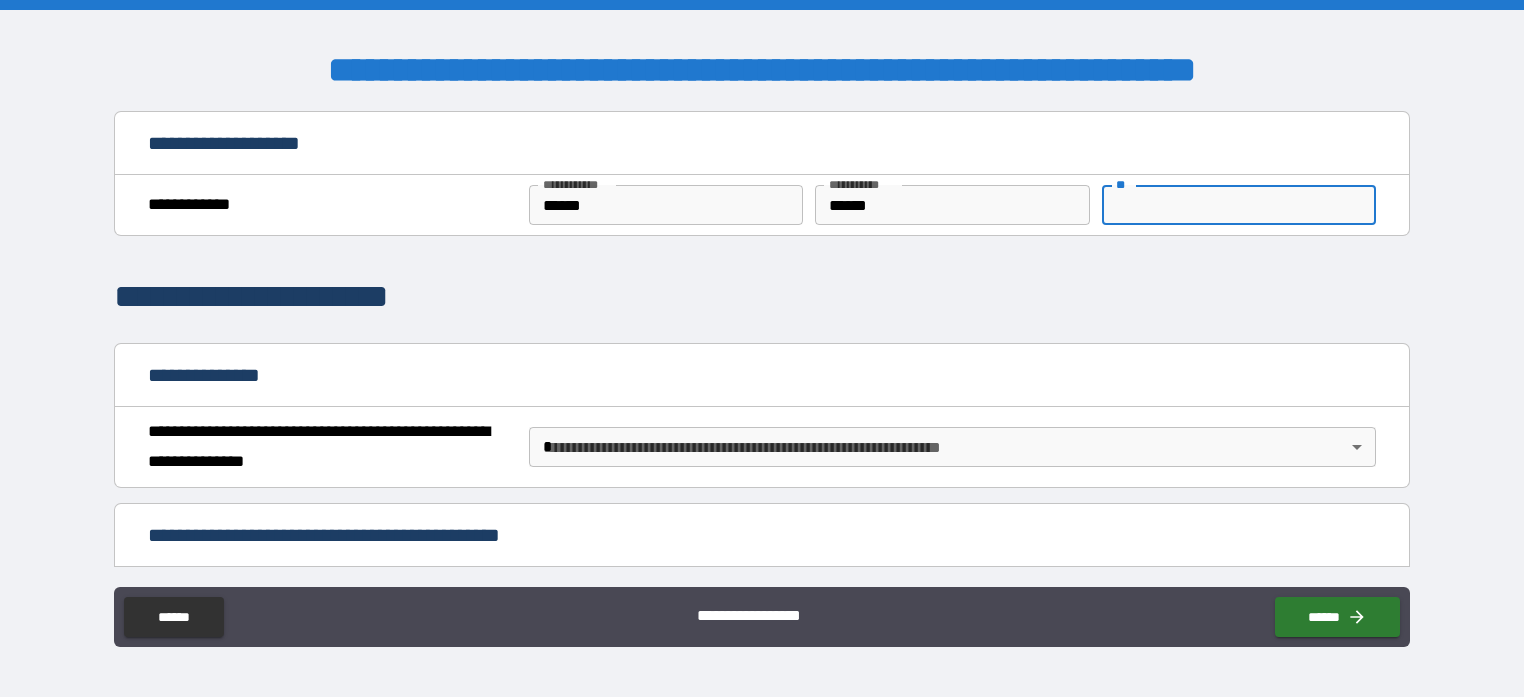 click on "**" at bounding box center (1239, 205) 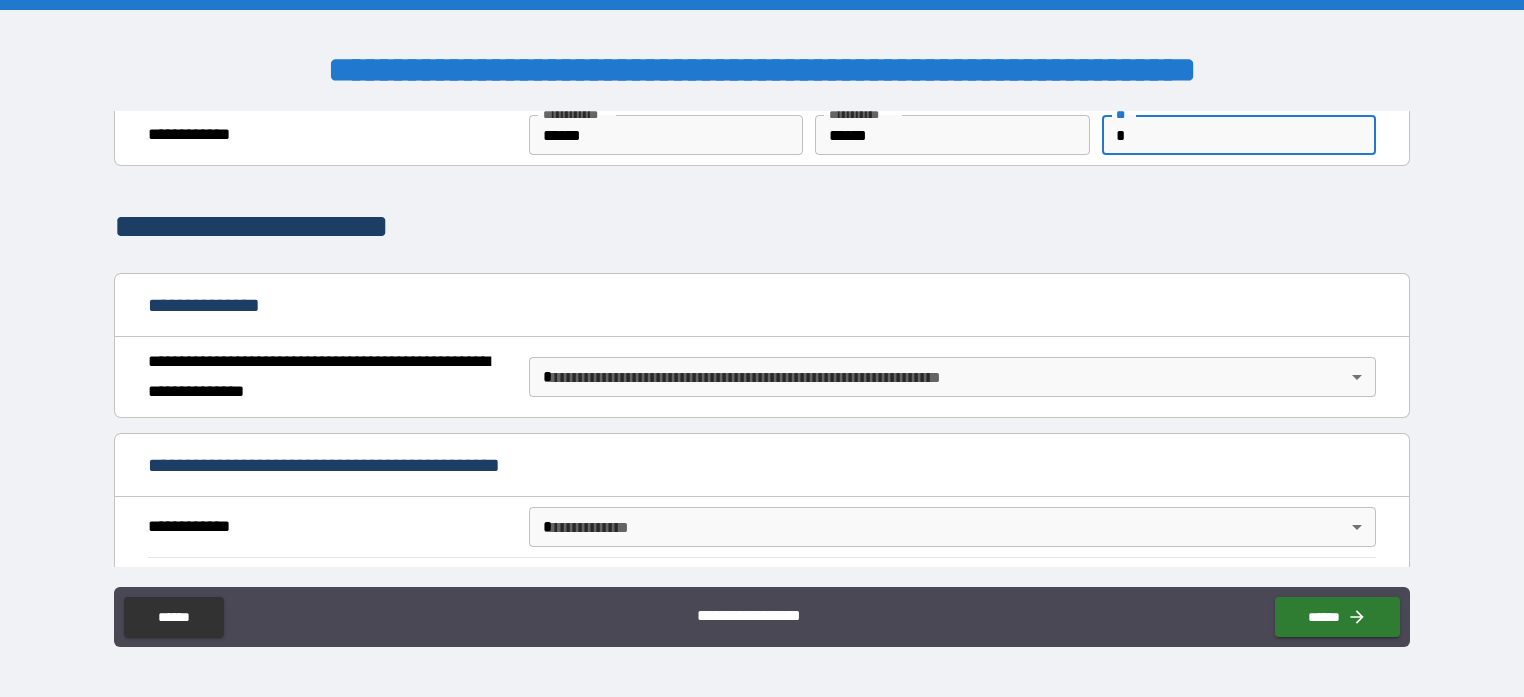 scroll, scrollTop: 100, scrollLeft: 0, axis: vertical 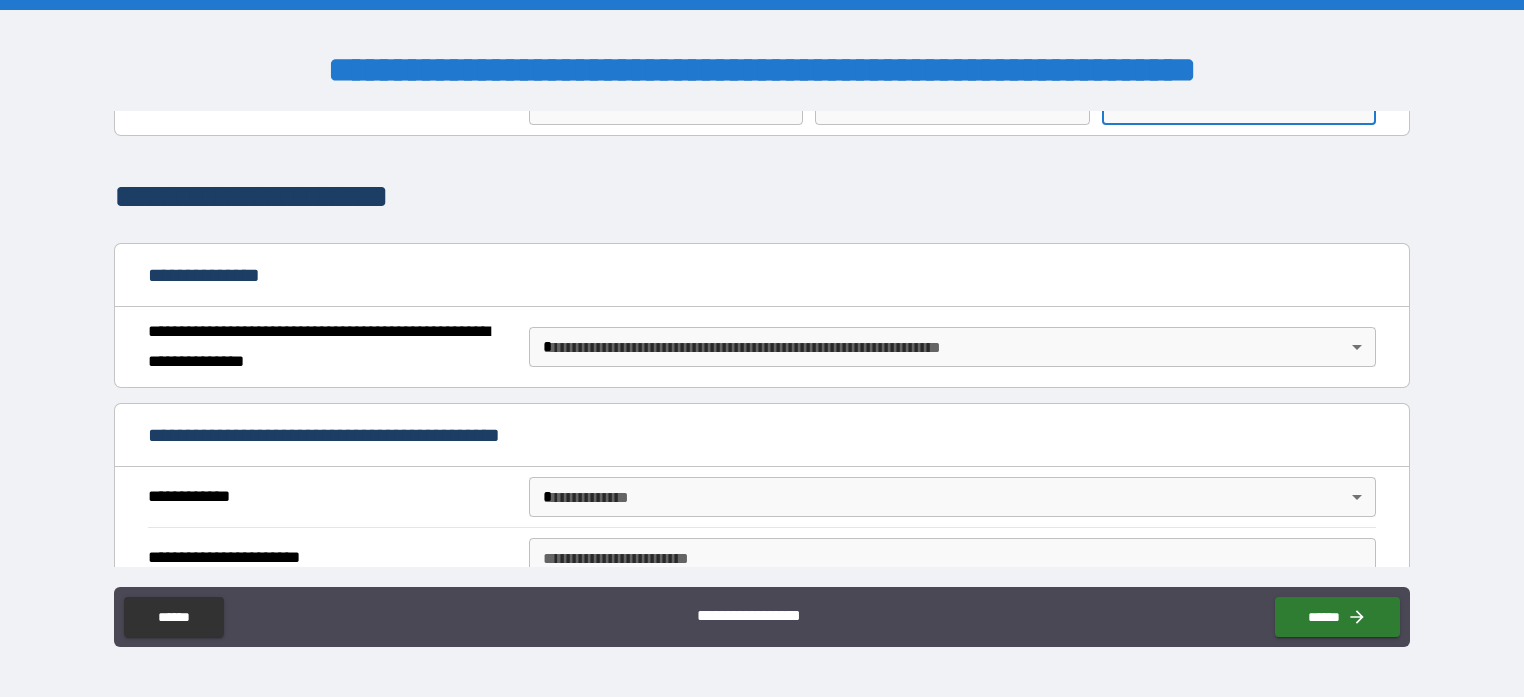 type on "*" 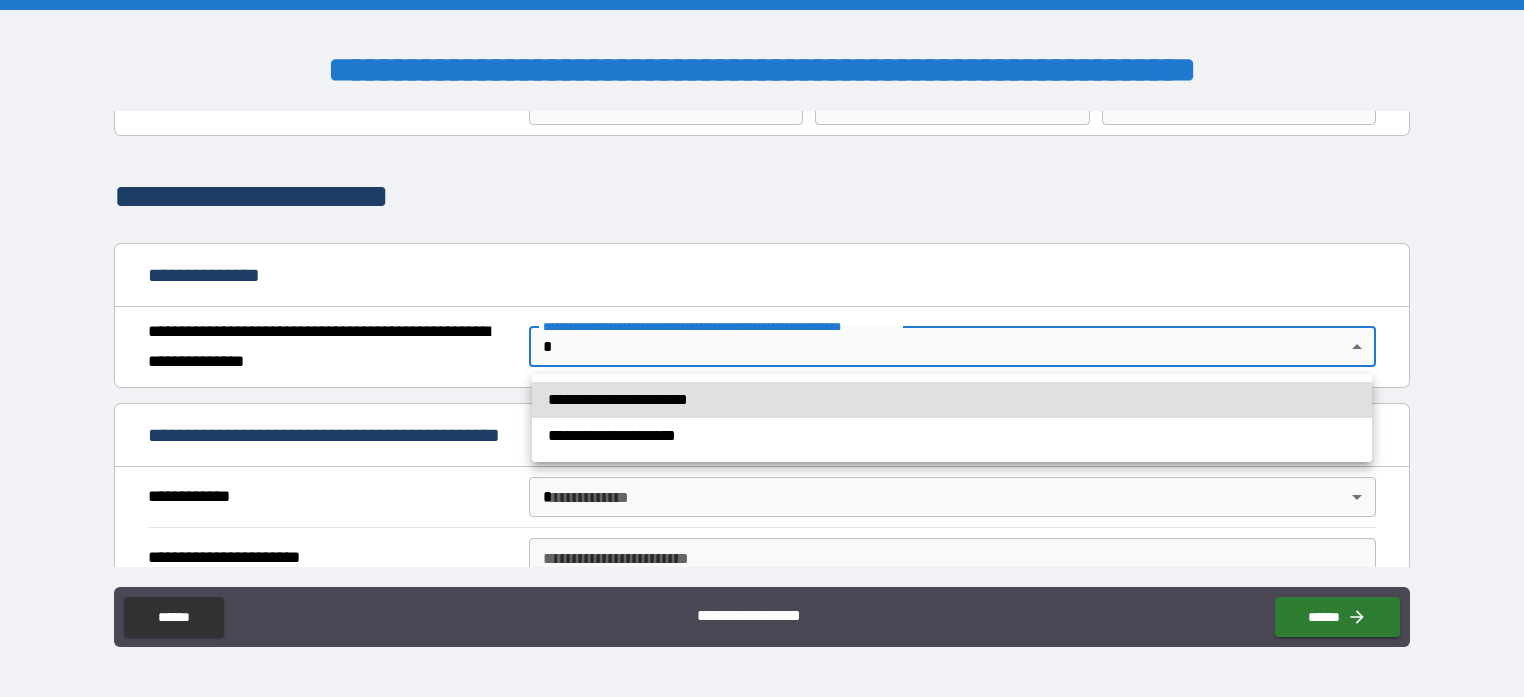 click on "**********" at bounding box center (952, 400) 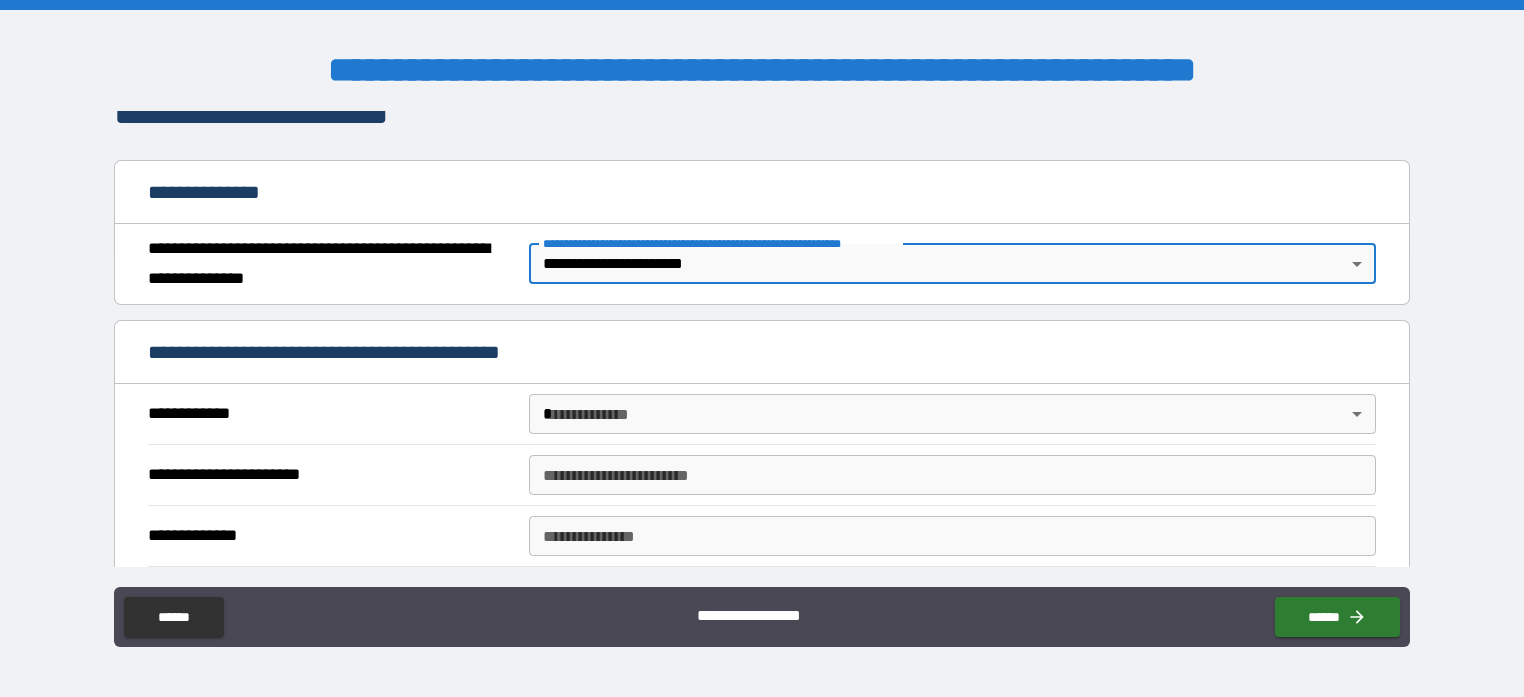 scroll, scrollTop: 200, scrollLeft: 0, axis: vertical 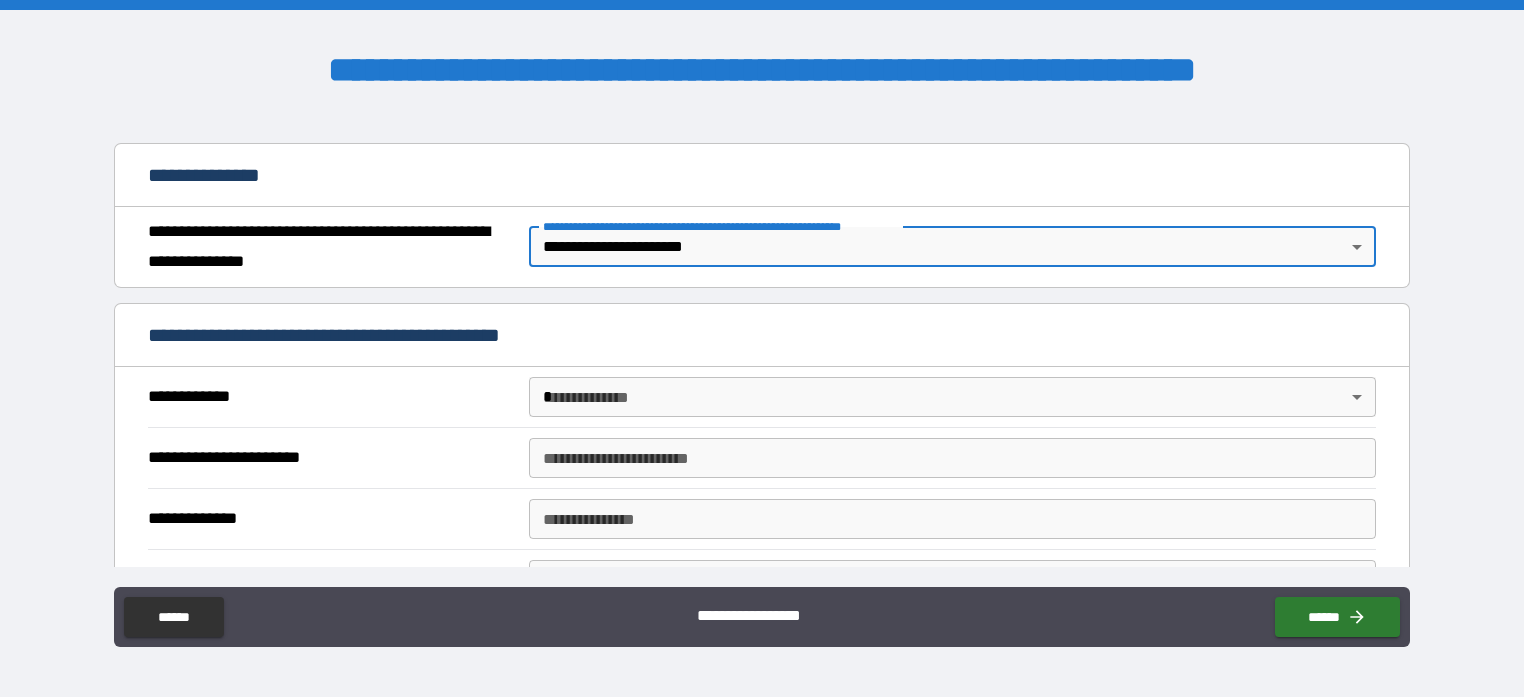 click on "**********" at bounding box center [762, 348] 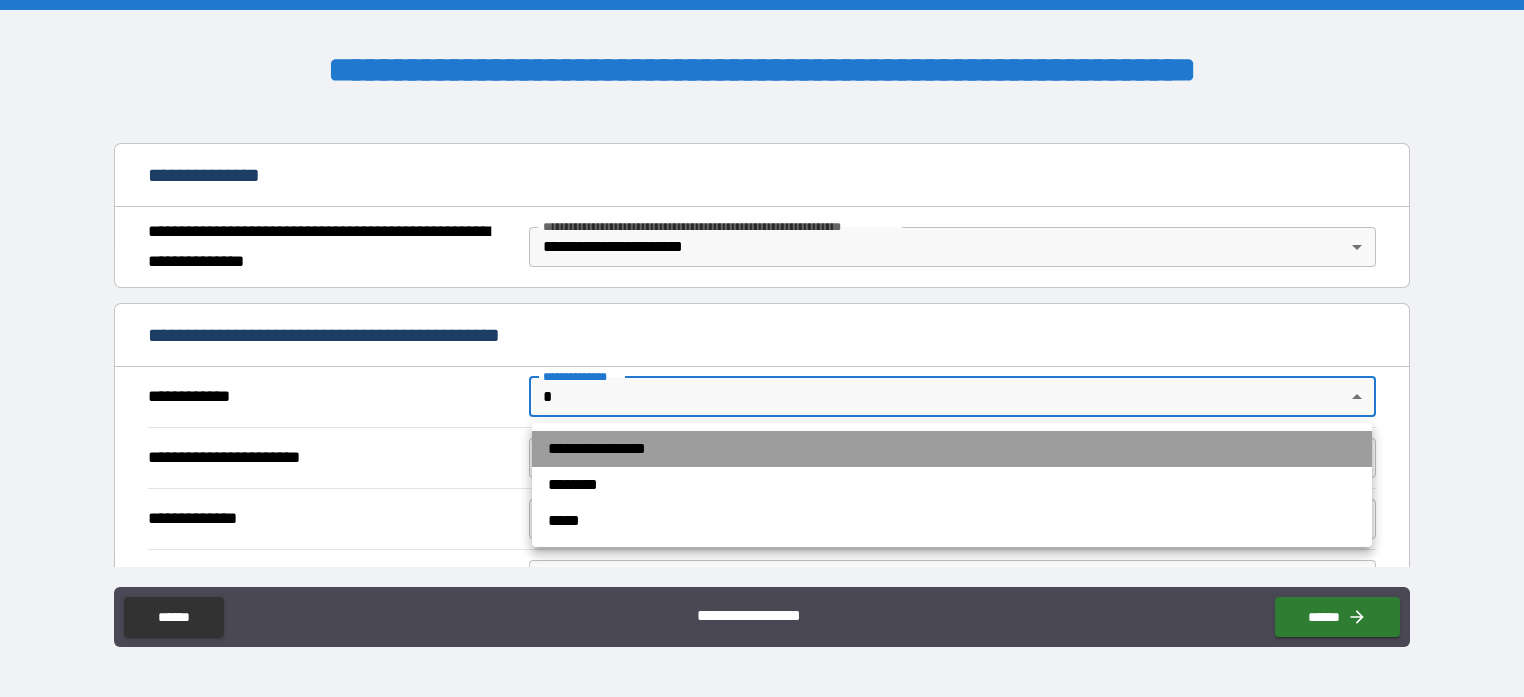 click on "**********" at bounding box center (952, 449) 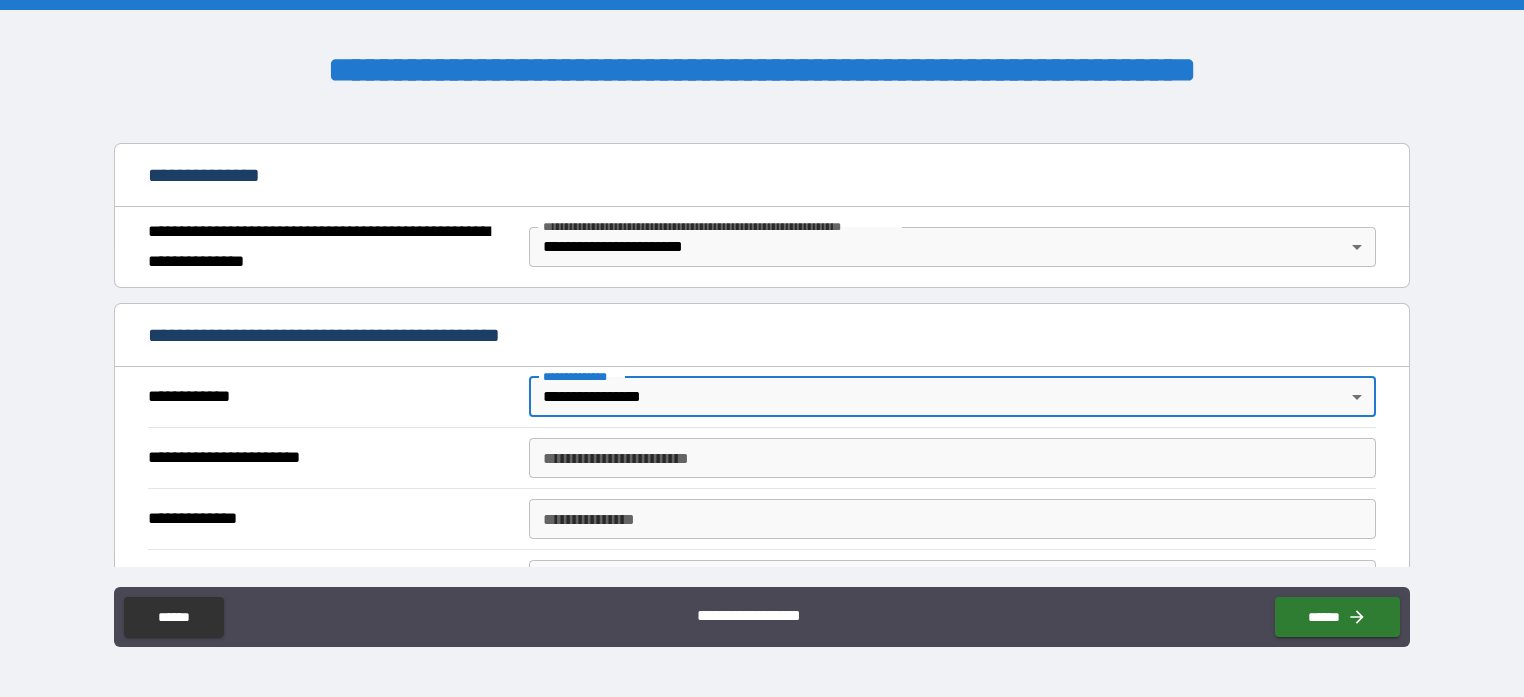 click on "**********" at bounding box center (953, 458) 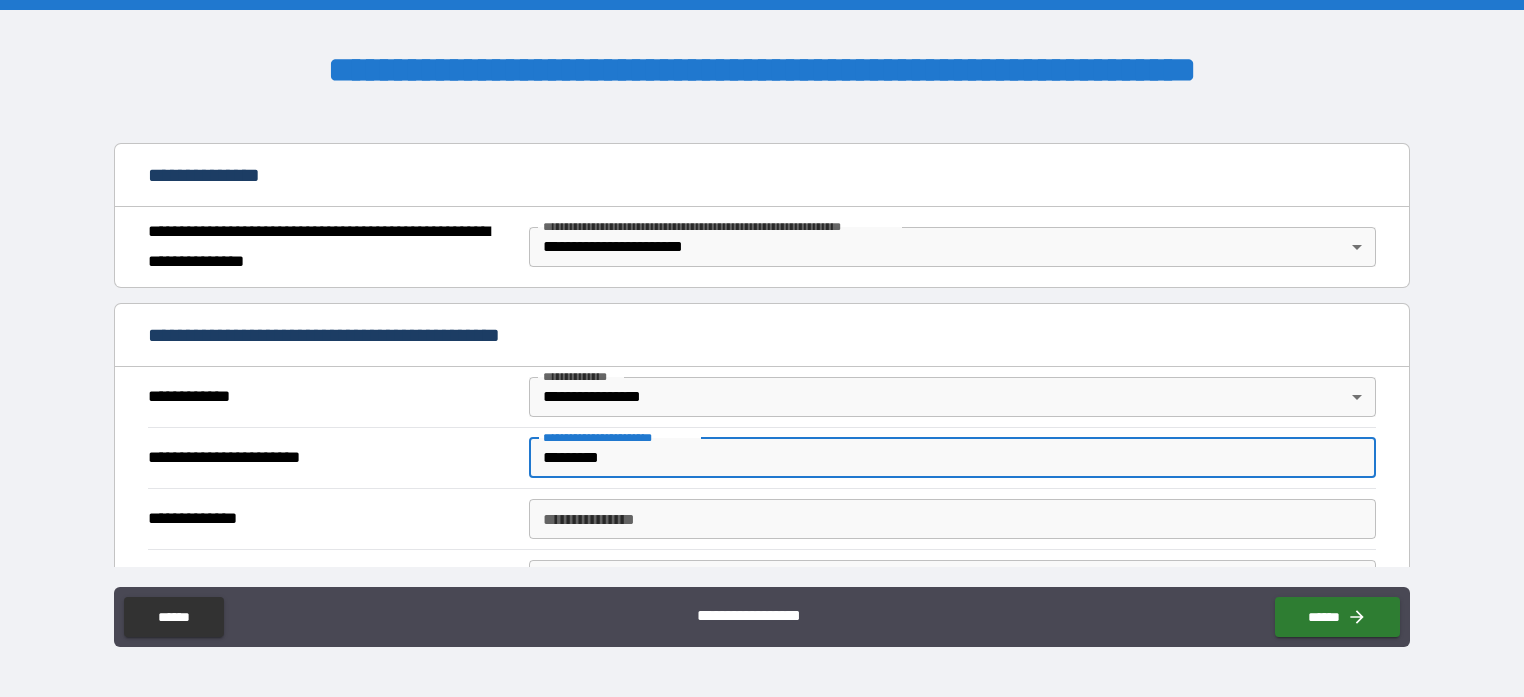 scroll, scrollTop: 300, scrollLeft: 0, axis: vertical 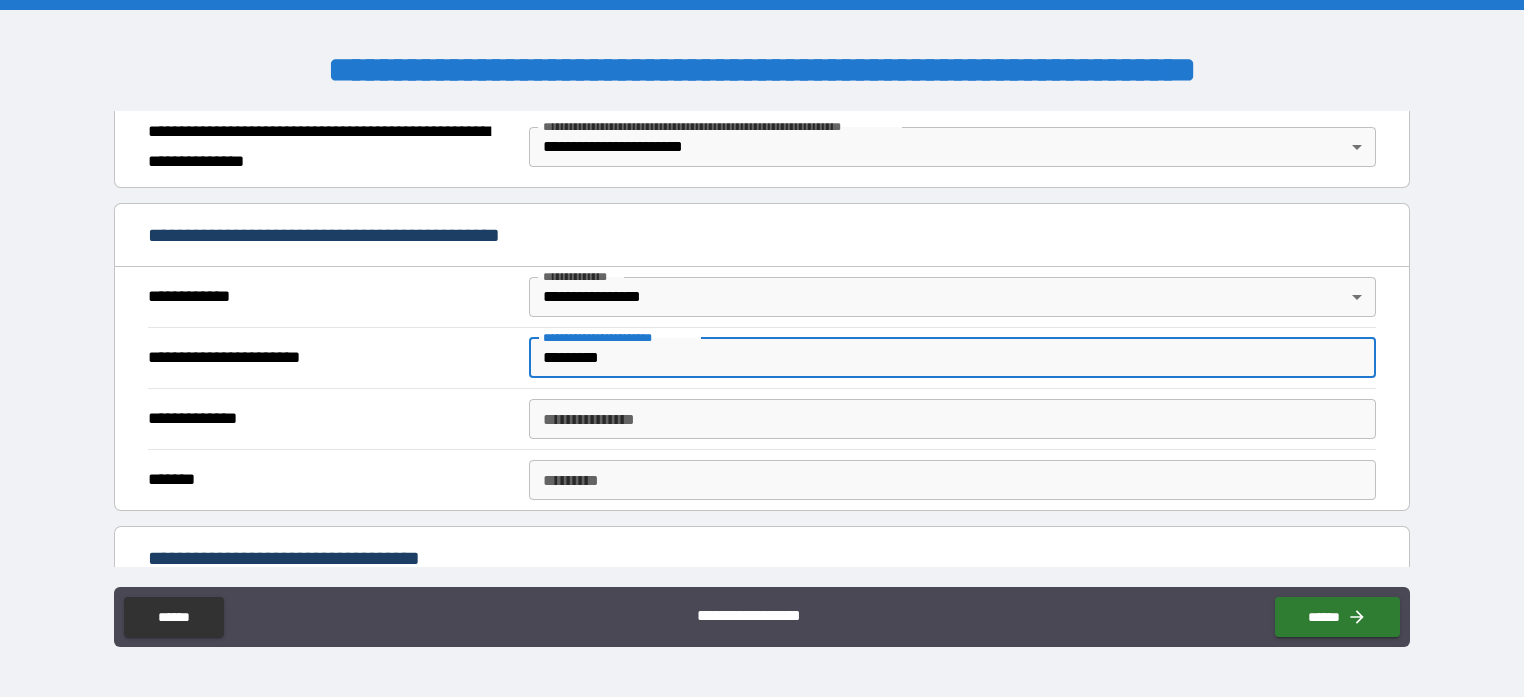 type on "*********" 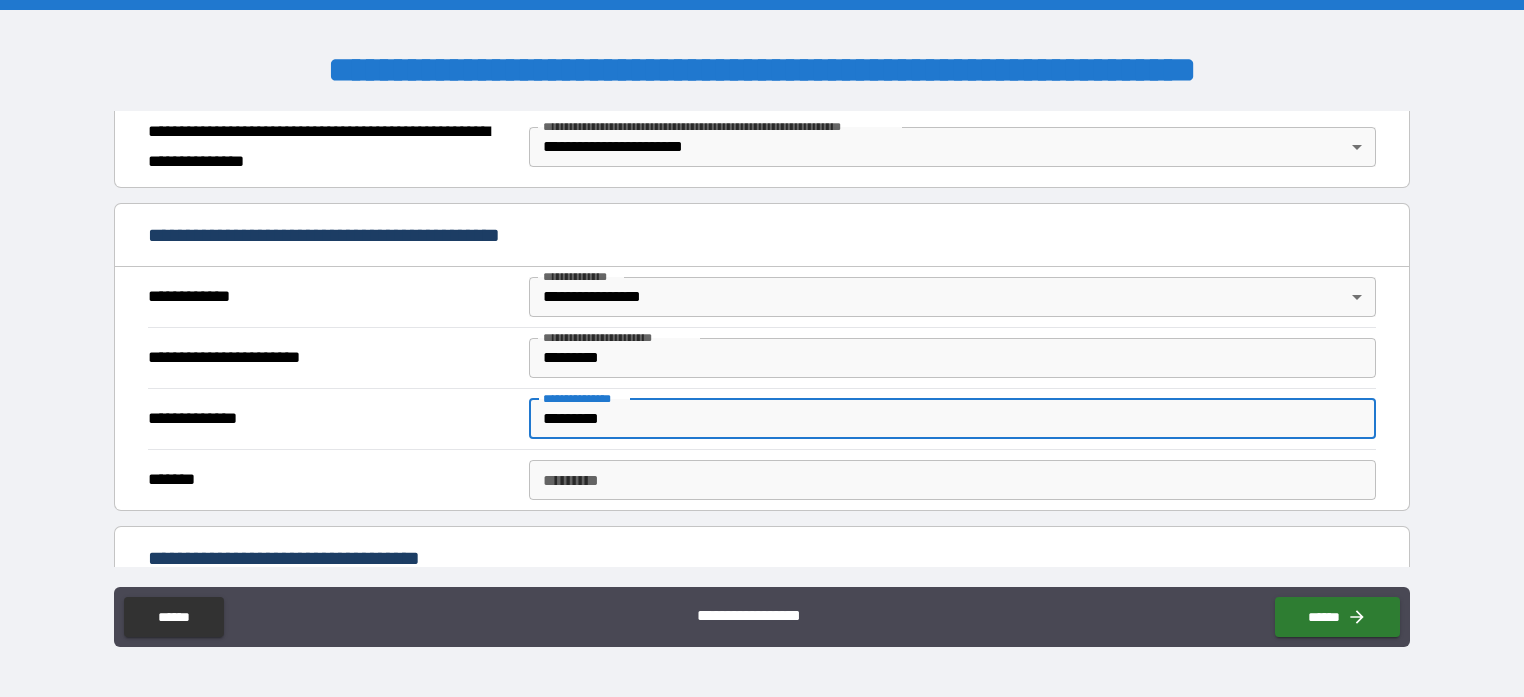 type on "*********" 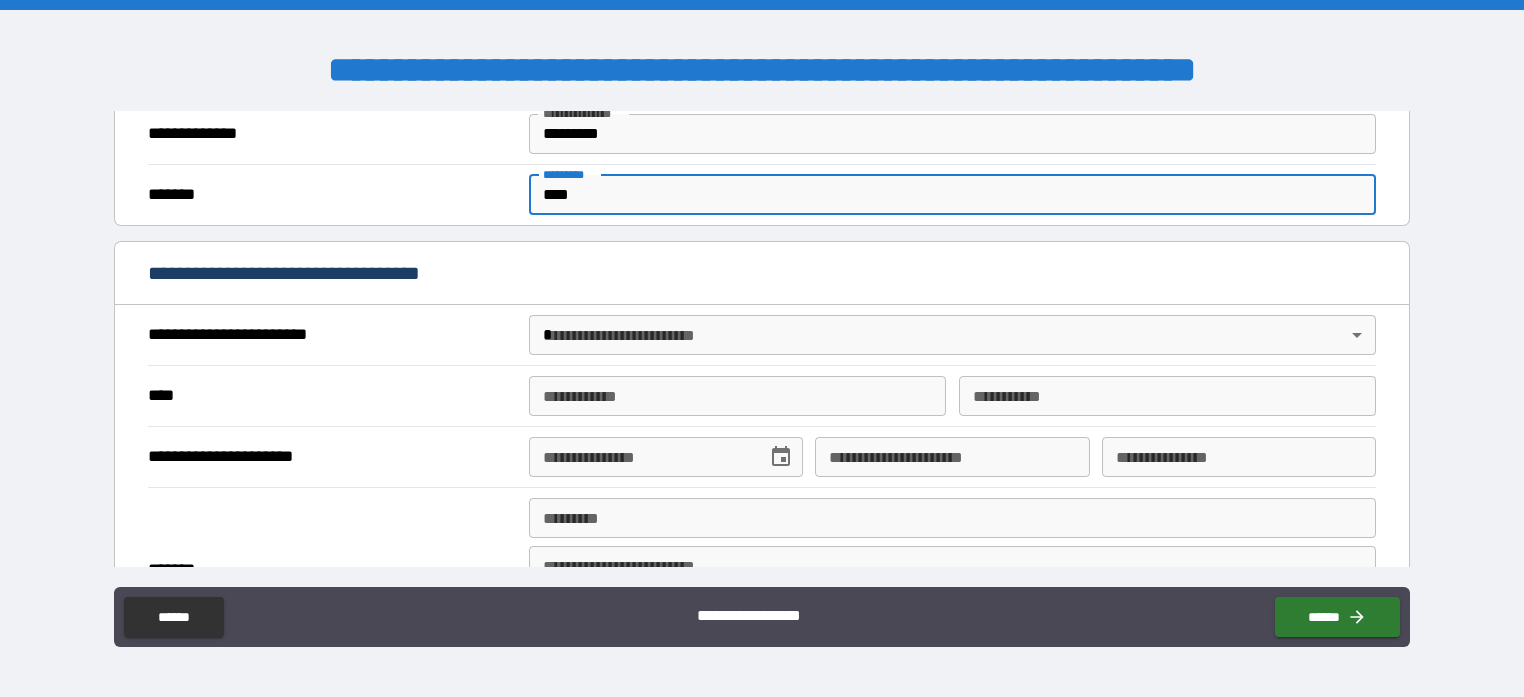 scroll, scrollTop: 600, scrollLeft: 0, axis: vertical 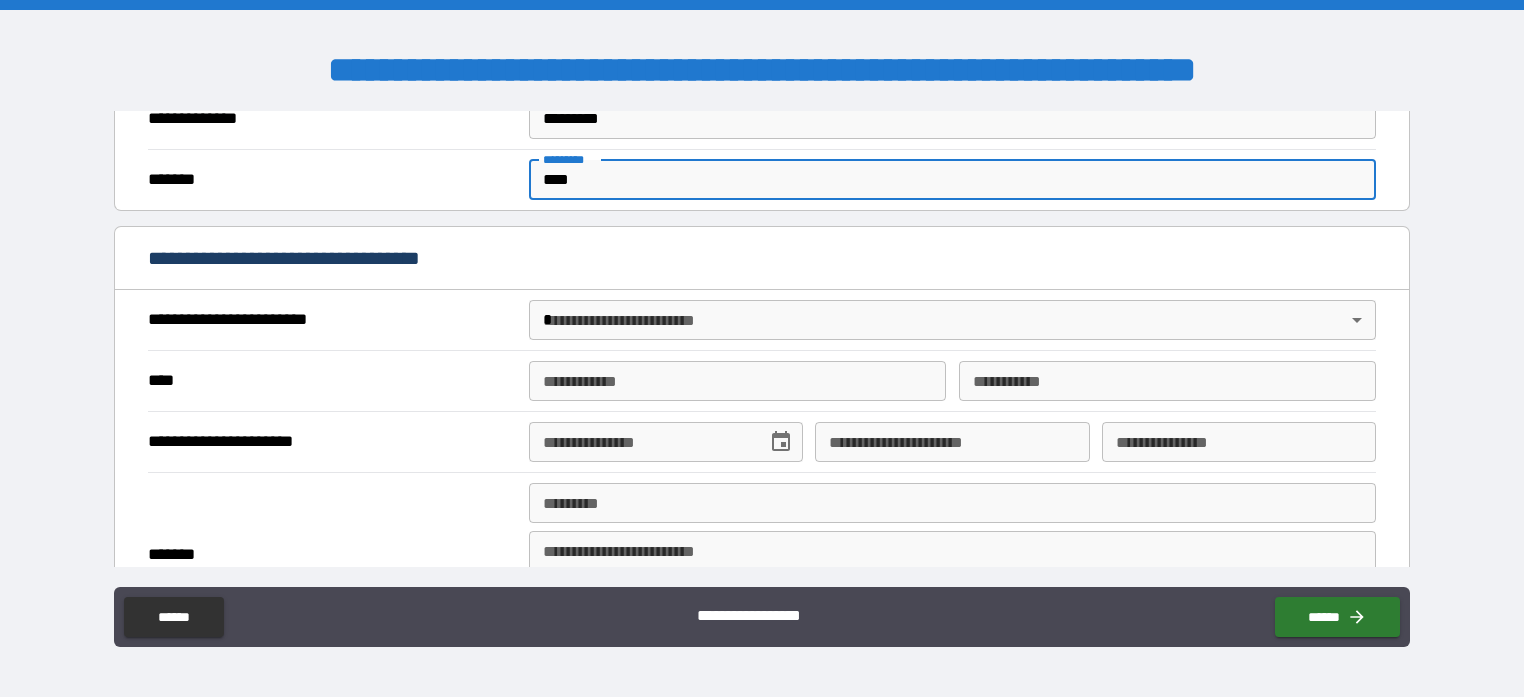 type on "****" 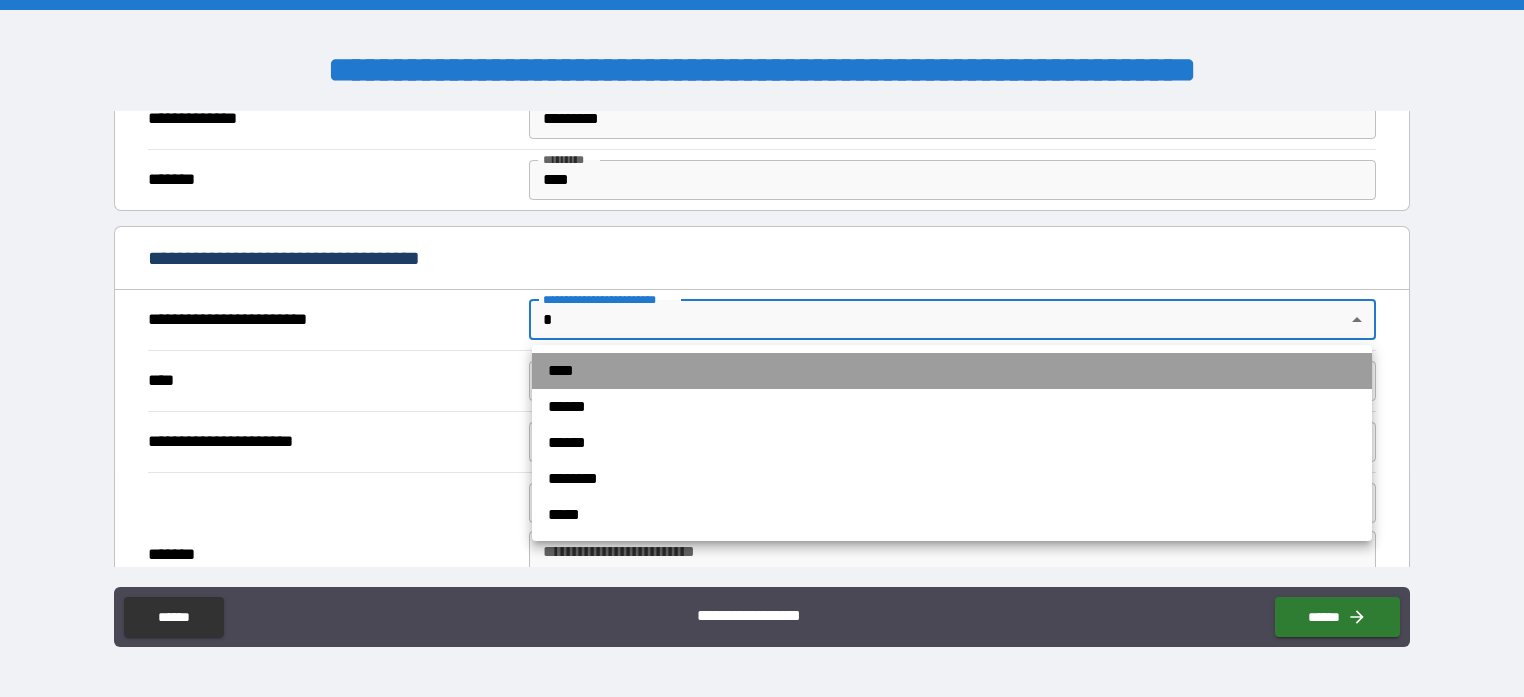 click on "****" at bounding box center [952, 371] 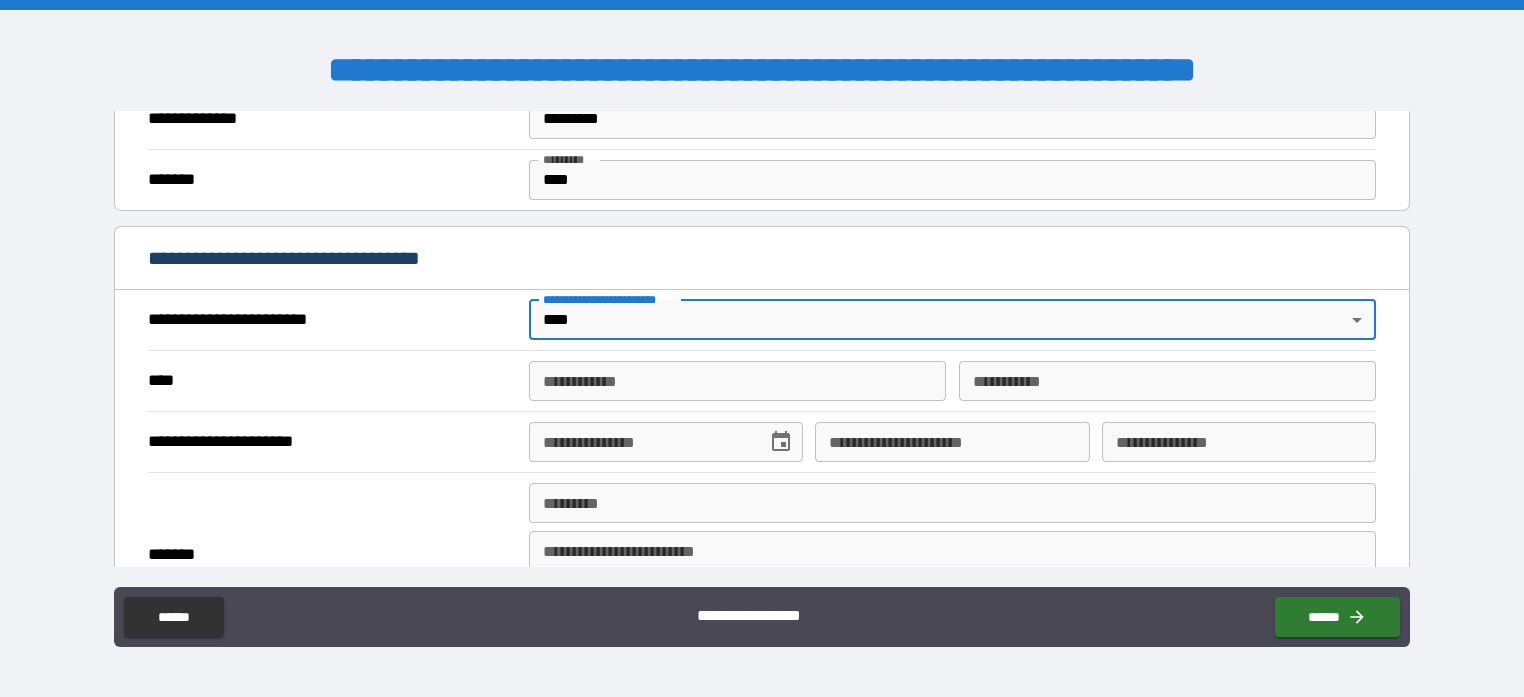 click on "**********" at bounding box center (738, 381) 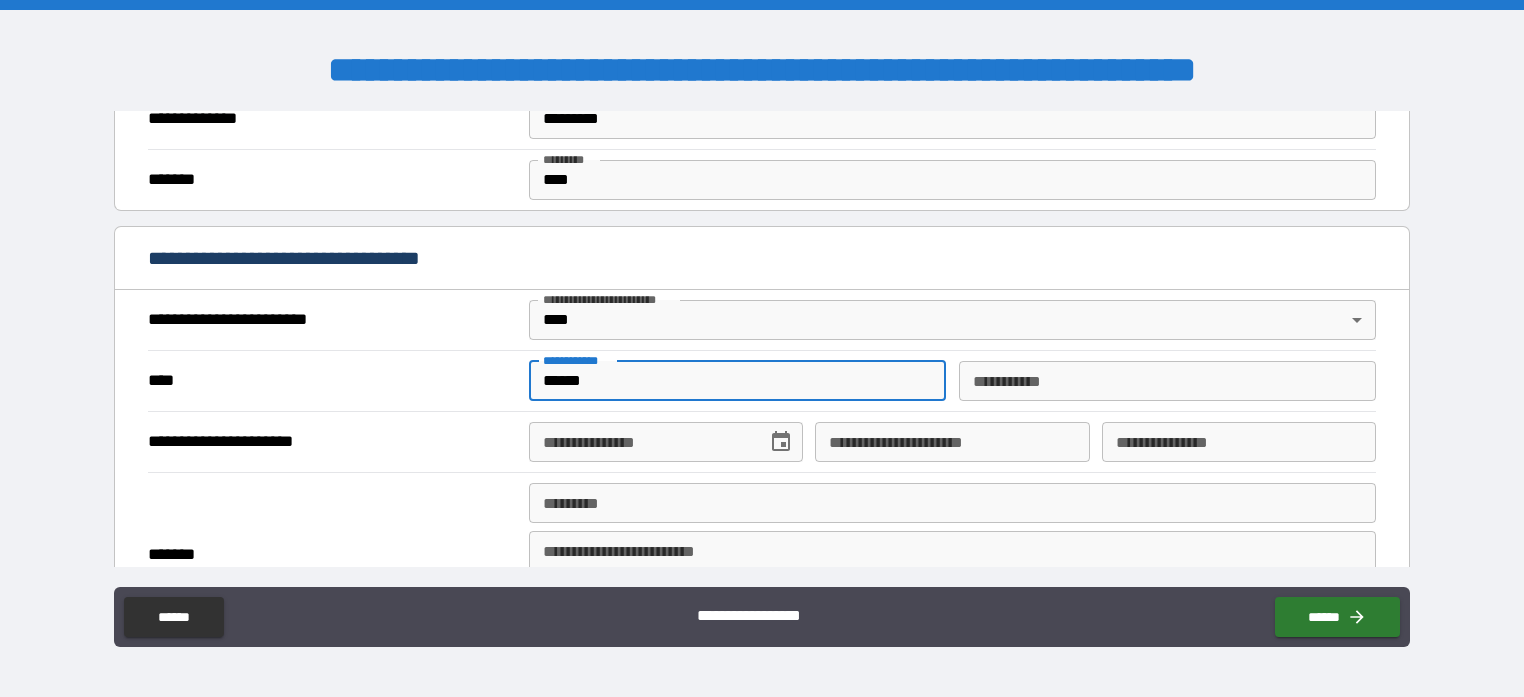 type on "******" 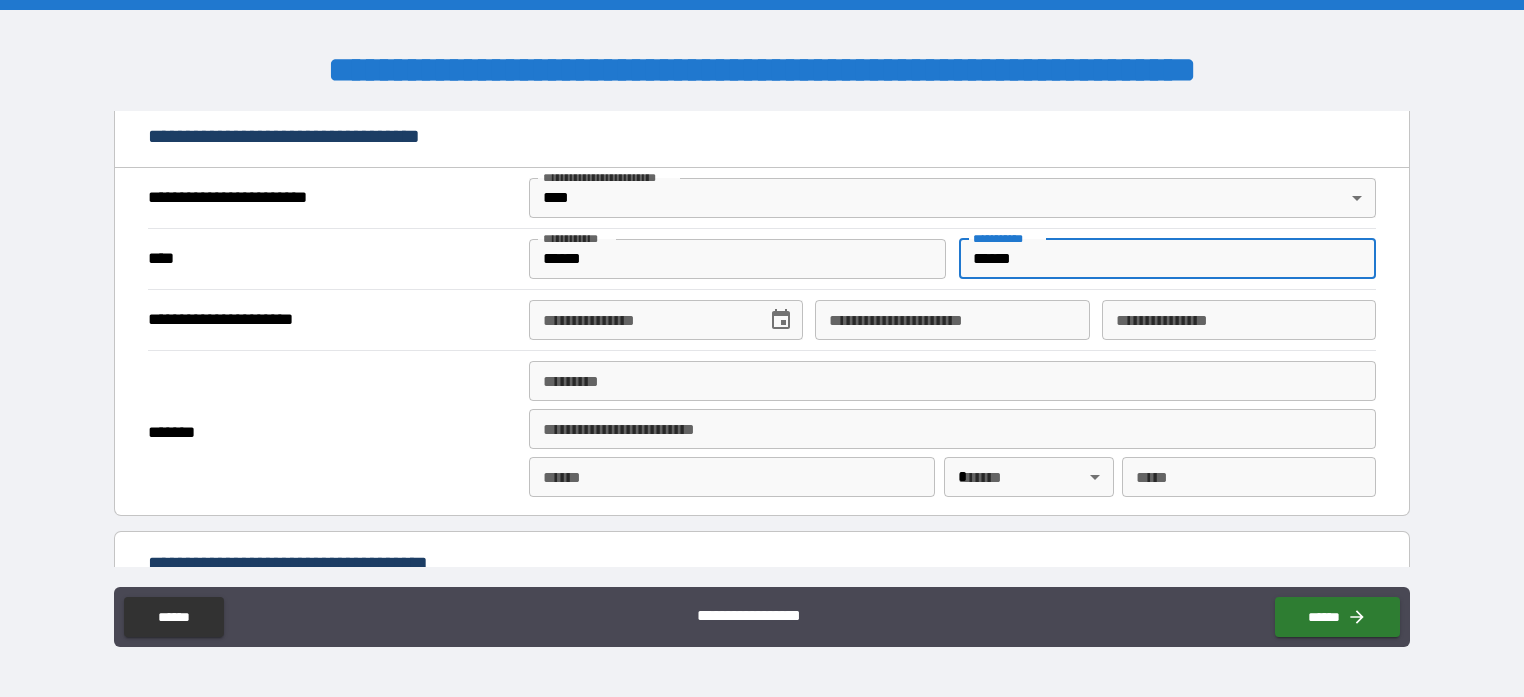 scroll, scrollTop: 800, scrollLeft: 0, axis: vertical 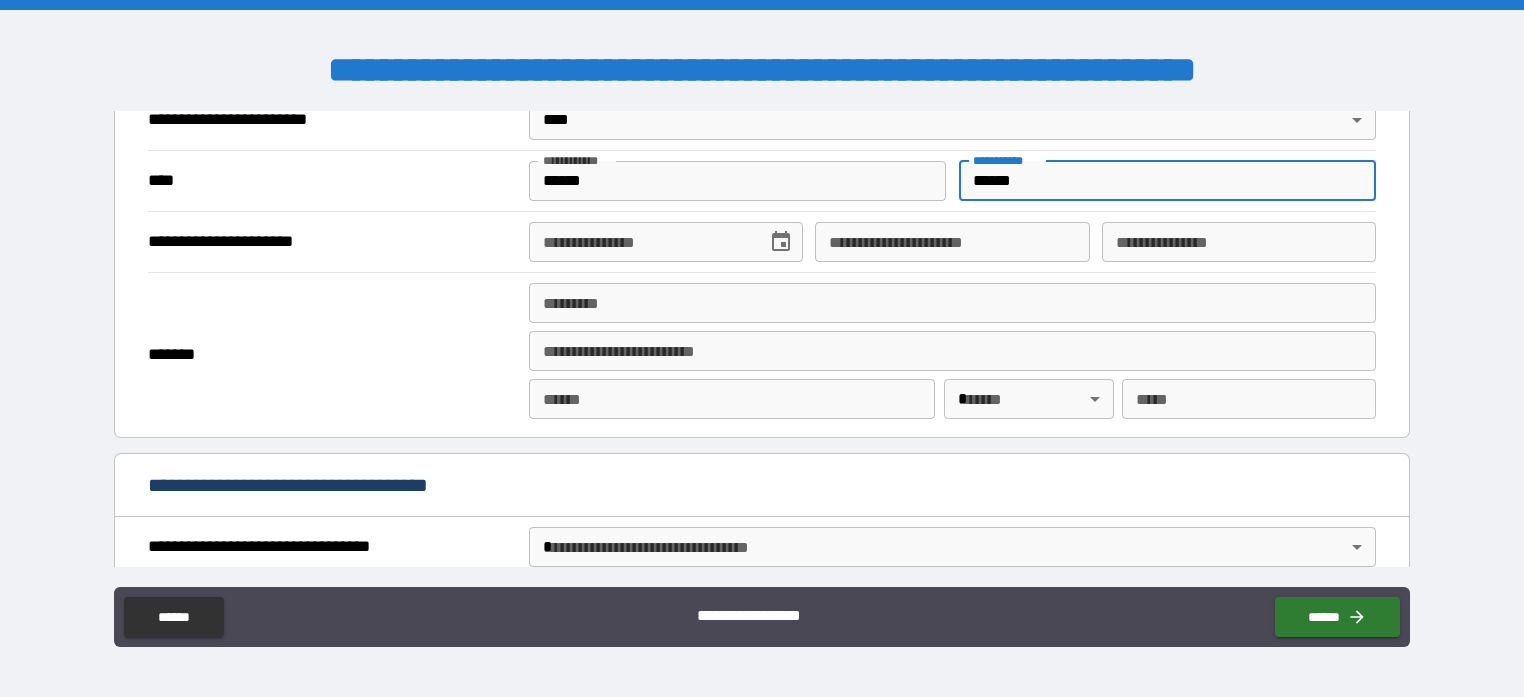 type on "******" 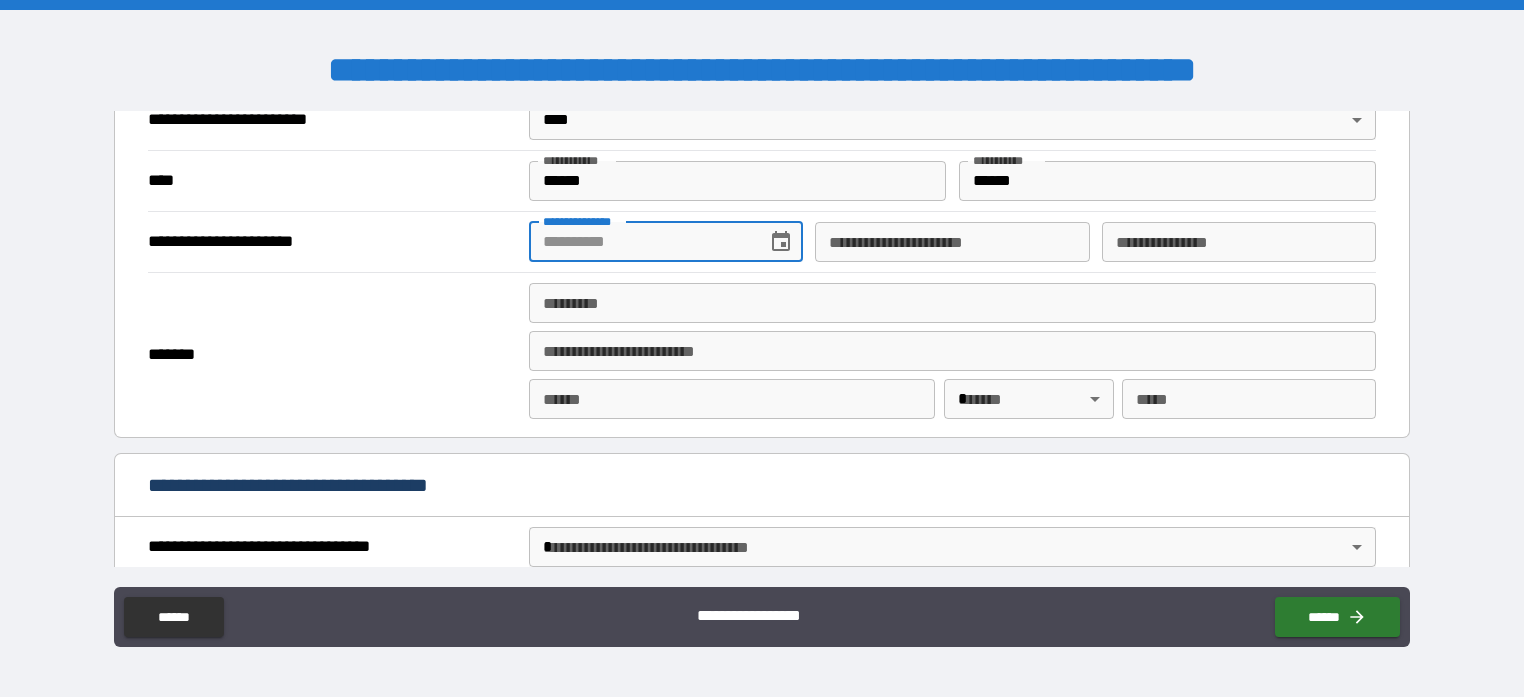 click on "**********" at bounding box center [641, 242] 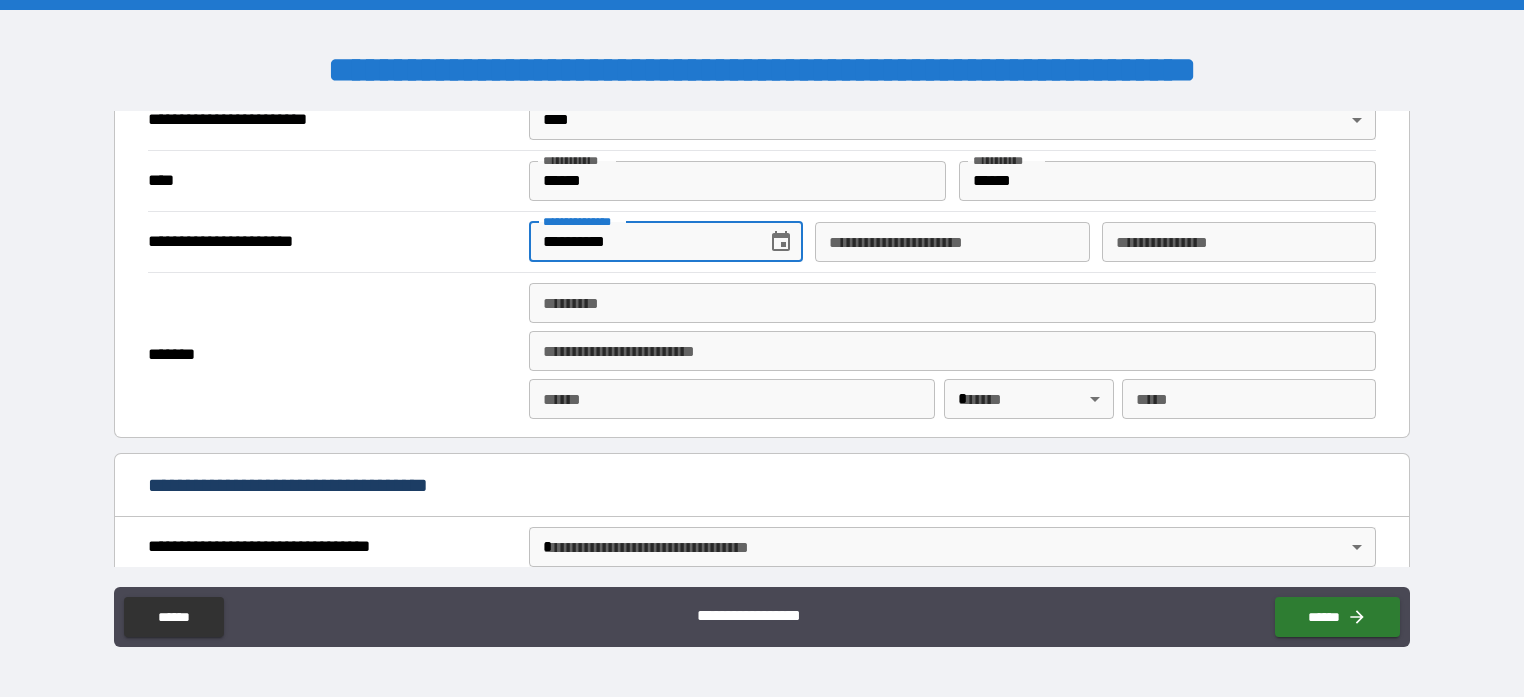 type on "**********" 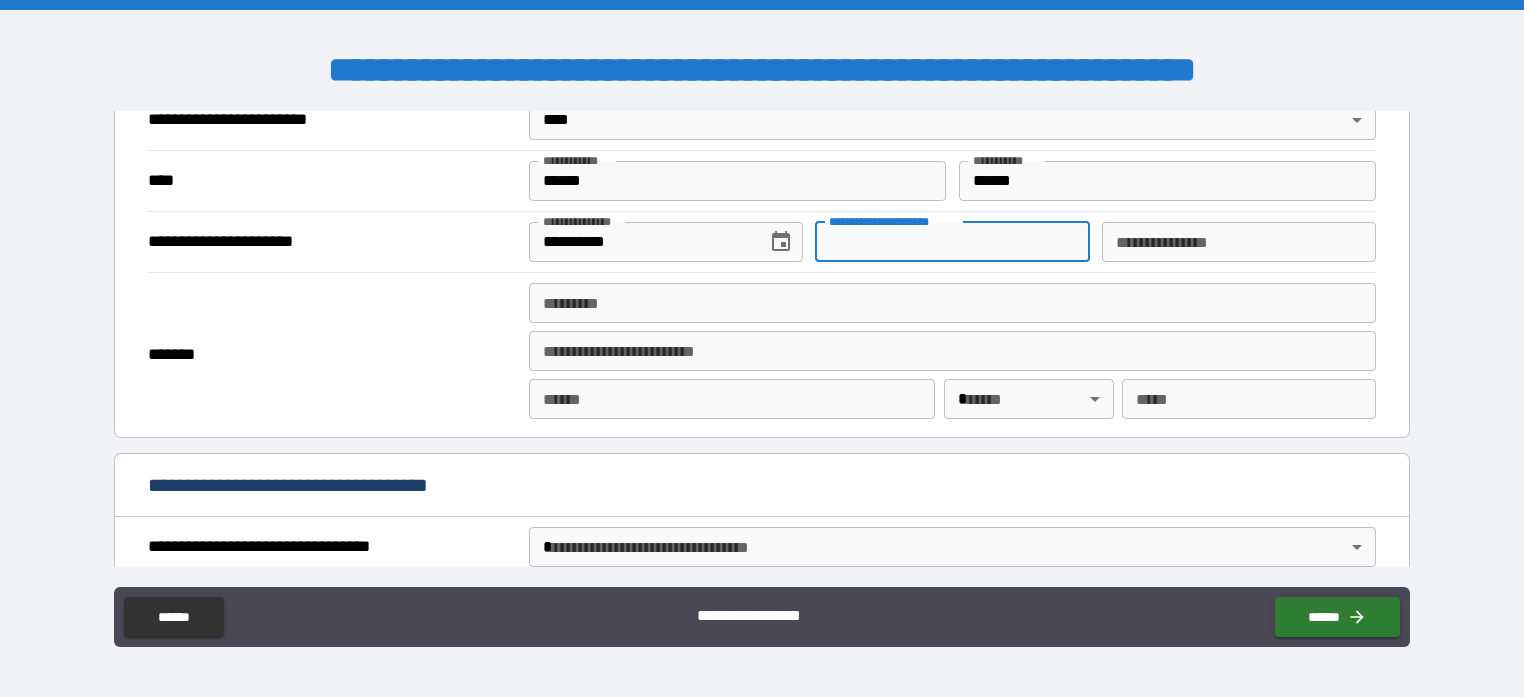click on "**********" at bounding box center [952, 242] 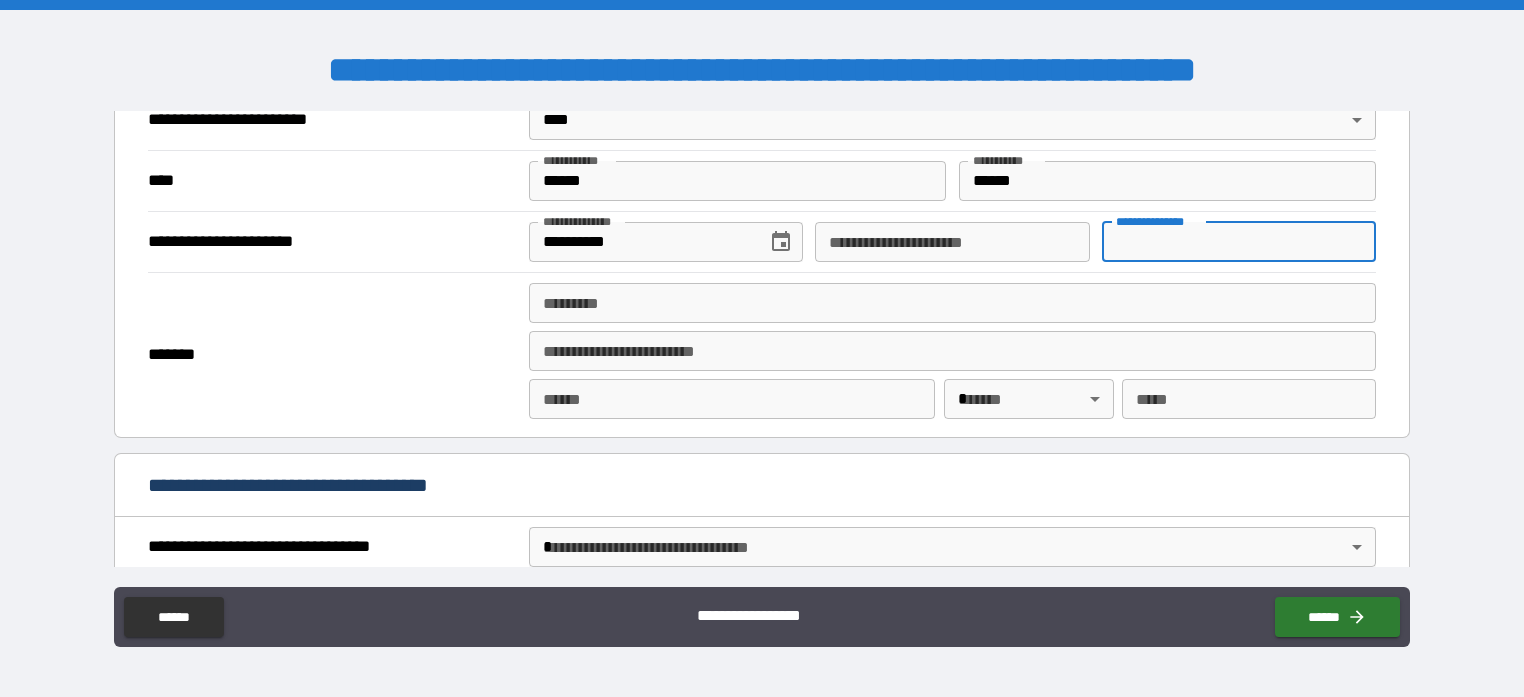 click on "*******   *" at bounding box center [953, 303] 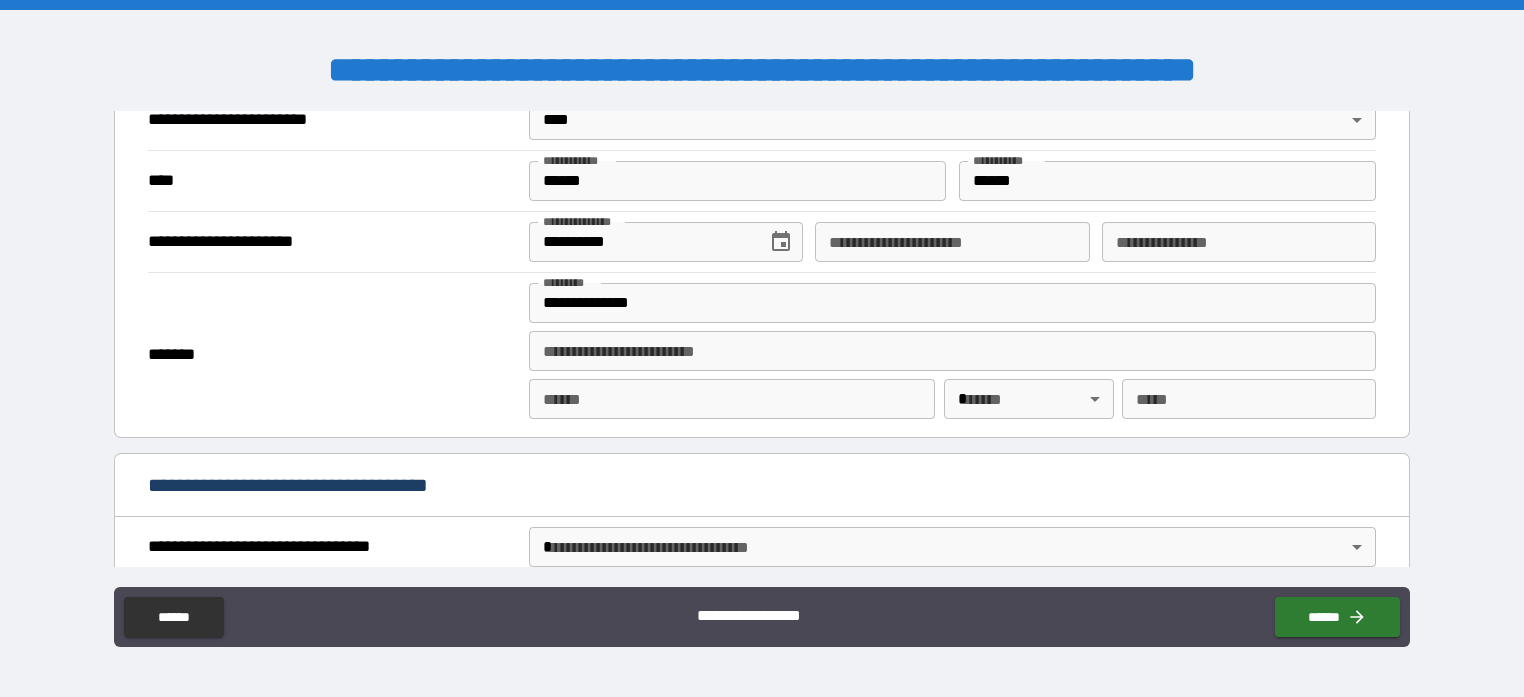 type on "**********" 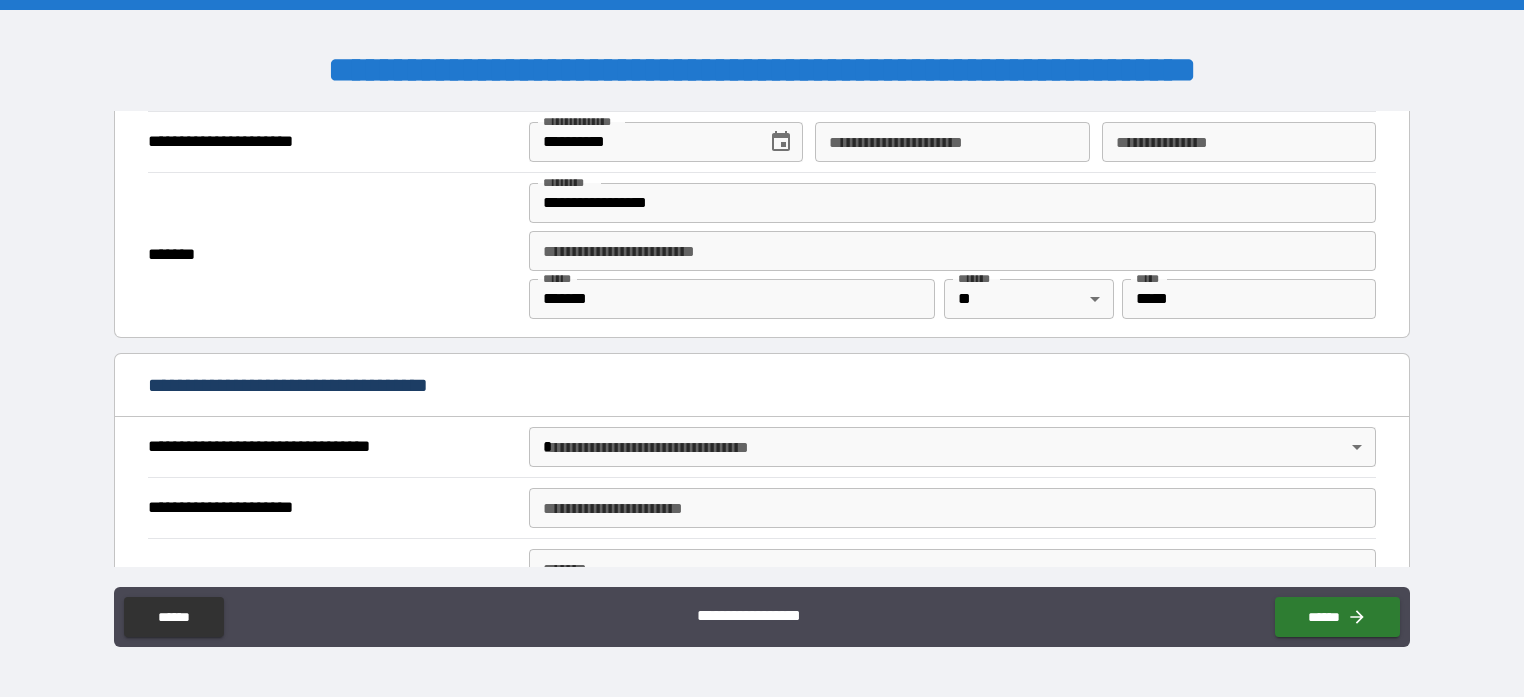 scroll, scrollTop: 700, scrollLeft: 0, axis: vertical 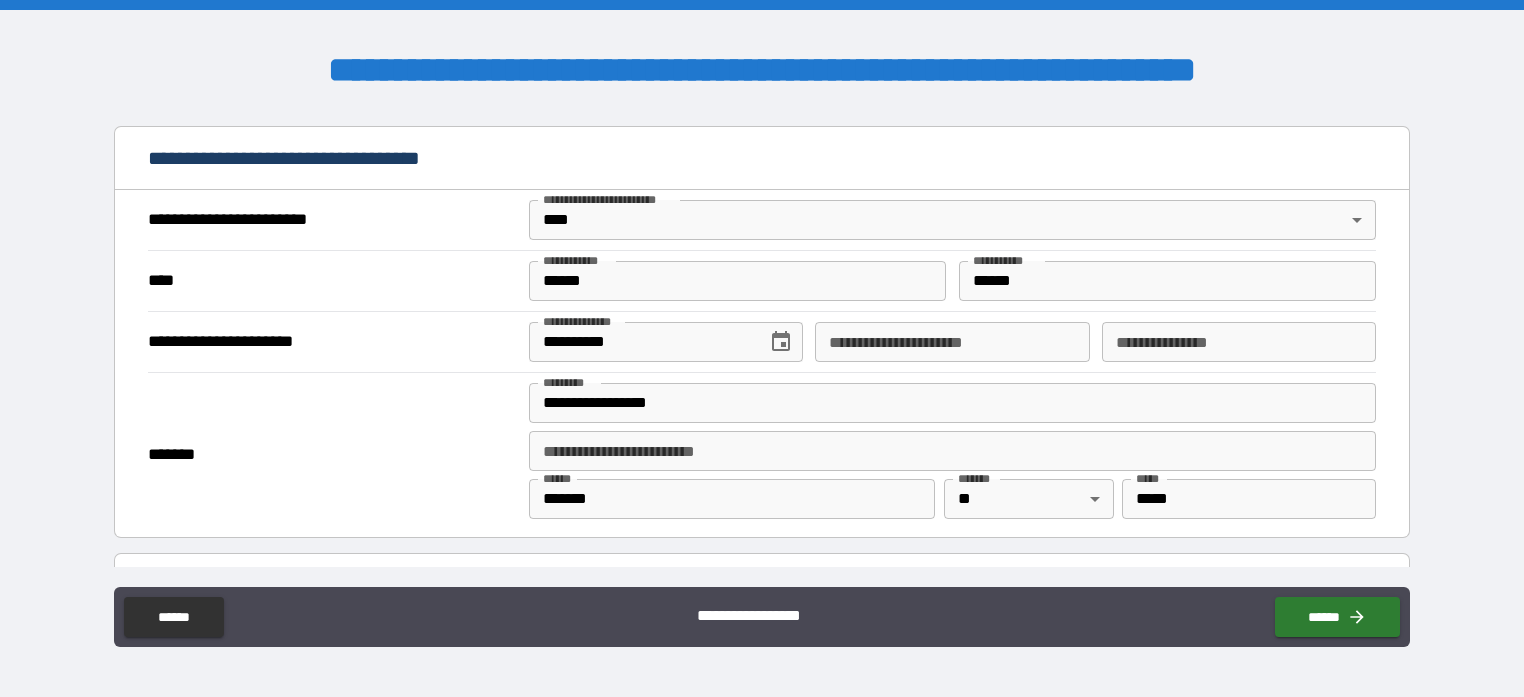 click on "**********" at bounding box center (1239, 342) 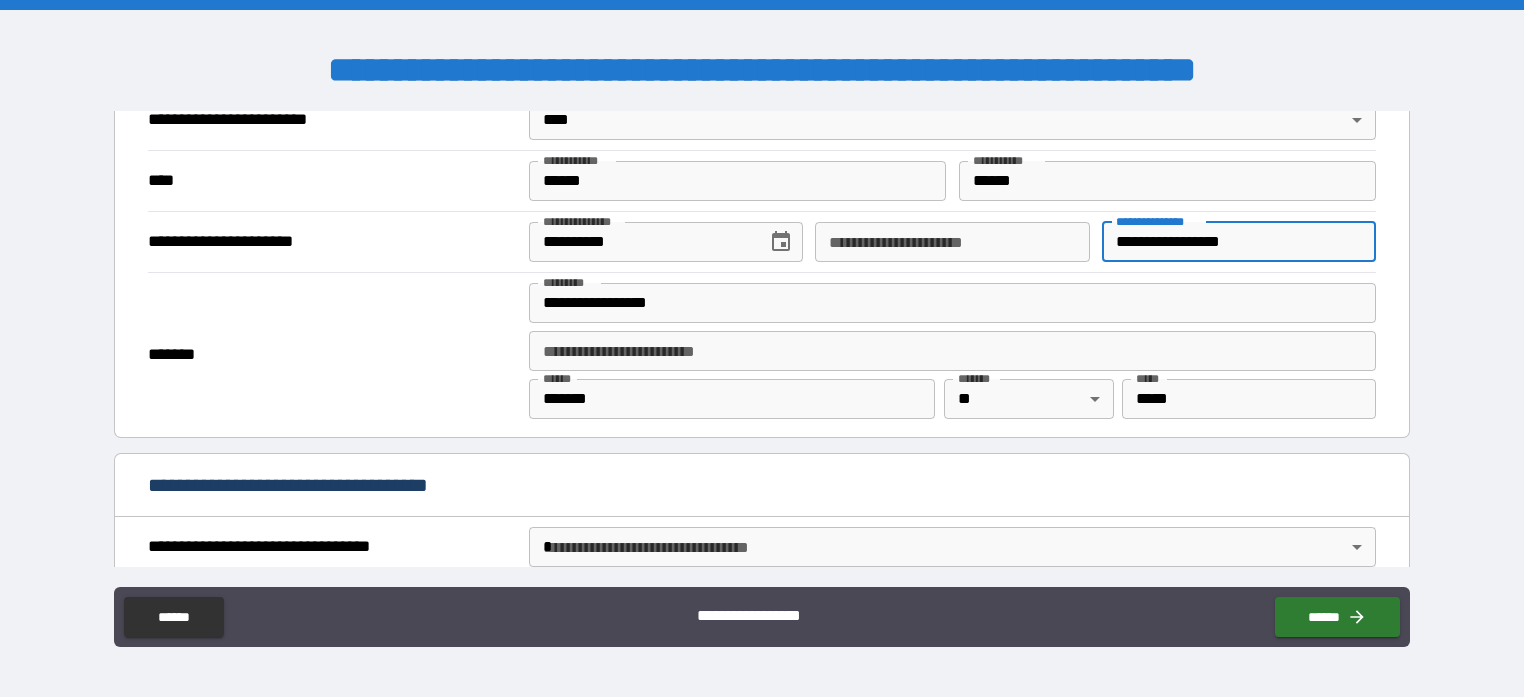 scroll, scrollTop: 900, scrollLeft: 0, axis: vertical 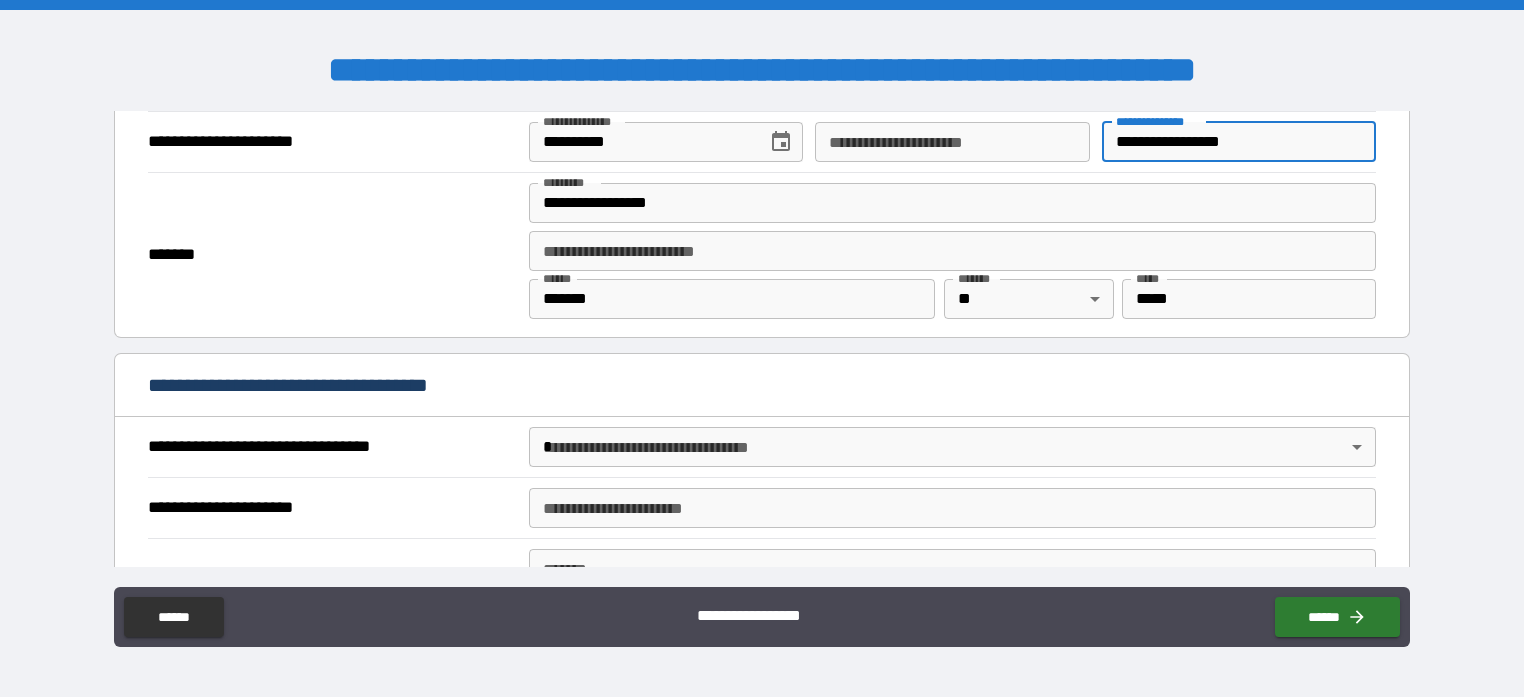 type on "**********" 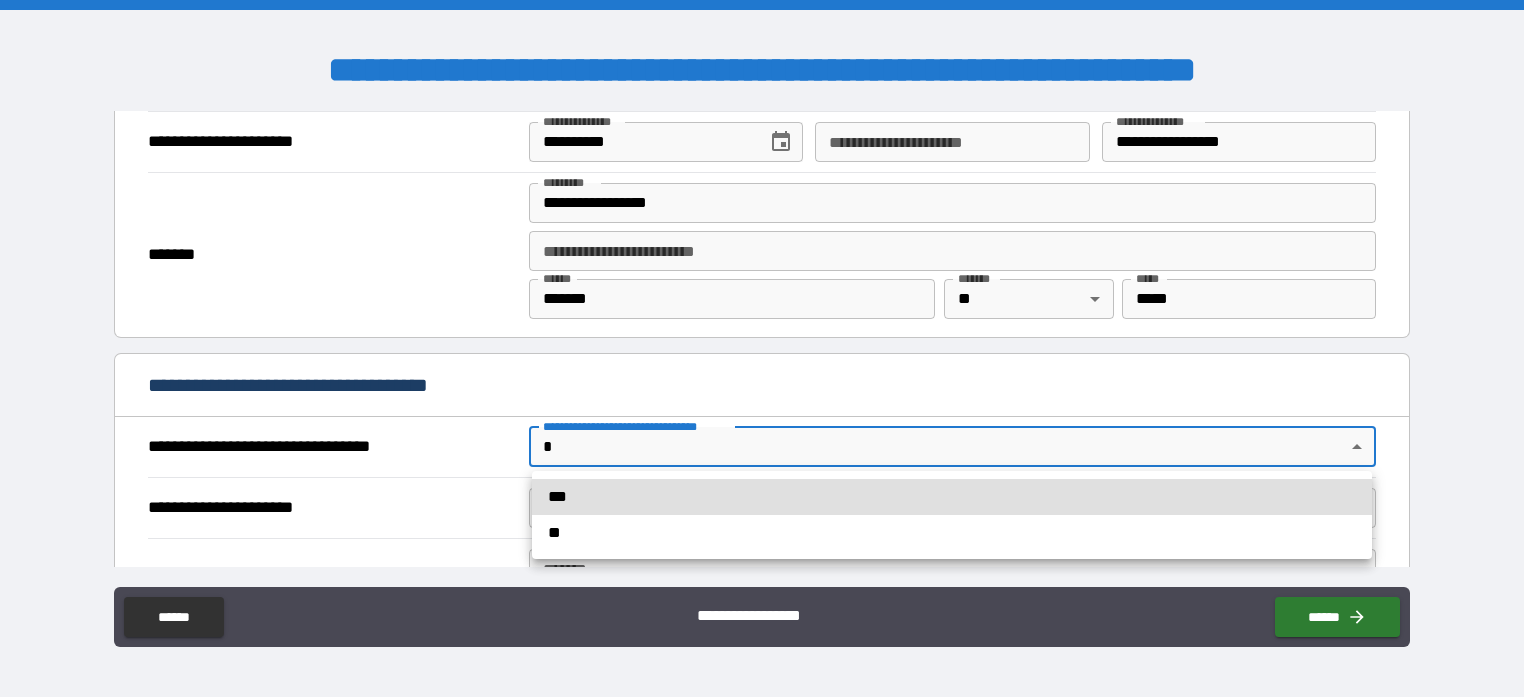 click on "**********" at bounding box center (762, 348) 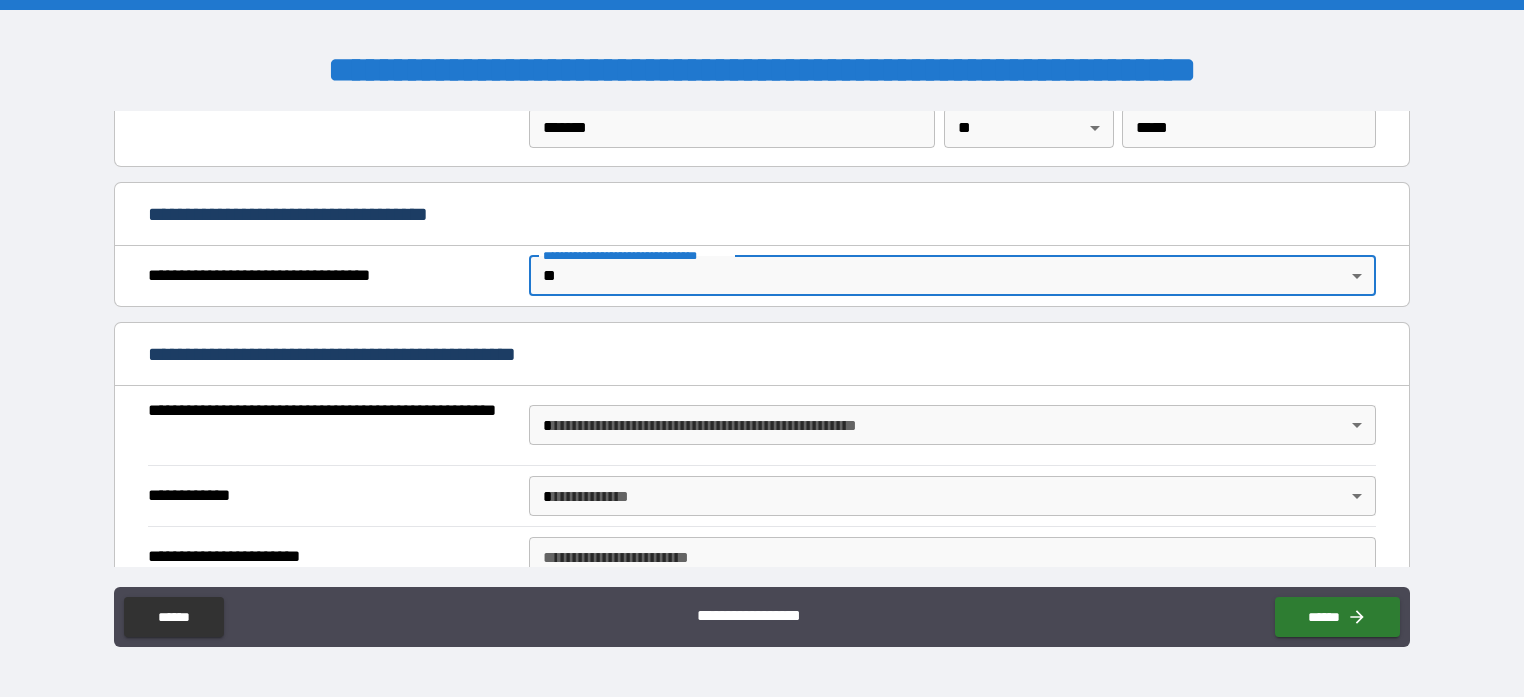 scroll, scrollTop: 1100, scrollLeft: 0, axis: vertical 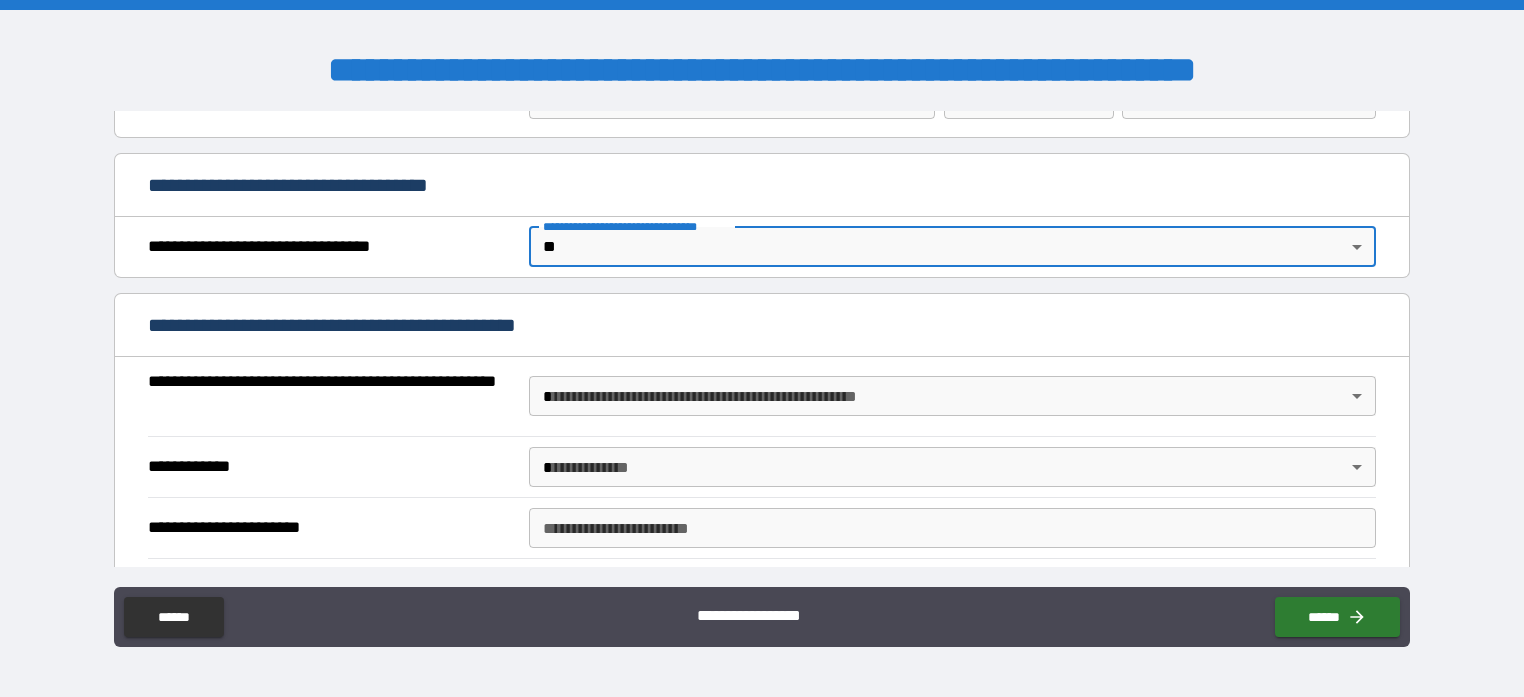 click on "**********" at bounding box center (762, 348) 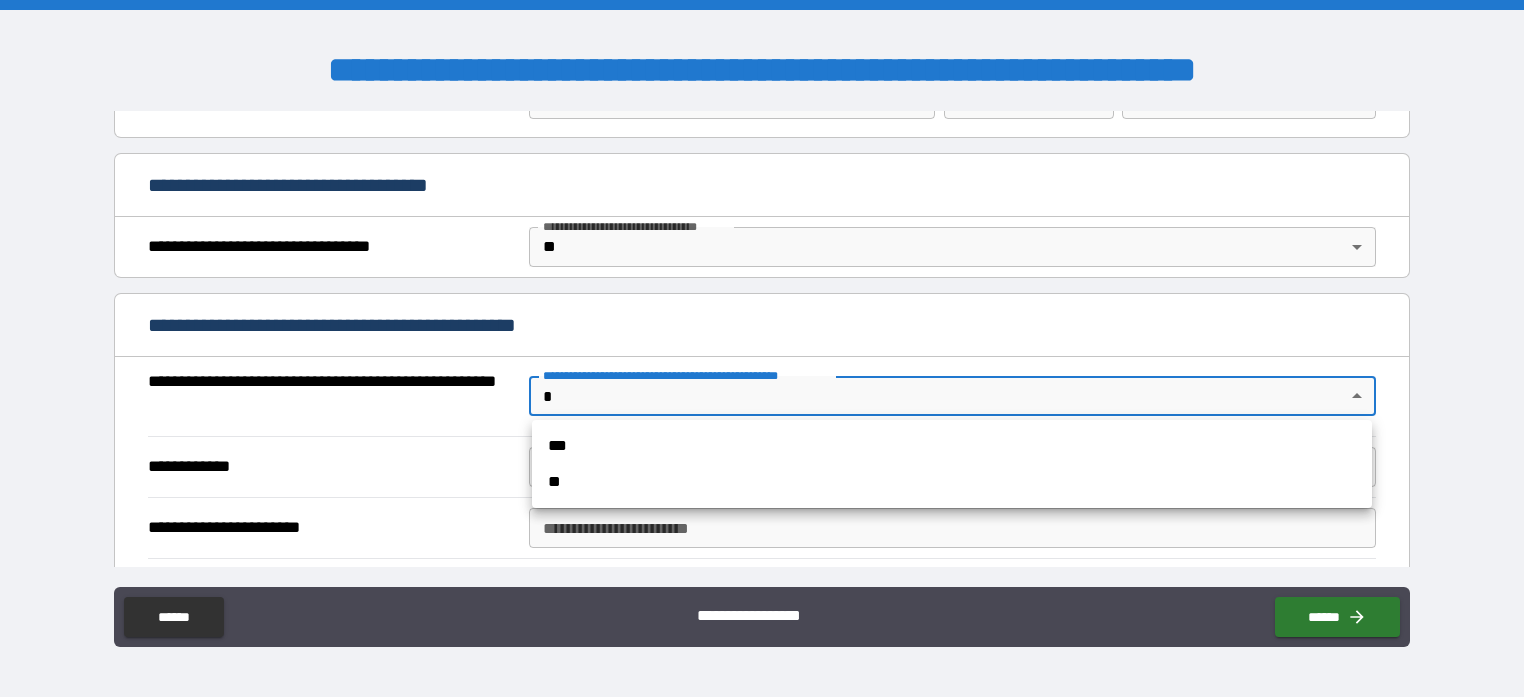 click on "***" at bounding box center [952, 446] 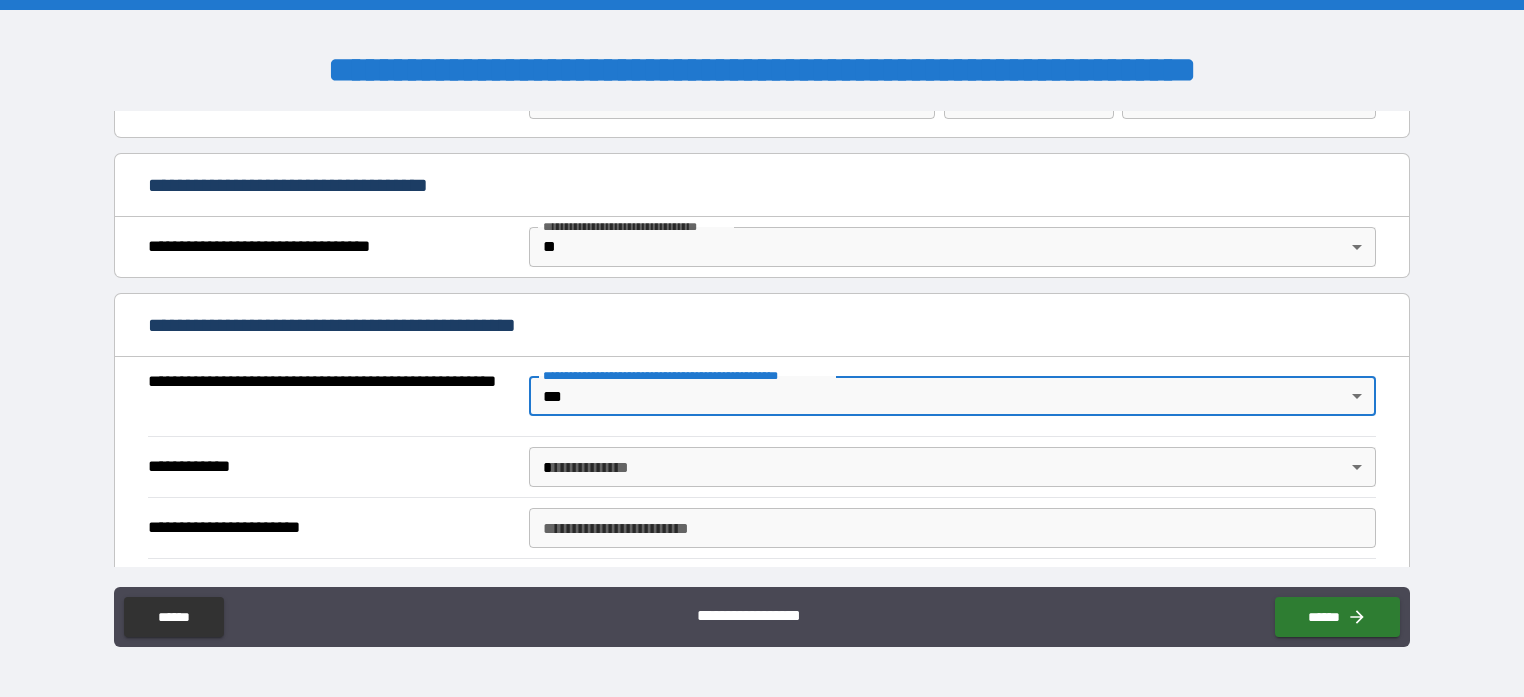 click on "**********" at bounding box center (762, 348) 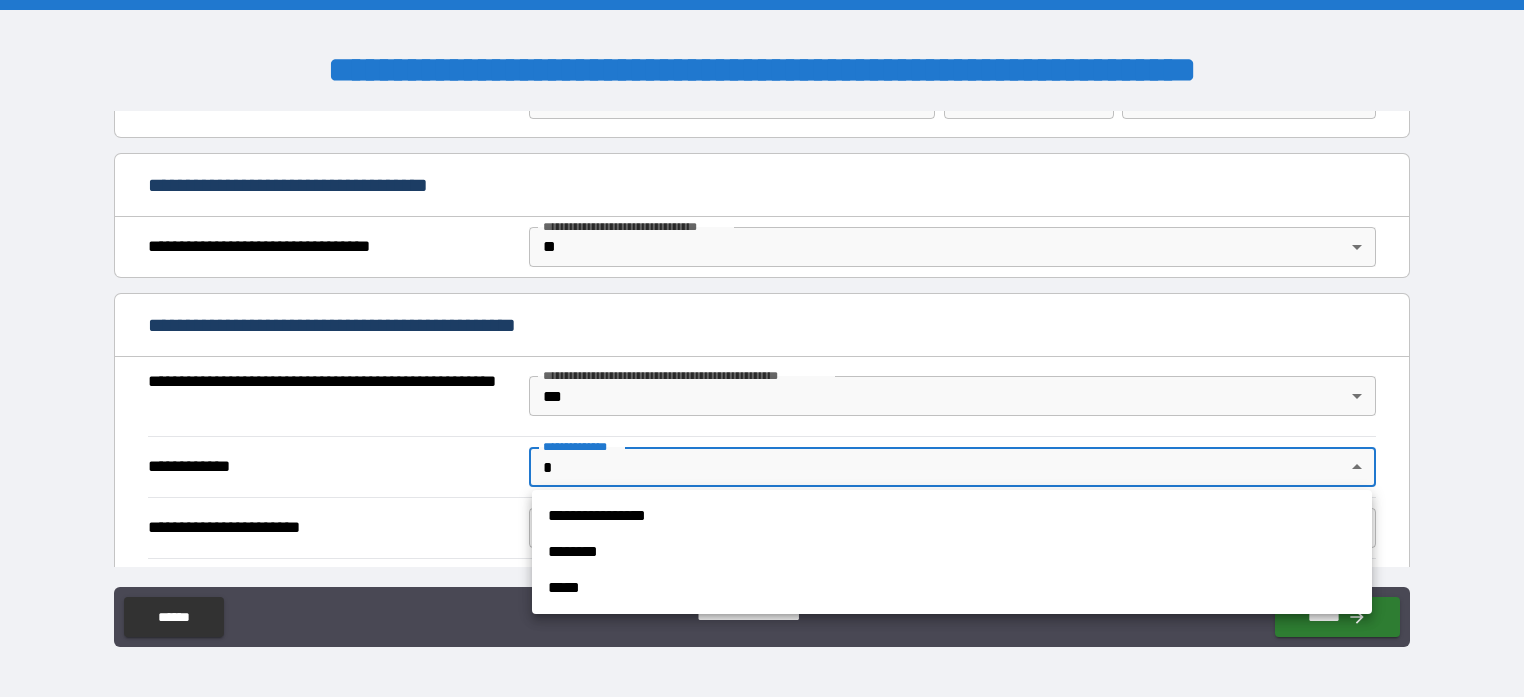 click on "**********" at bounding box center [952, 516] 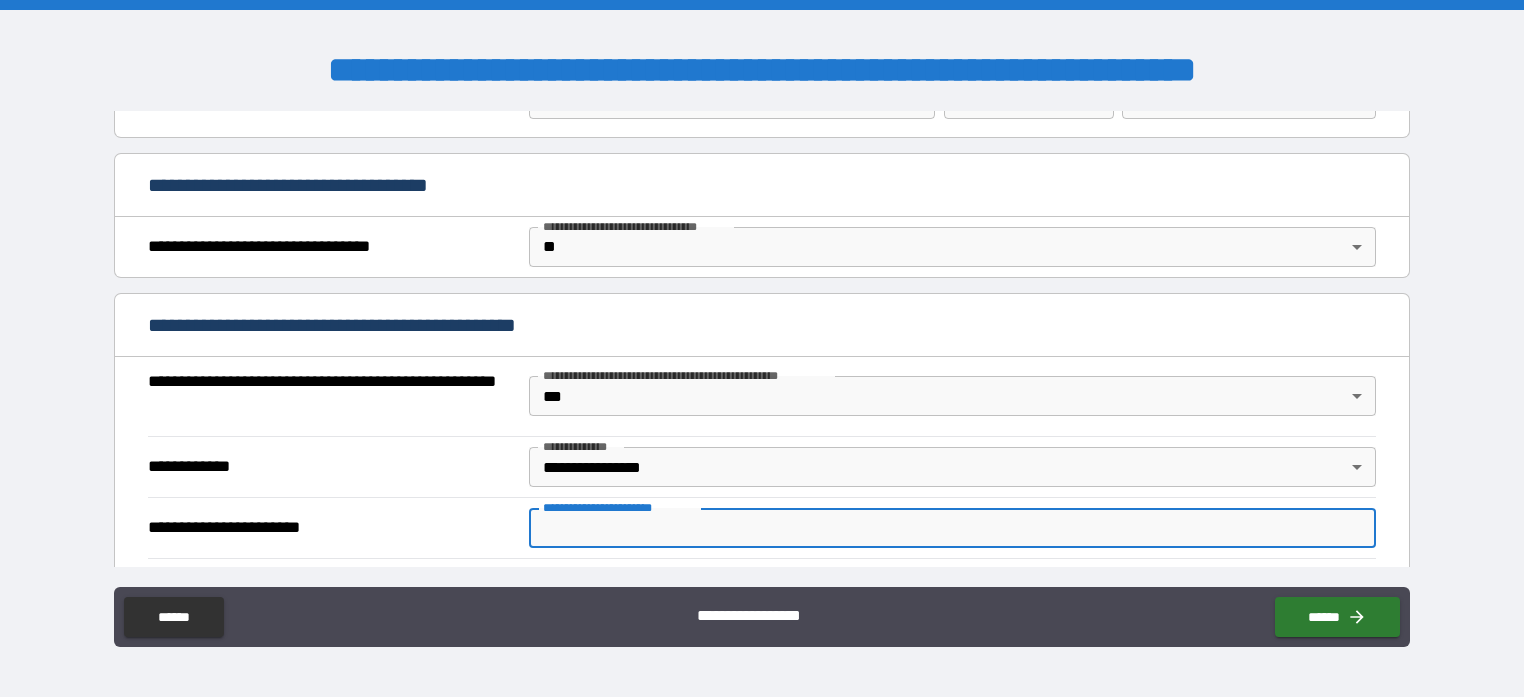 click on "**********" at bounding box center (953, 528) 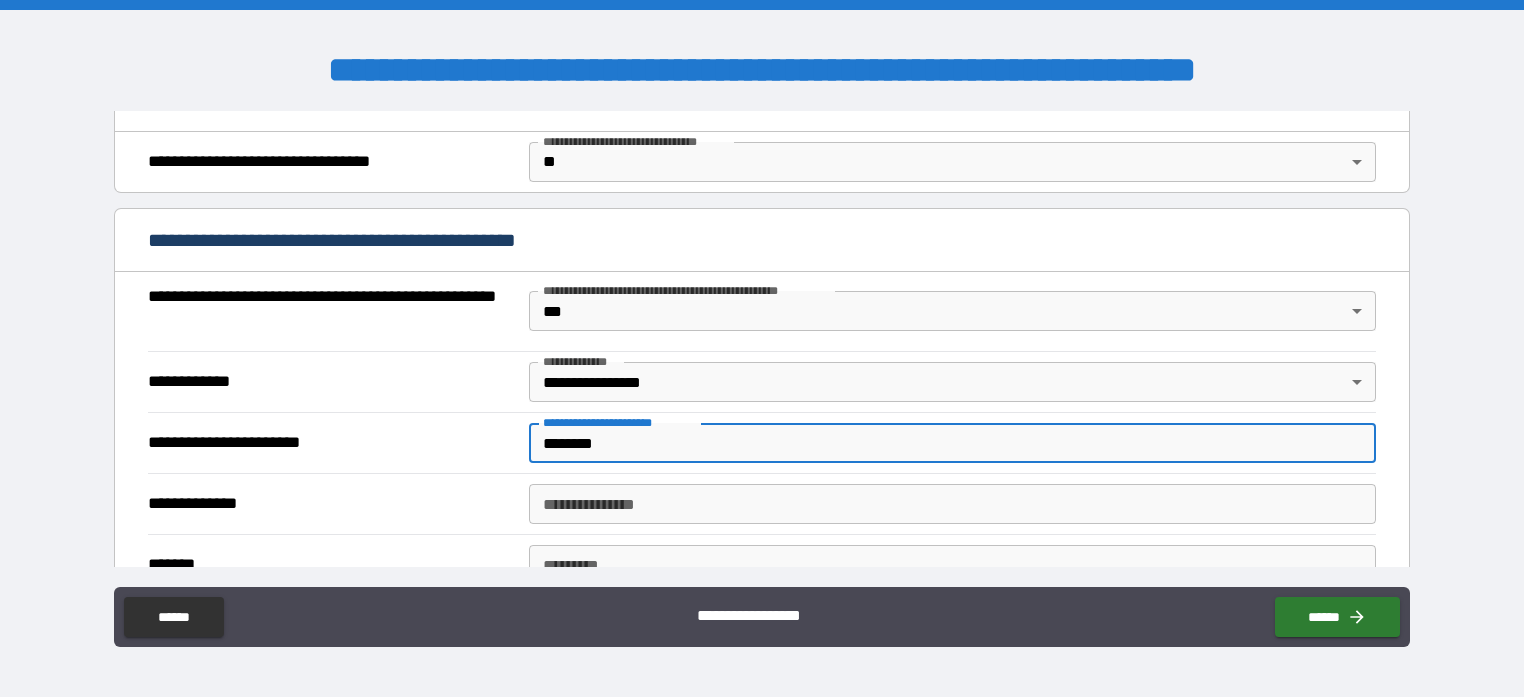 scroll, scrollTop: 1300, scrollLeft: 0, axis: vertical 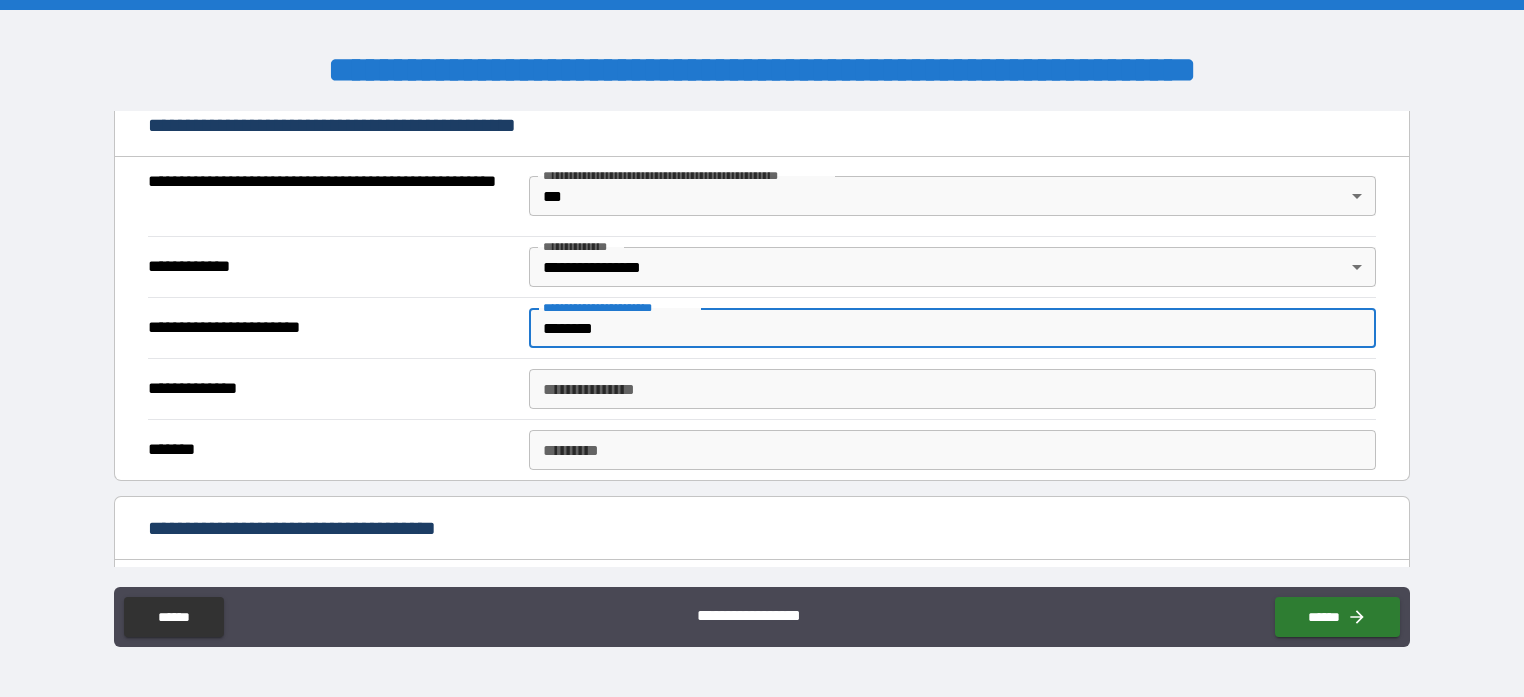 type on "********" 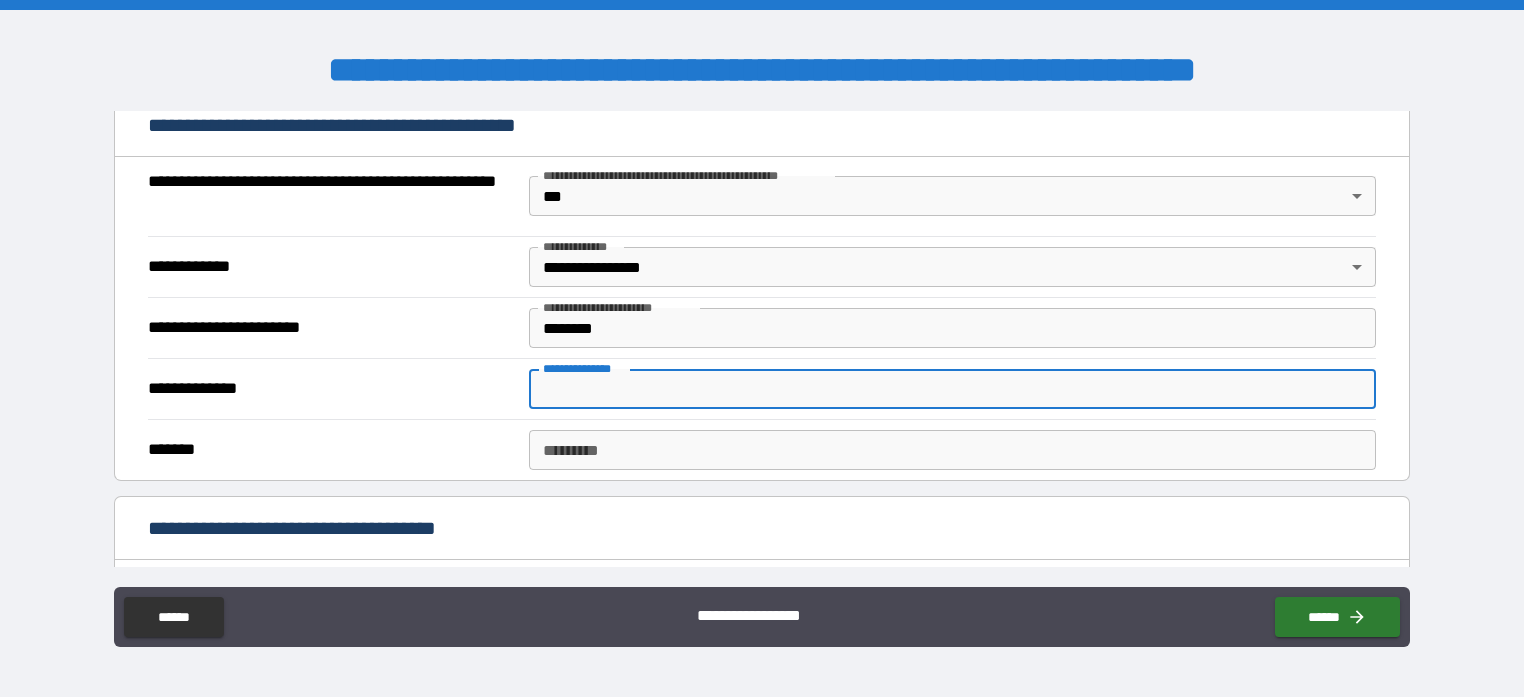 click on "**********" at bounding box center [953, 389] 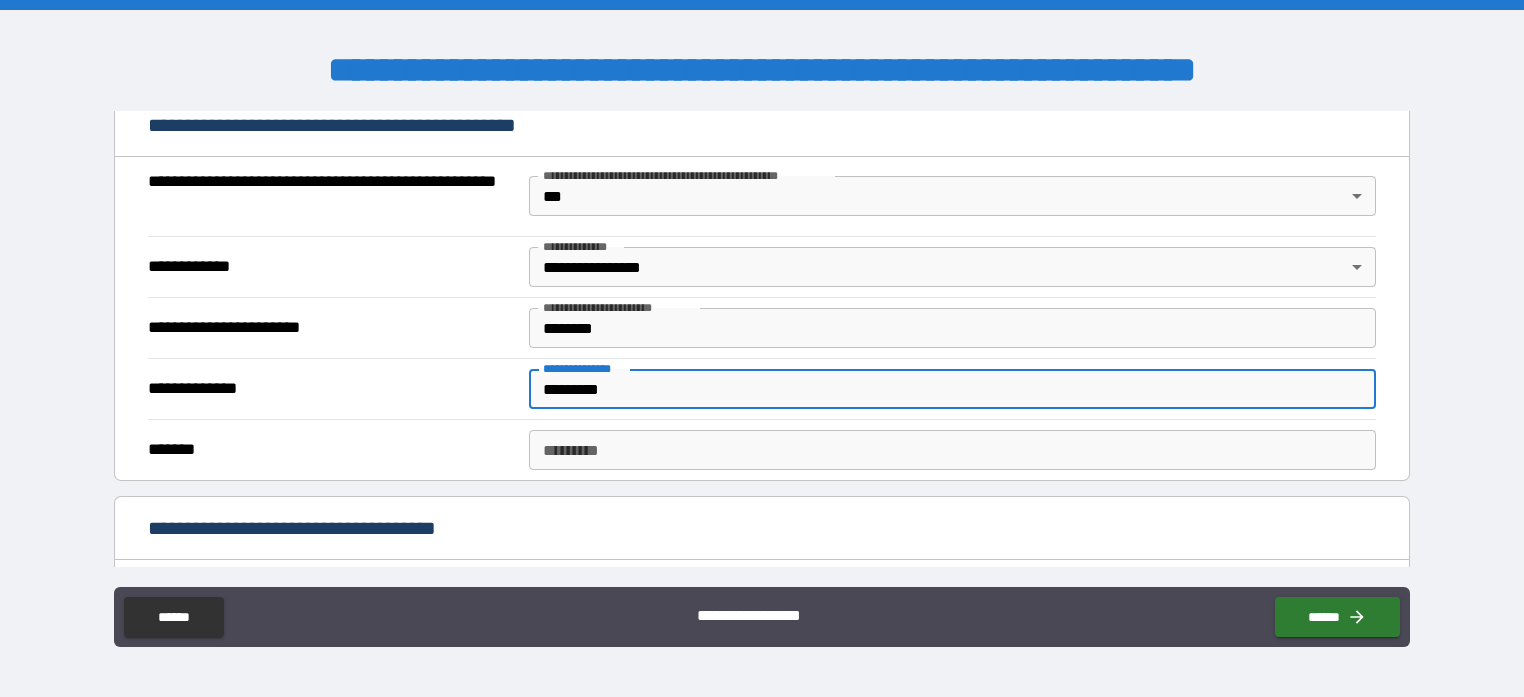 type on "*********" 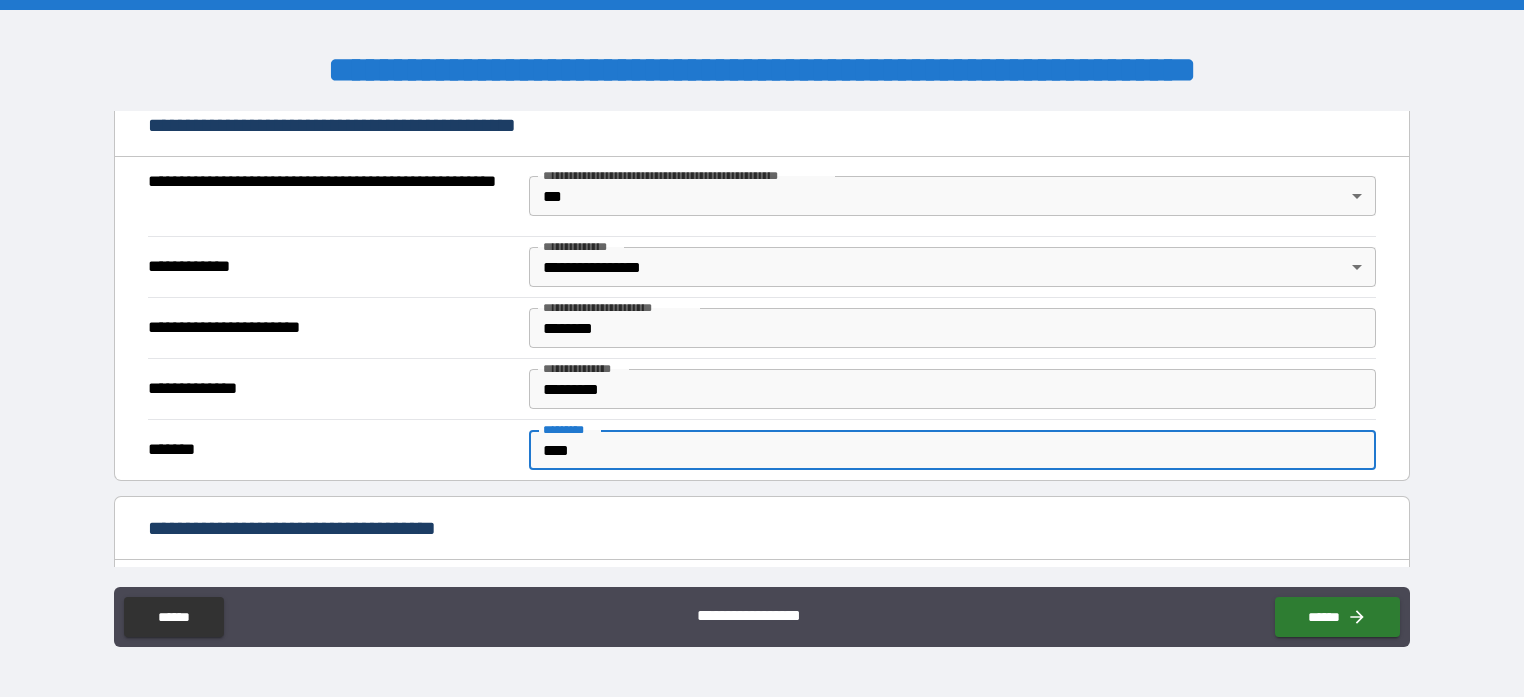 click on "****" at bounding box center [953, 450] 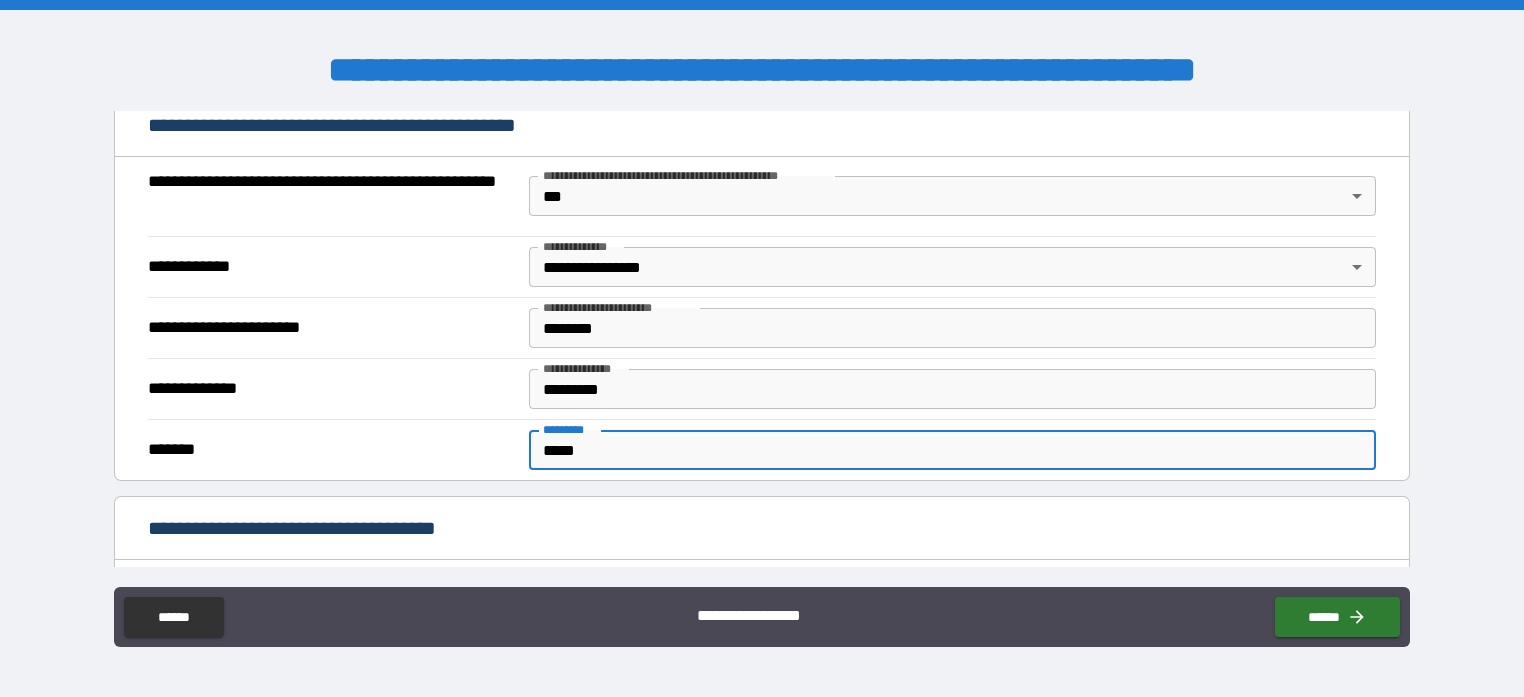 click on "*****" at bounding box center (953, 450) 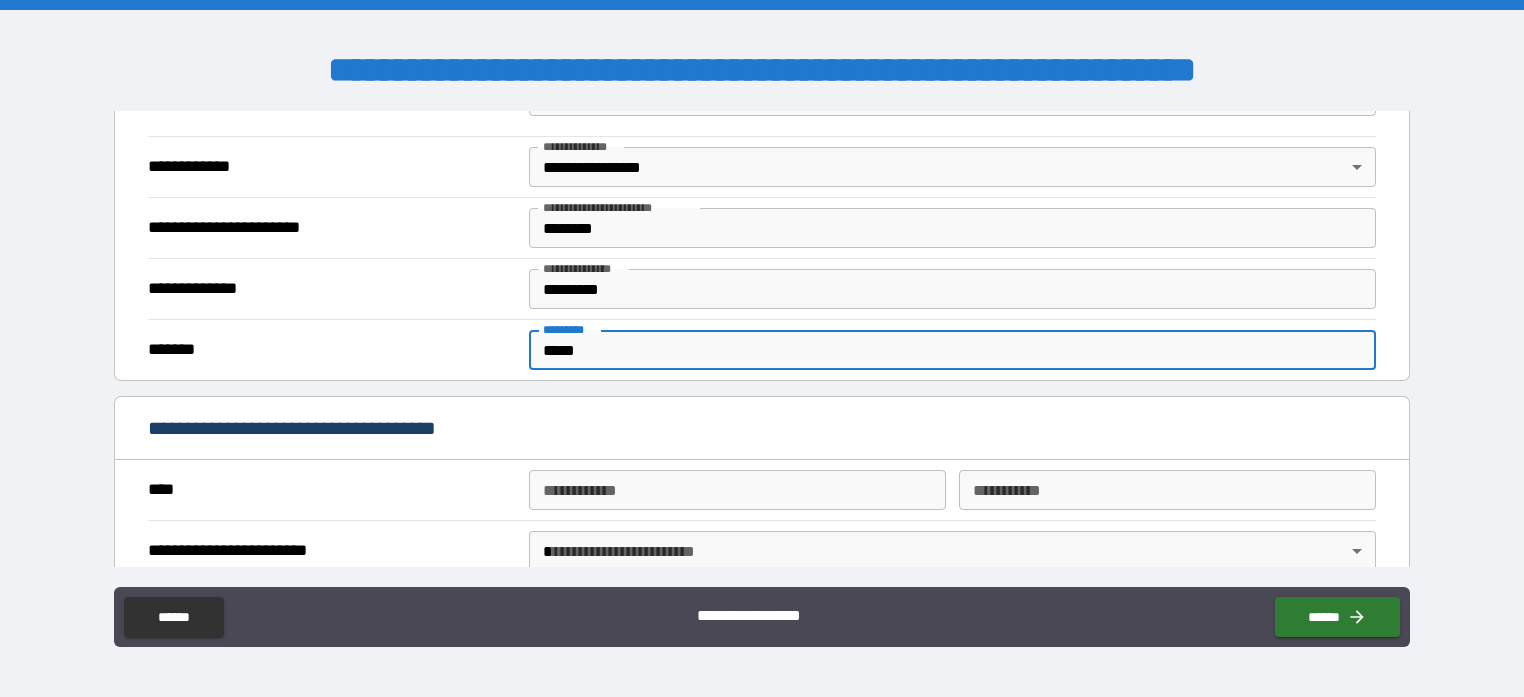 scroll, scrollTop: 1500, scrollLeft: 0, axis: vertical 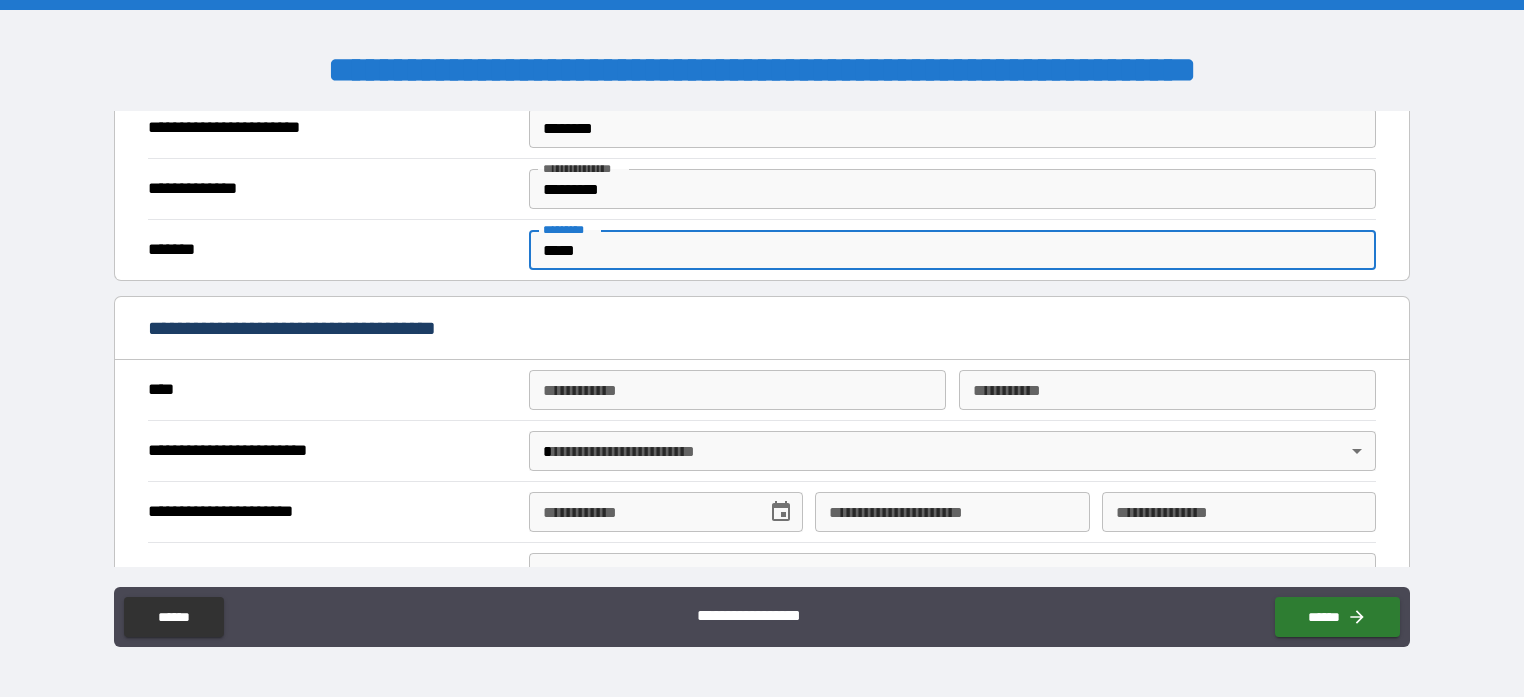 type on "*****" 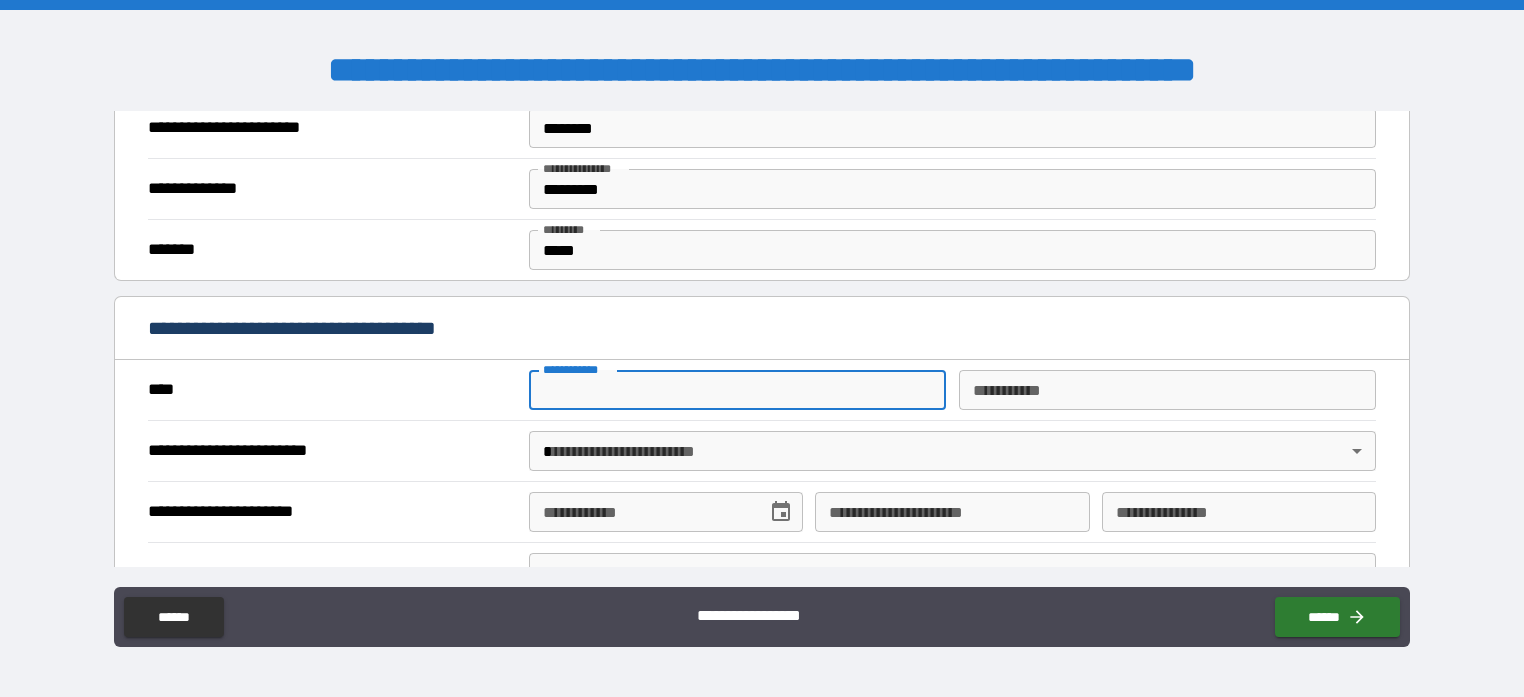 click on "**********" at bounding box center [738, 390] 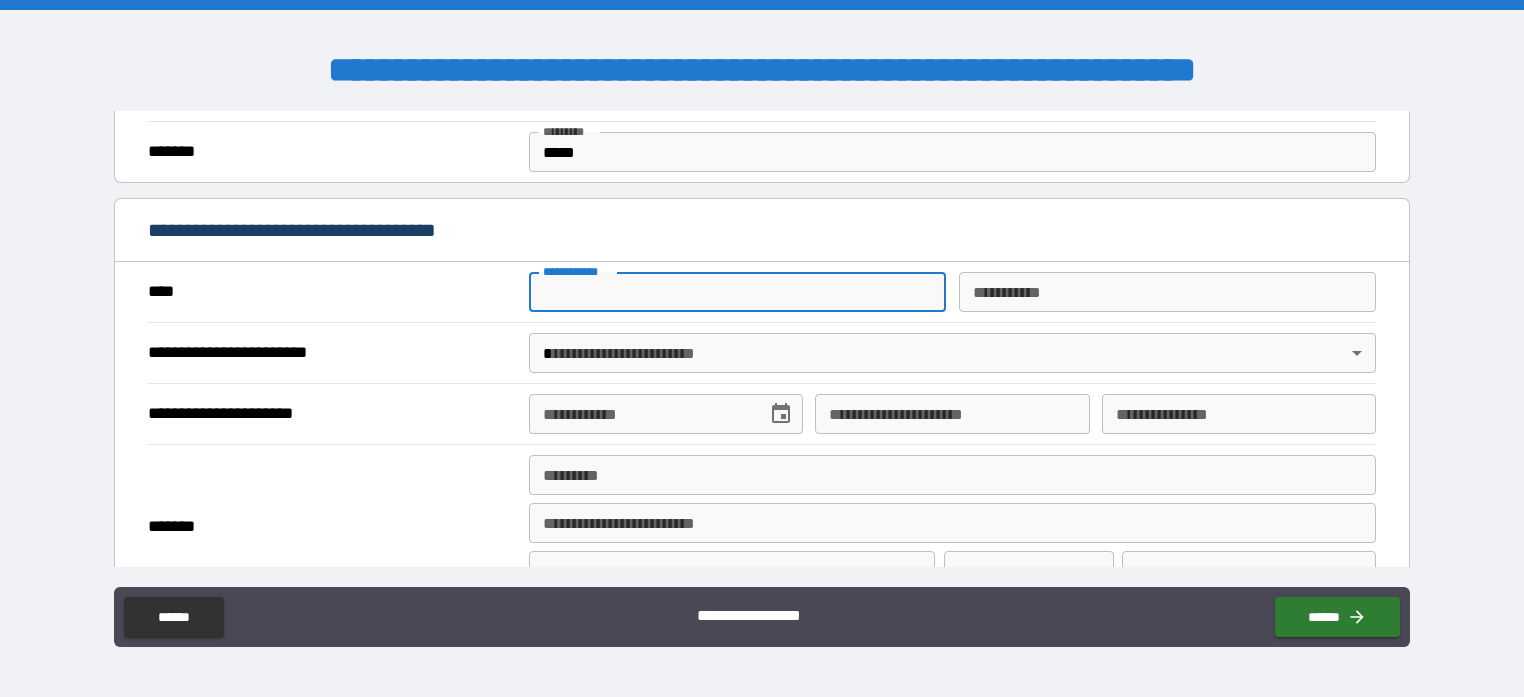 scroll, scrollTop: 1600, scrollLeft: 0, axis: vertical 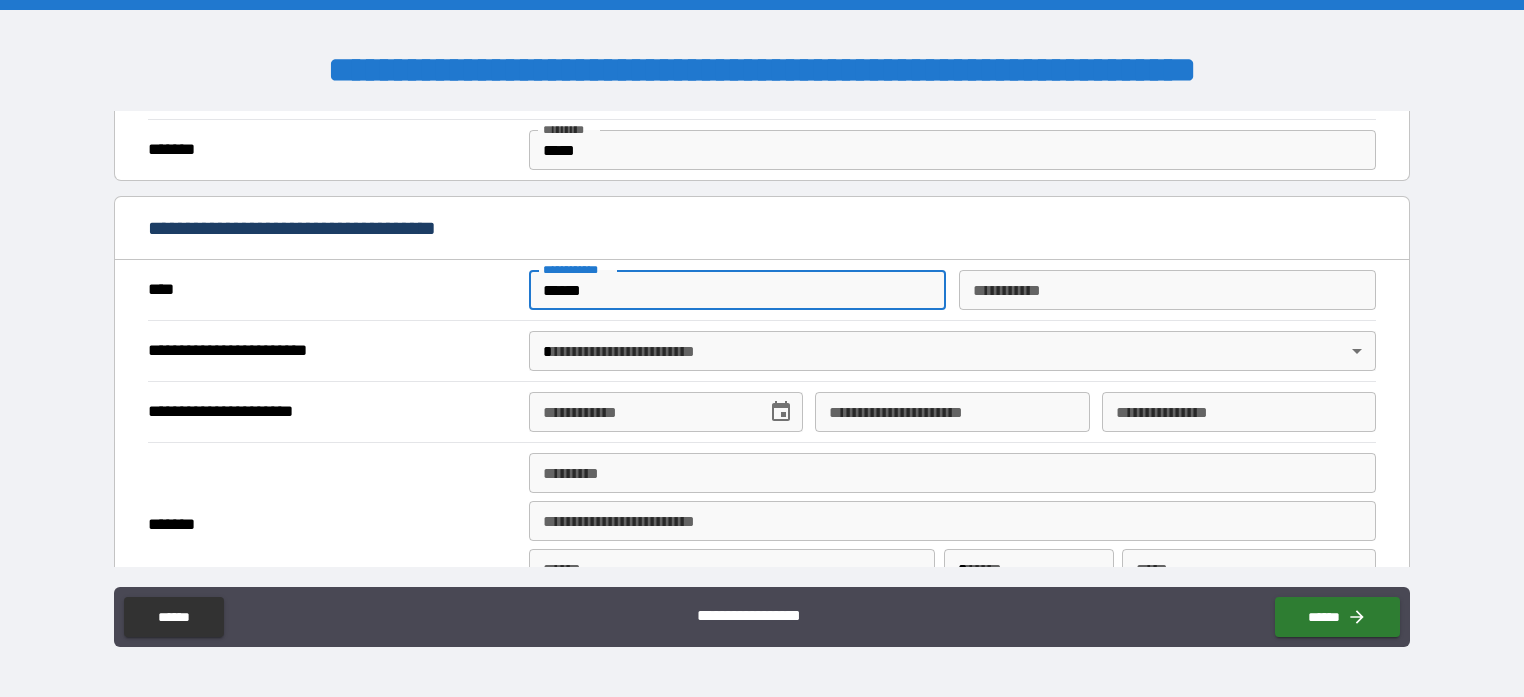 type on "******" 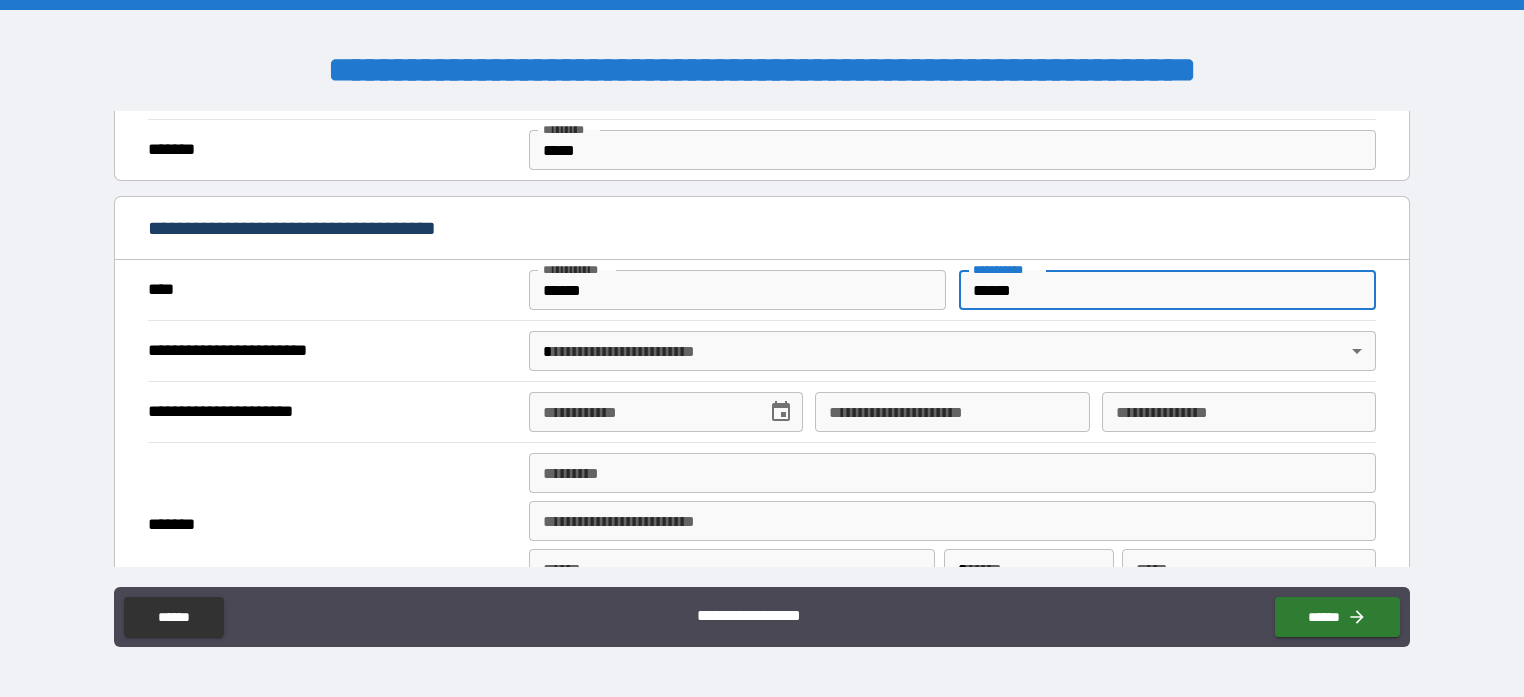 type on "******" 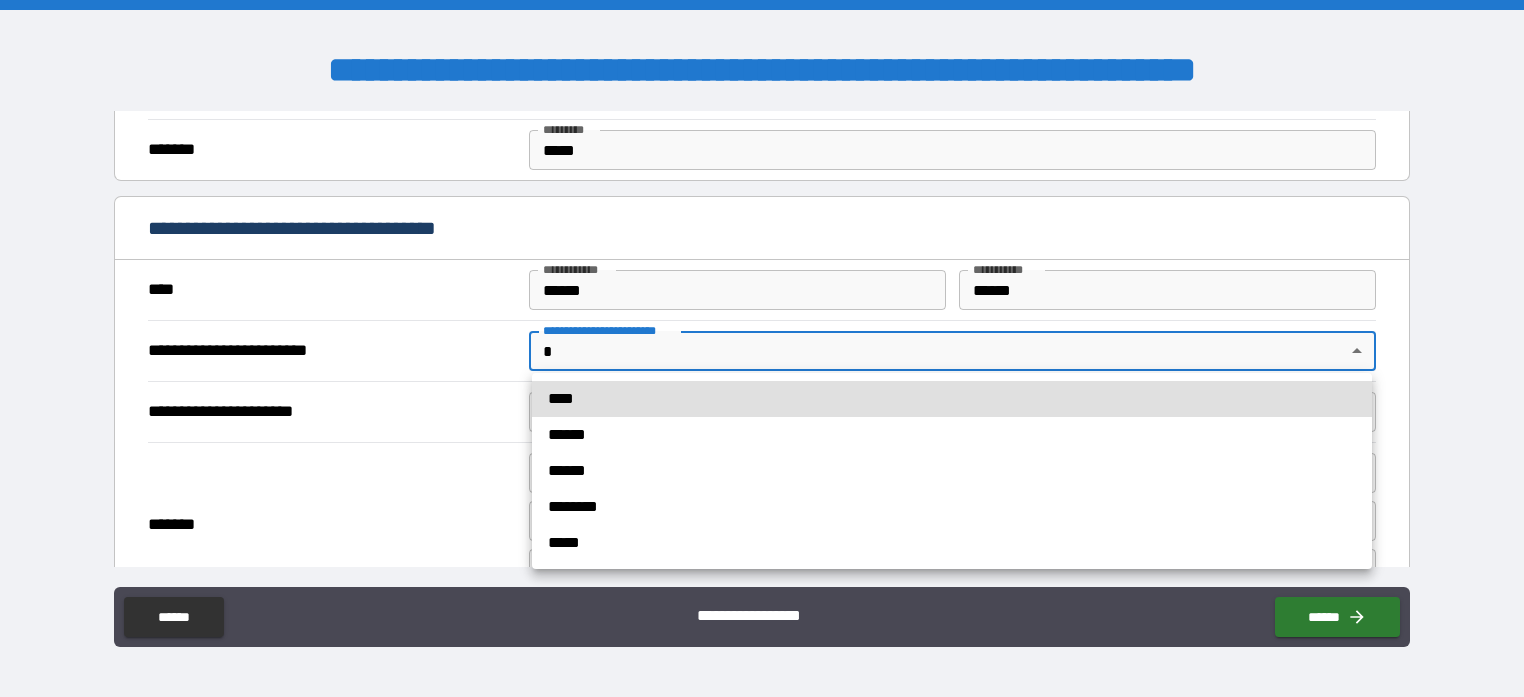 click on "****" at bounding box center [952, 399] 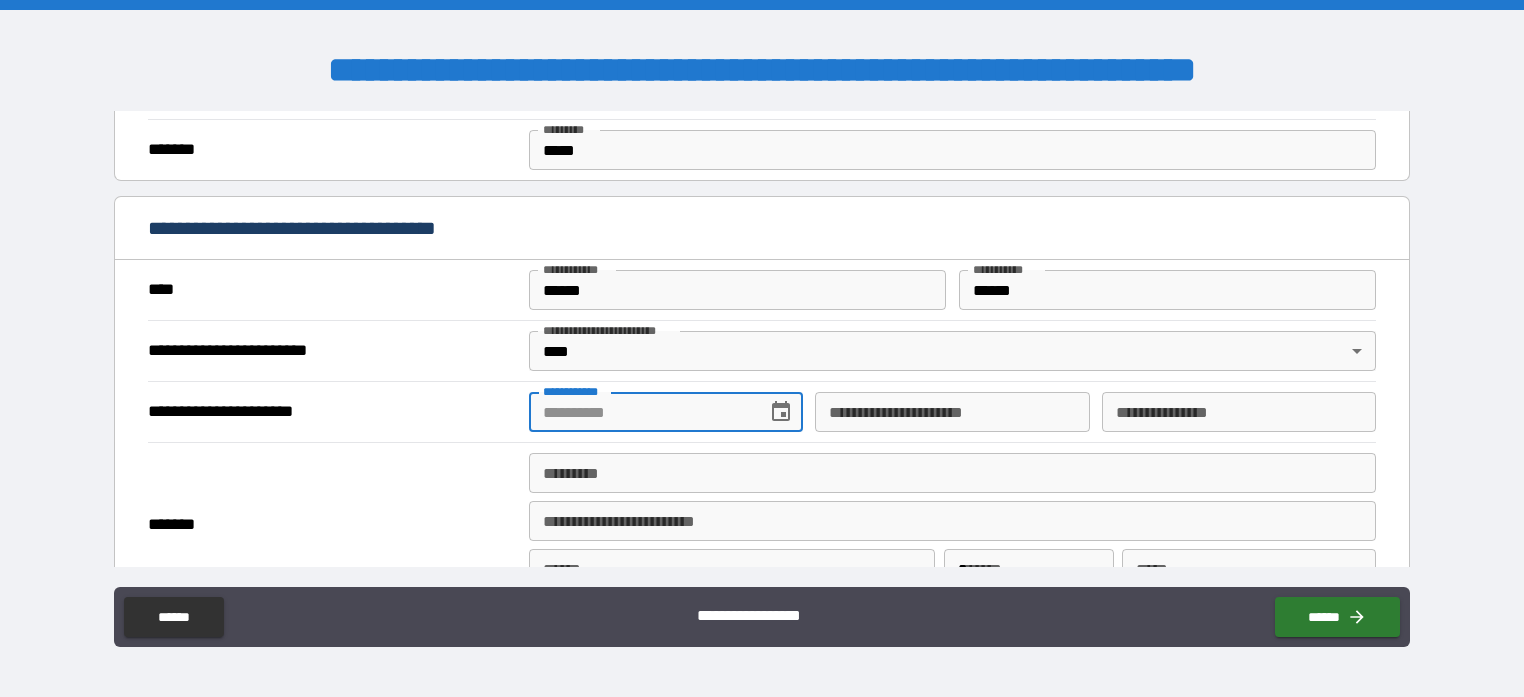 click on "**********" at bounding box center [641, 412] 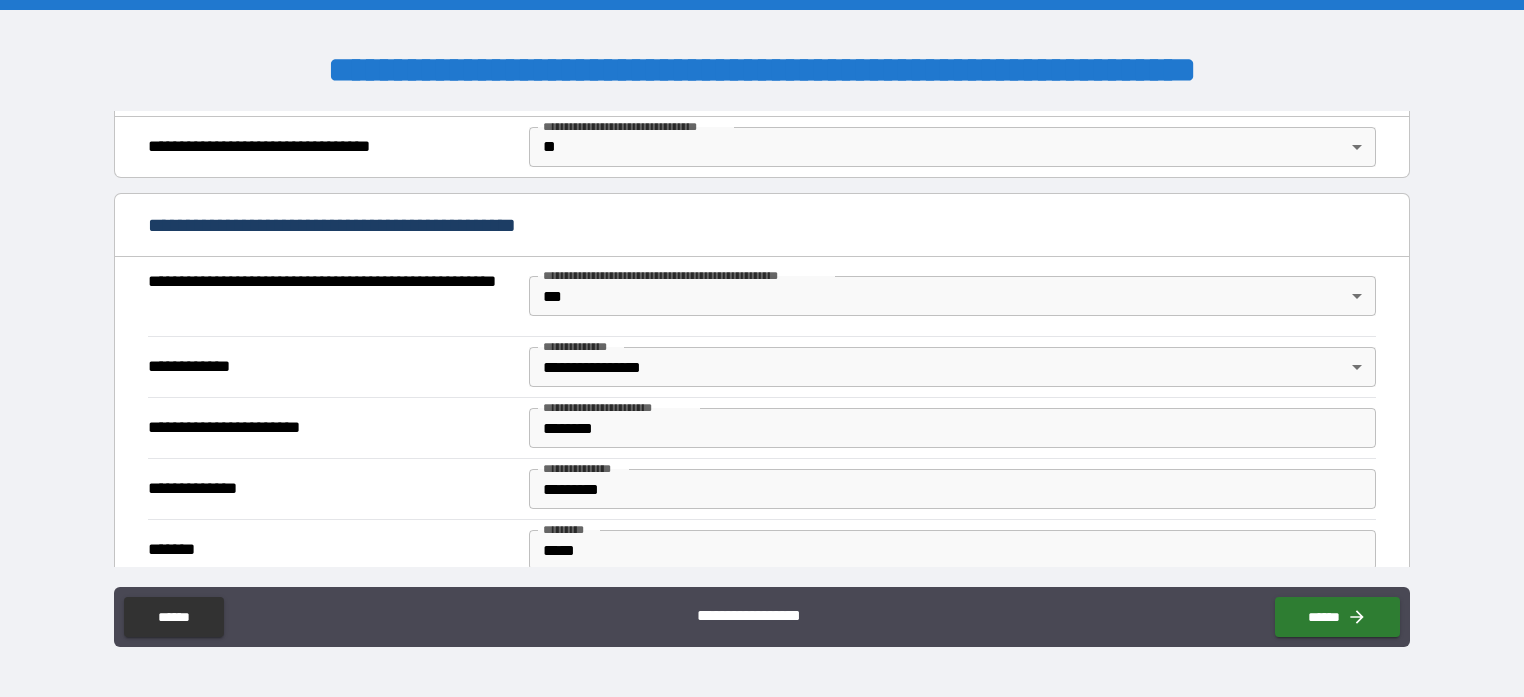 scroll, scrollTop: 900, scrollLeft: 0, axis: vertical 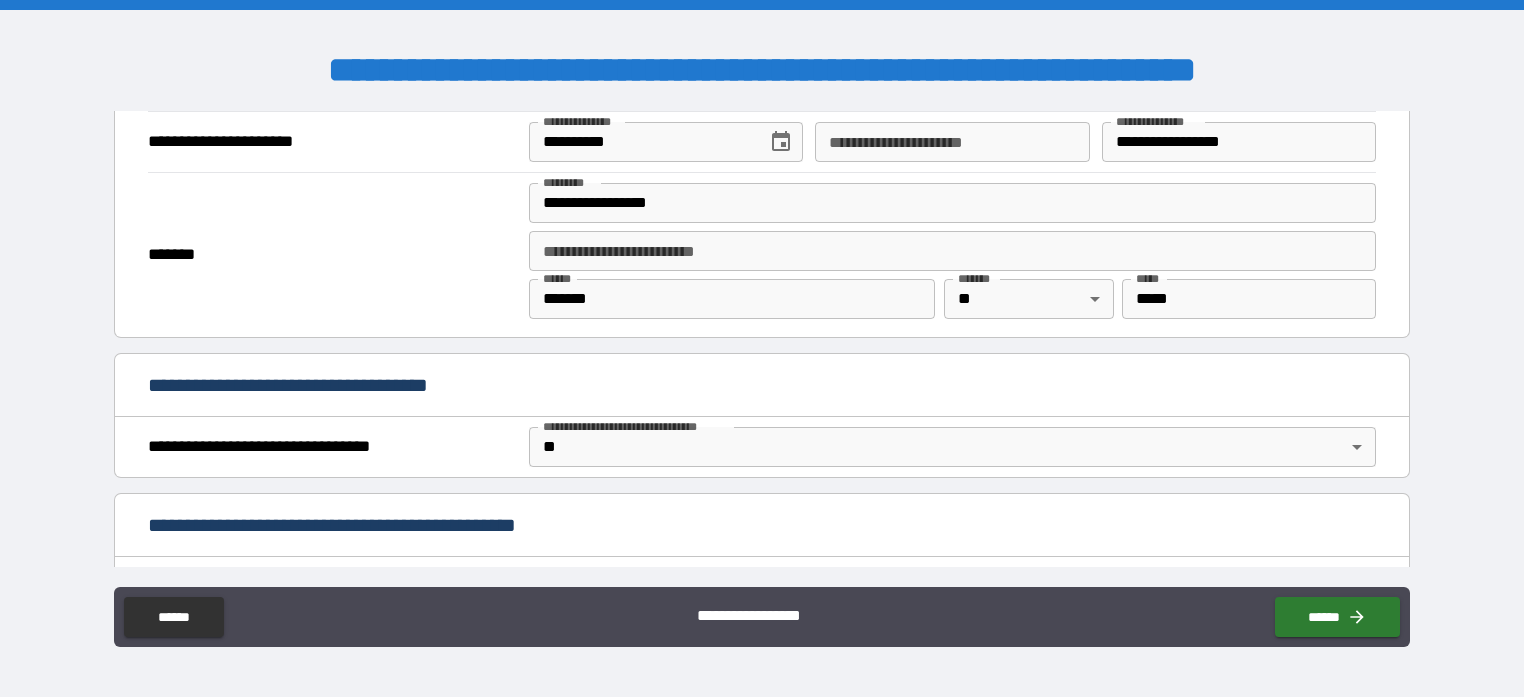 type on "**********" 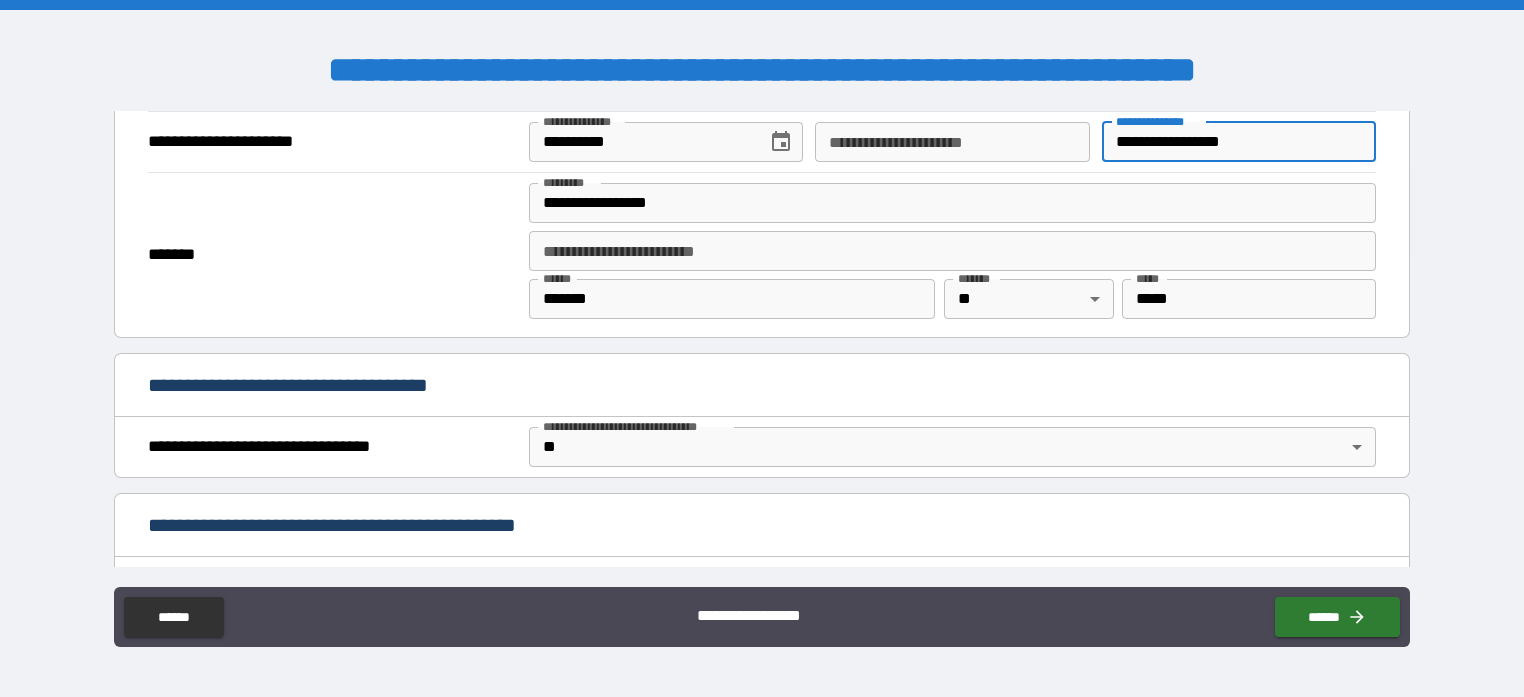 drag, startPoint x: 1259, startPoint y: 134, endPoint x: 1098, endPoint y: 128, distance: 161.11176 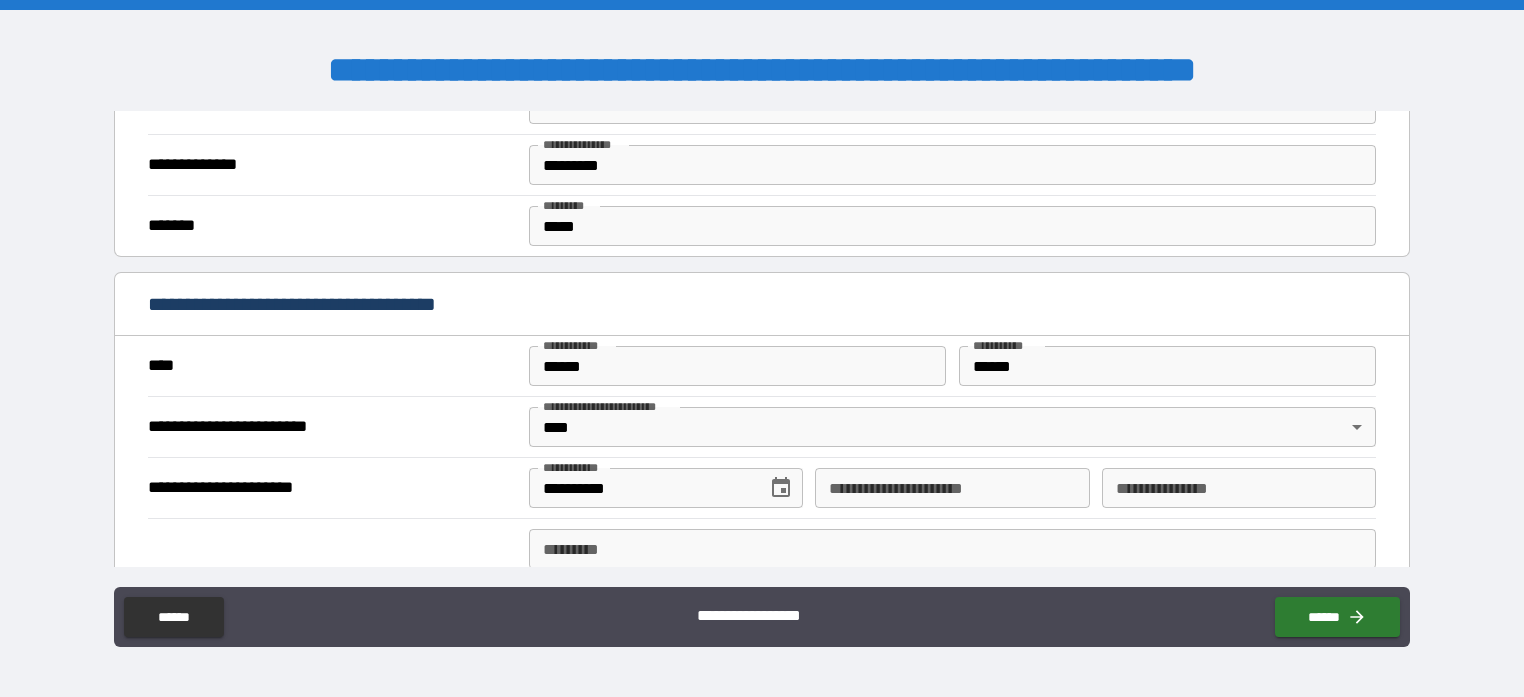 scroll, scrollTop: 1600, scrollLeft: 0, axis: vertical 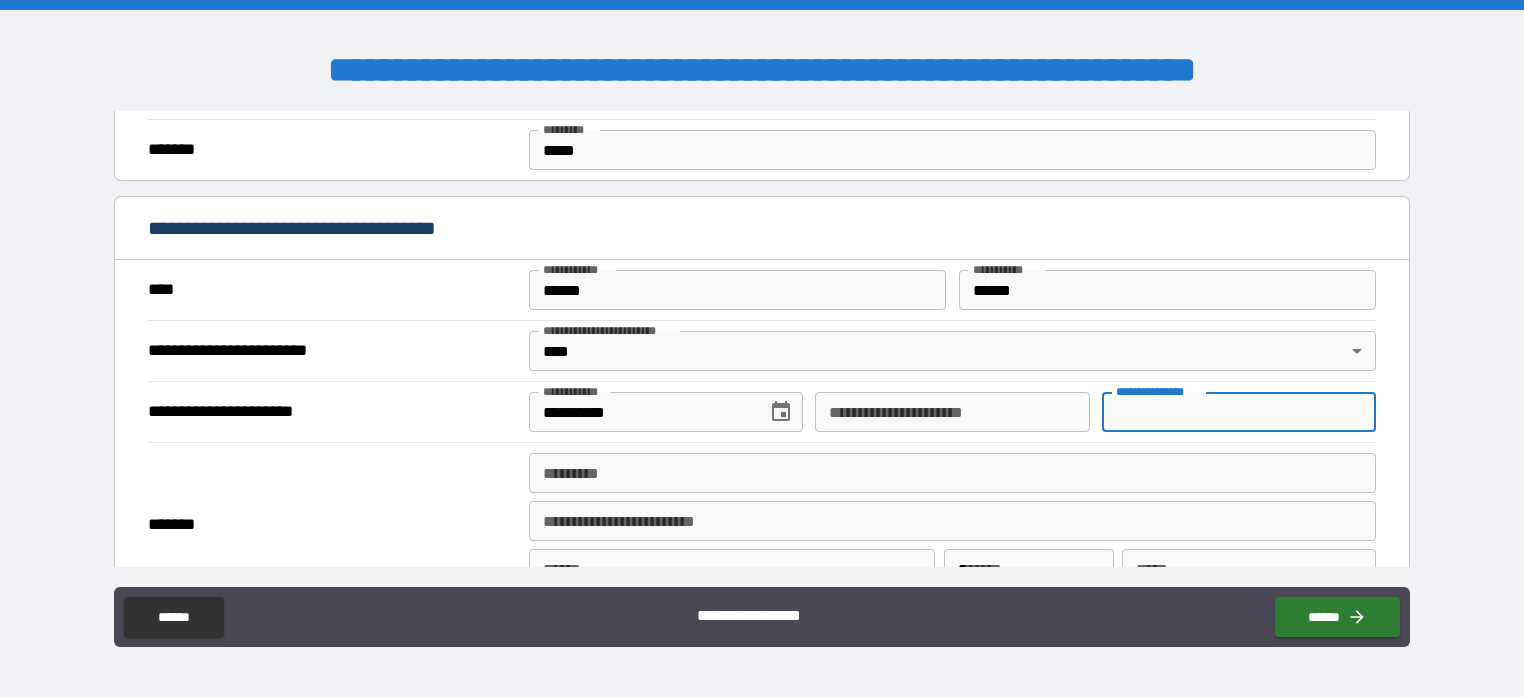 click on "**********" at bounding box center [1239, 412] 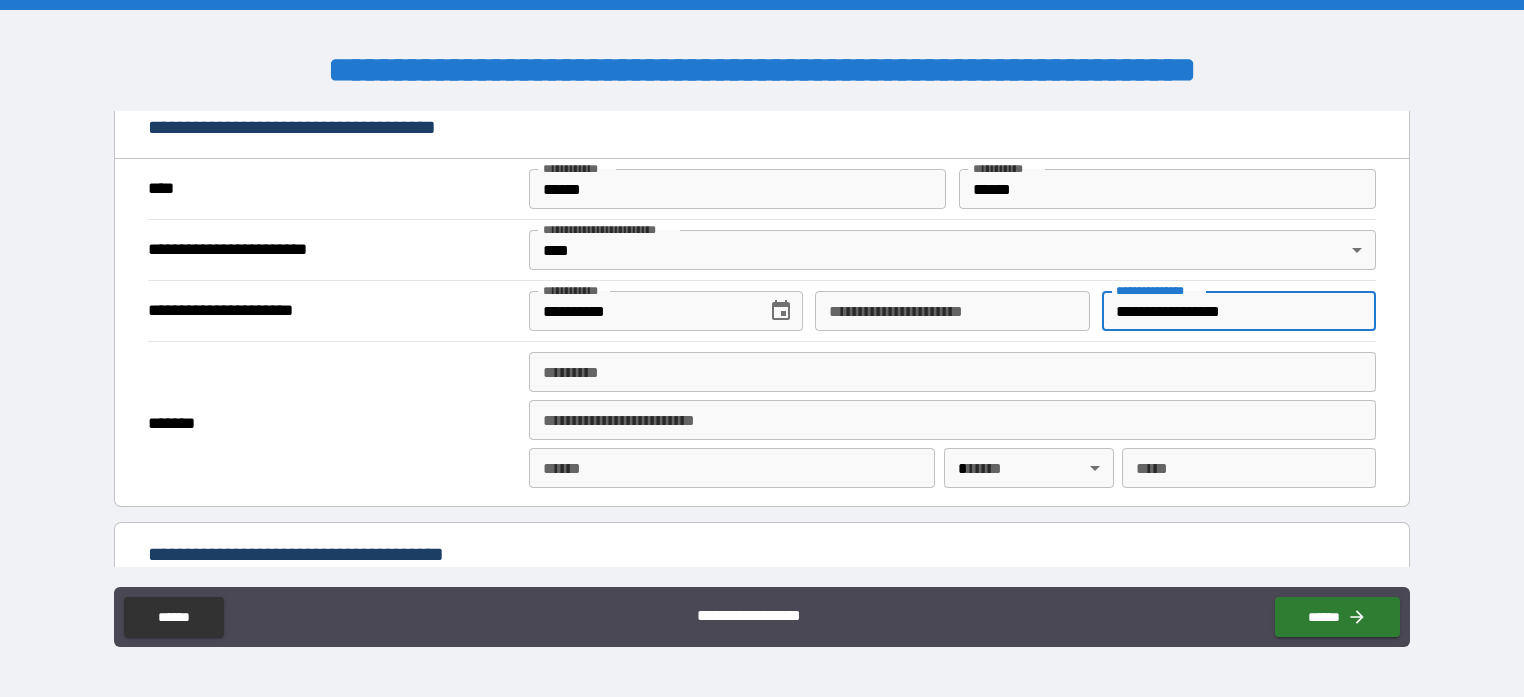 scroll, scrollTop: 1700, scrollLeft: 0, axis: vertical 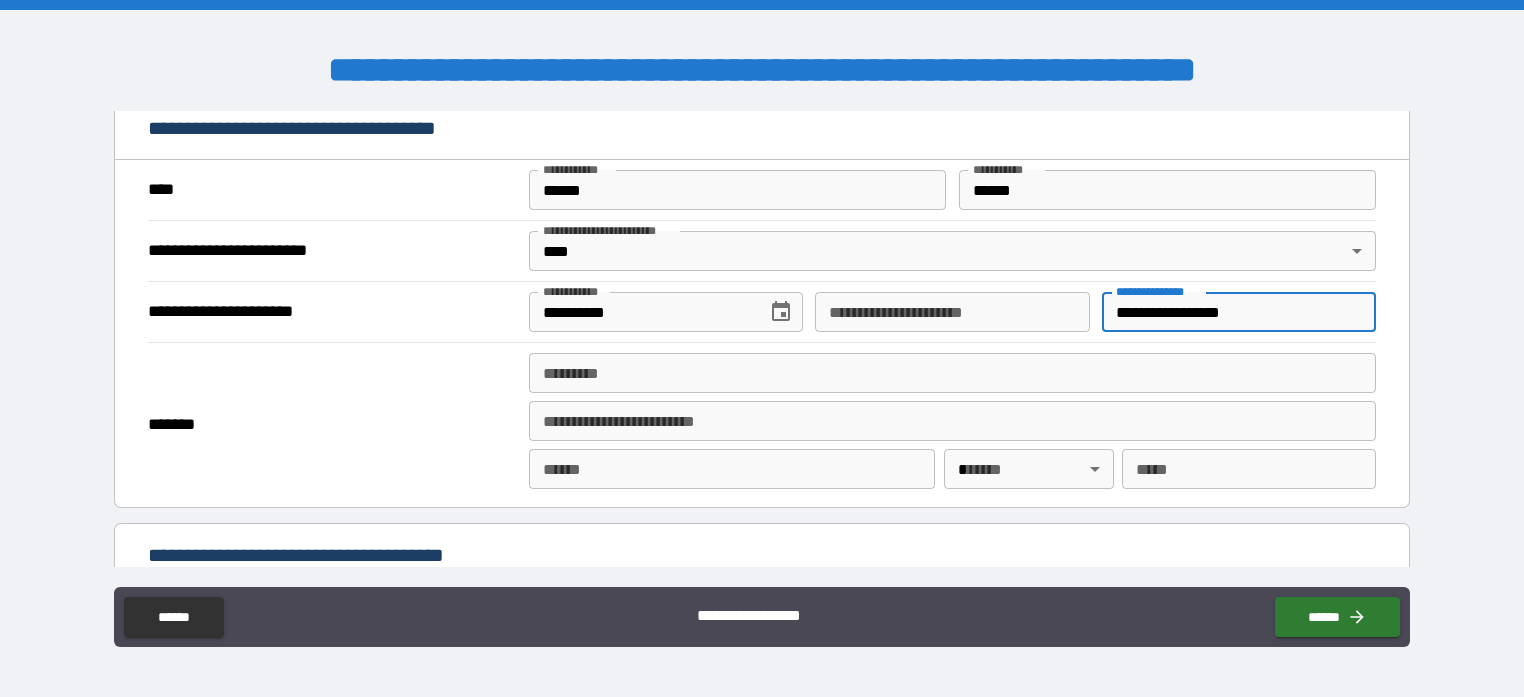type on "**********" 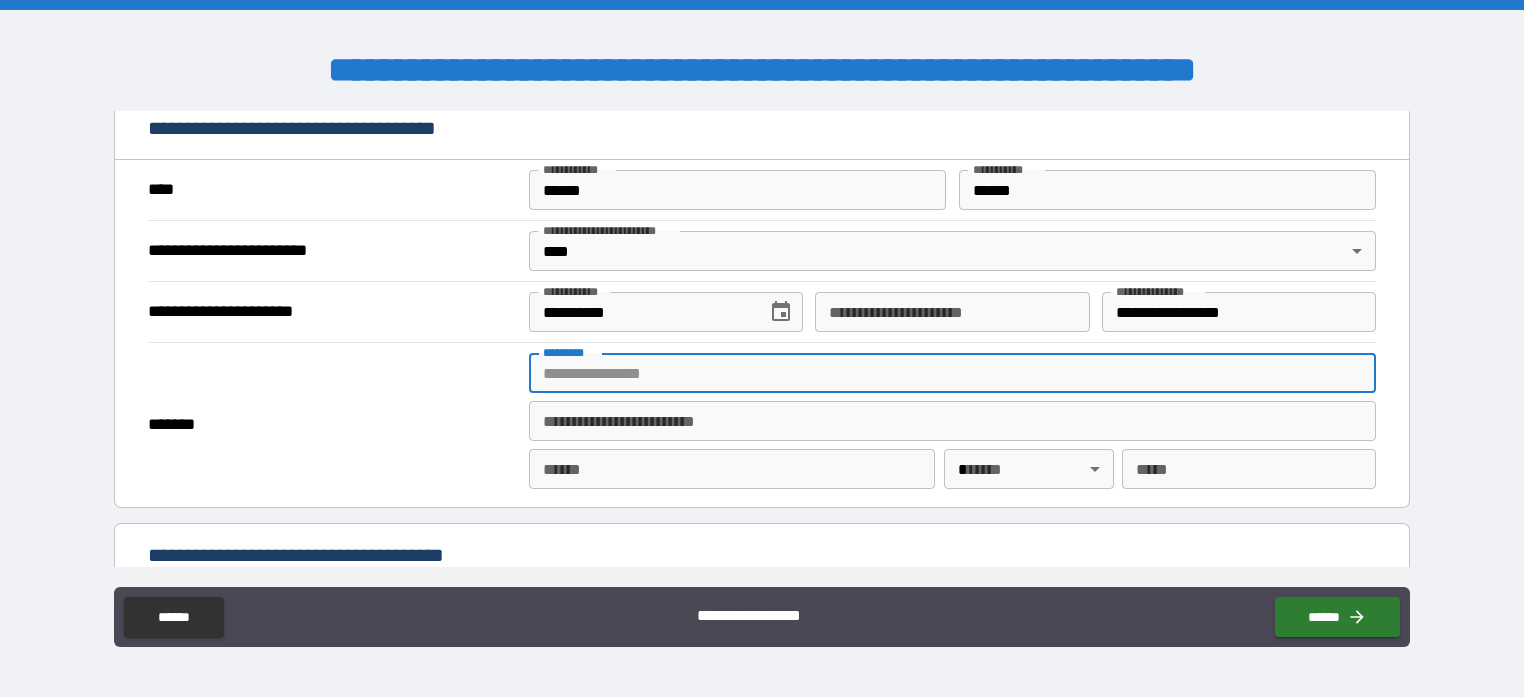 click on "*******   *" at bounding box center [953, 373] 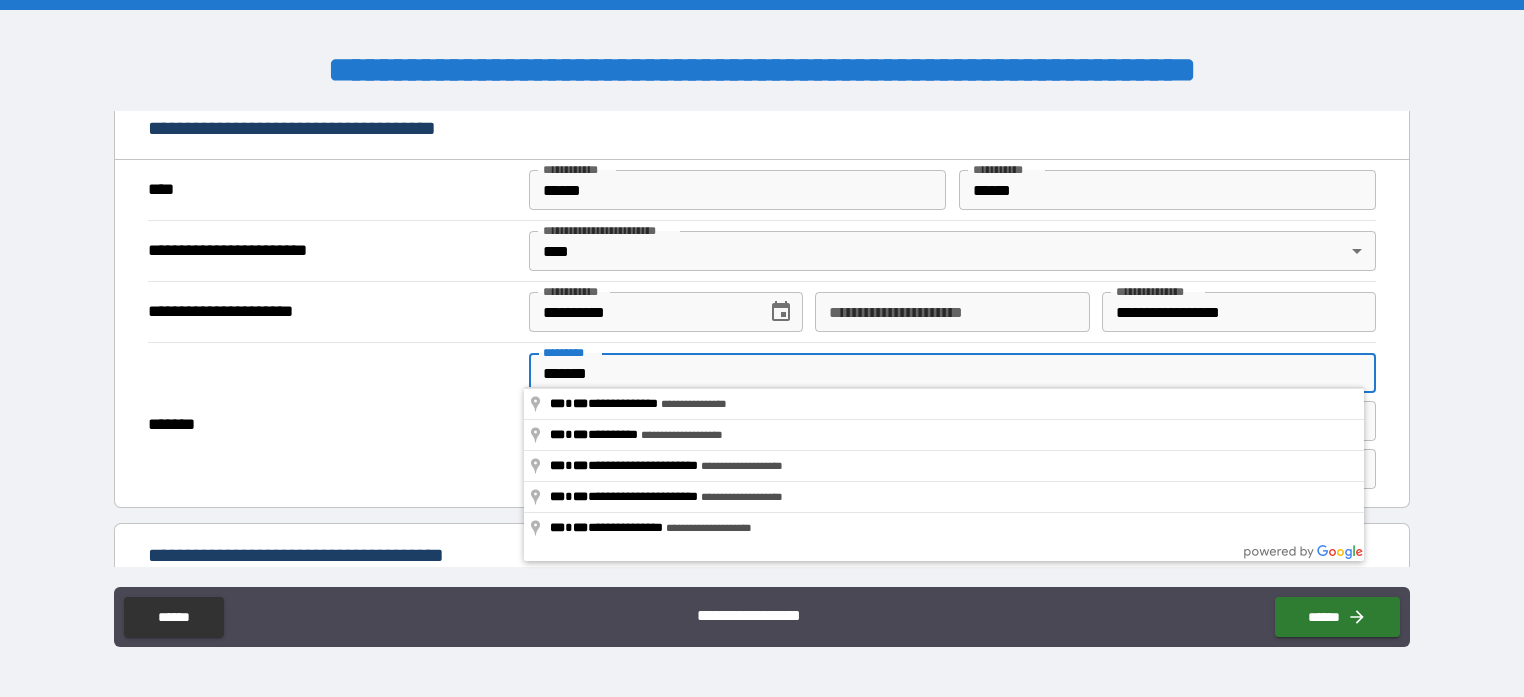 type on "**********" 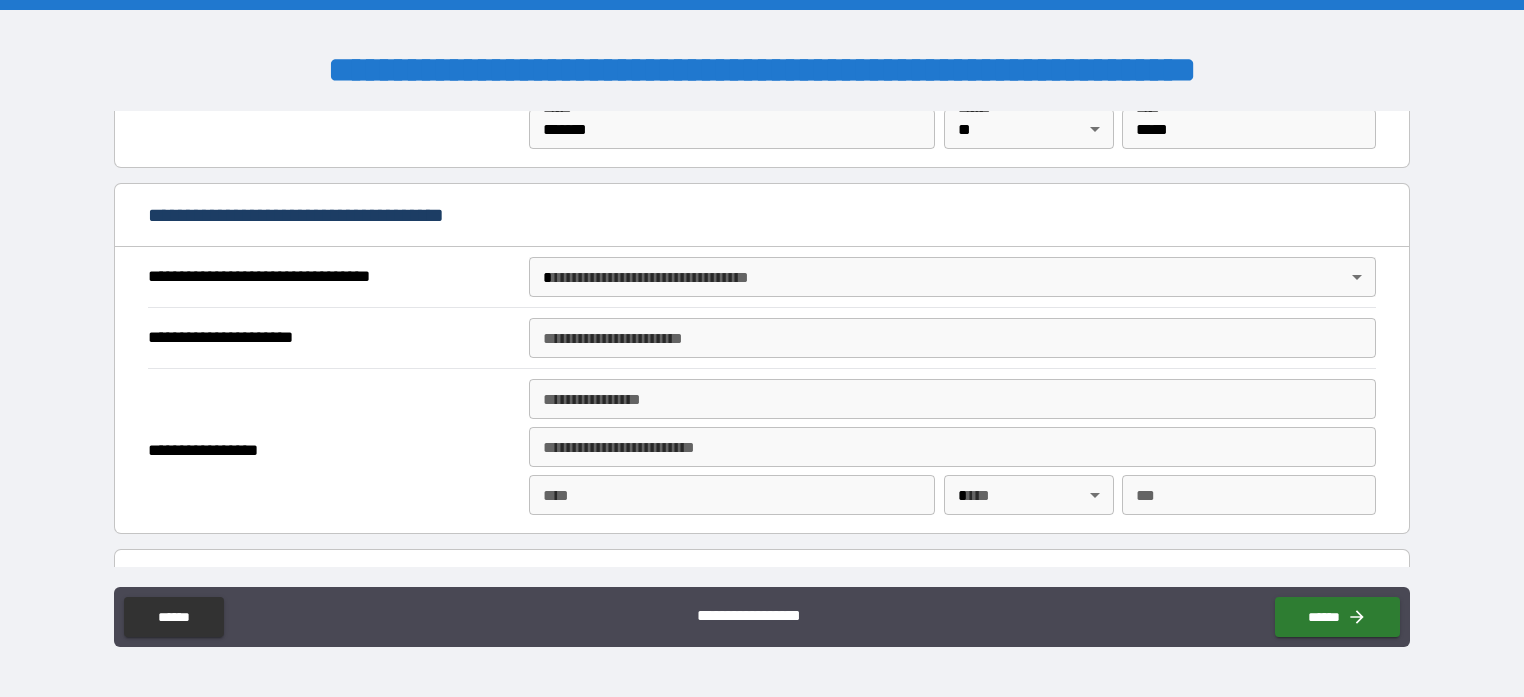 scroll, scrollTop: 2100, scrollLeft: 0, axis: vertical 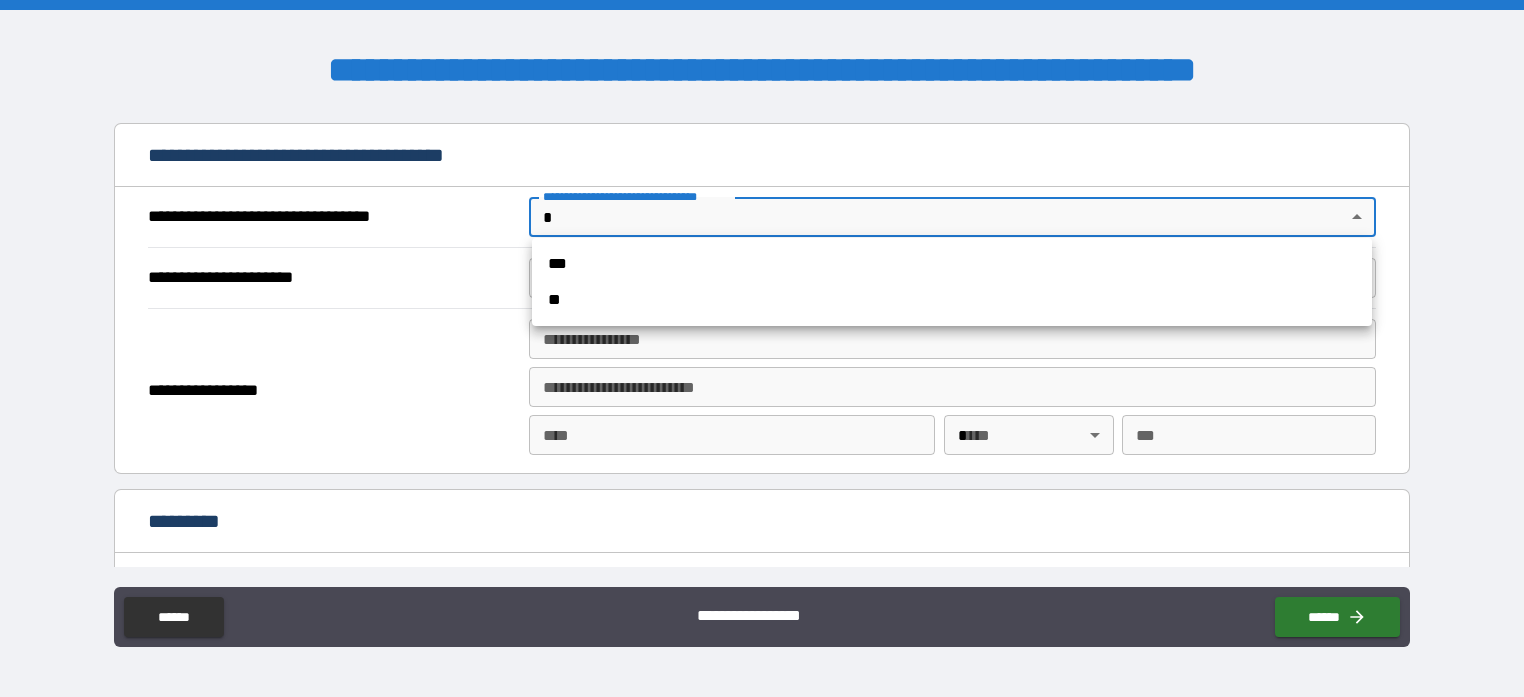 click on "**********" at bounding box center (762, 348) 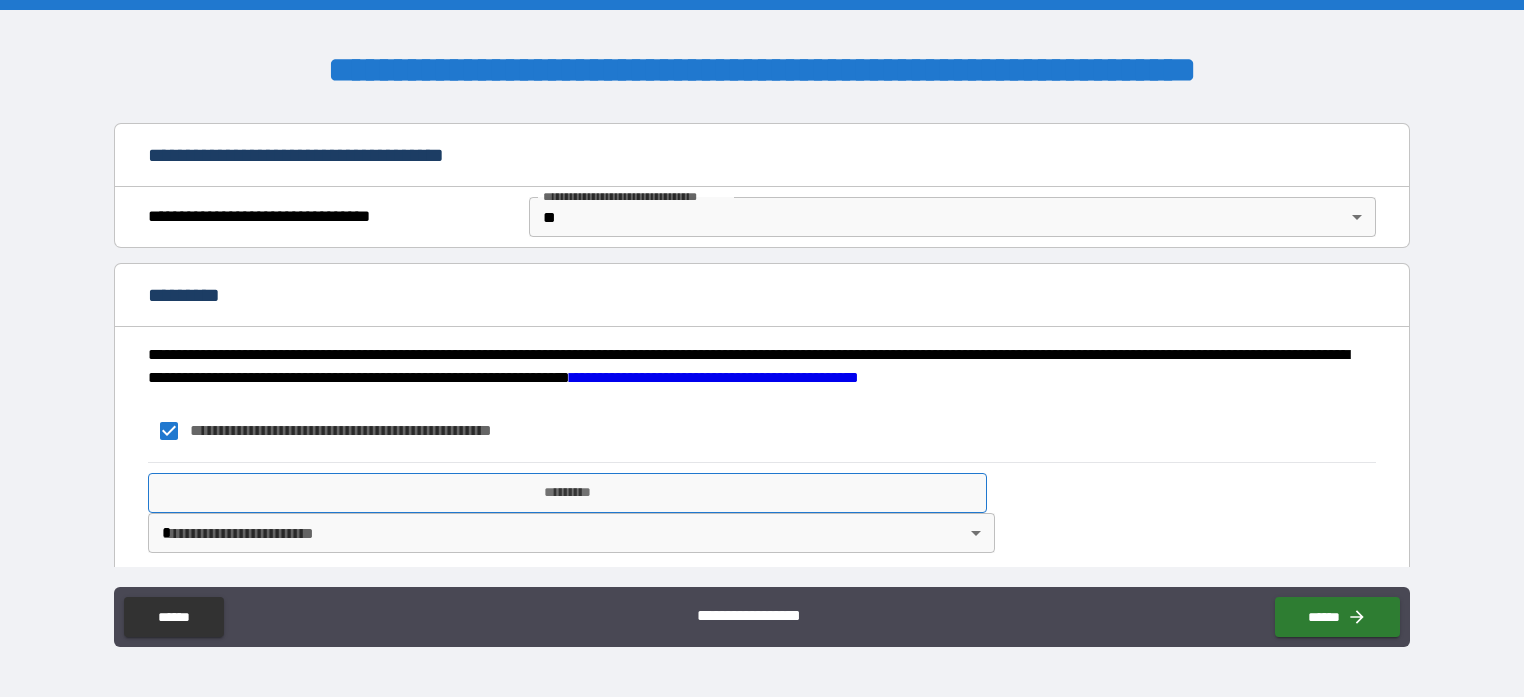 click on "*********" at bounding box center [568, 493] 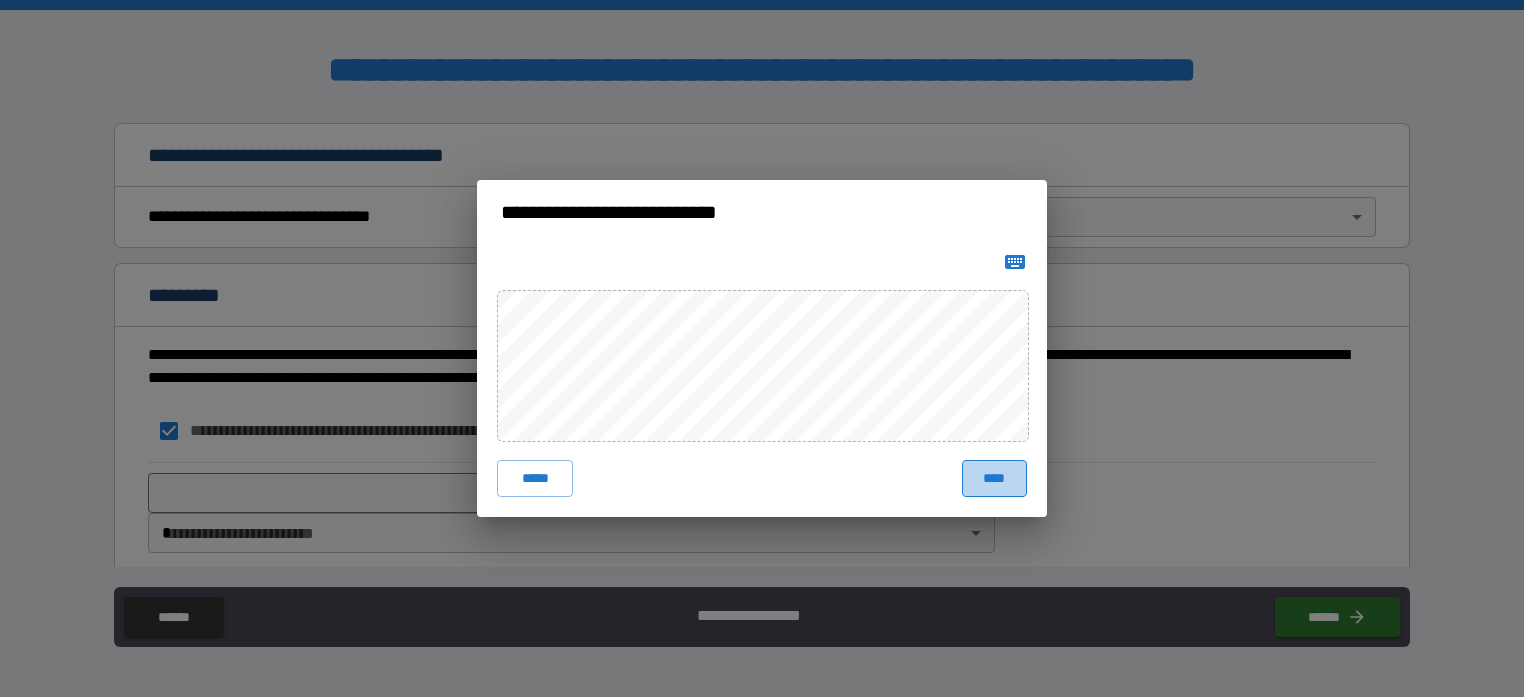click on "****" at bounding box center [994, 478] 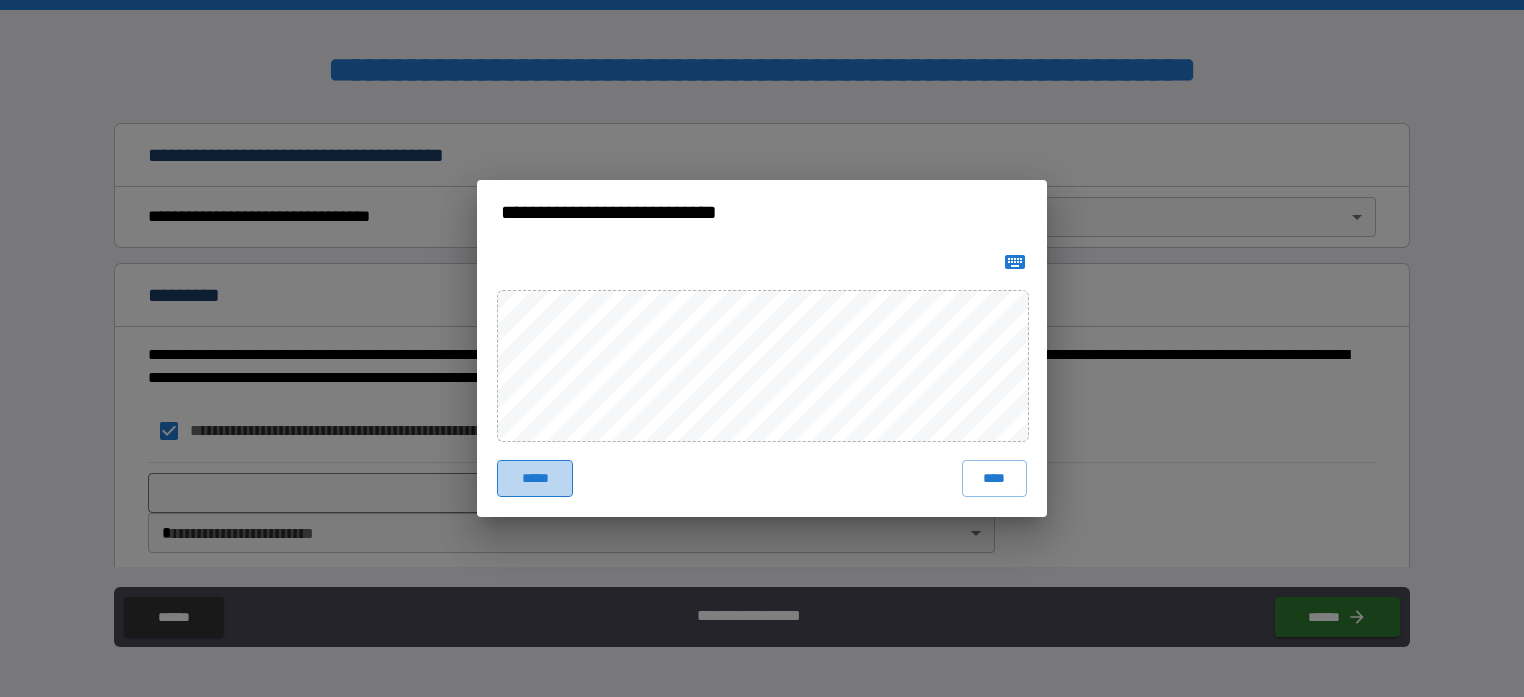 click on "*****" at bounding box center (535, 478) 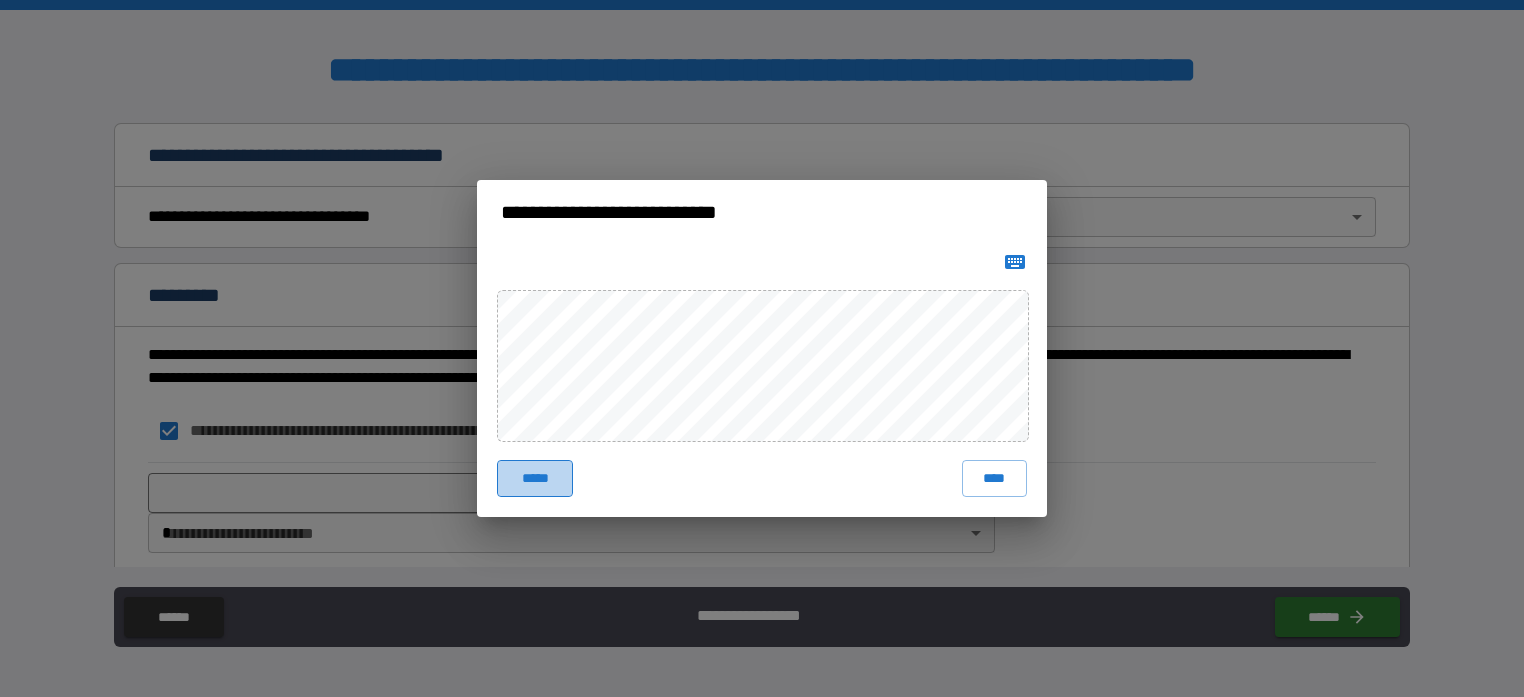 click on "*****" at bounding box center [535, 478] 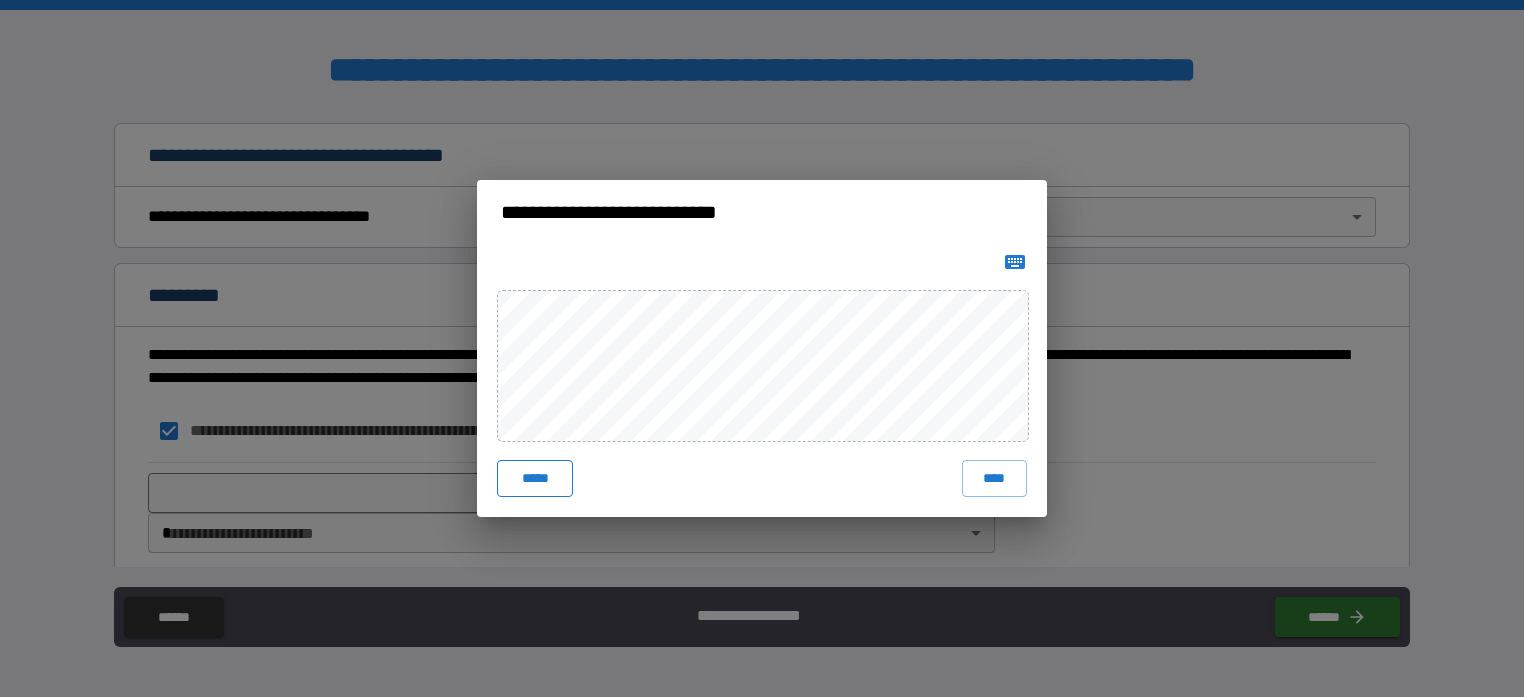 click on "*****" at bounding box center [535, 478] 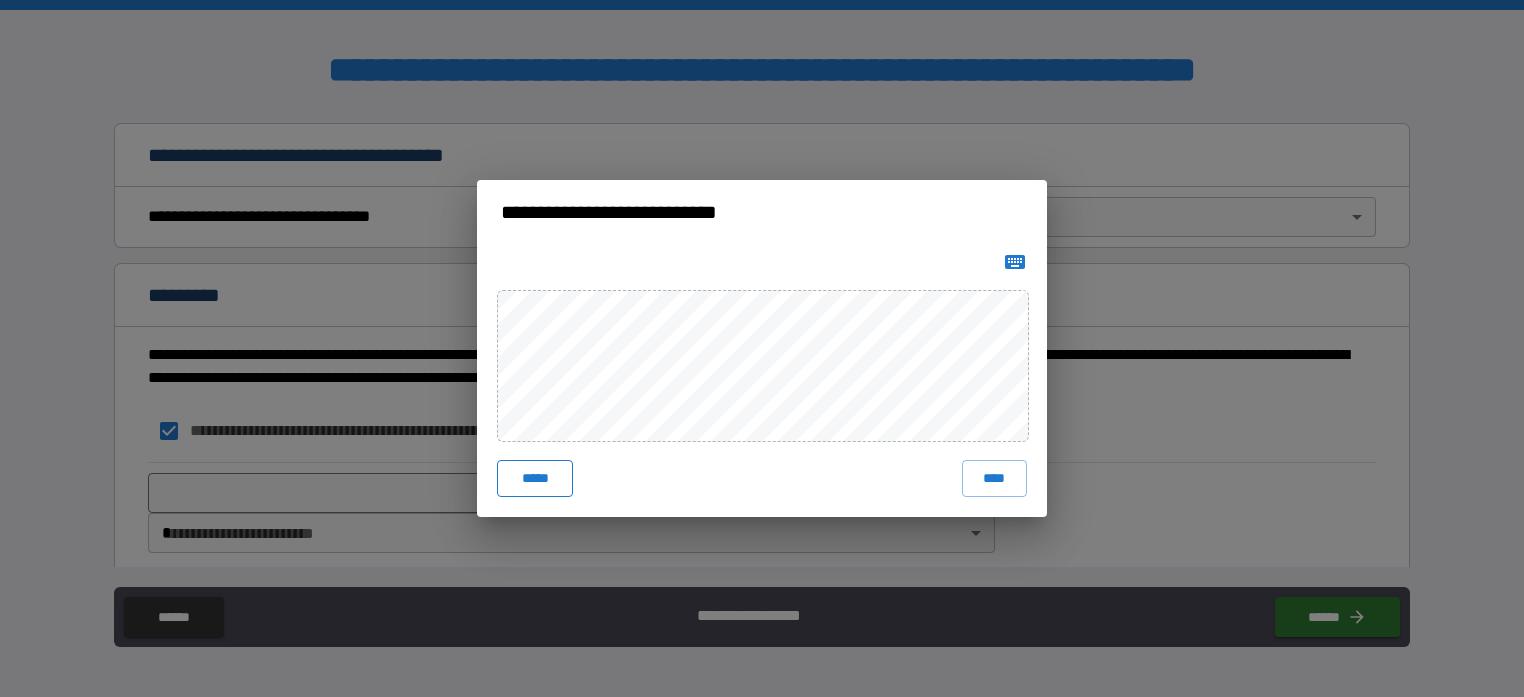 click on "*****" at bounding box center [535, 478] 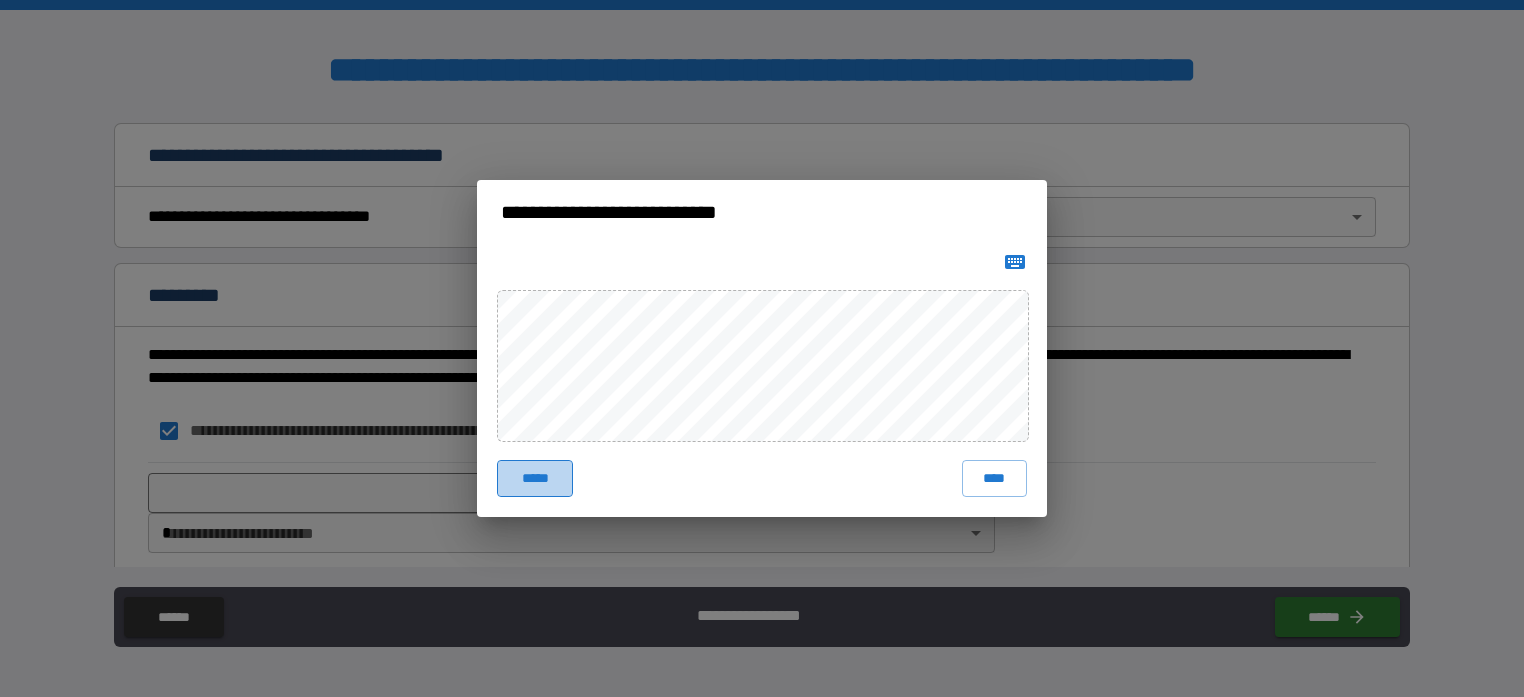 click on "*****" at bounding box center (535, 478) 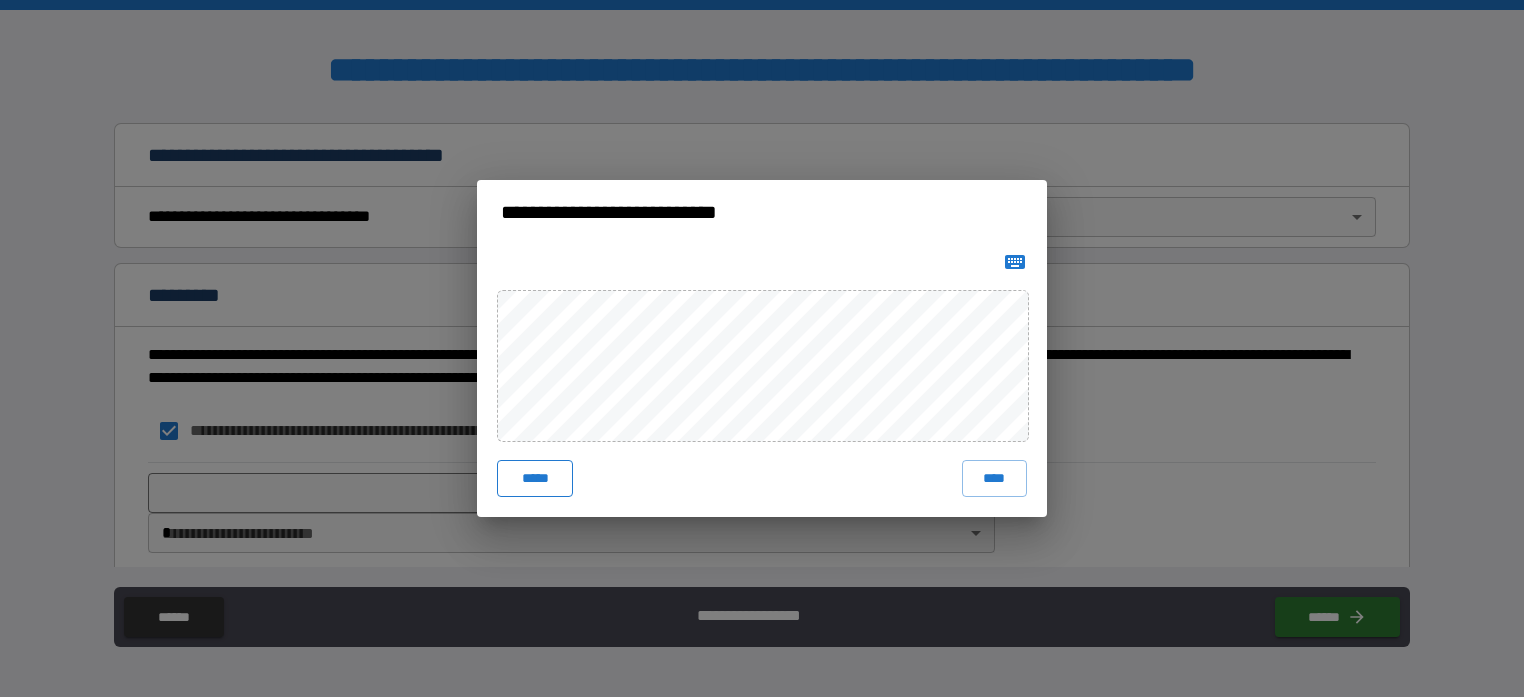click on "*****" at bounding box center [535, 478] 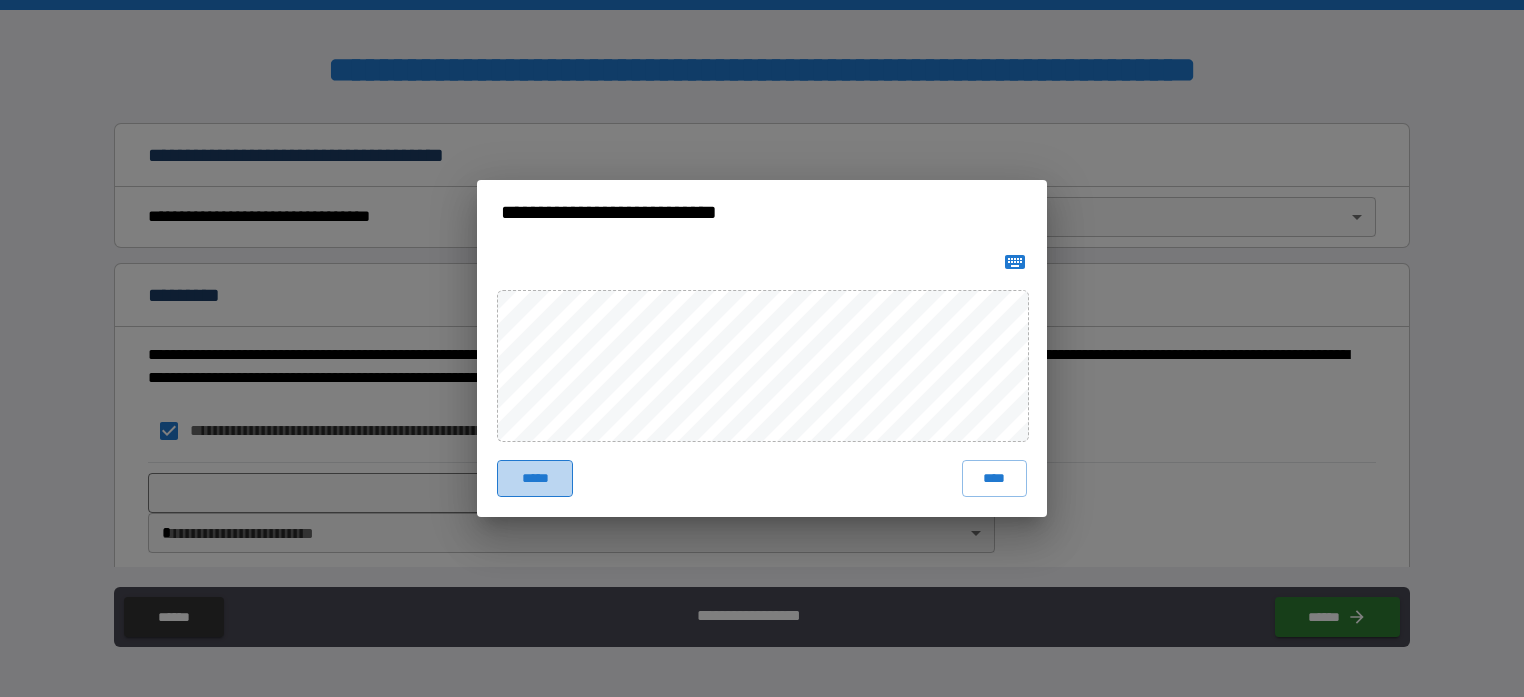 click on "*****" at bounding box center [535, 478] 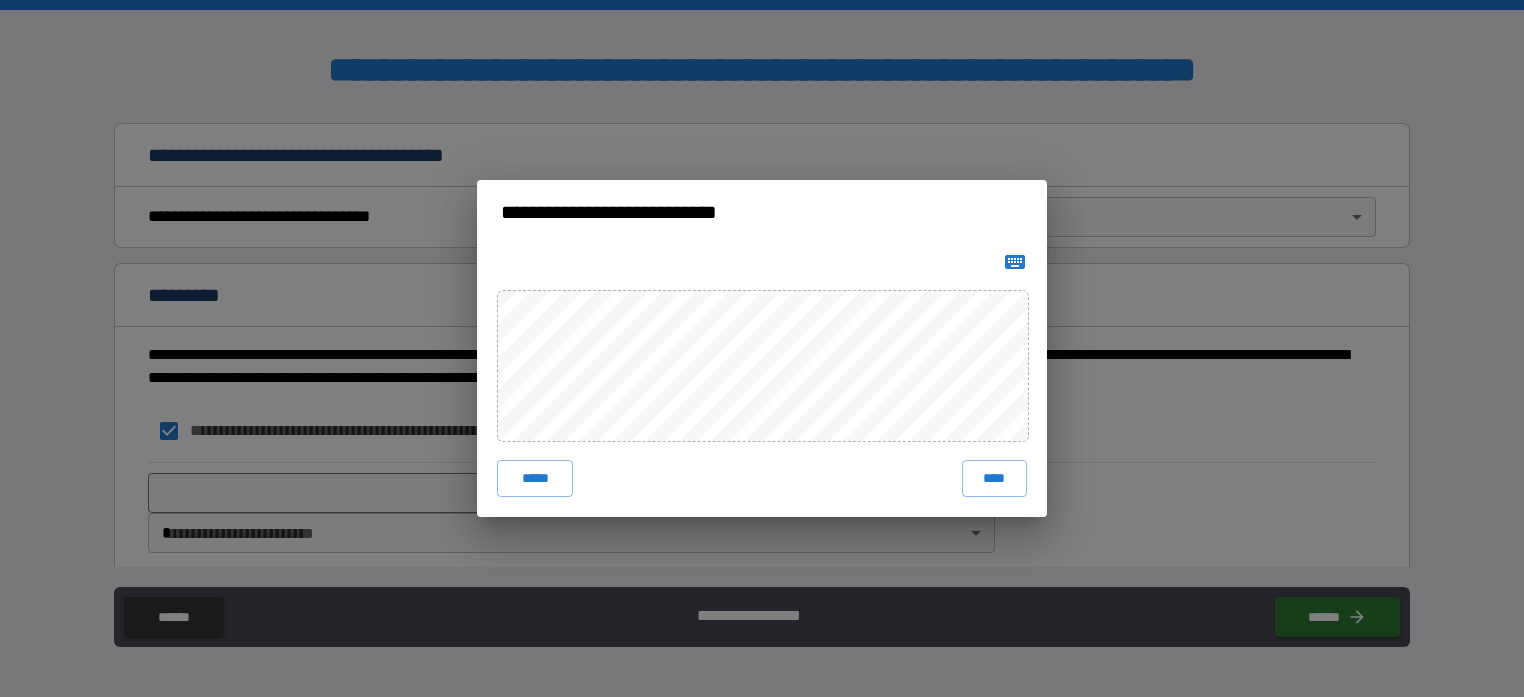 click on "*****" at bounding box center (535, 478) 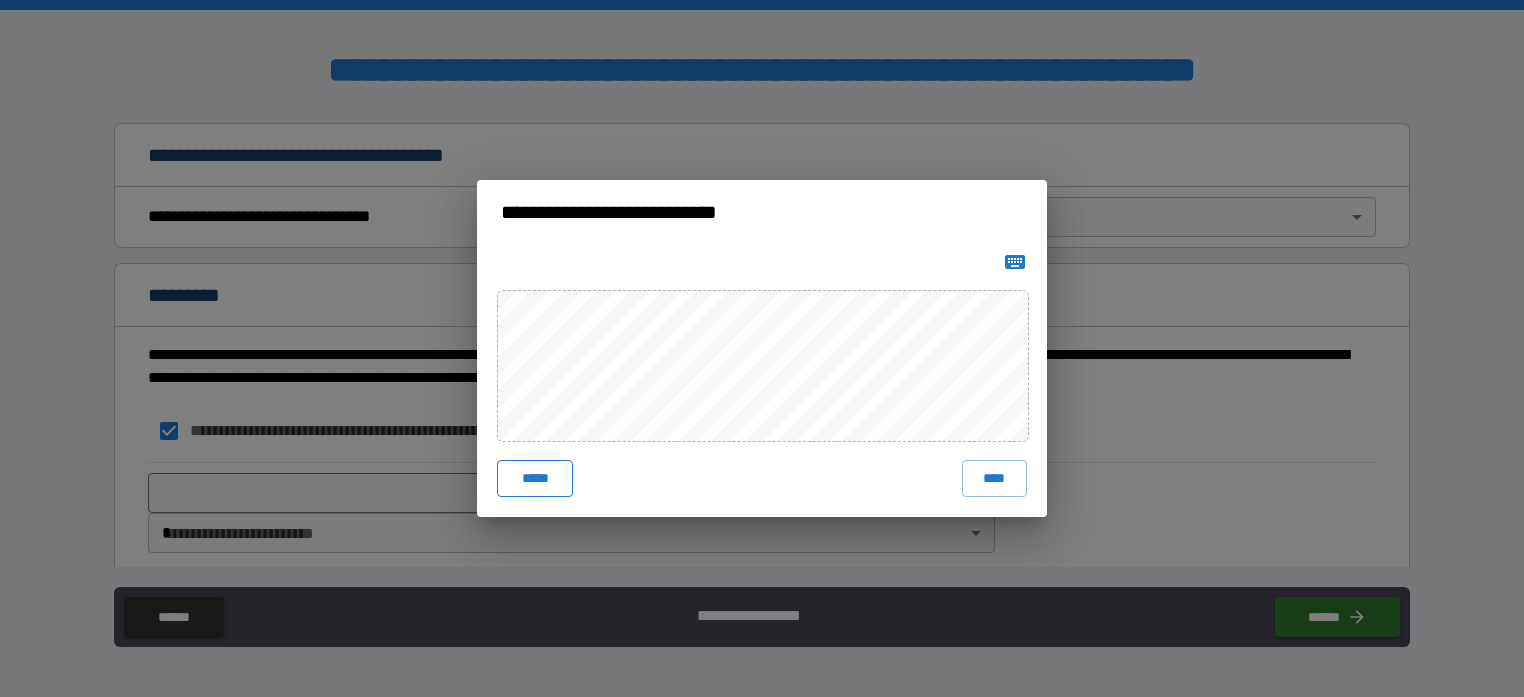 click on "*****" at bounding box center (535, 478) 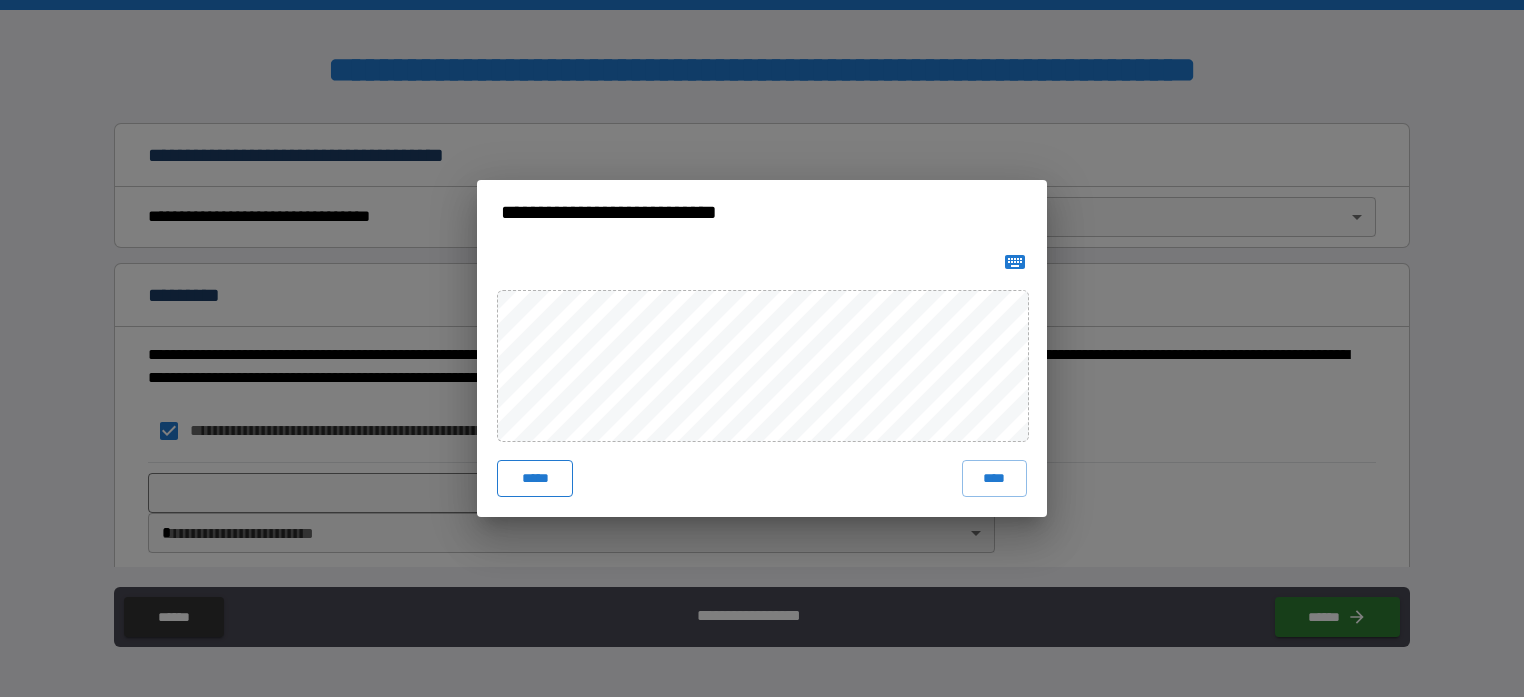click on "*****" at bounding box center (535, 478) 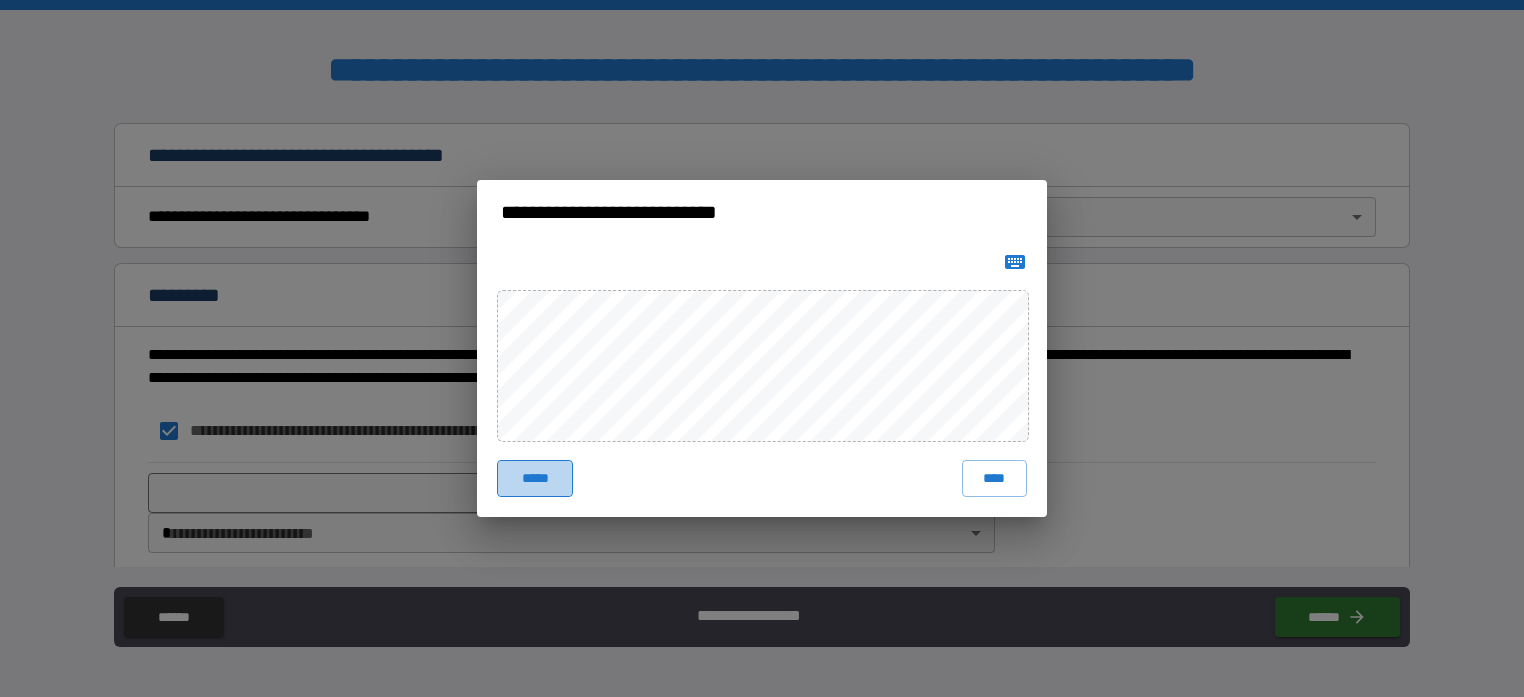 click on "*****" at bounding box center (535, 478) 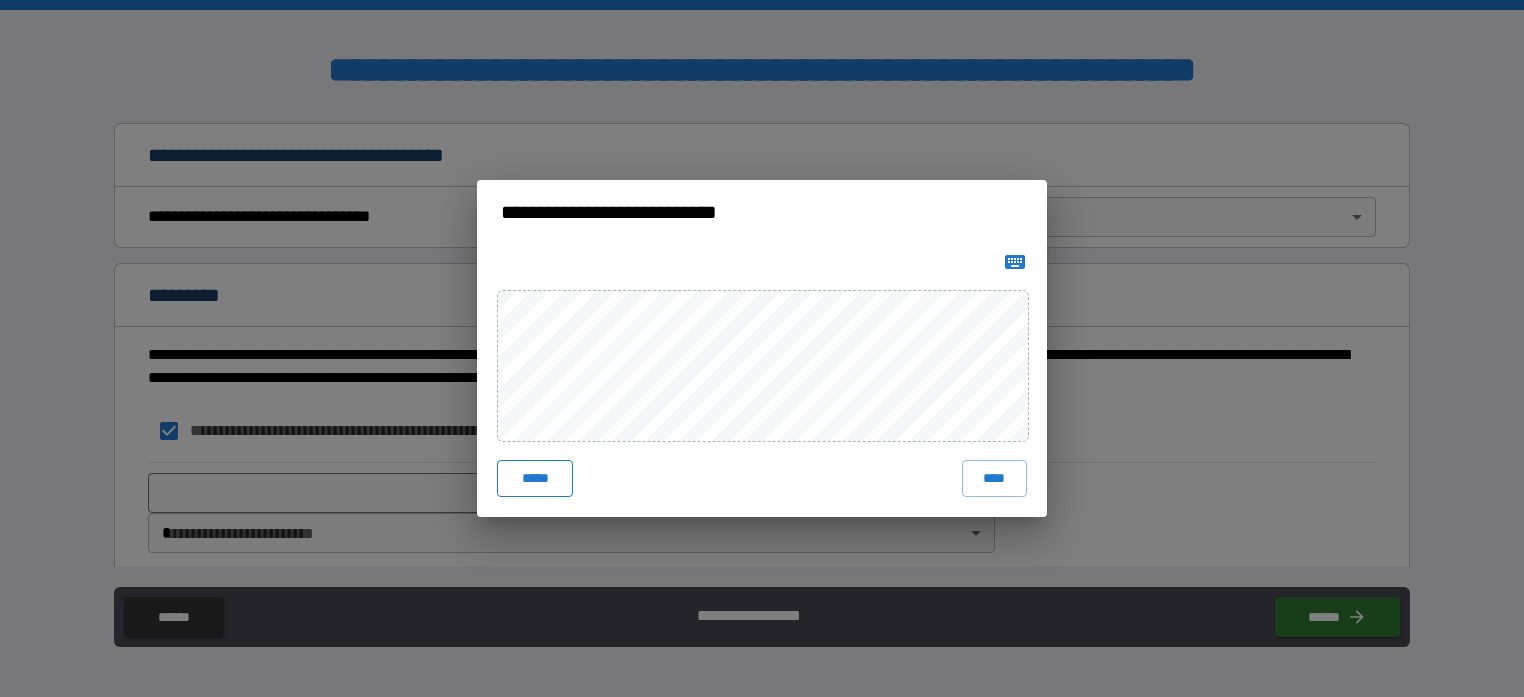 click on "*****" at bounding box center [535, 478] 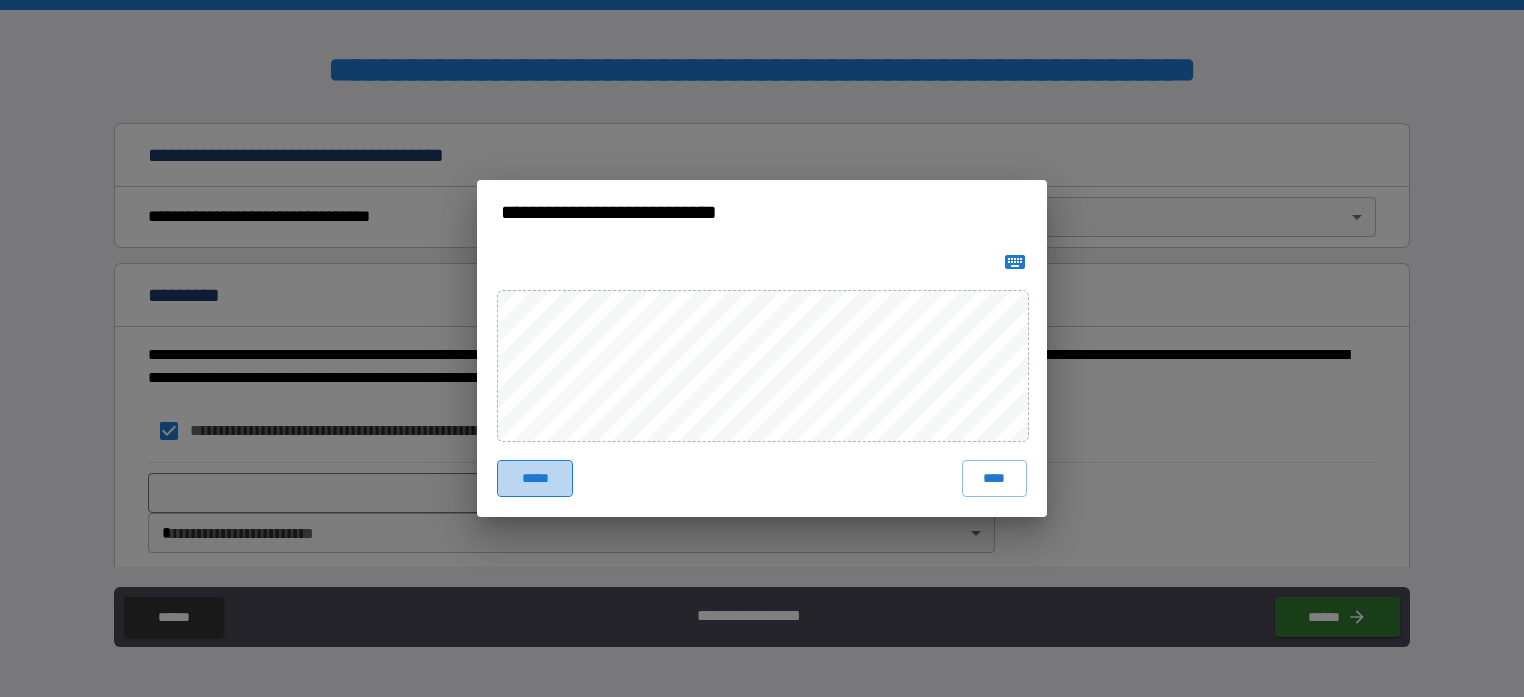 click on "*****" at bounding box center (535, 478) 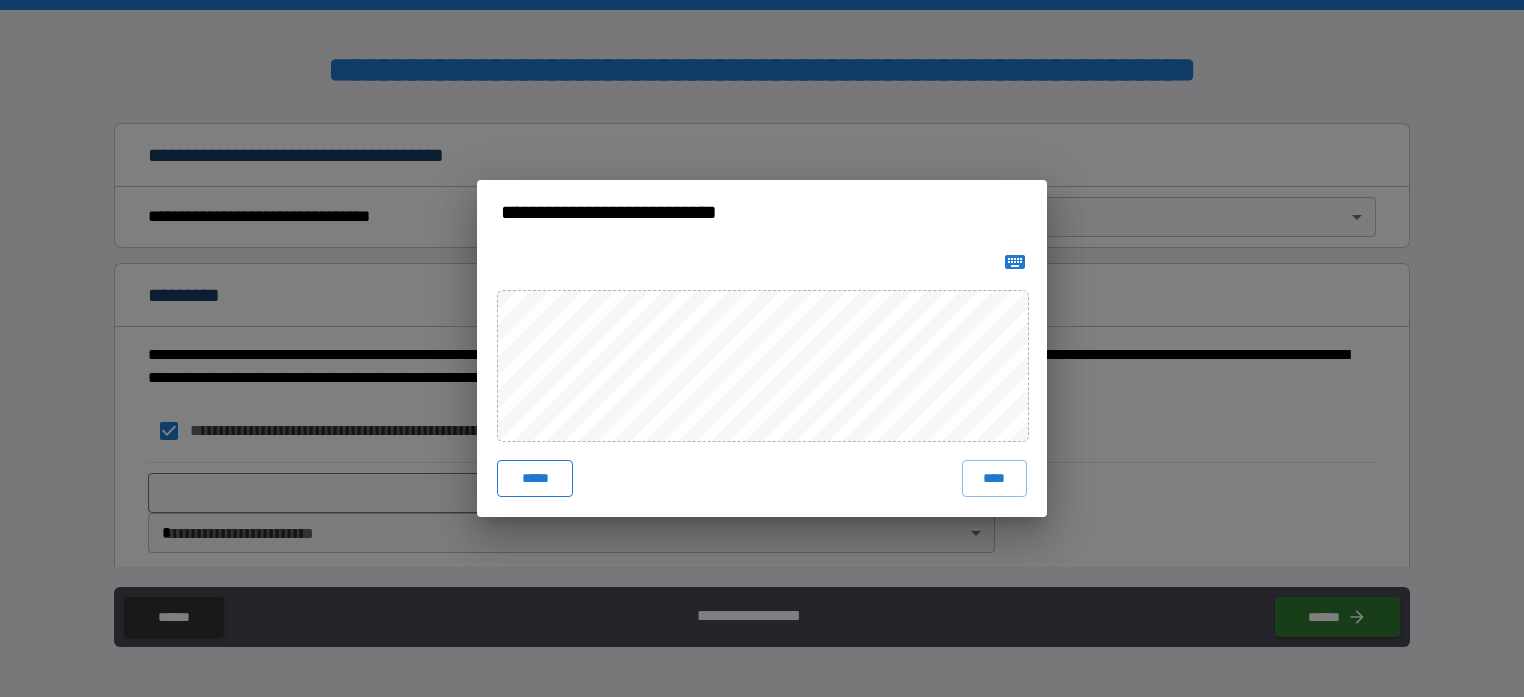 click on "*****" at bounding box center (535, 478) 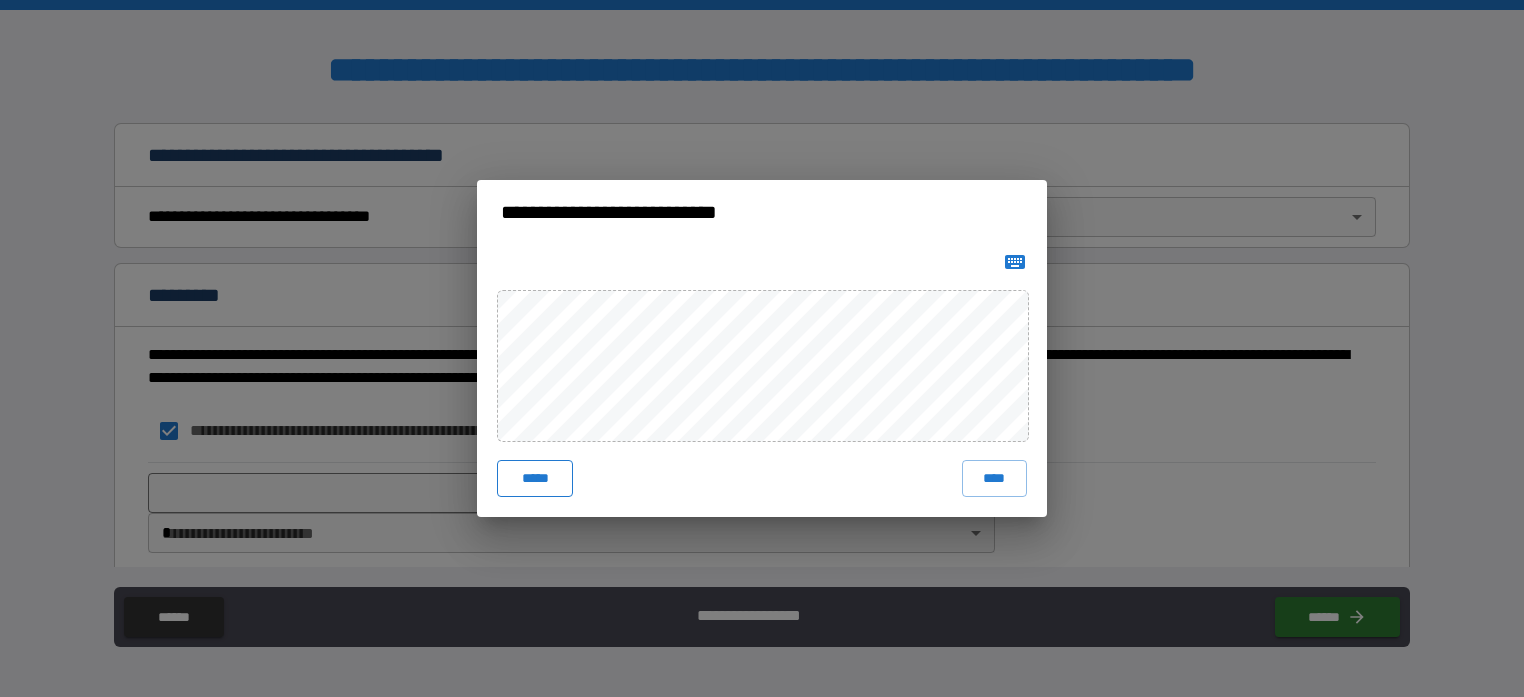 click on "*****" at bounding box center [535, 478] 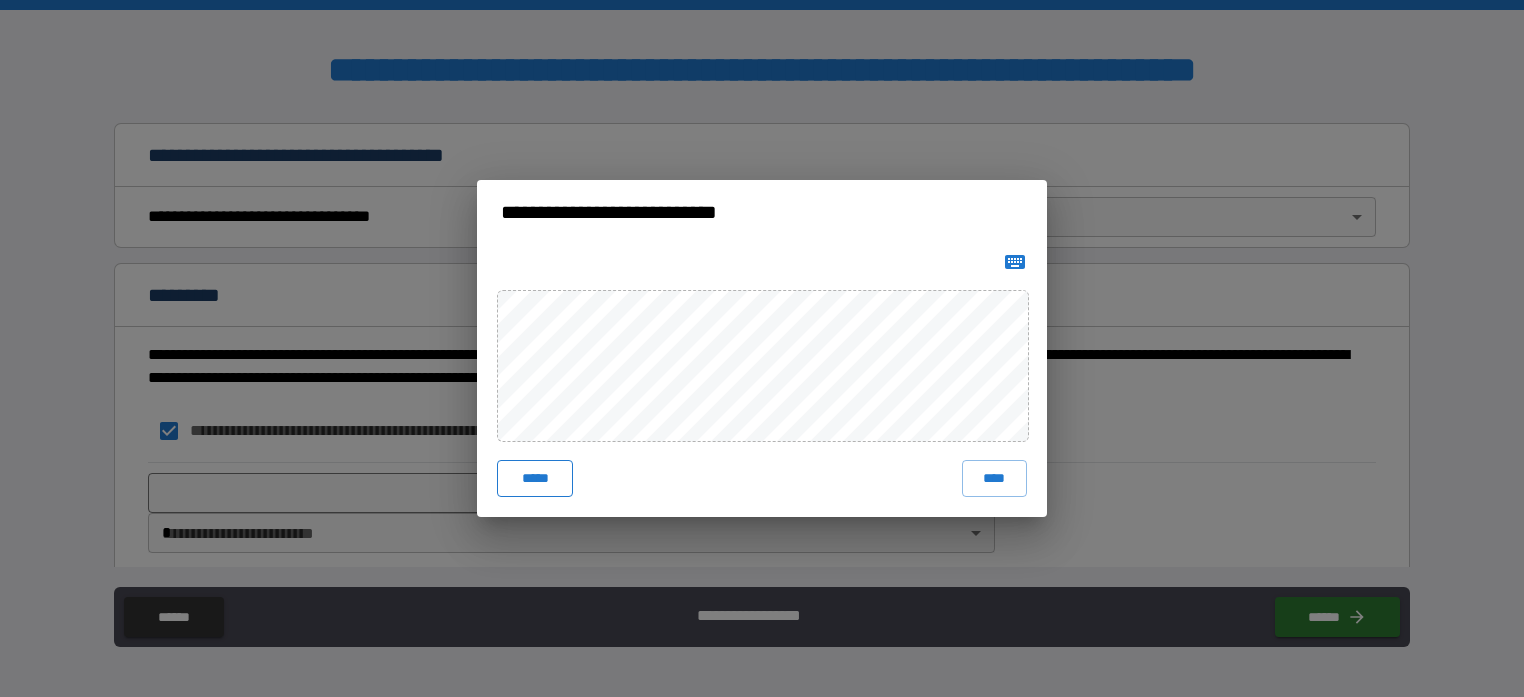 click on "*****" at bounding box center [535, 478] 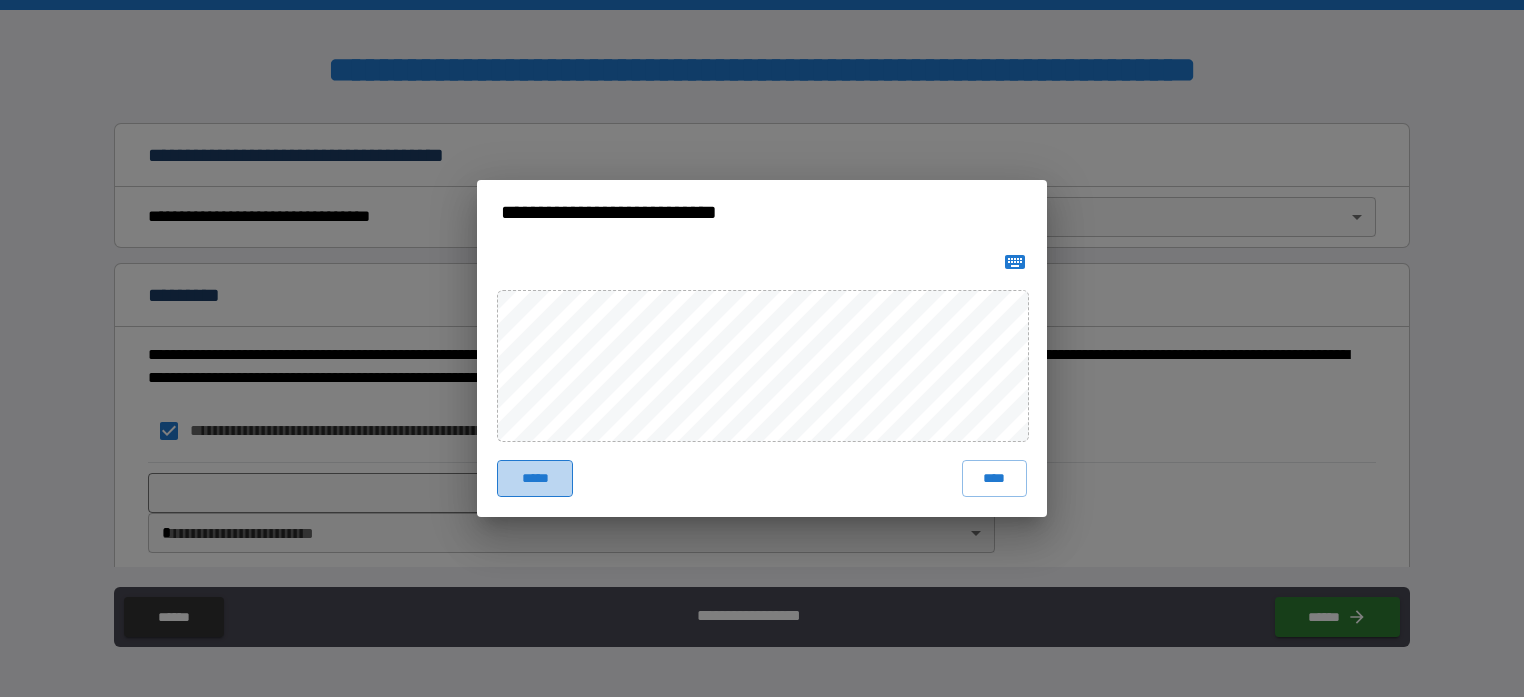 click on "*****" at bounding box center [535, 478] 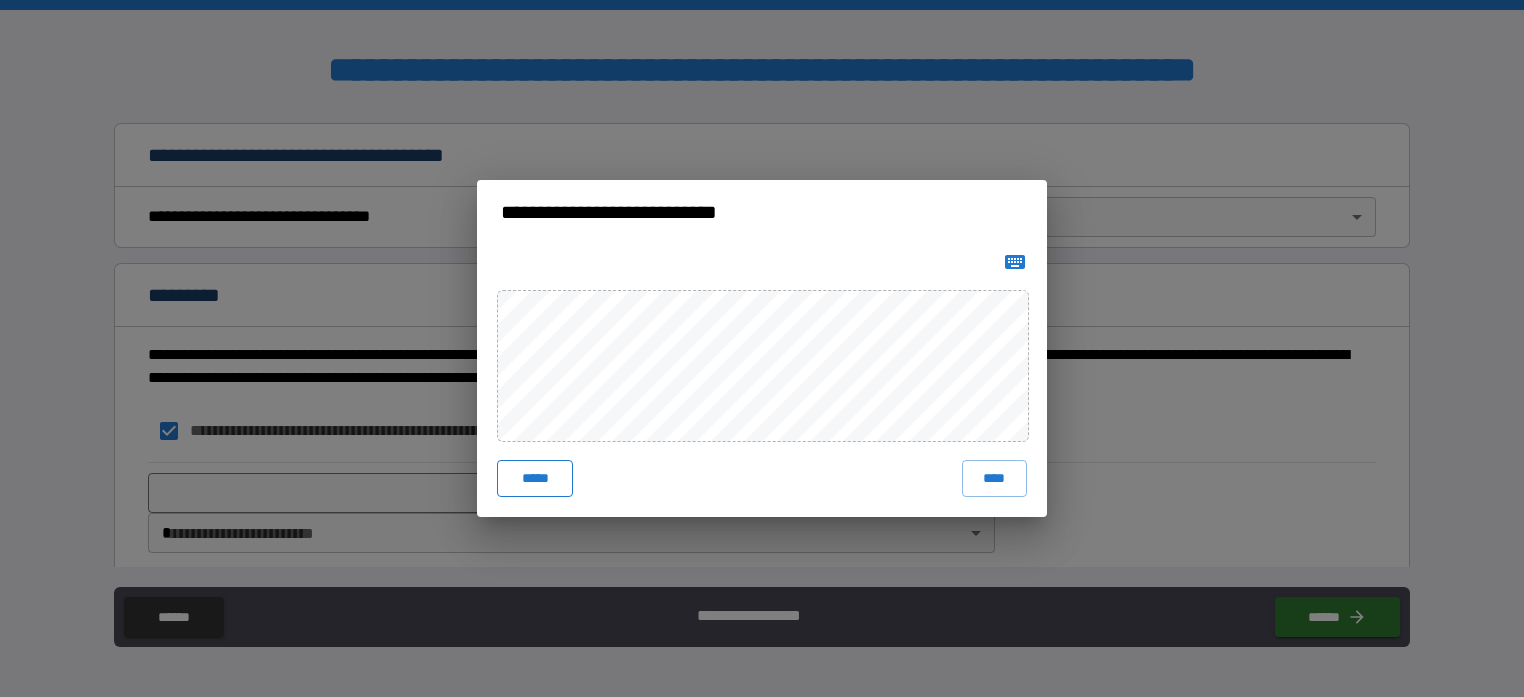 click on "*****" at bounding box center [535, 478] 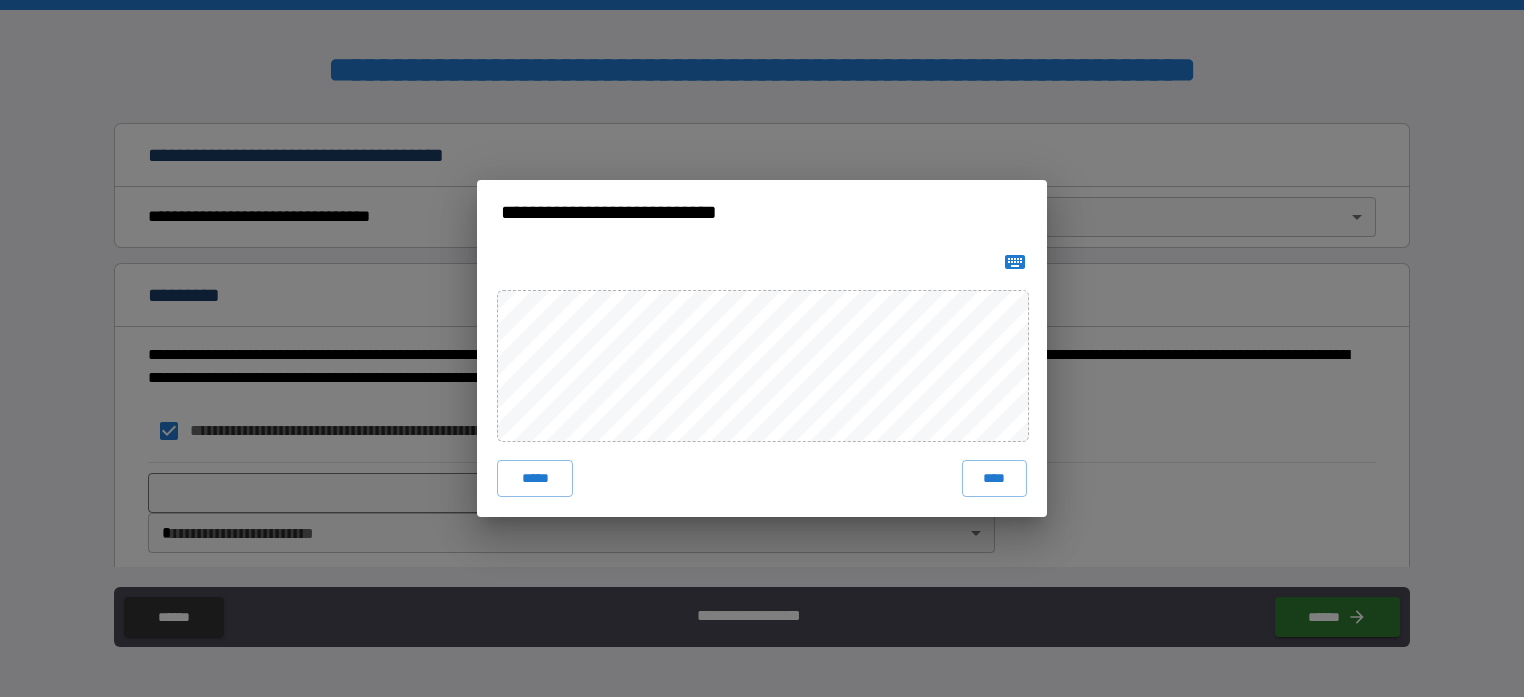 drag, startPoint x: 524, startPoint y: 470, endPoint x: 578, endPoint y: 454, distance: 56.32051 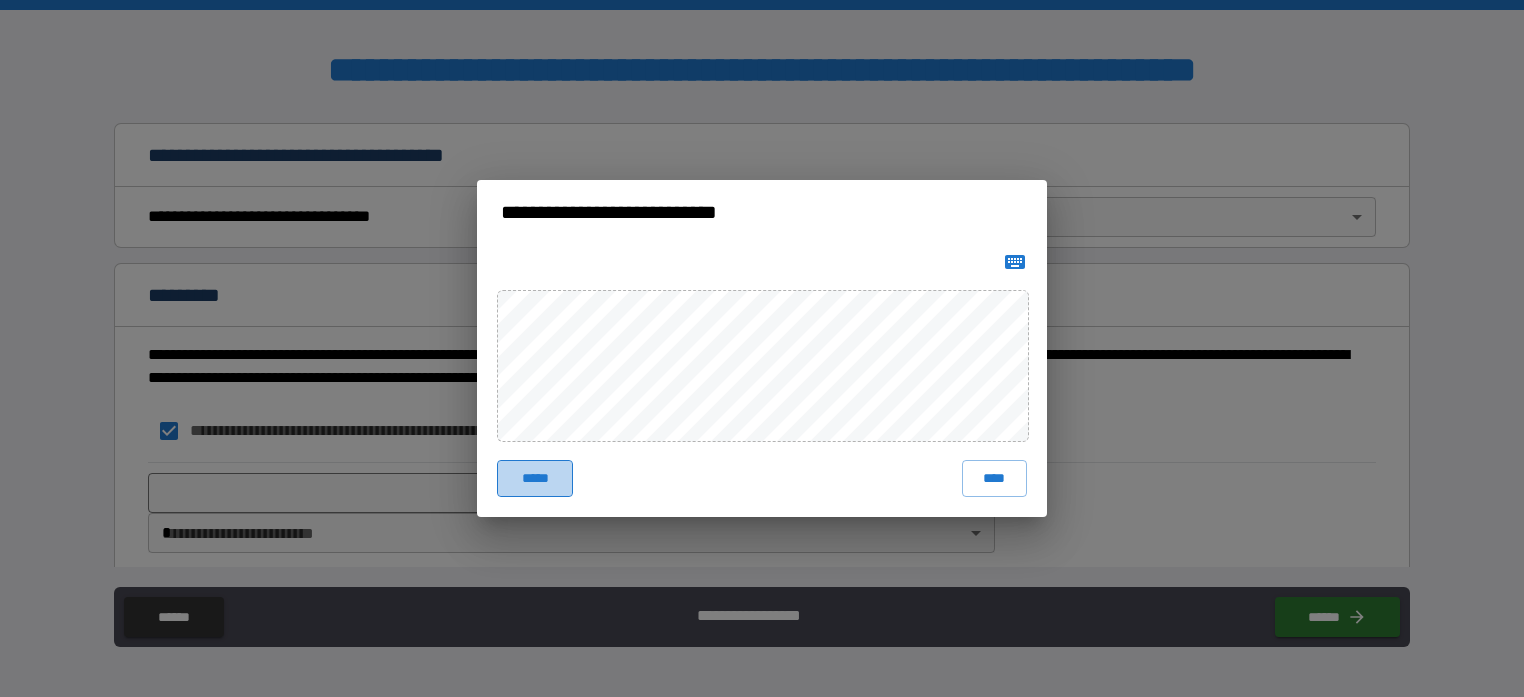 drag, startPoint x: 512, startPoint y: 469, endPoint x: 585, endPoint y: 450, distance: 75.43209 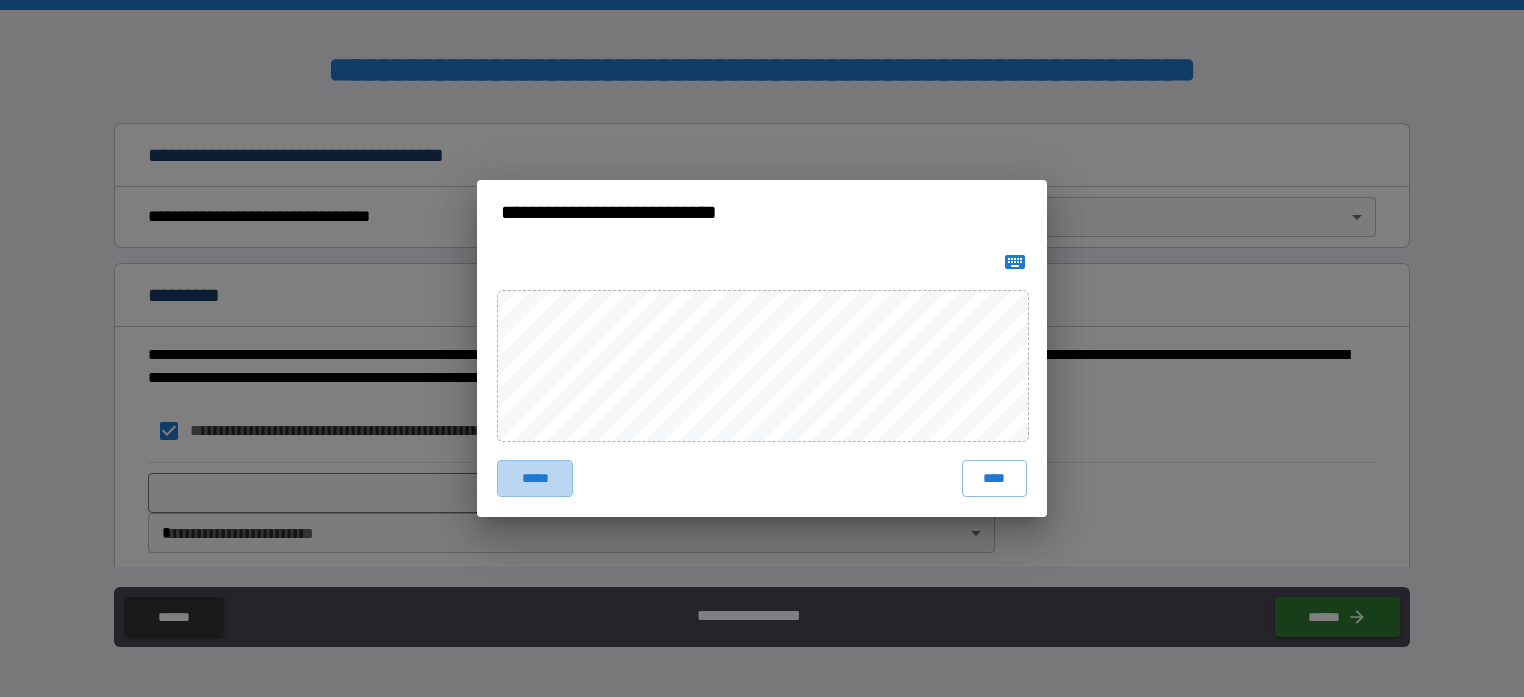 click on "*****" at bounding box center [535, 478] 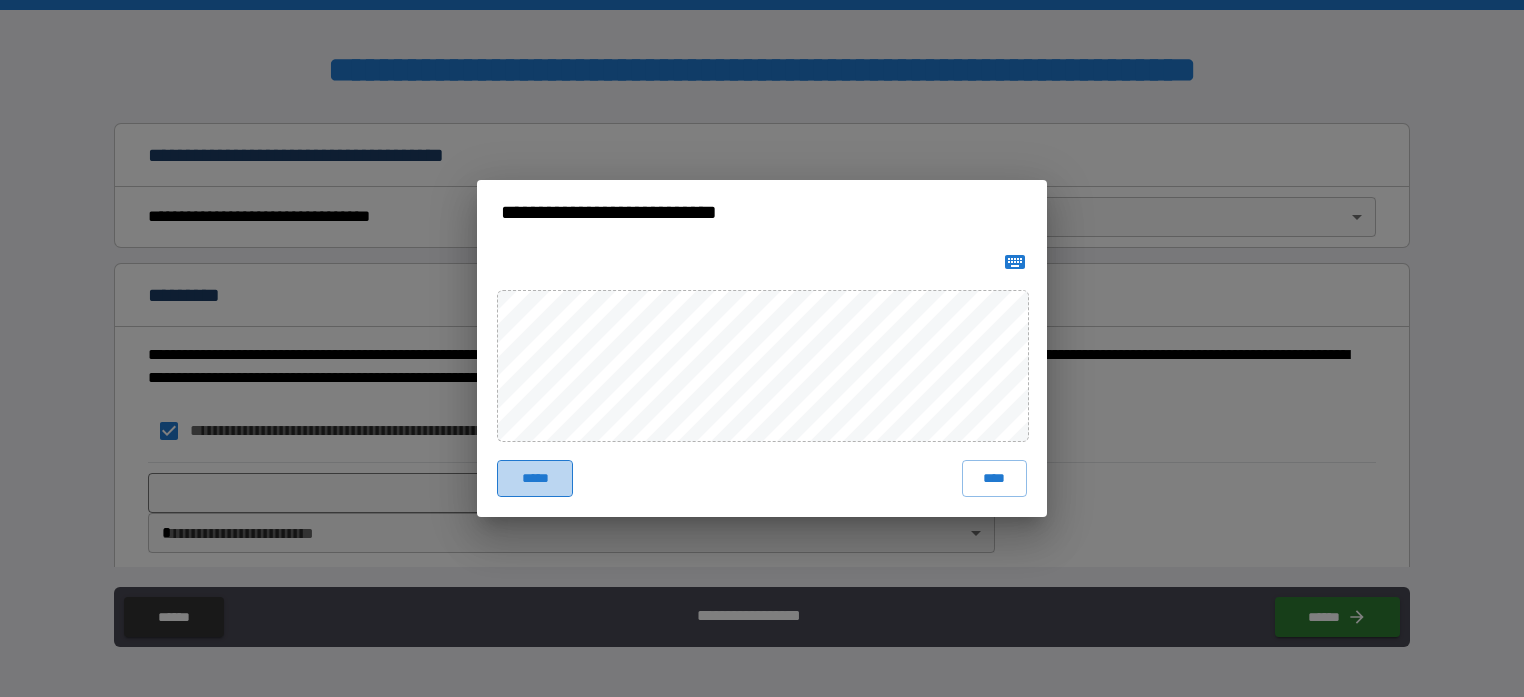 click on "*****" at bounding box center (535, 478) 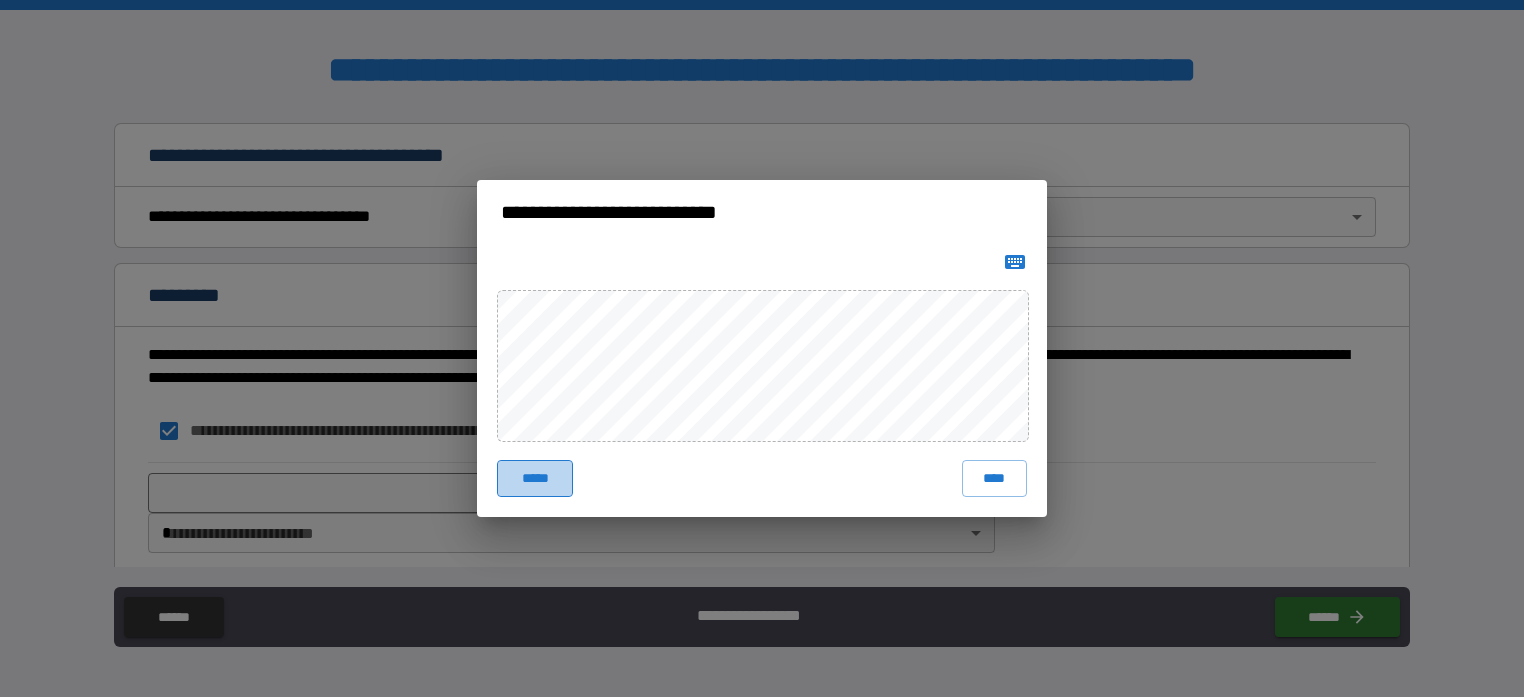 click on "*****" at bounding box center (535, 478) 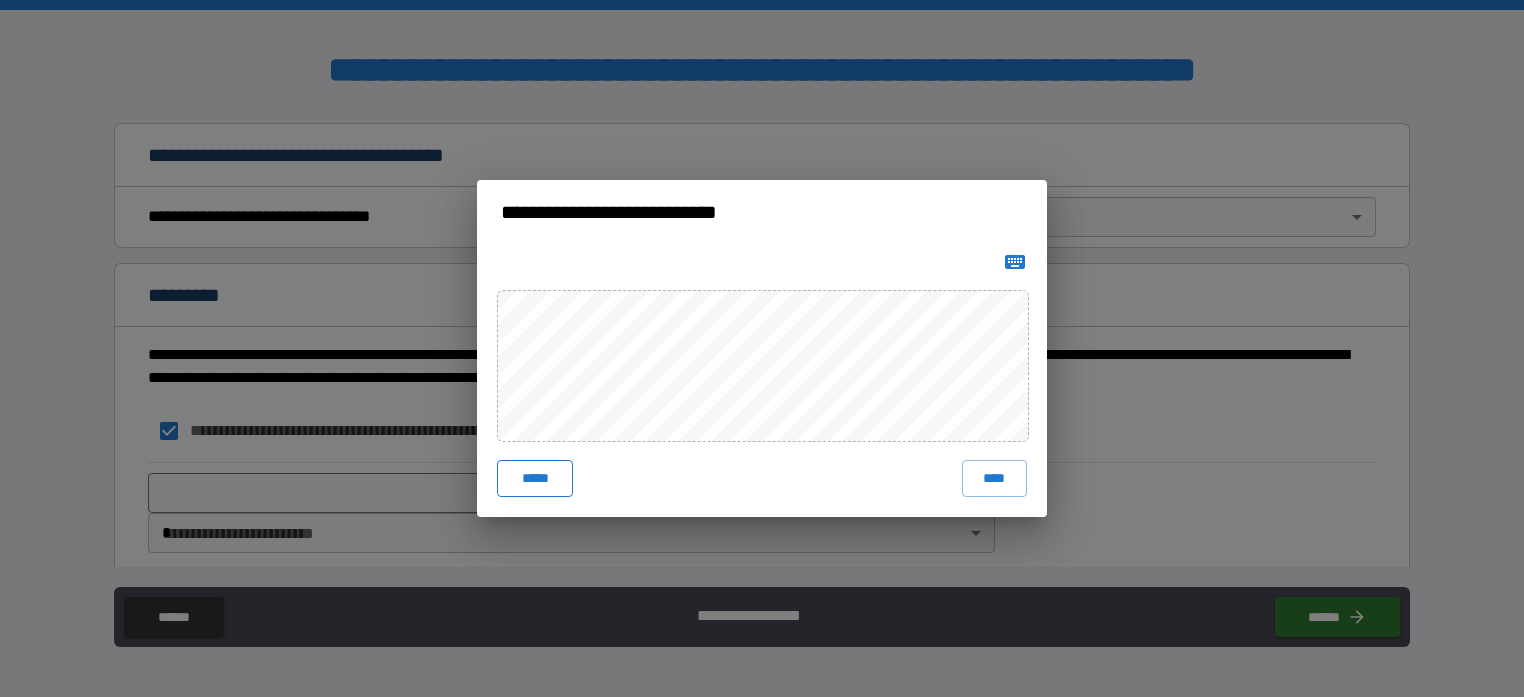 click on "*****" at bounding box center (535, 478) 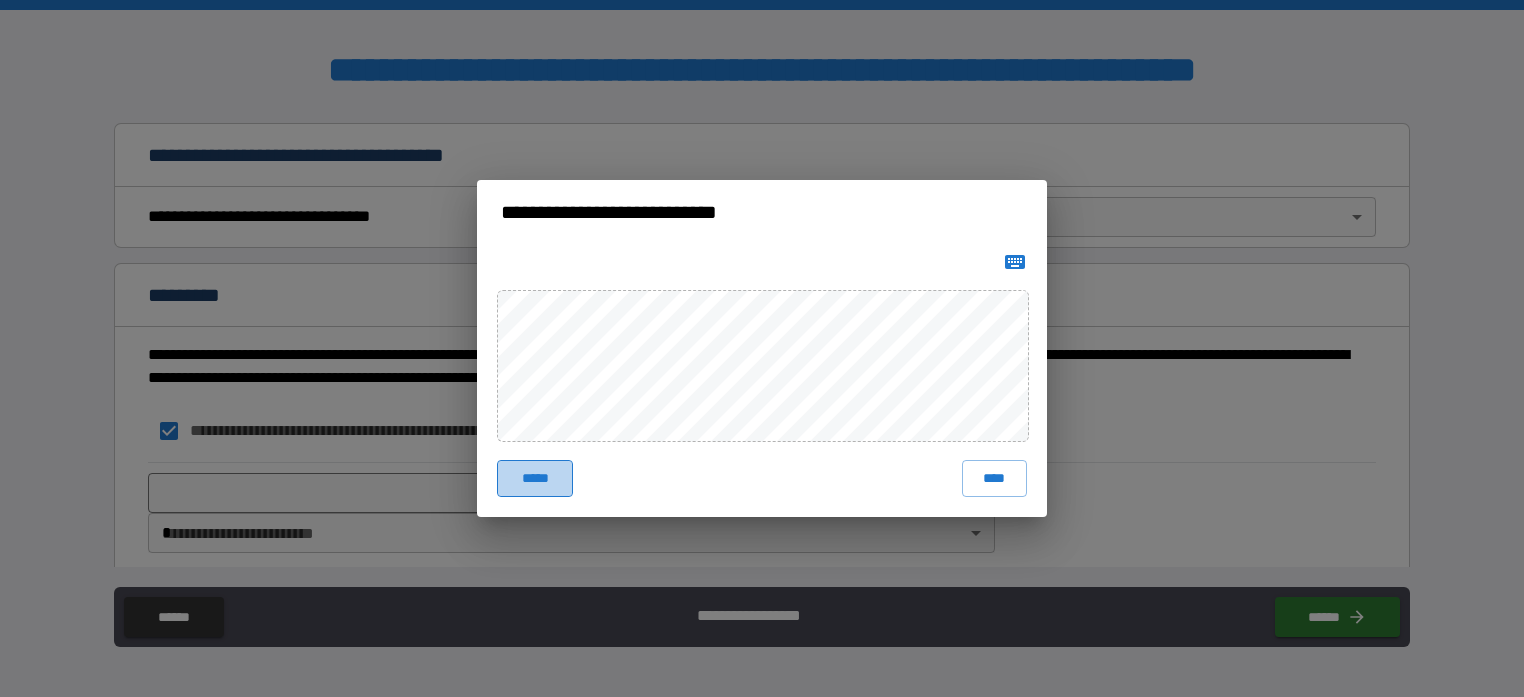 click on "*****" at bounding box center (535, 478) 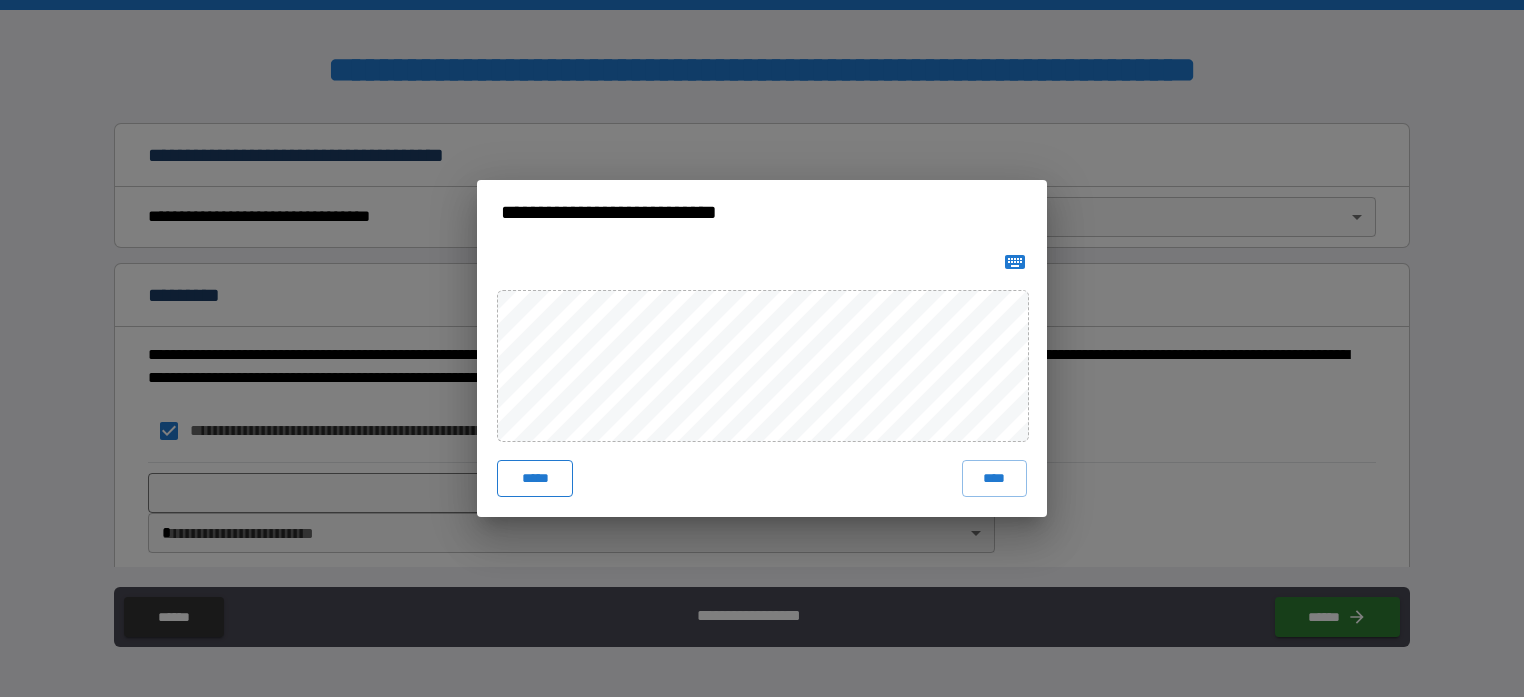 click on "*****" at bounding box center (535, 478) 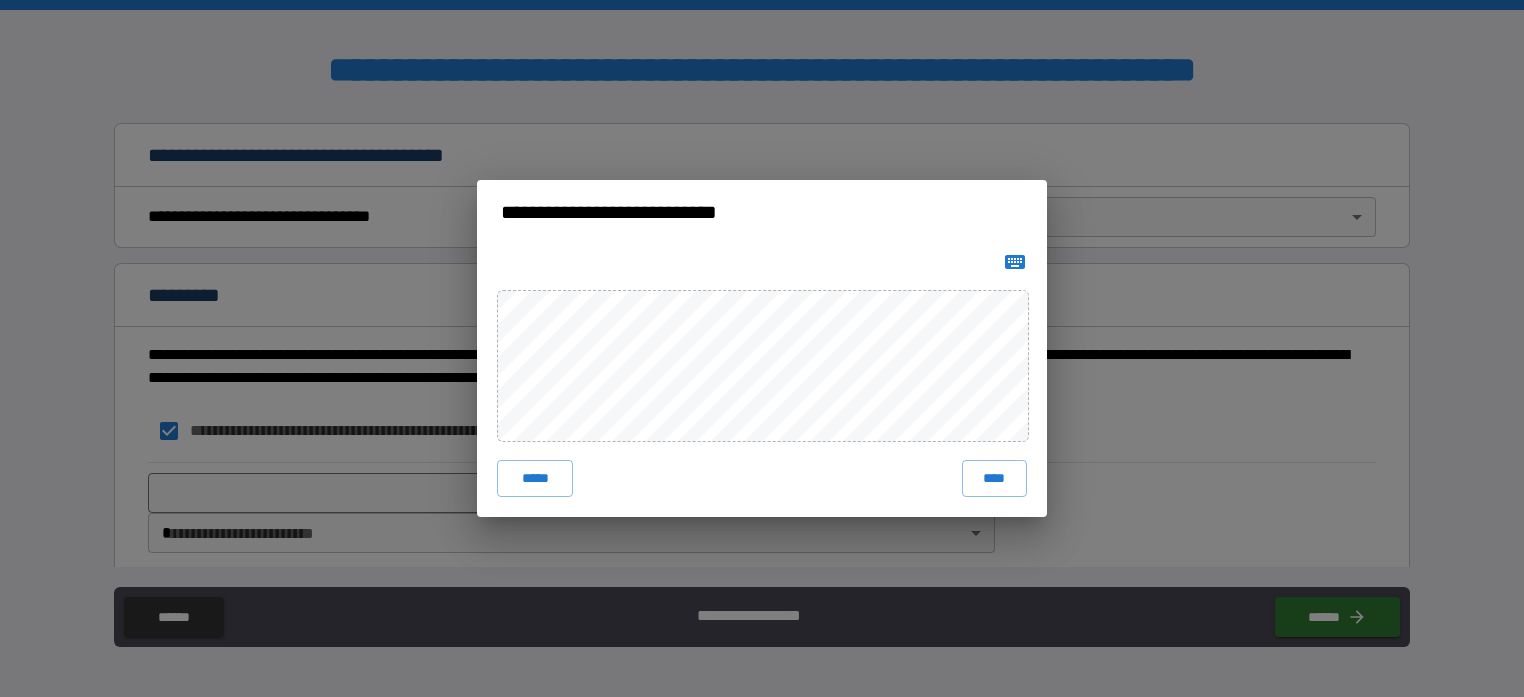 click on "*****" at bounding box center [535, 478] 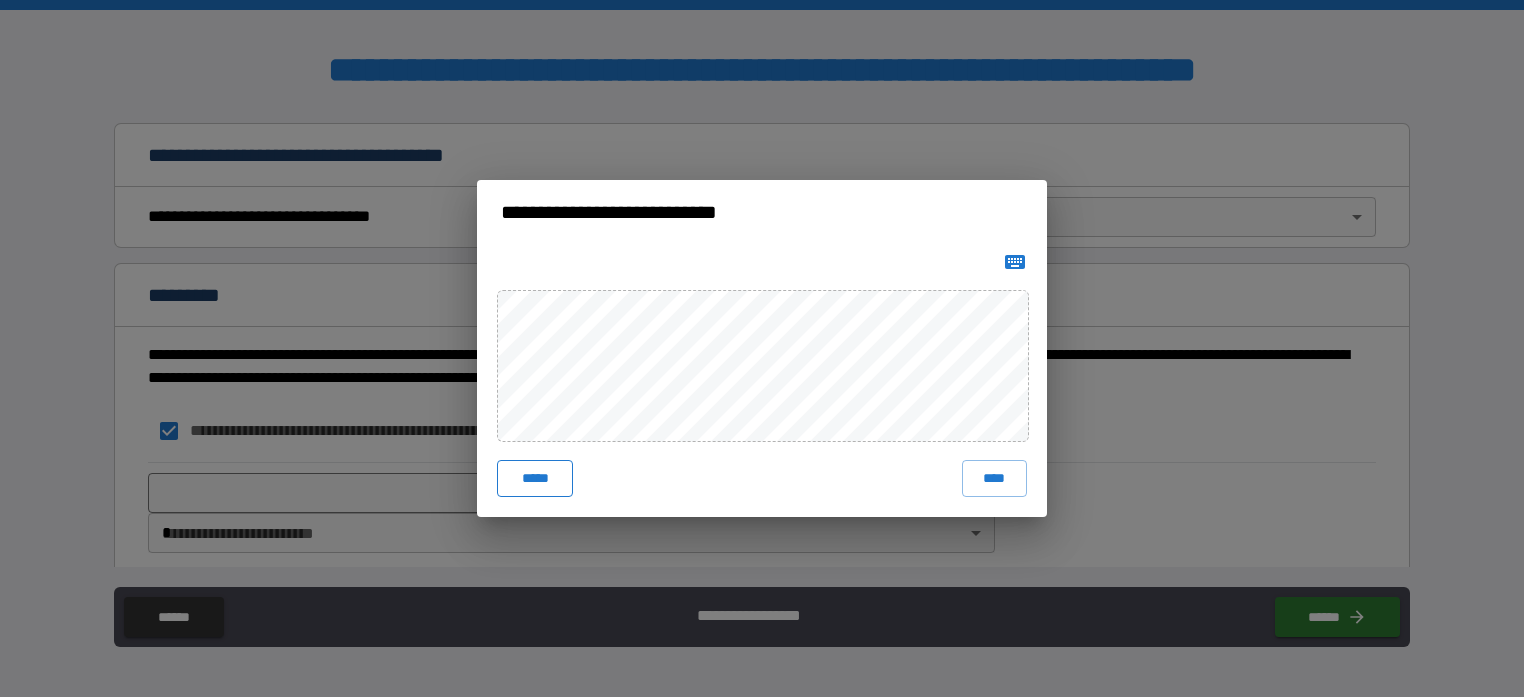 click on "*****" at bounding box center [535, 478] 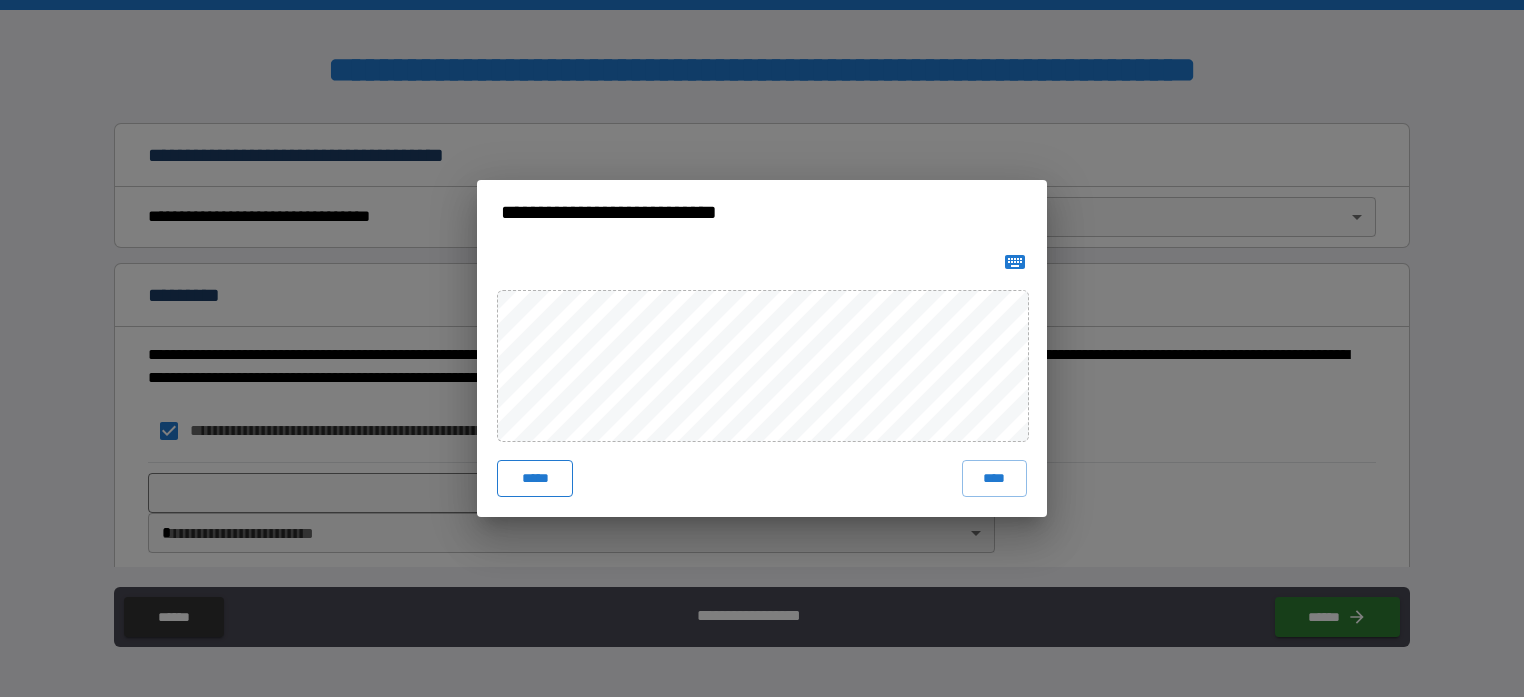 click on "*****" at bounding box center [535, 478] 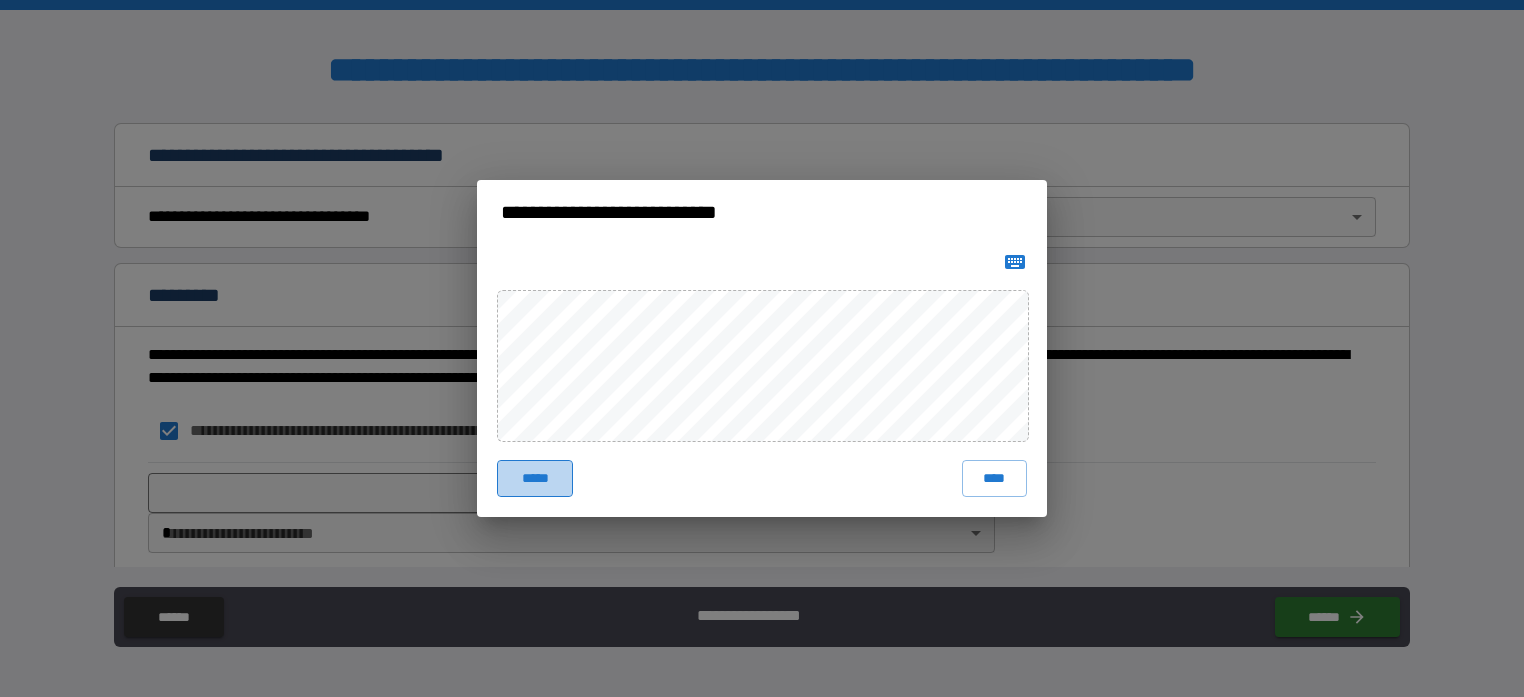 drag, startPoint x: 513, startPoint y: 475, endPoint x: 560, endPoint y: 466, distance: 47.853943 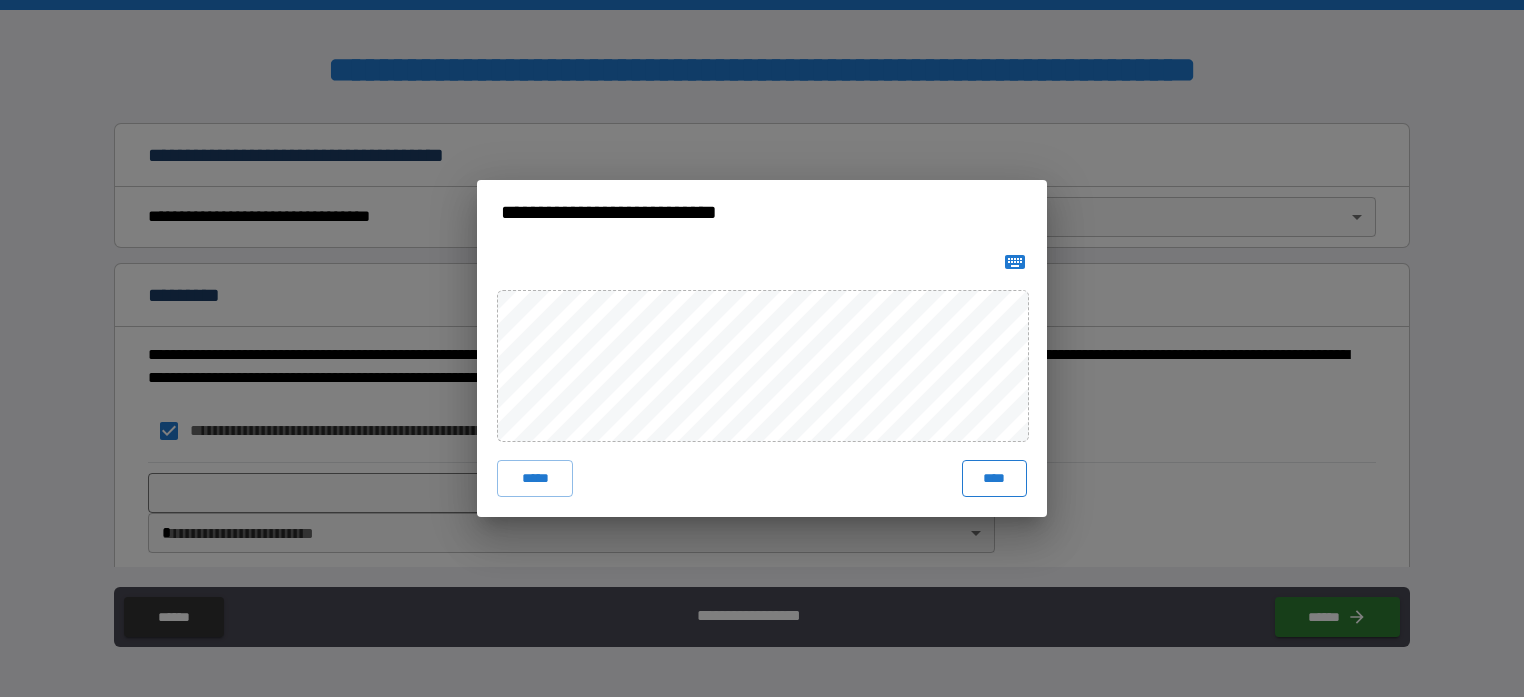 click on "****" at bounding box center (994, 478) 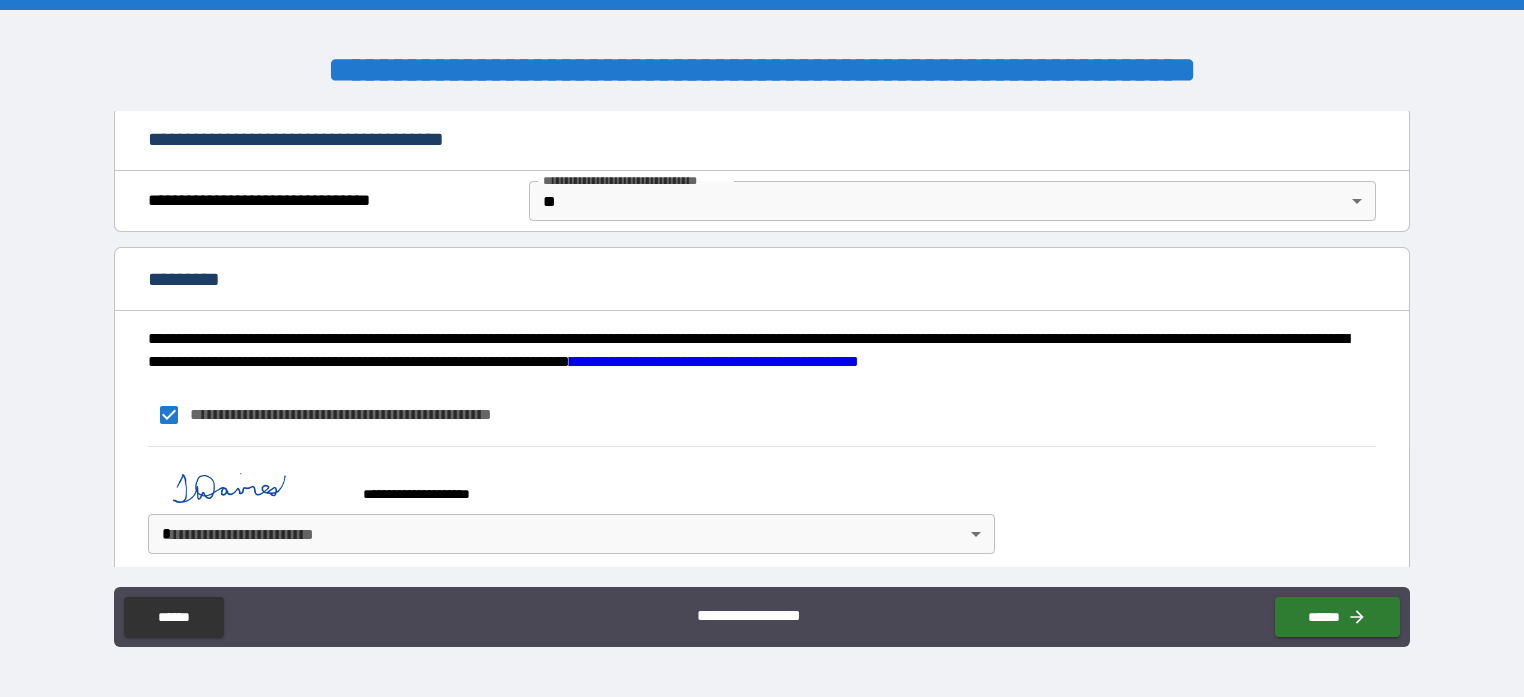 scroll, scrollTop: 2125, scrollLeft: 0, axis: vertical 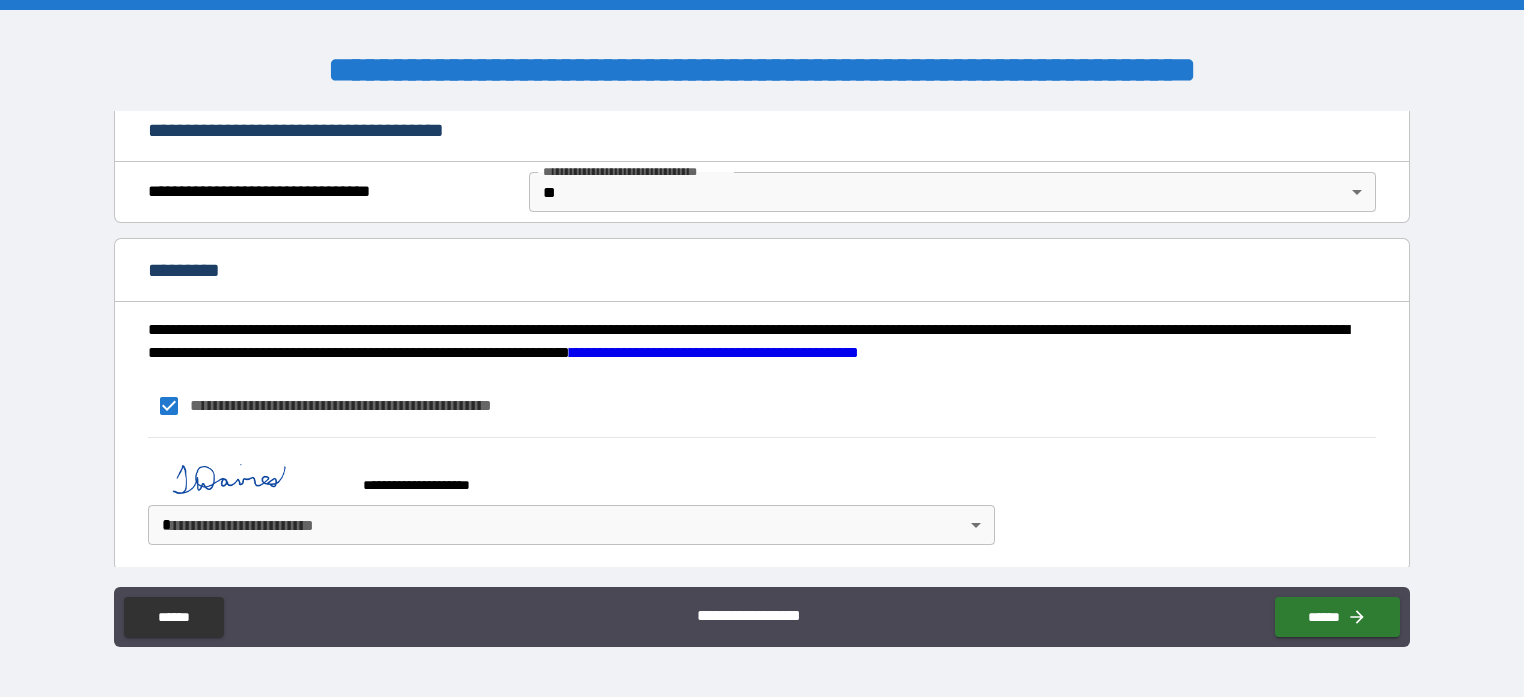 click on "**********" at bounding box center [762, 348] 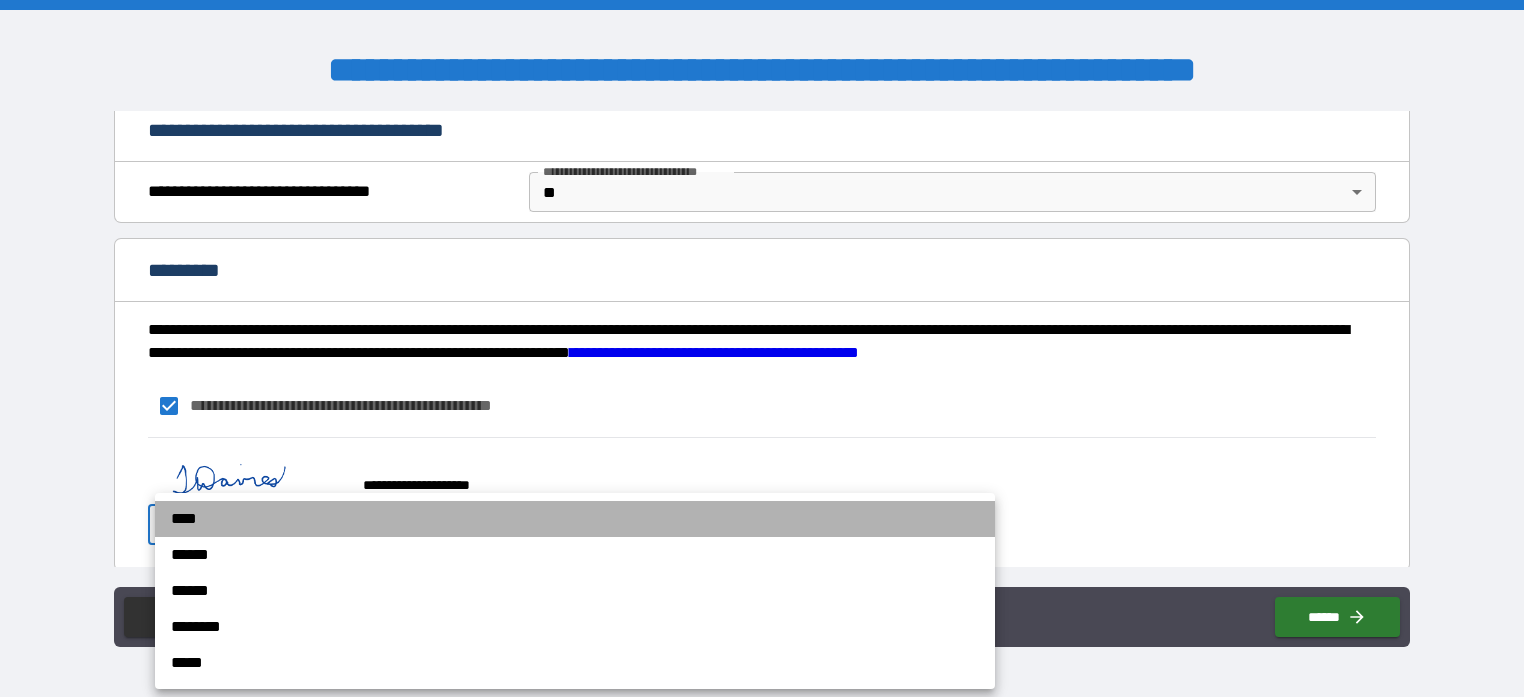 click on "****" at bounding box center (575, 519) 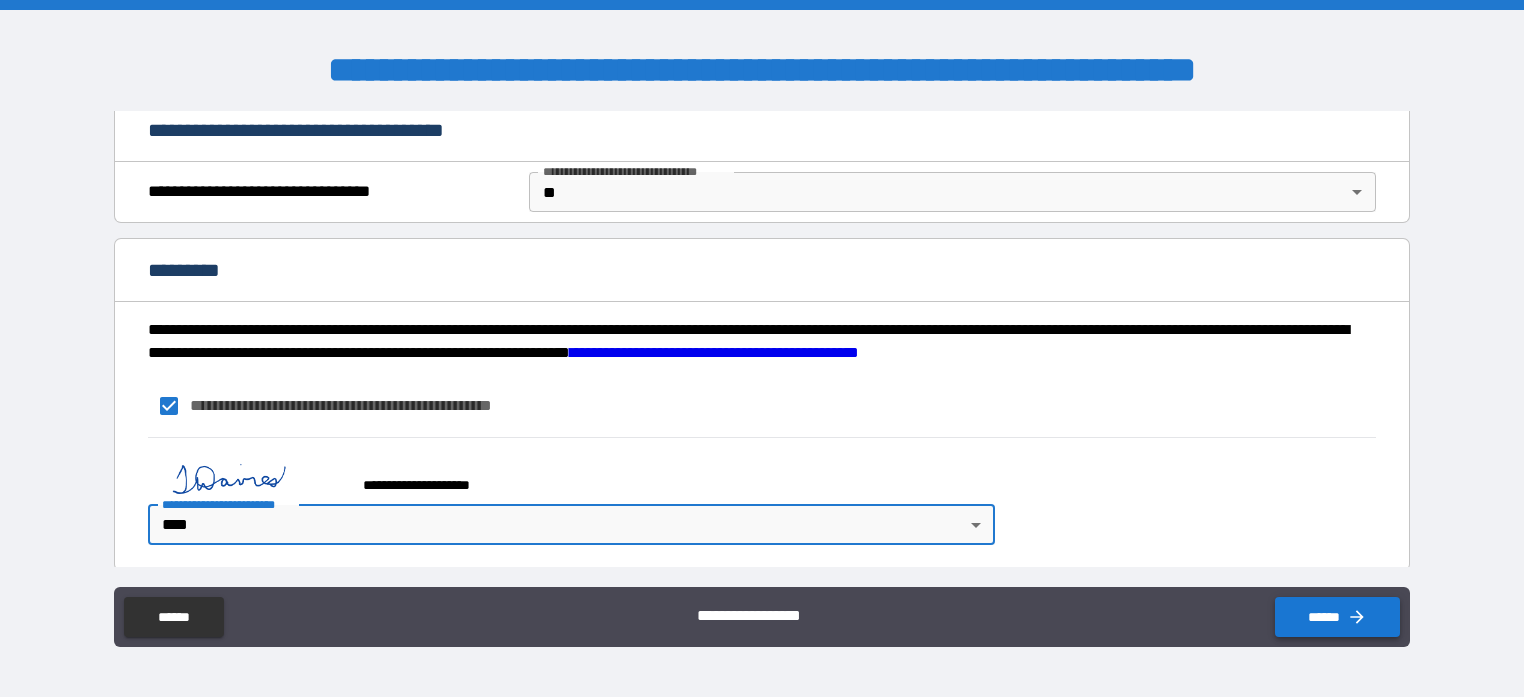 click on "******" at bounding box center (1337, 617) 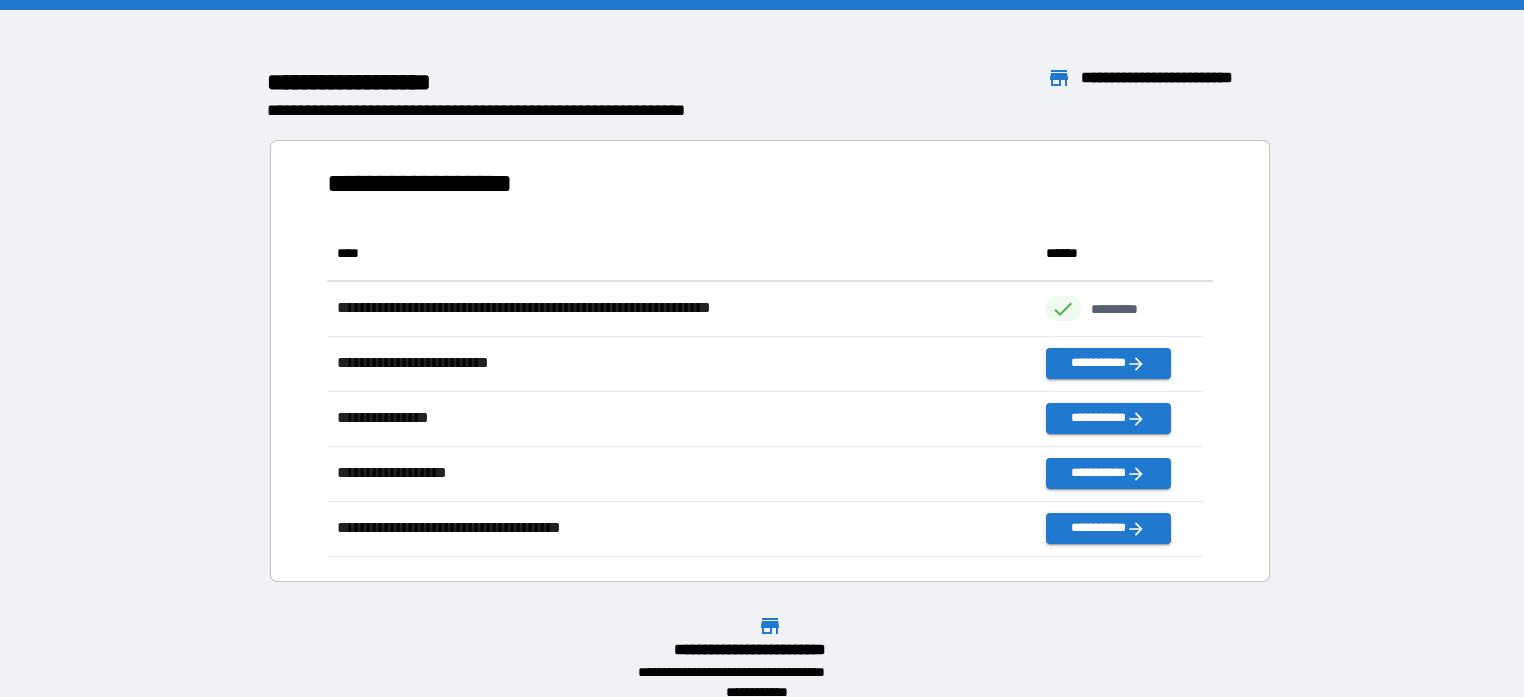 scroll, scrollTop: 16, scrollLeft: 16, axis: both 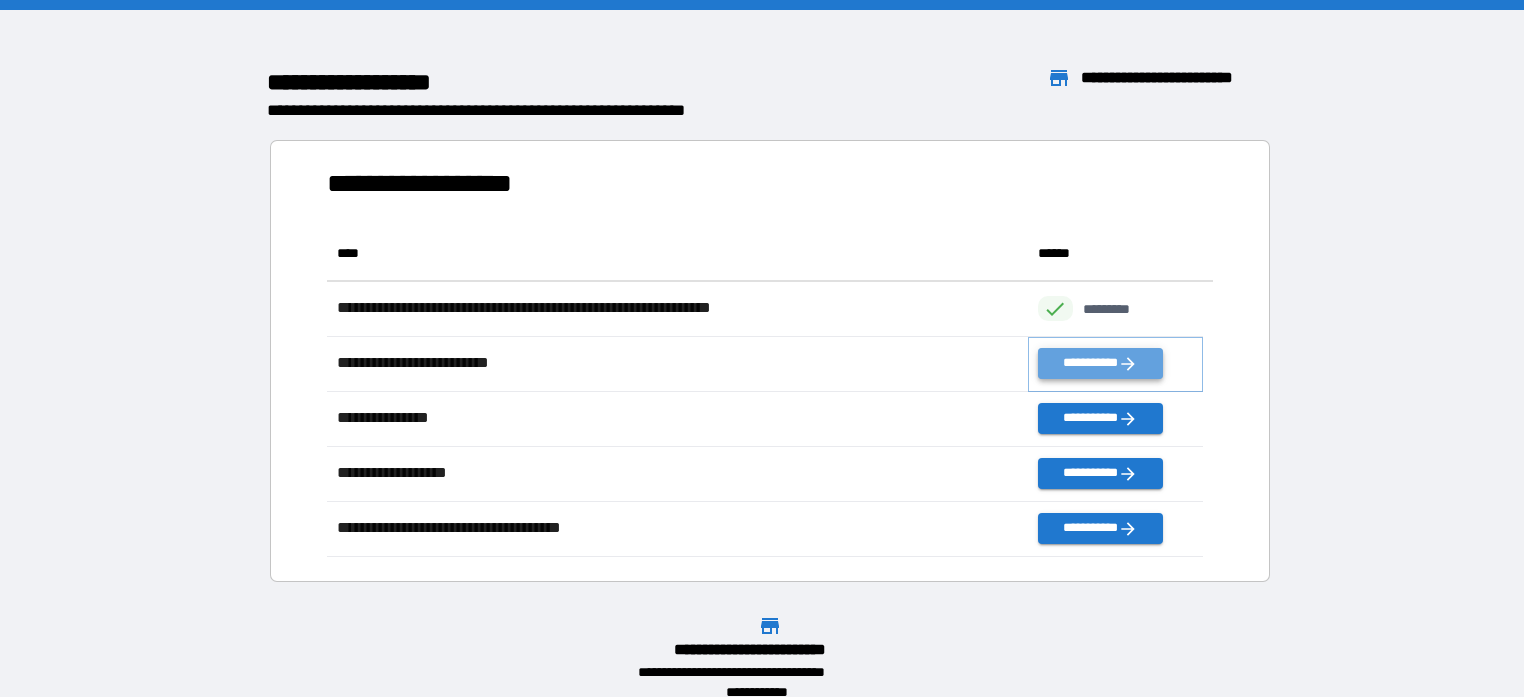 click on "**********" at bounding box center [1100, 363] 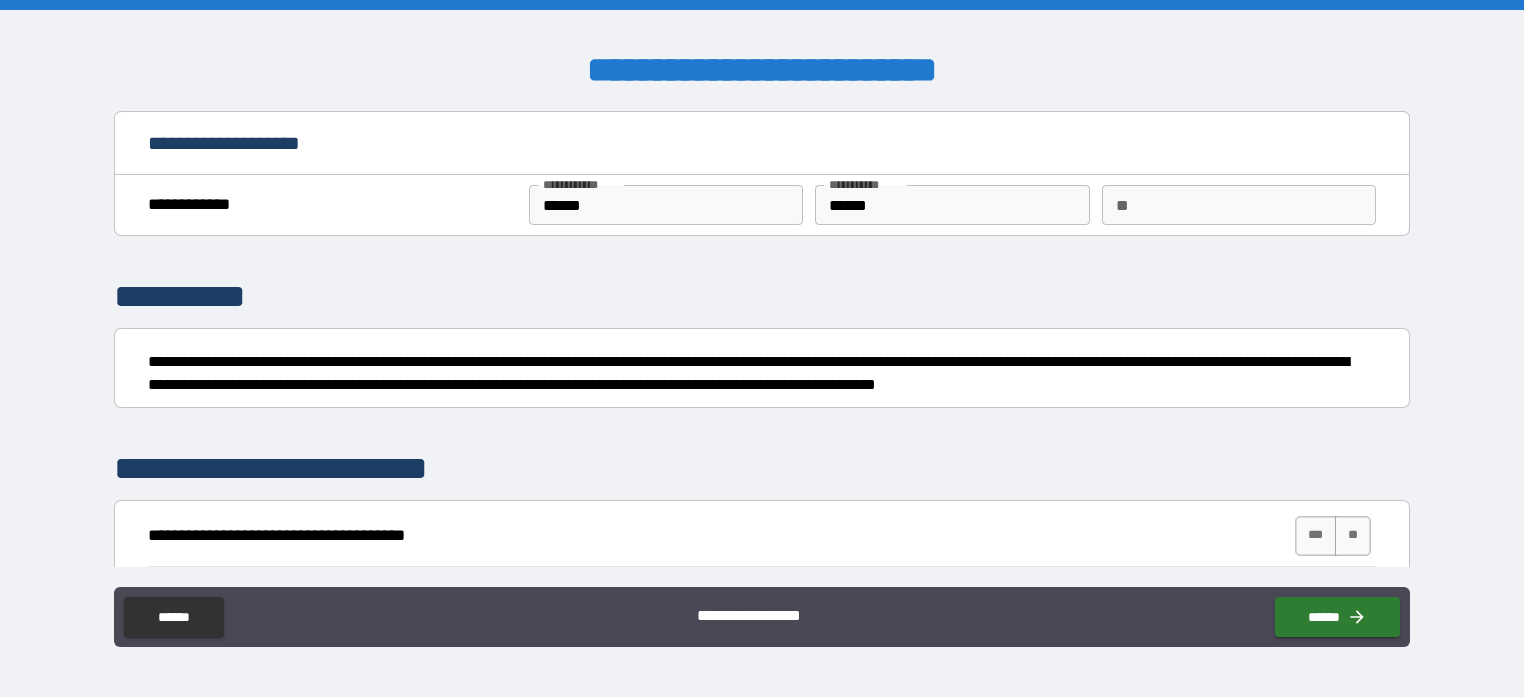 click on "**" at bounding box center [1239, 205] 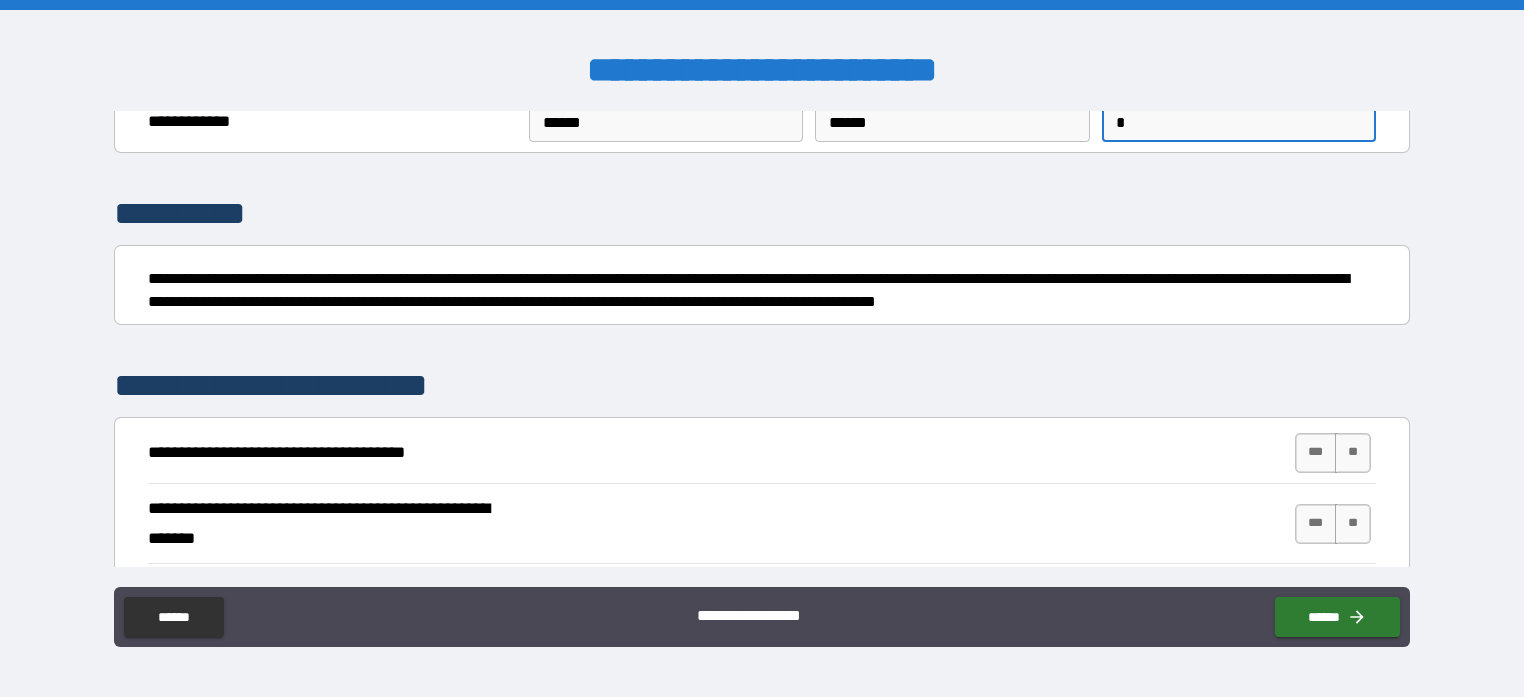 scroll, scrollTop: 100, scrollLeft: 0, axis: vertical 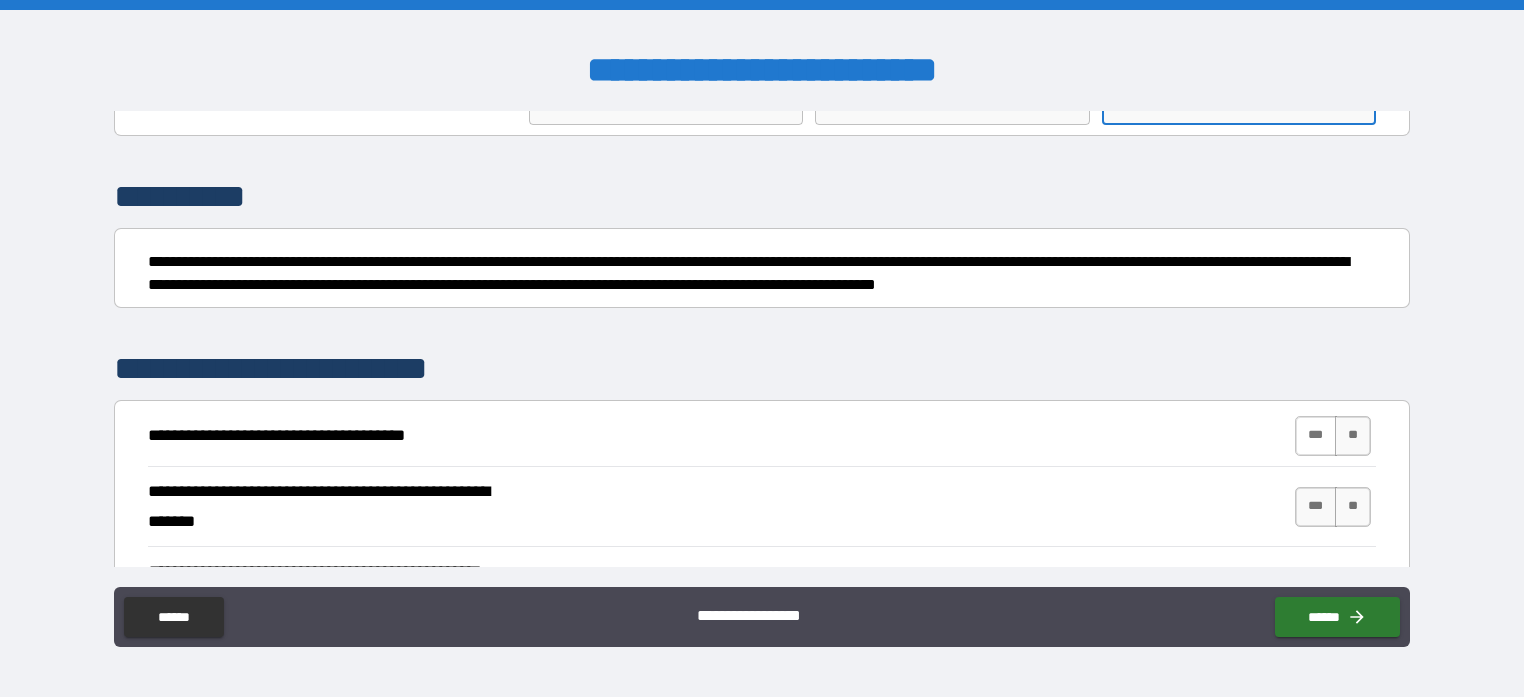 type on "*" 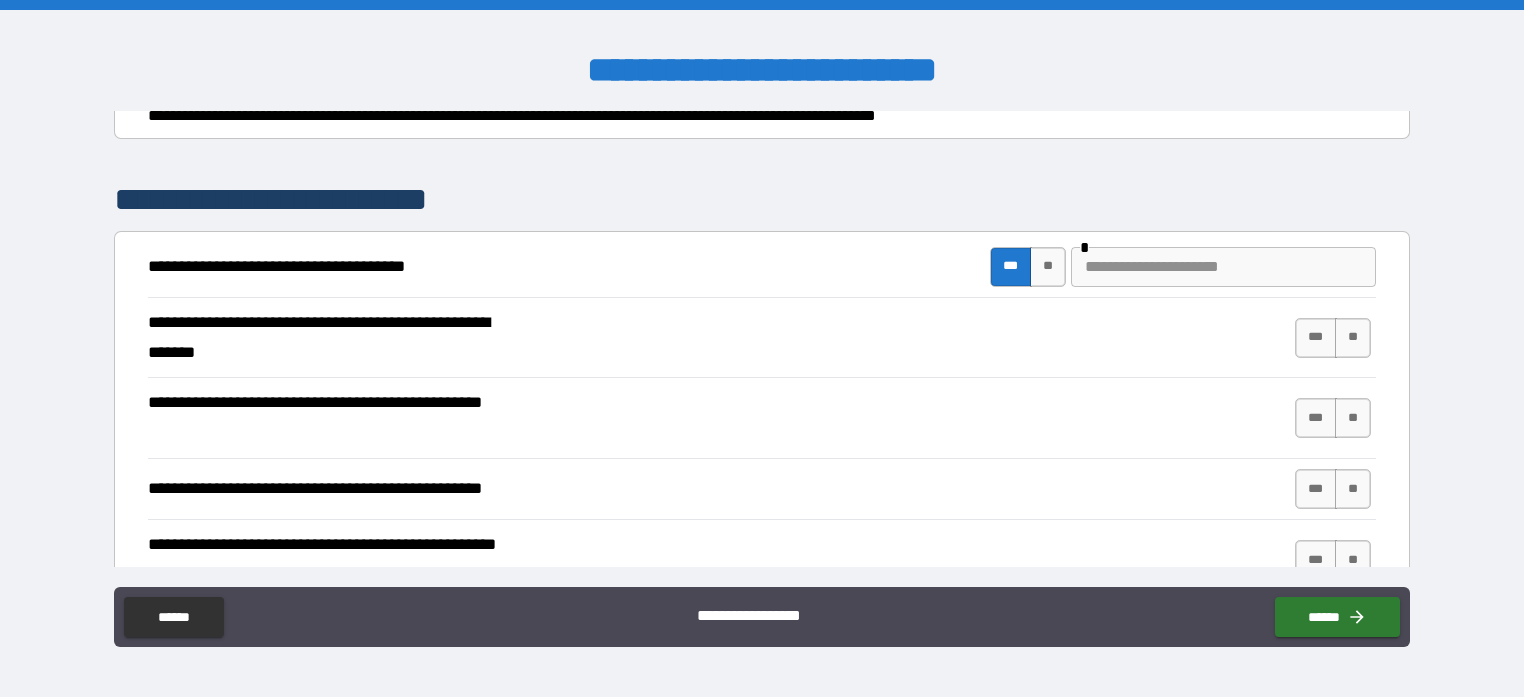 scroll, scrollTop: 300, scrollLeft: 0, axis: vertical 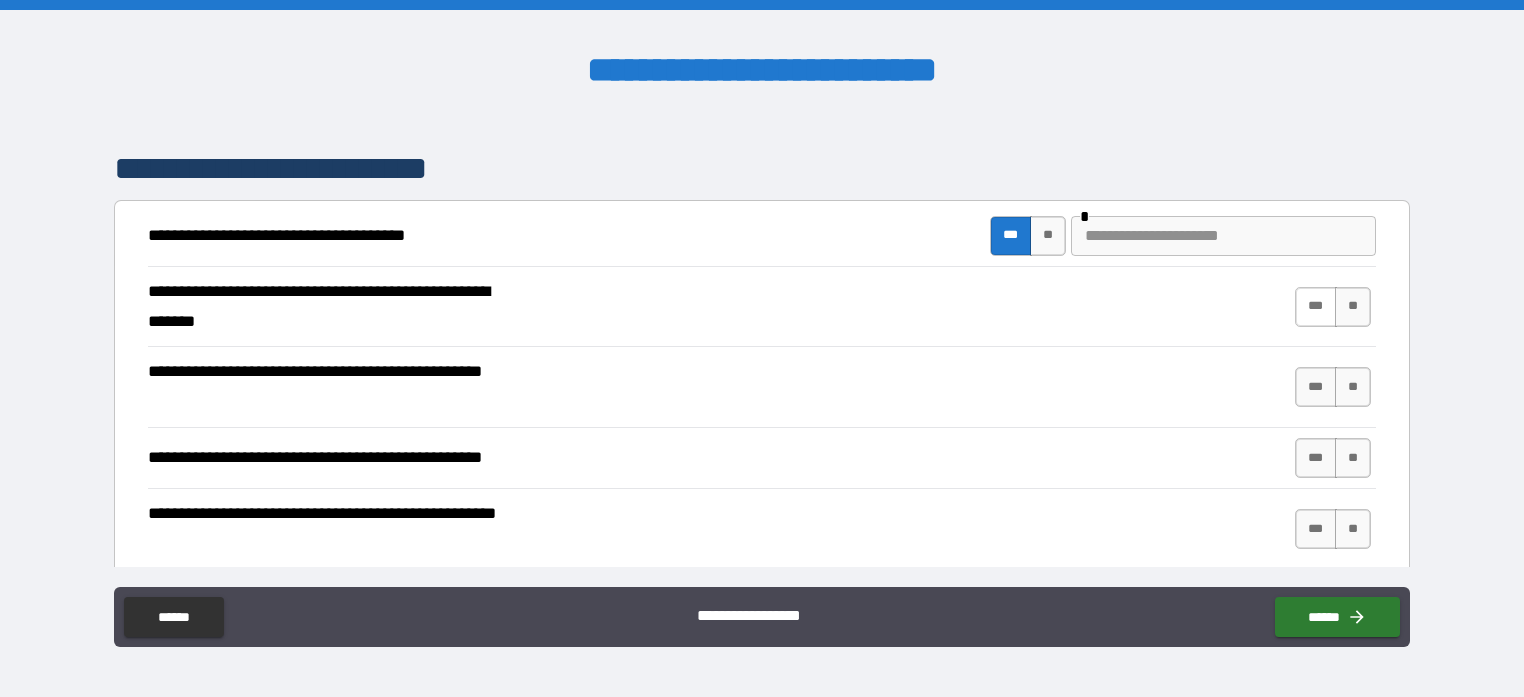 click on "***" at bounding box center [1316, 307] 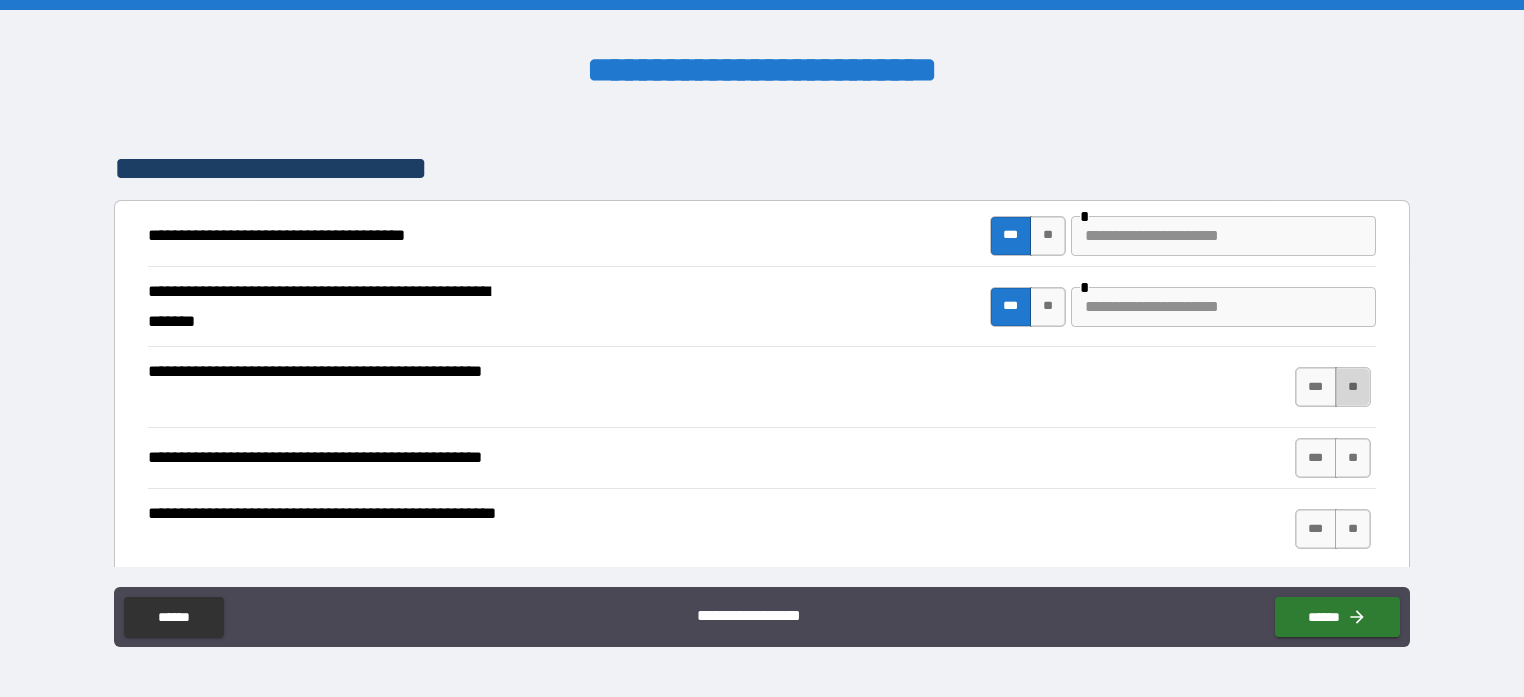 click on "**" at bounding box center [1353, 387] 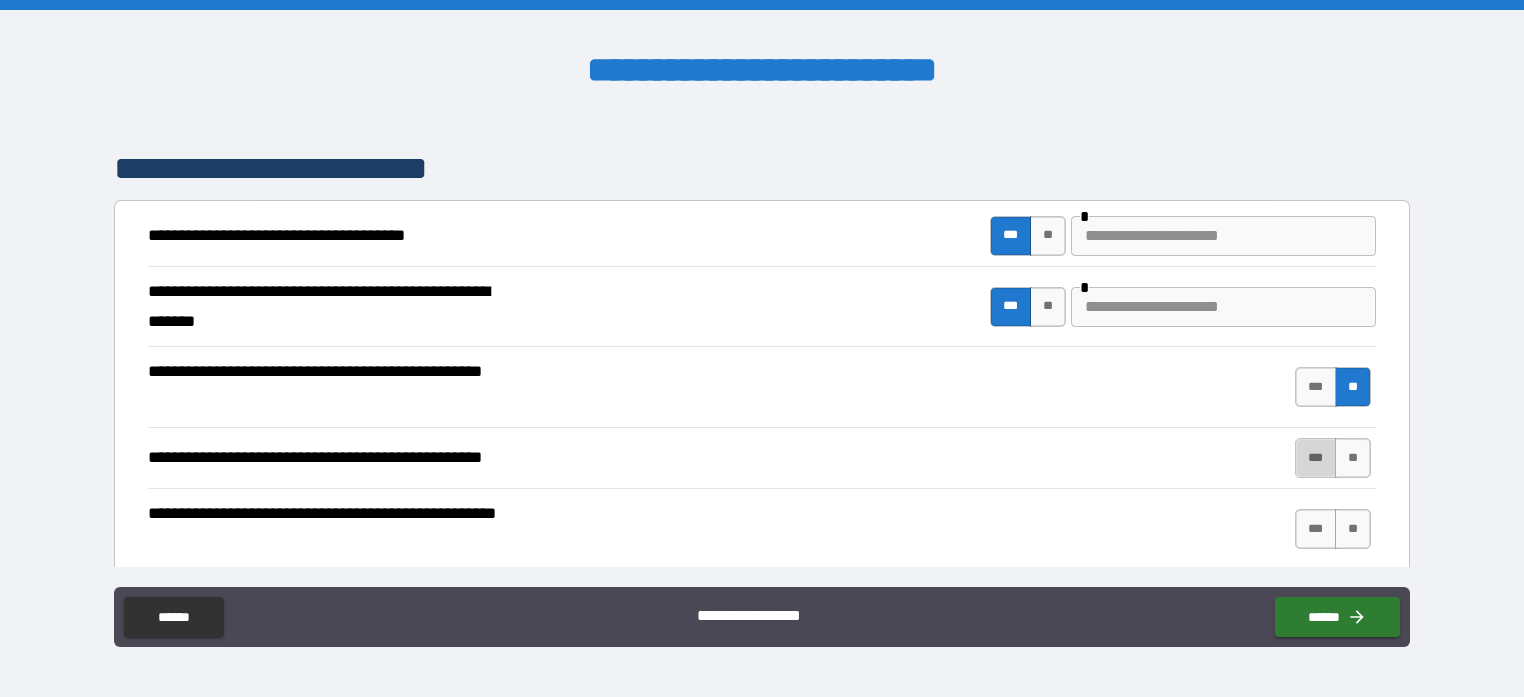 click on "***" at bounding box center (1316, 458) 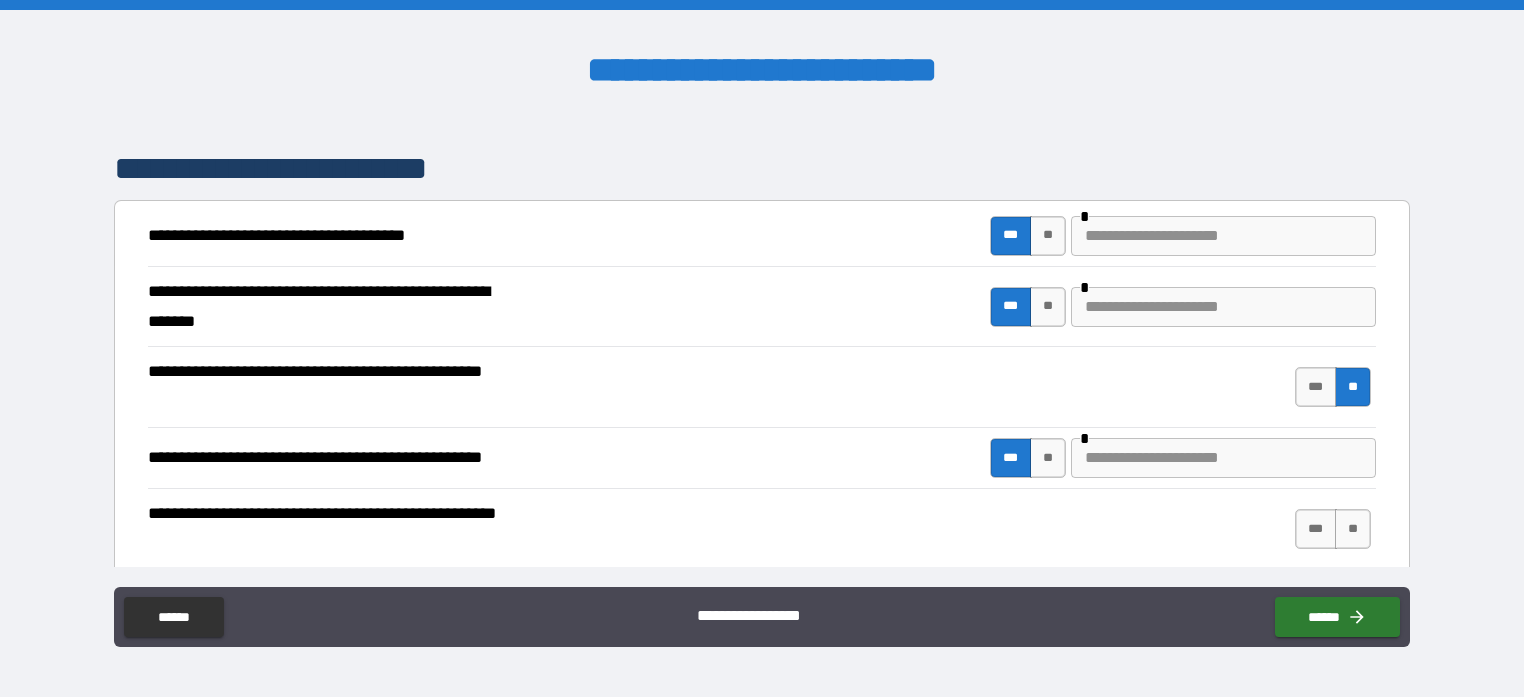 click at bounding box center (1223, 458) 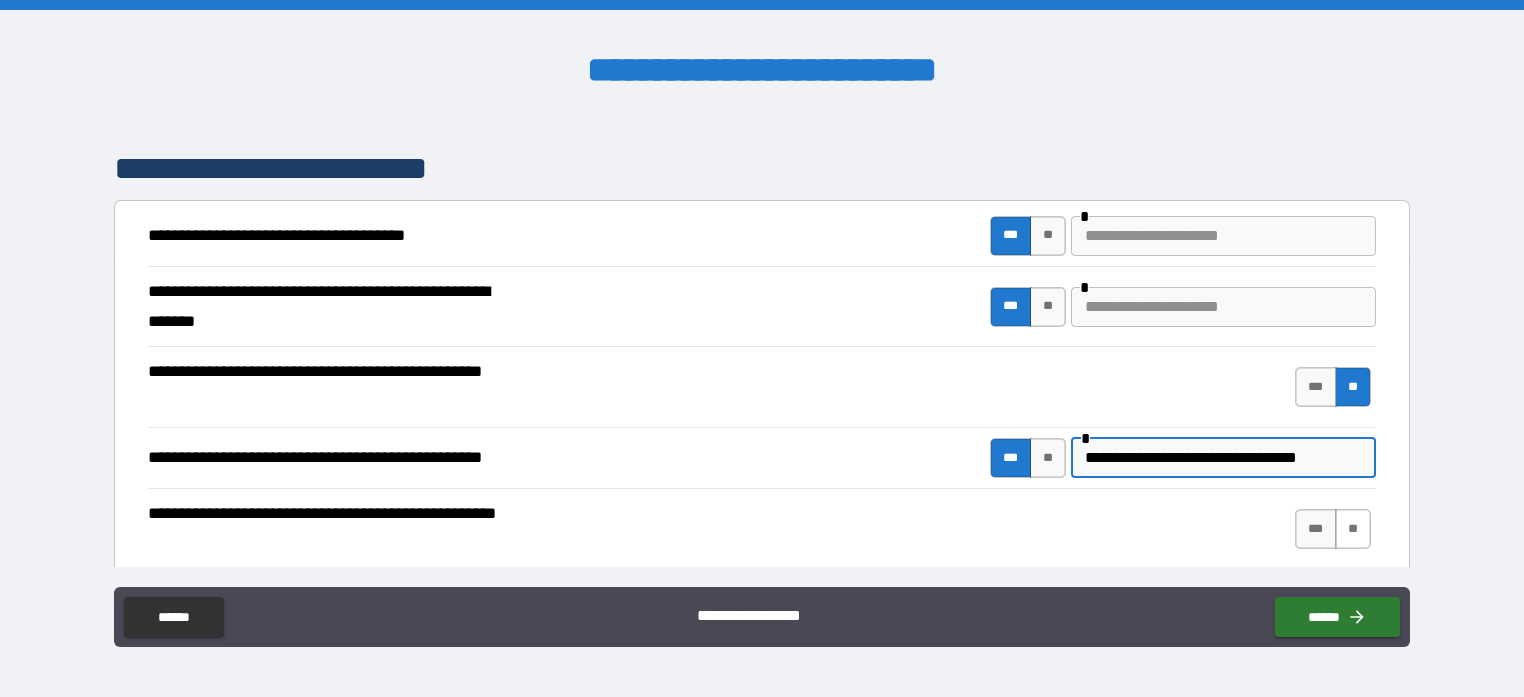 type on "**********" 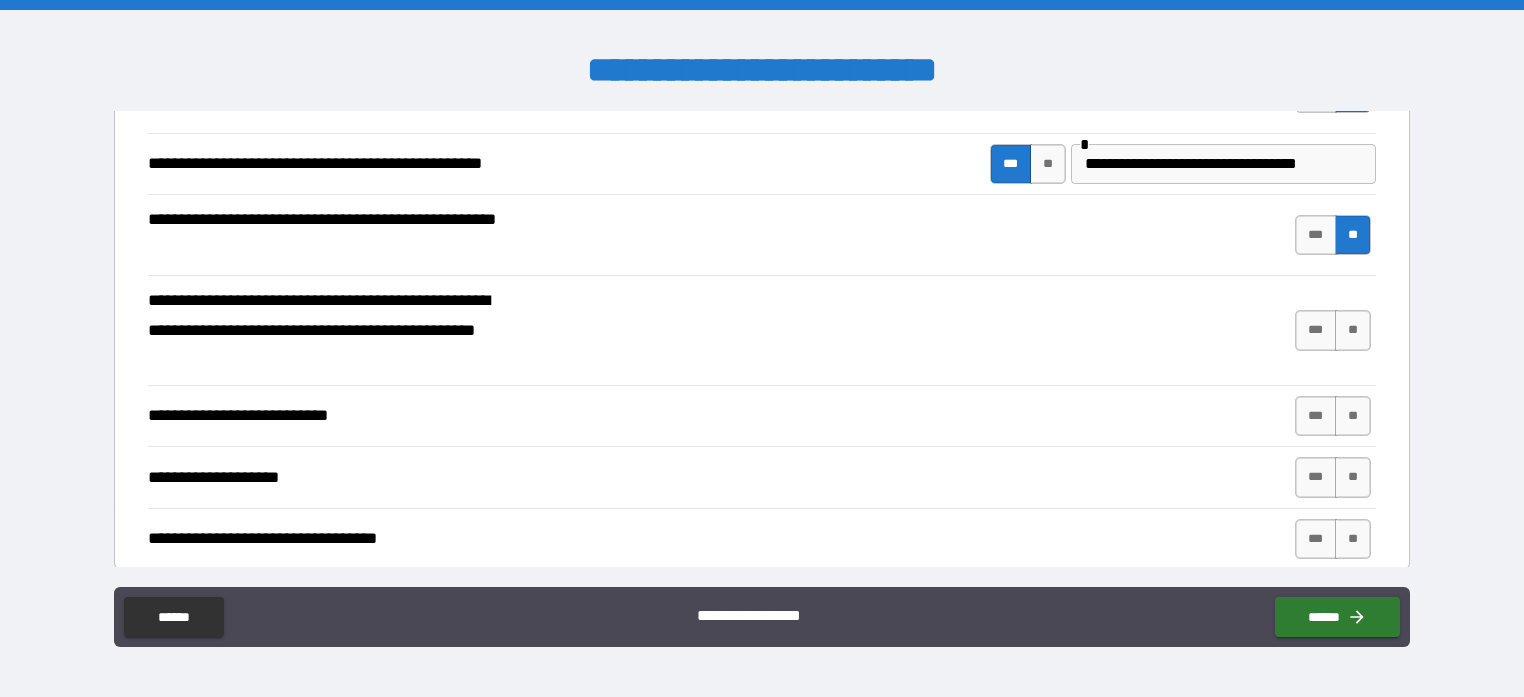 scroll, scrollTop: 600, scrollLeft: 0, axis: vertical 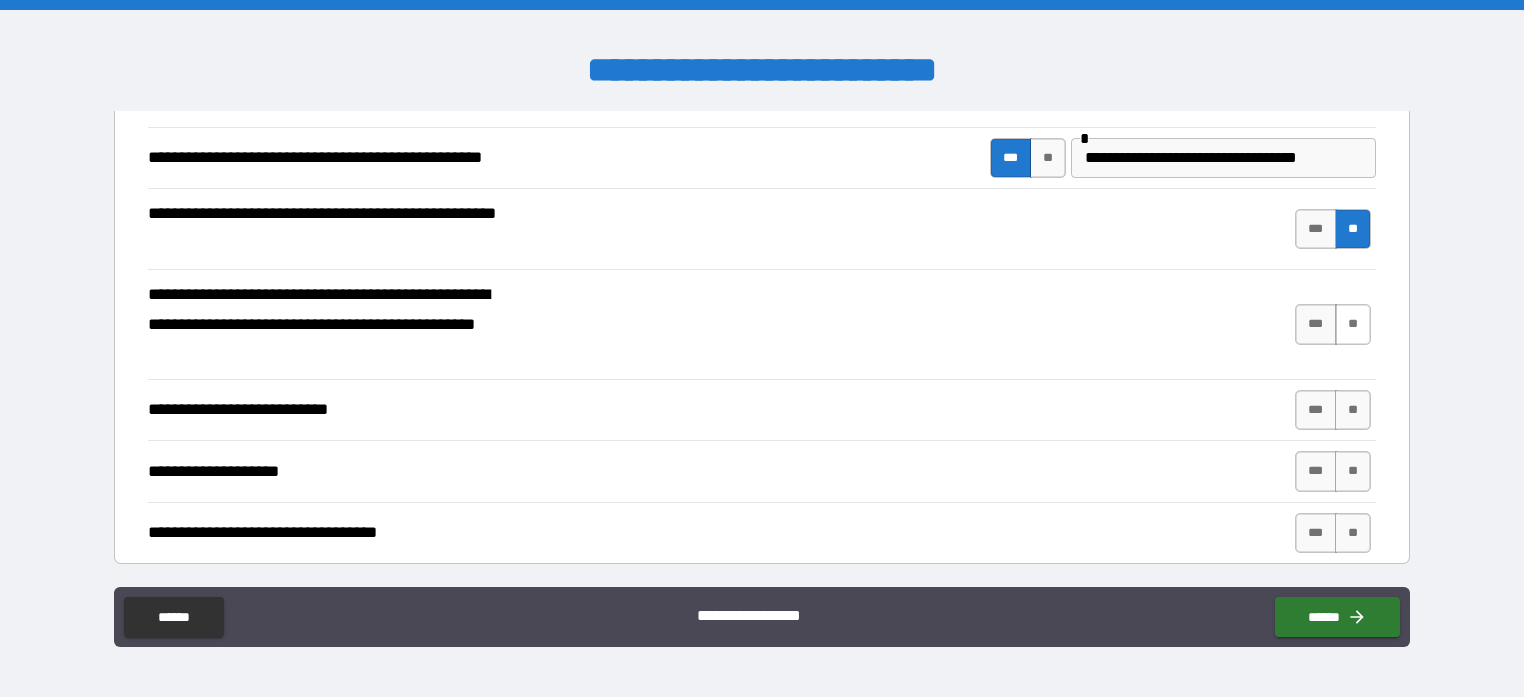 click on "**" at bounding box center (1353, 324) 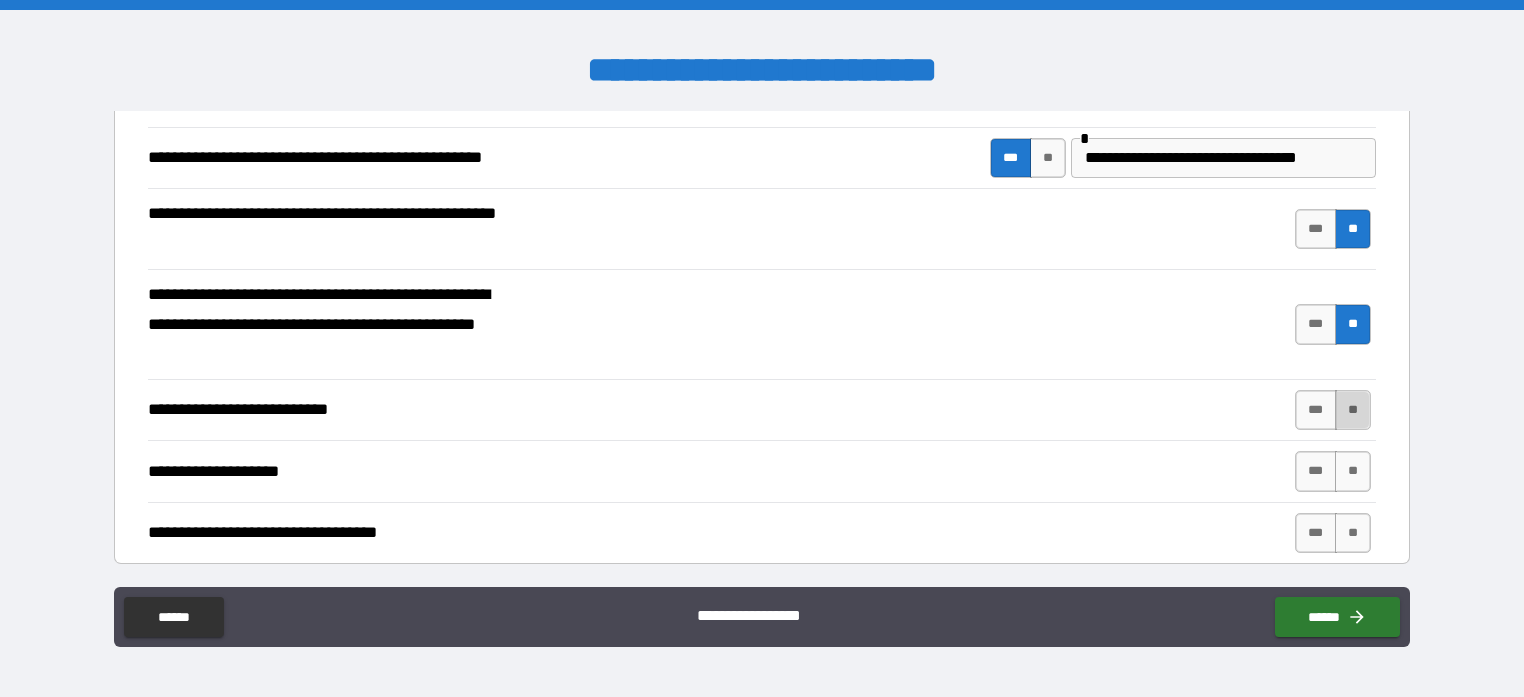click on "**" at bounding box center (1353, 410) 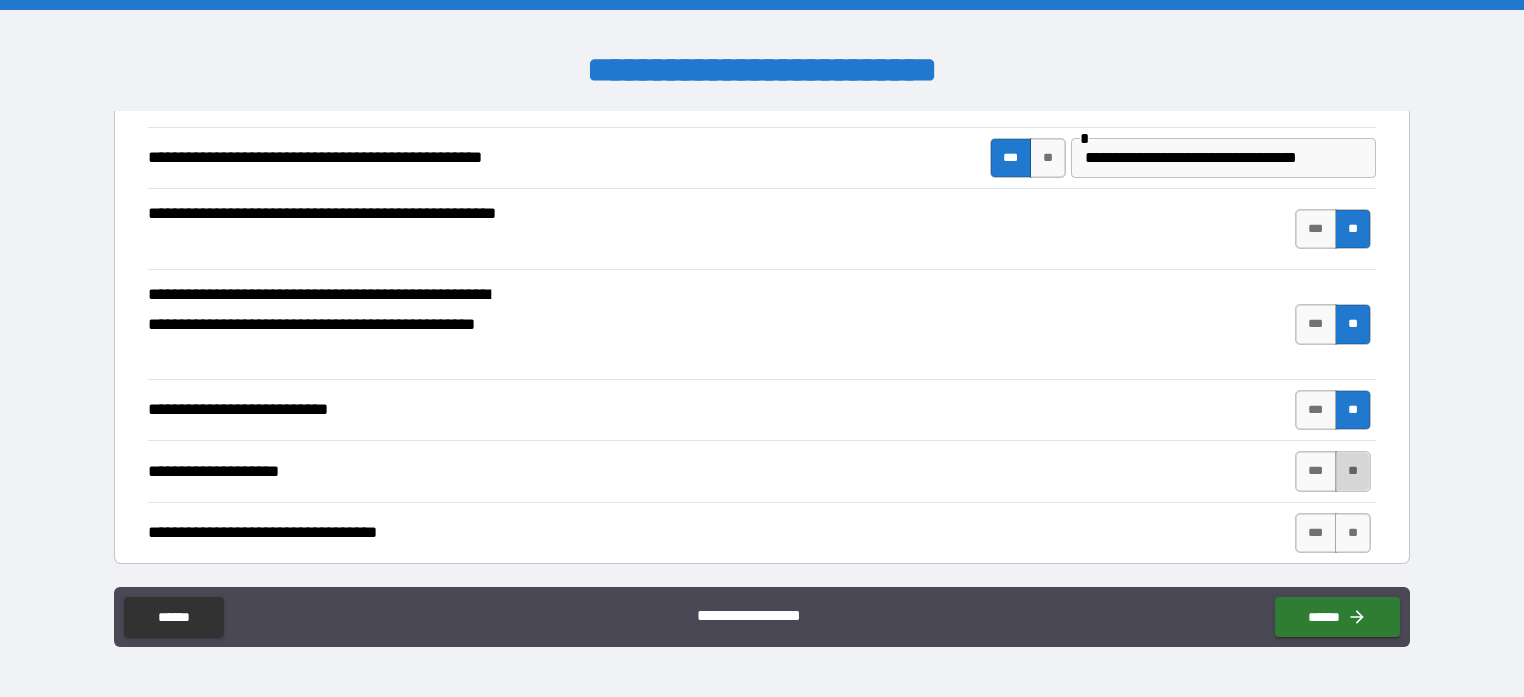click on "**" at bounding box center [1353, 471] 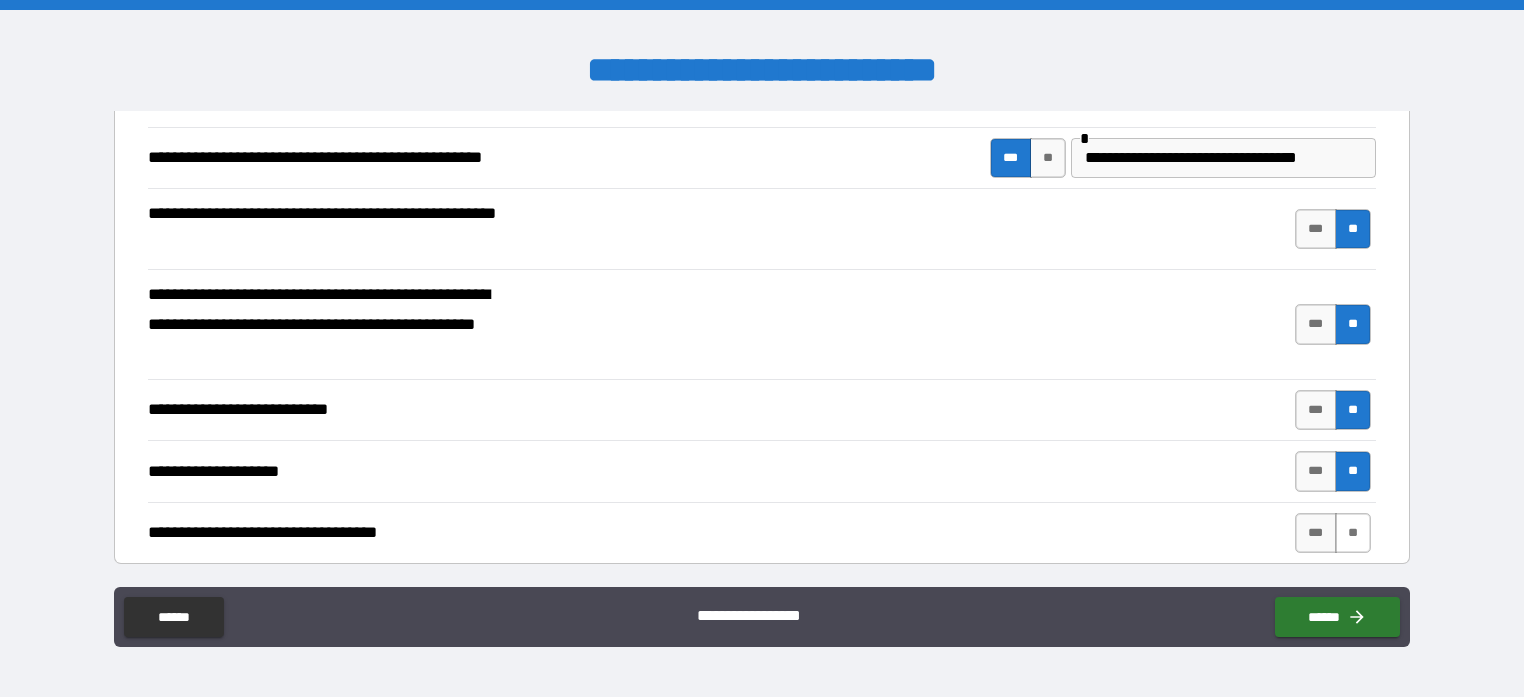 click on "**" at bounding box center [1353, 533] 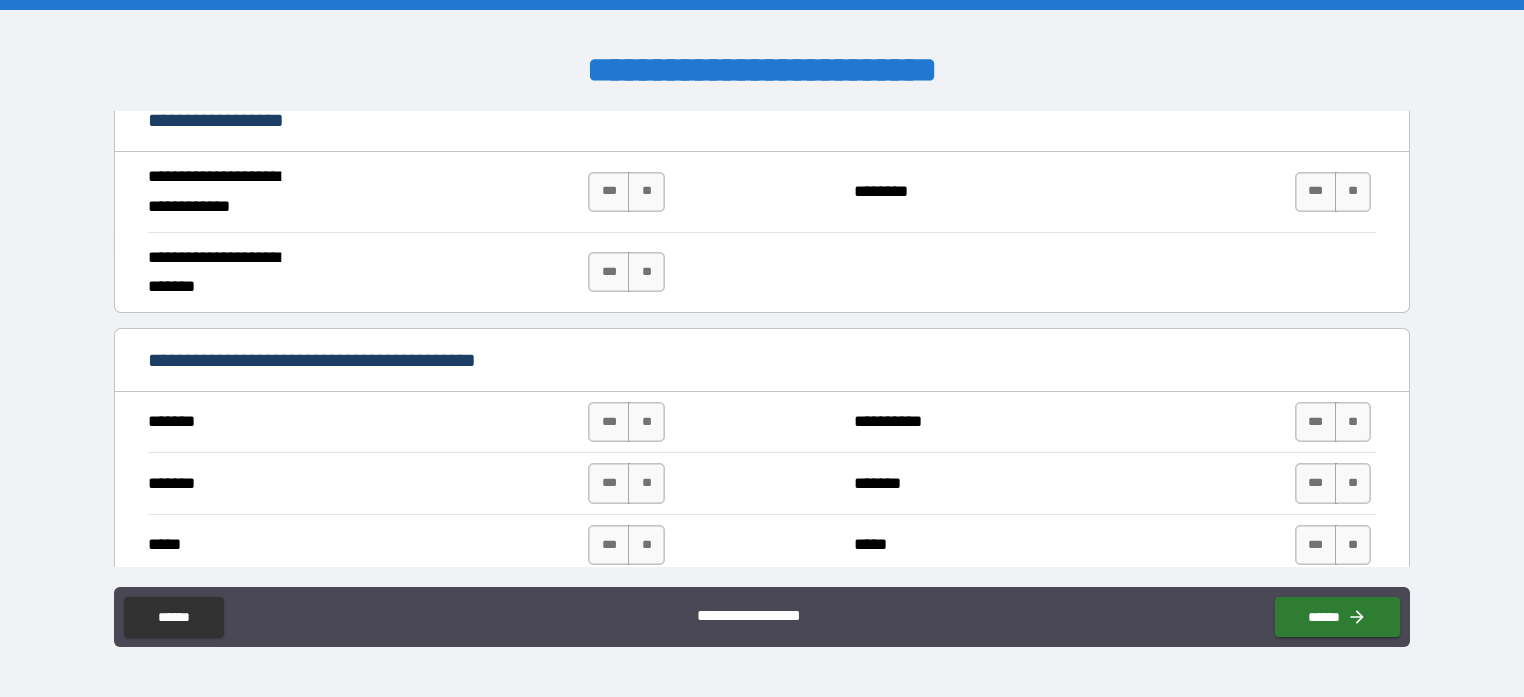 scroll, scrollTop: 1200, scrollLeft: 0, axis: vertical 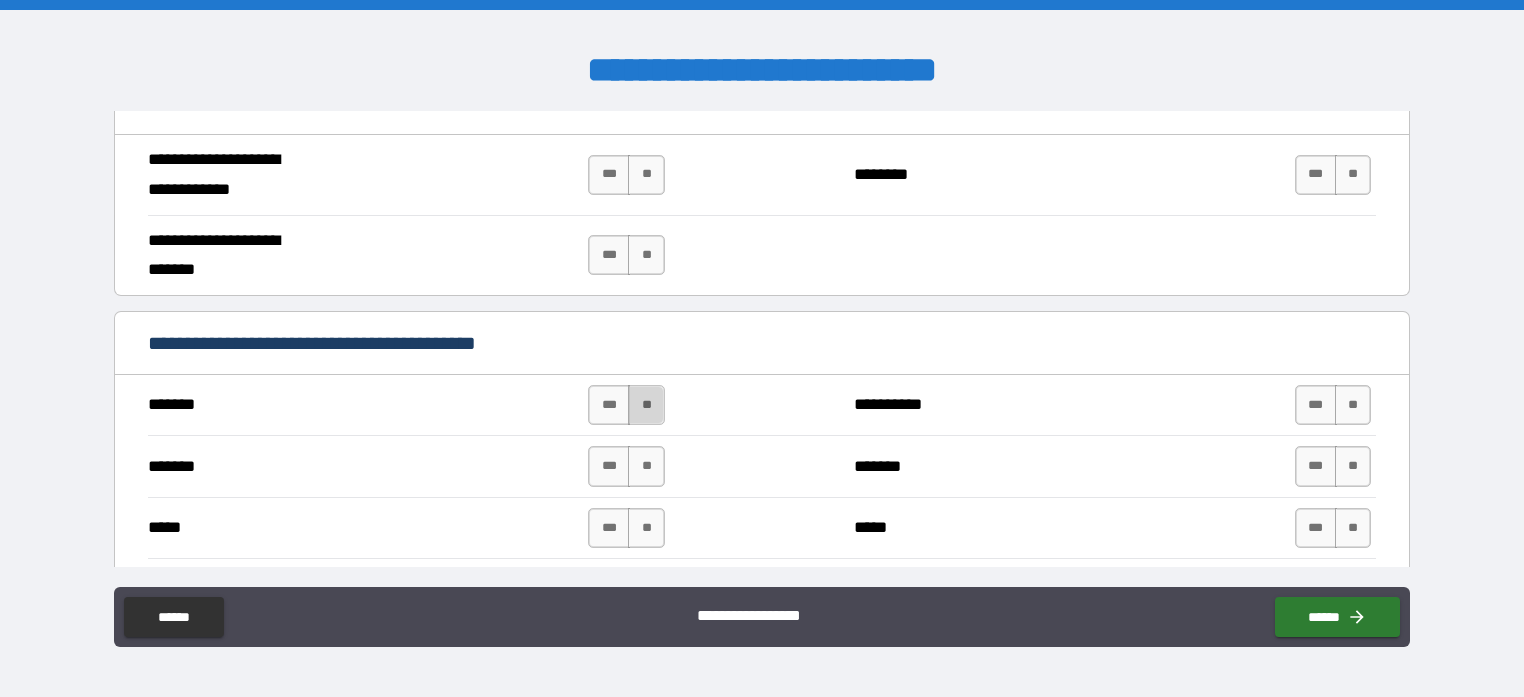 click on "**" at bounding box center [646, 405] 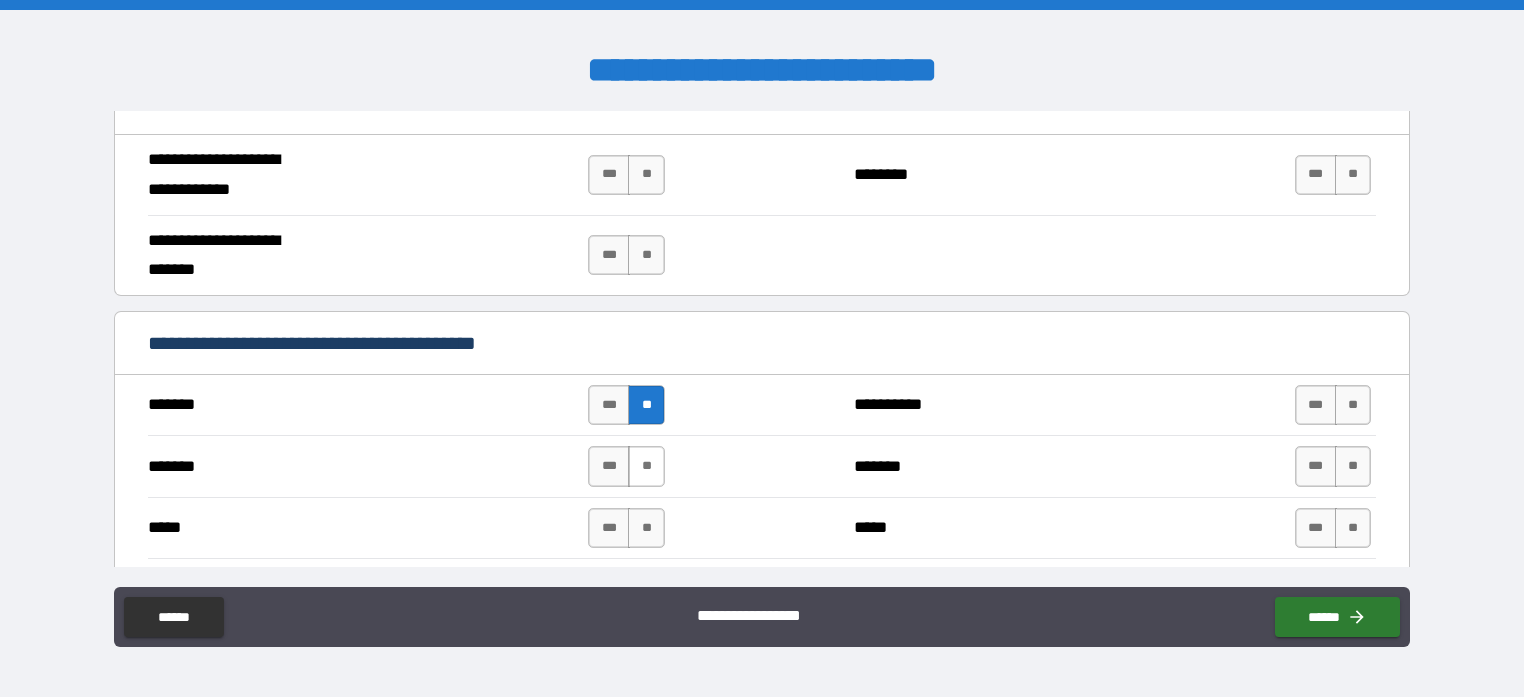 click on "**" at bounding box center (646, 466) 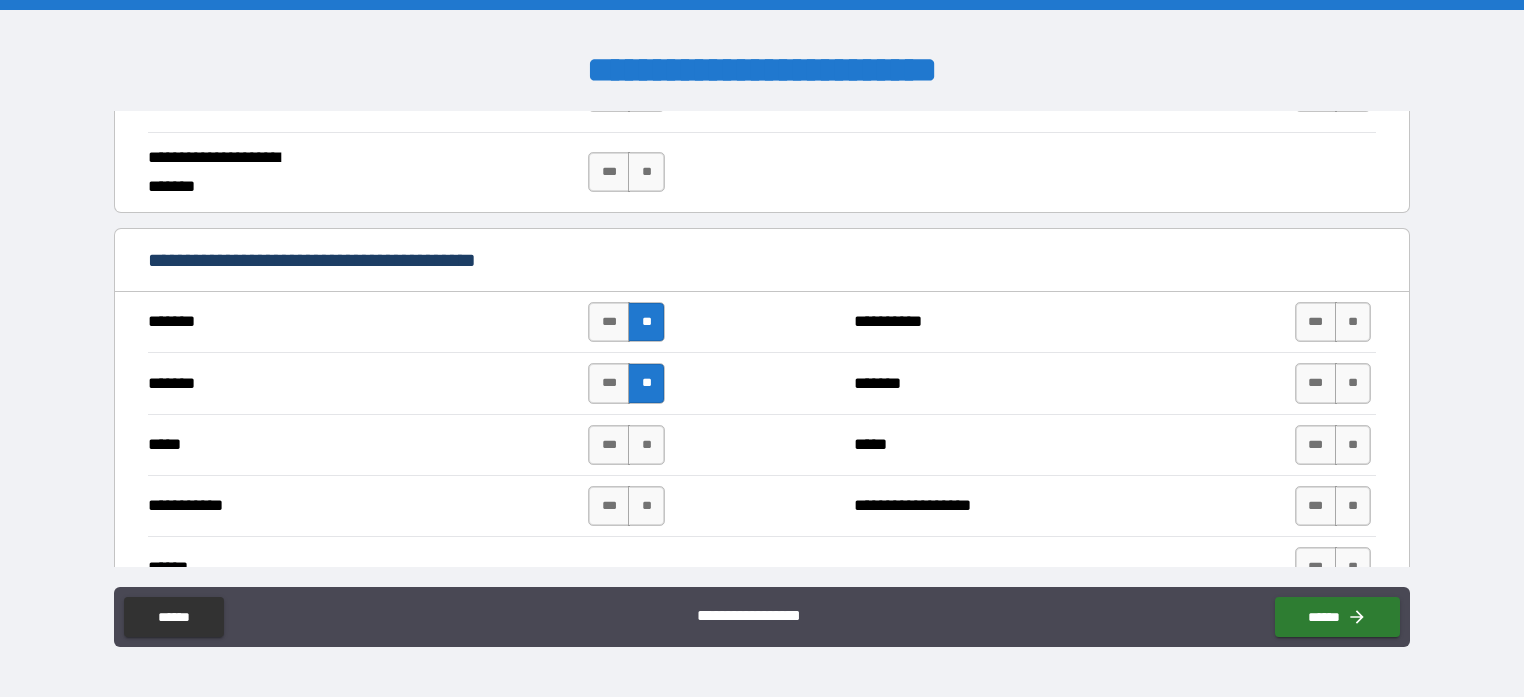 scroll, scrollTop: 1300, scrollLeft: 0, axis: vertical 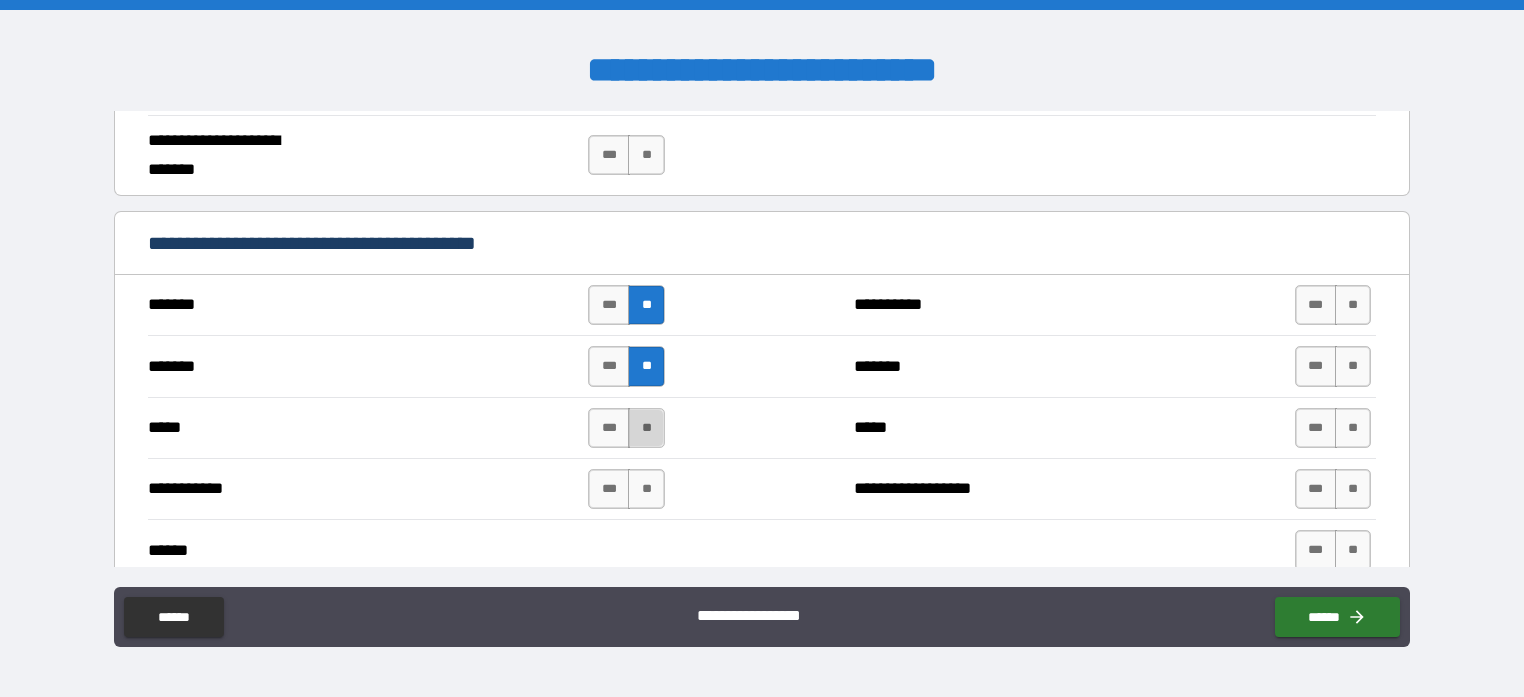 click on "**" at bounding box center [646, 428] 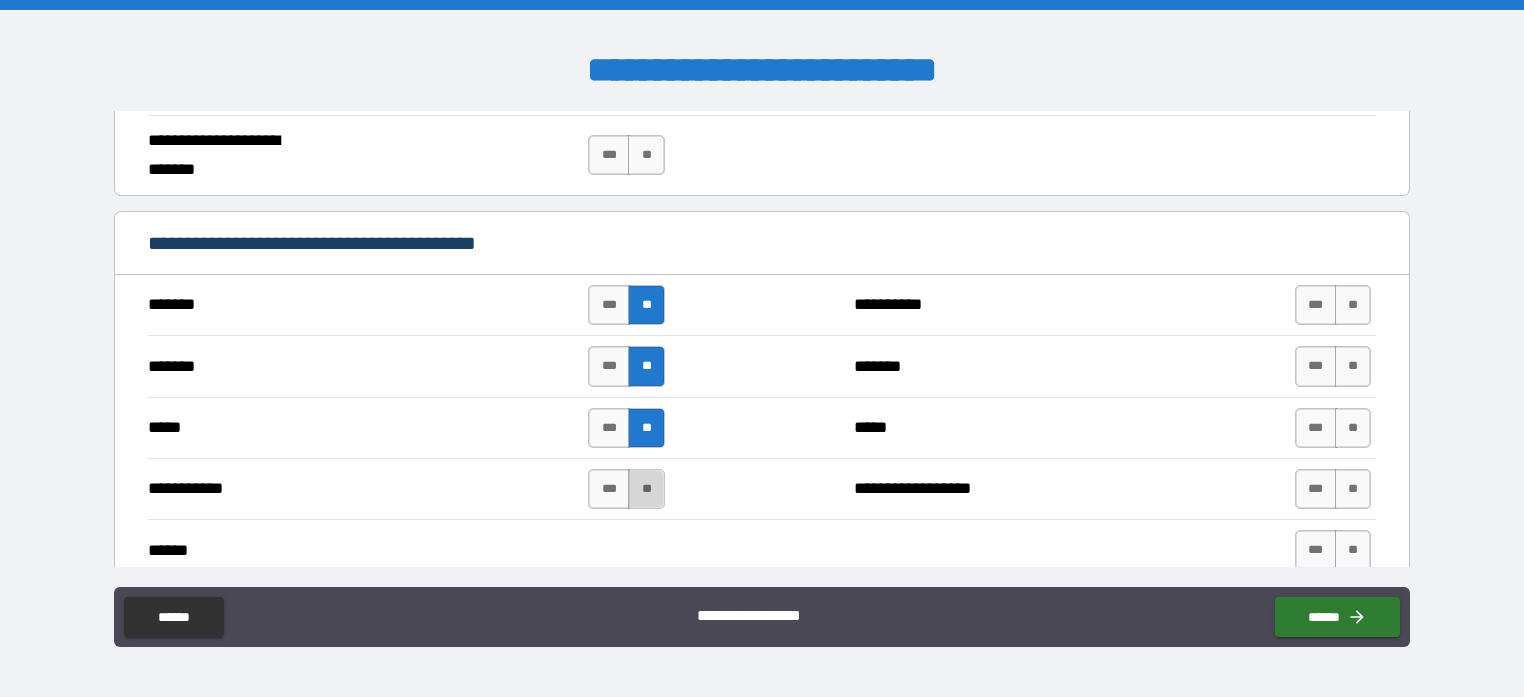 click on "**" at bounding box center [646, 489] 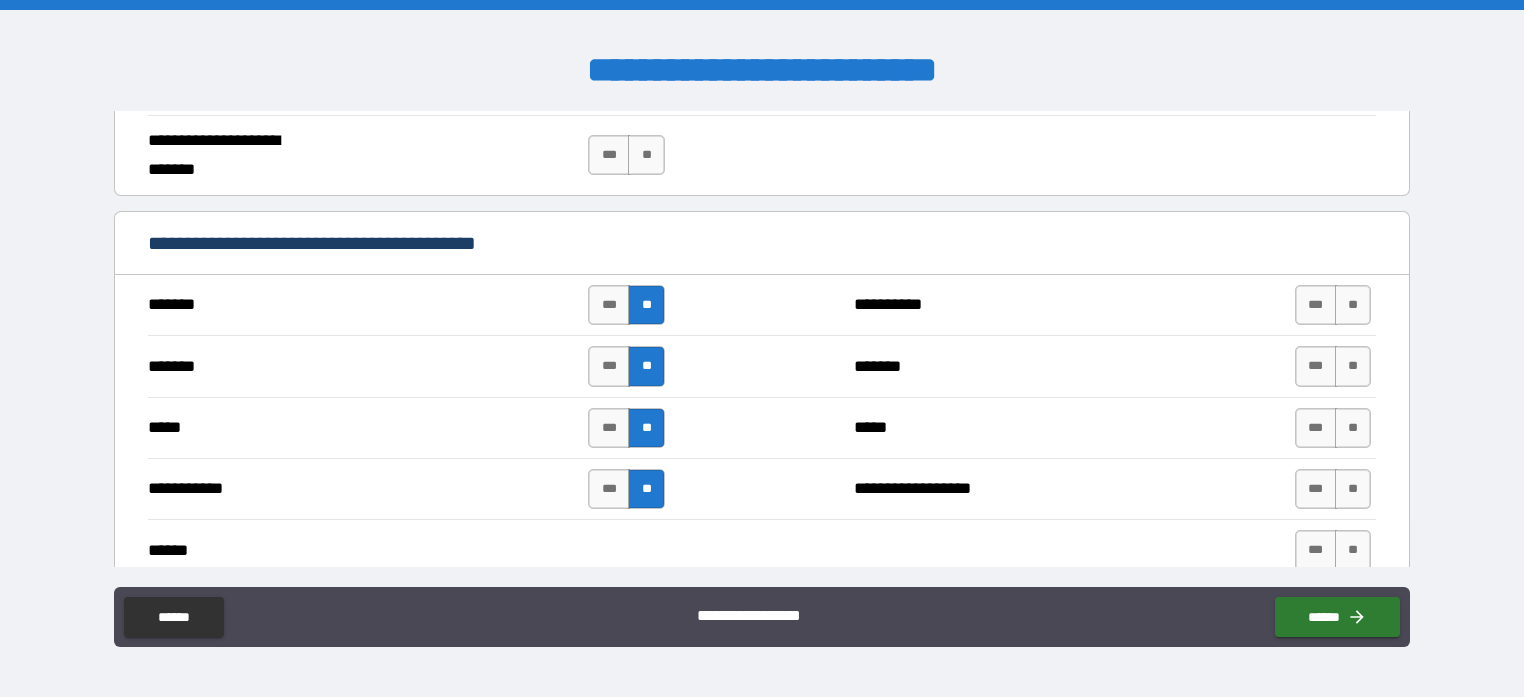 scroll, scrollTop: 1400, scrollLeft: 0, axis: vertical 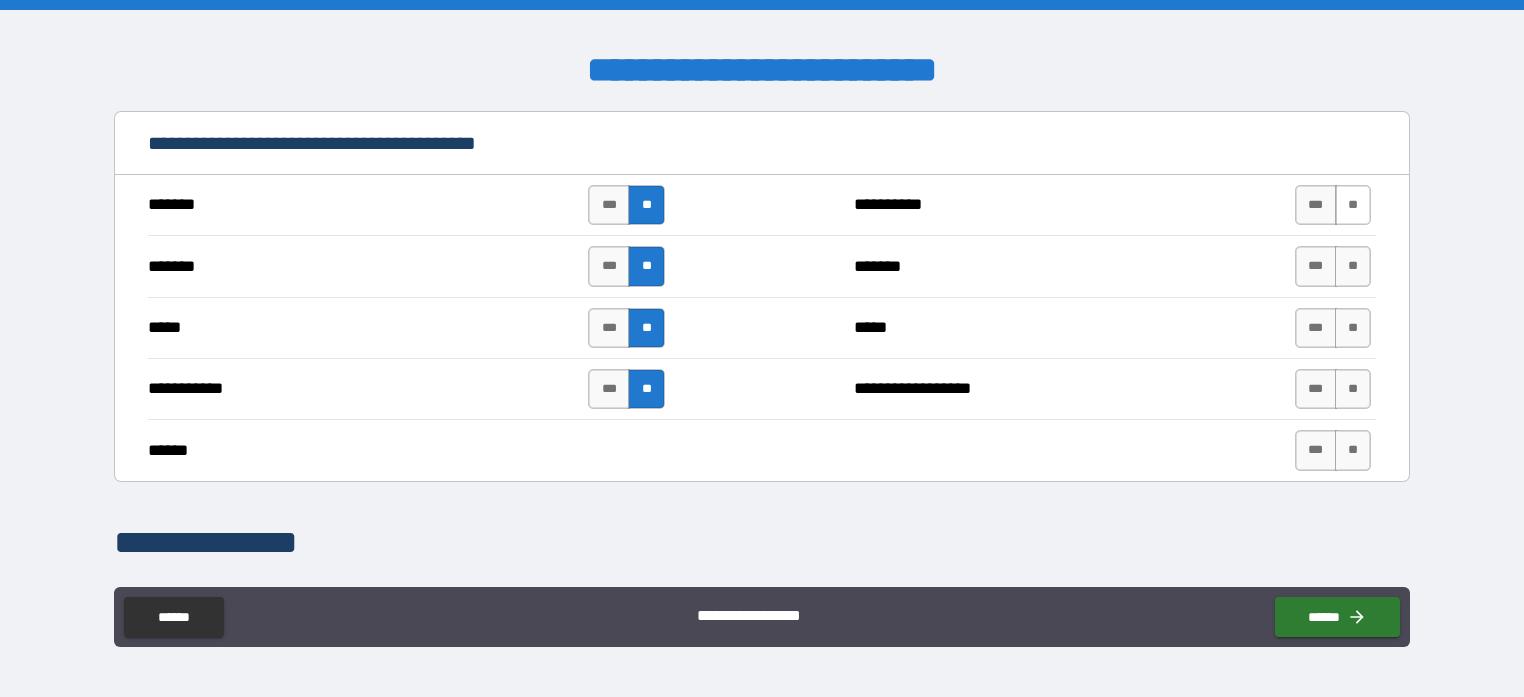 click on "**" at bounding box center (1353, 205) 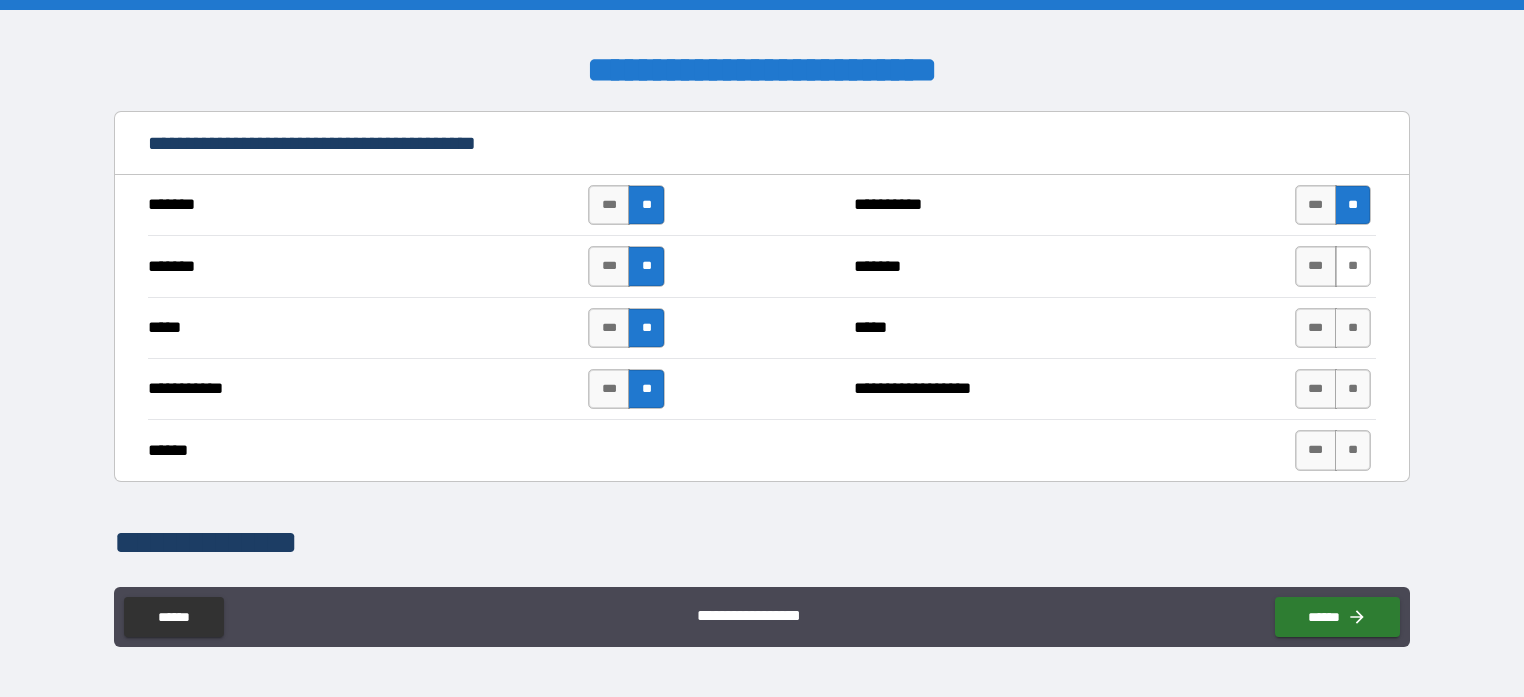 click on "**" at bounding box center [1353, 266] 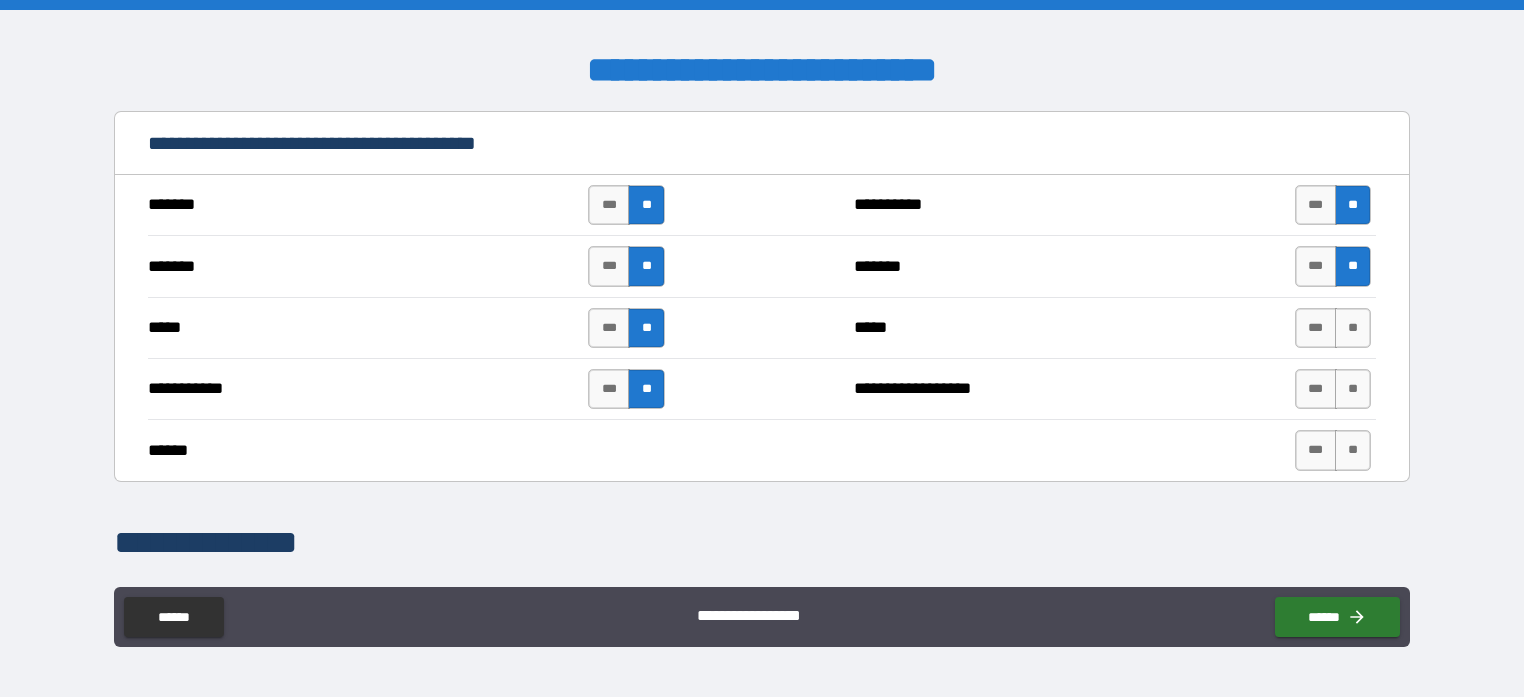 drag, startPoint x: 1340, startPoint y: 320, endPoint x: 1344, endPoint y: 343, distance: 23.345236 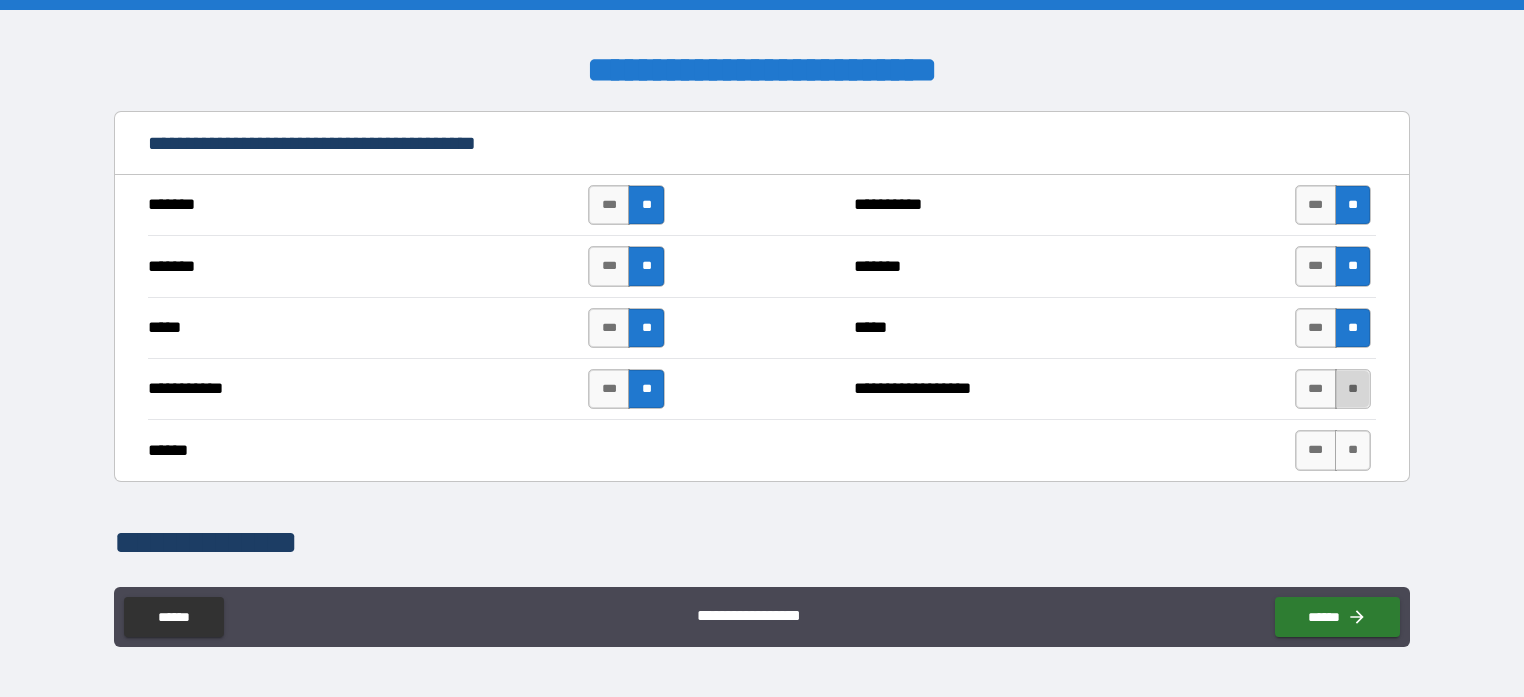 drag, startPoint x: 1344, startPoint y: 368, endPoint x: 1342, endPoint y: 401, distance: 33.06055 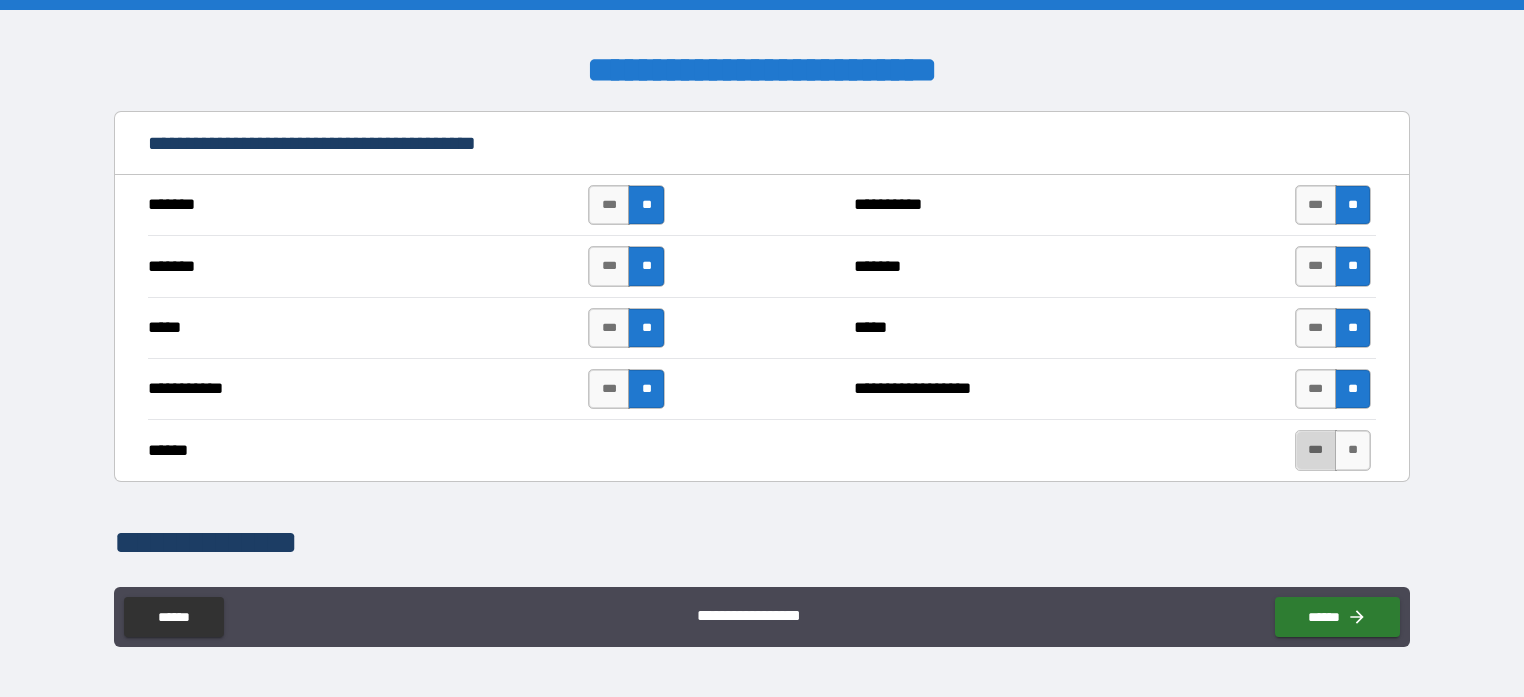click on "***" at bounding box center [1316, 450] 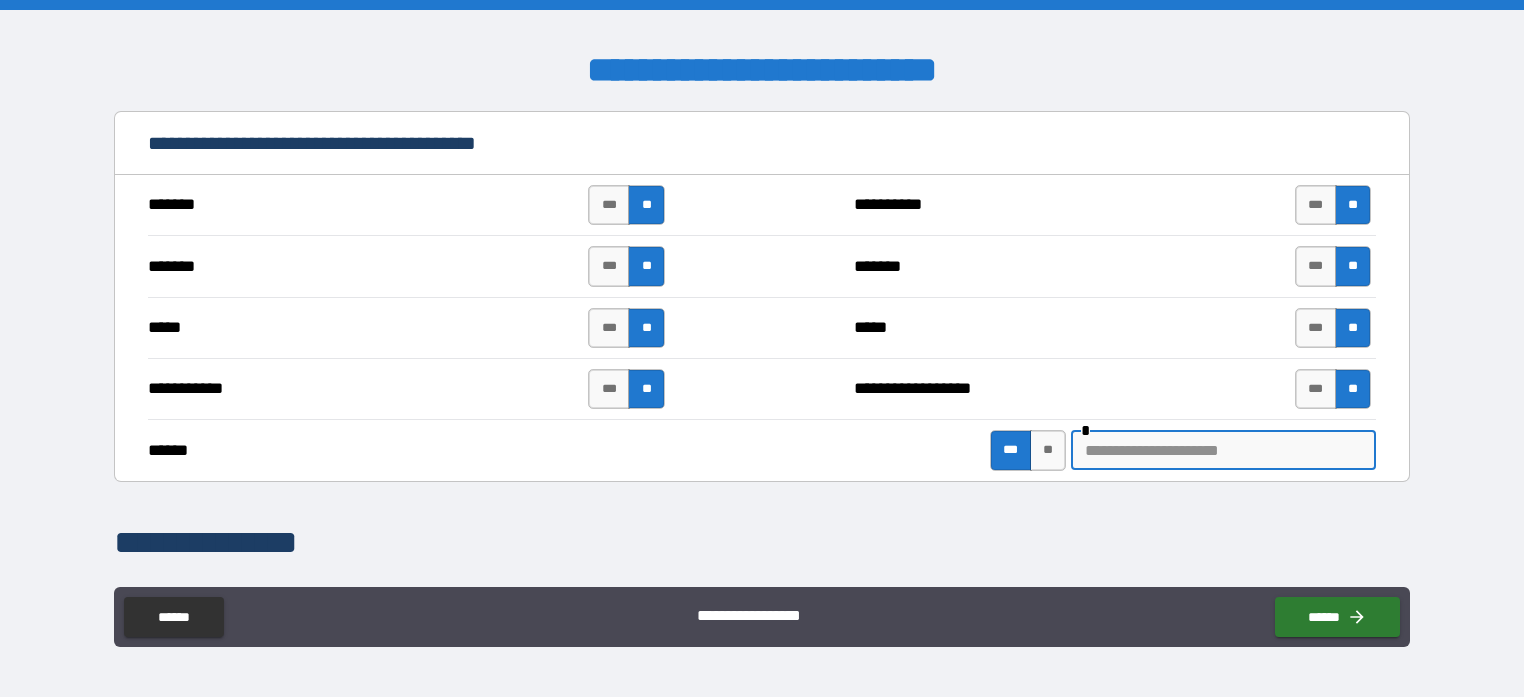 click at bounding box center (1223, 450) 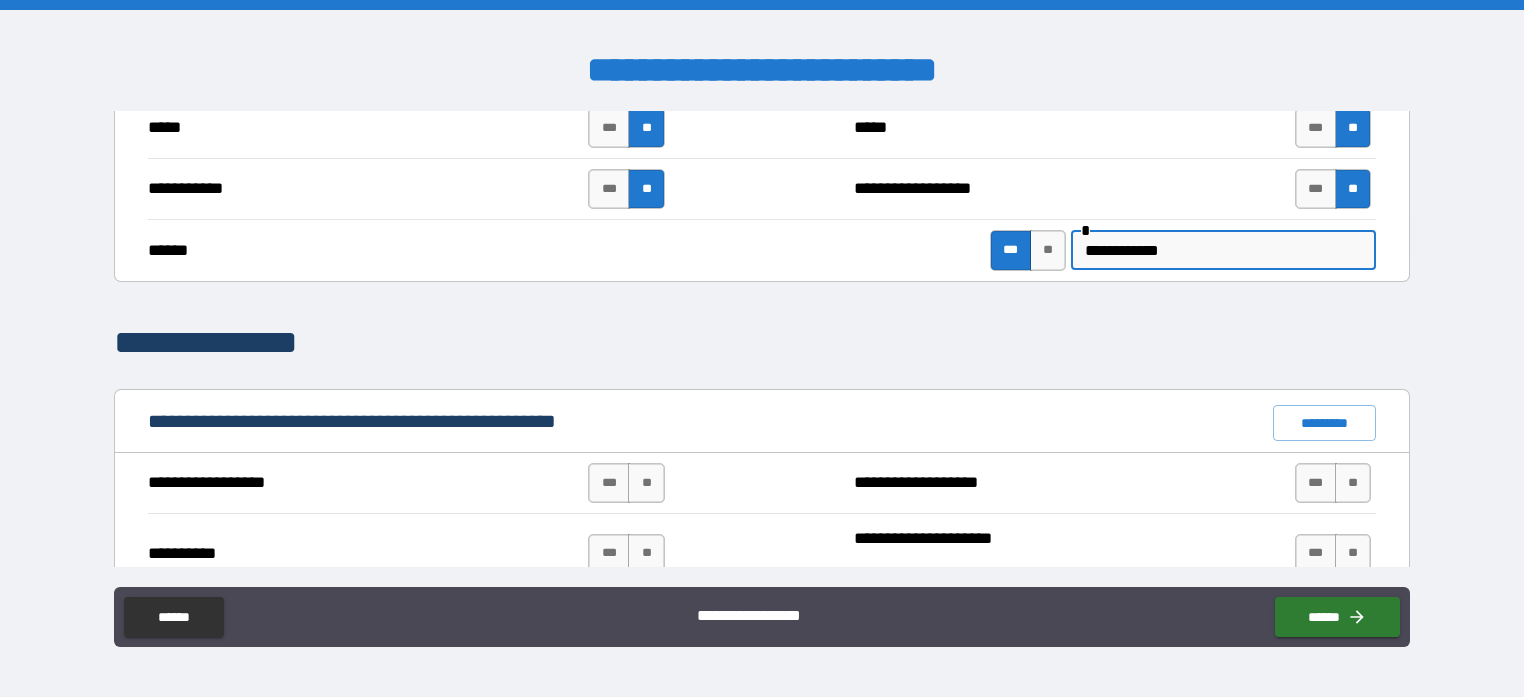 scroll, scrollTop: 1700, scrollLeft: 0, axis: vertical 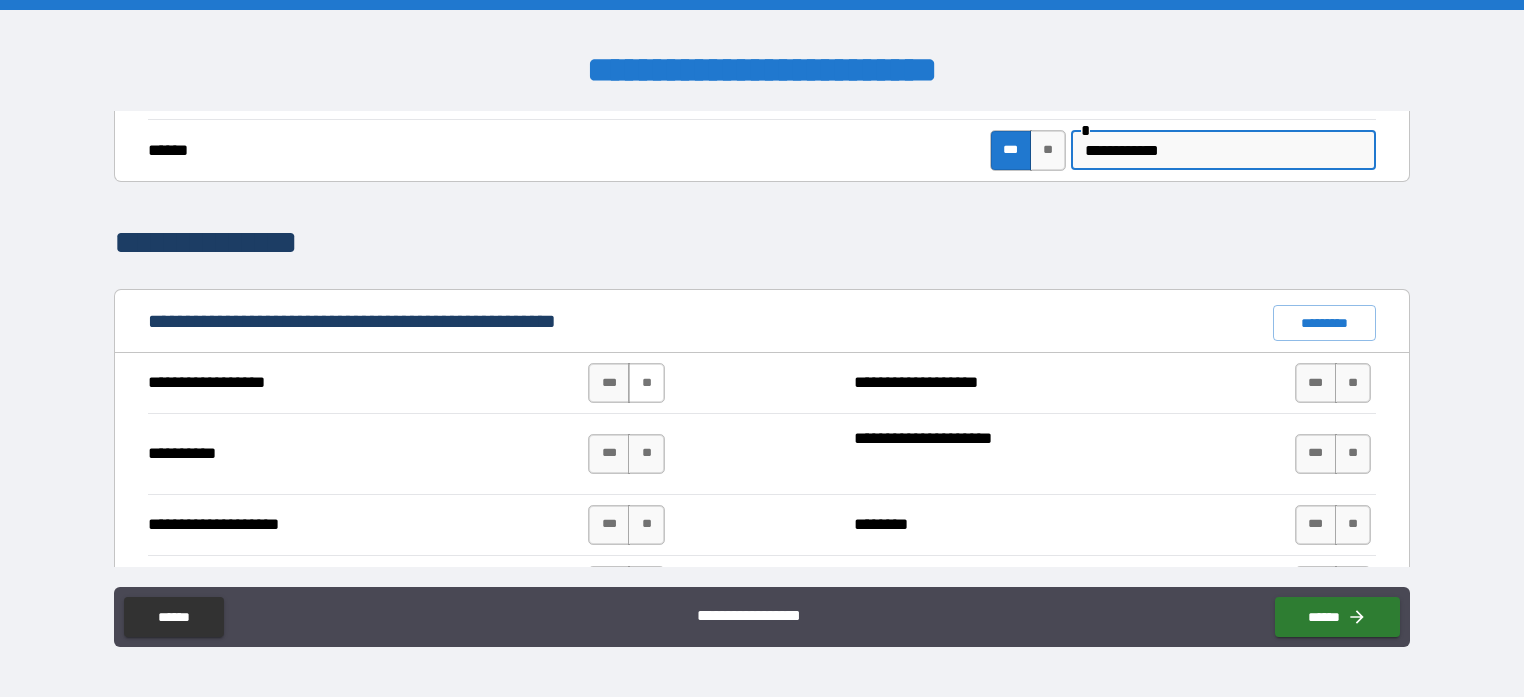type on "**********" 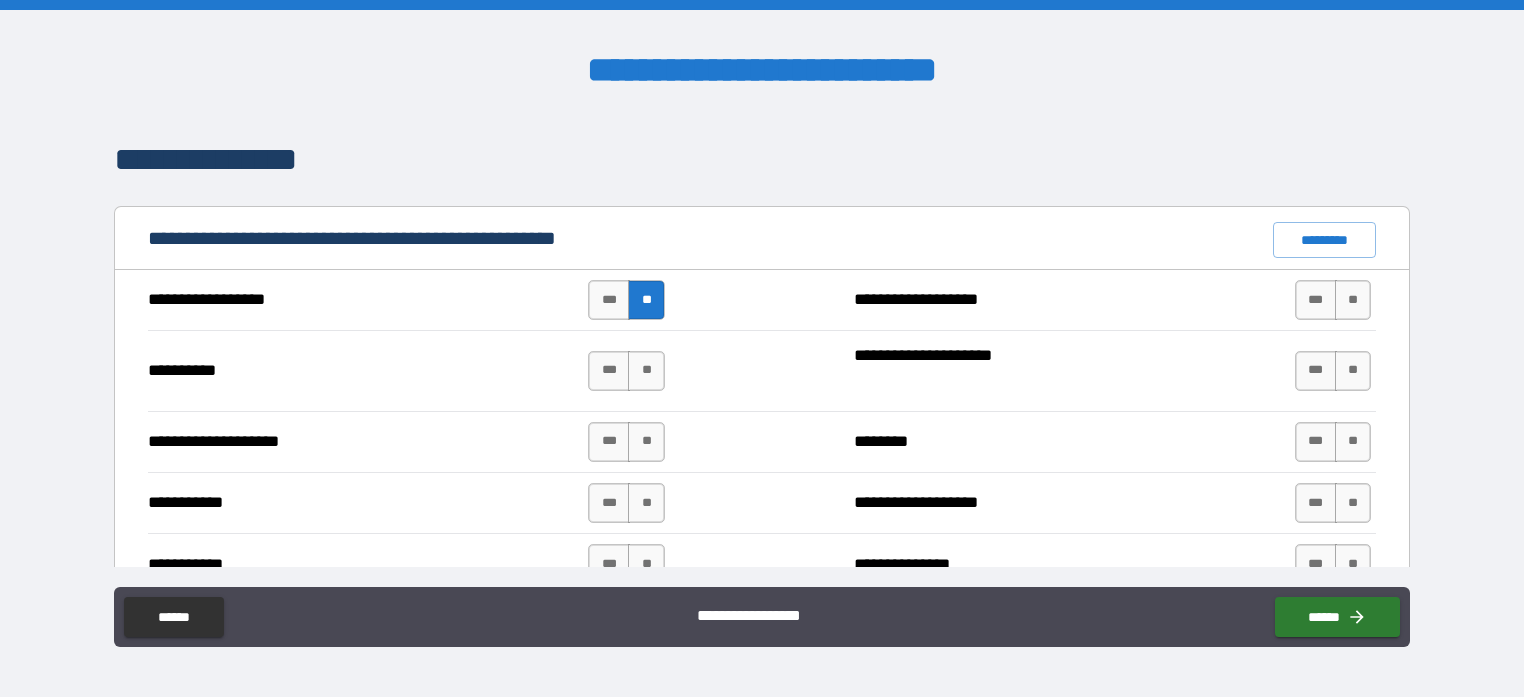 scroll, scrollTop: 1800, scrollLeft: 0, axis: vertical 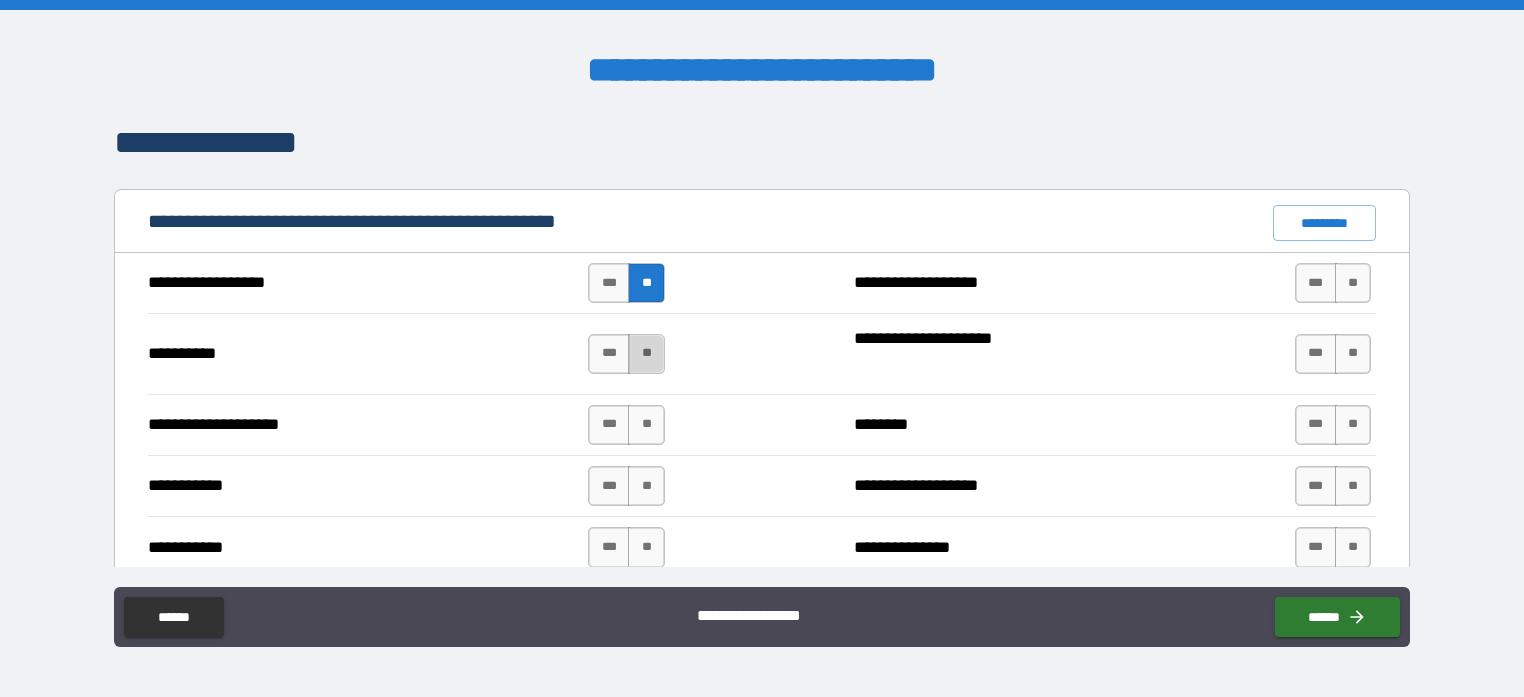 click on "**" at bounding box center [646, 354] 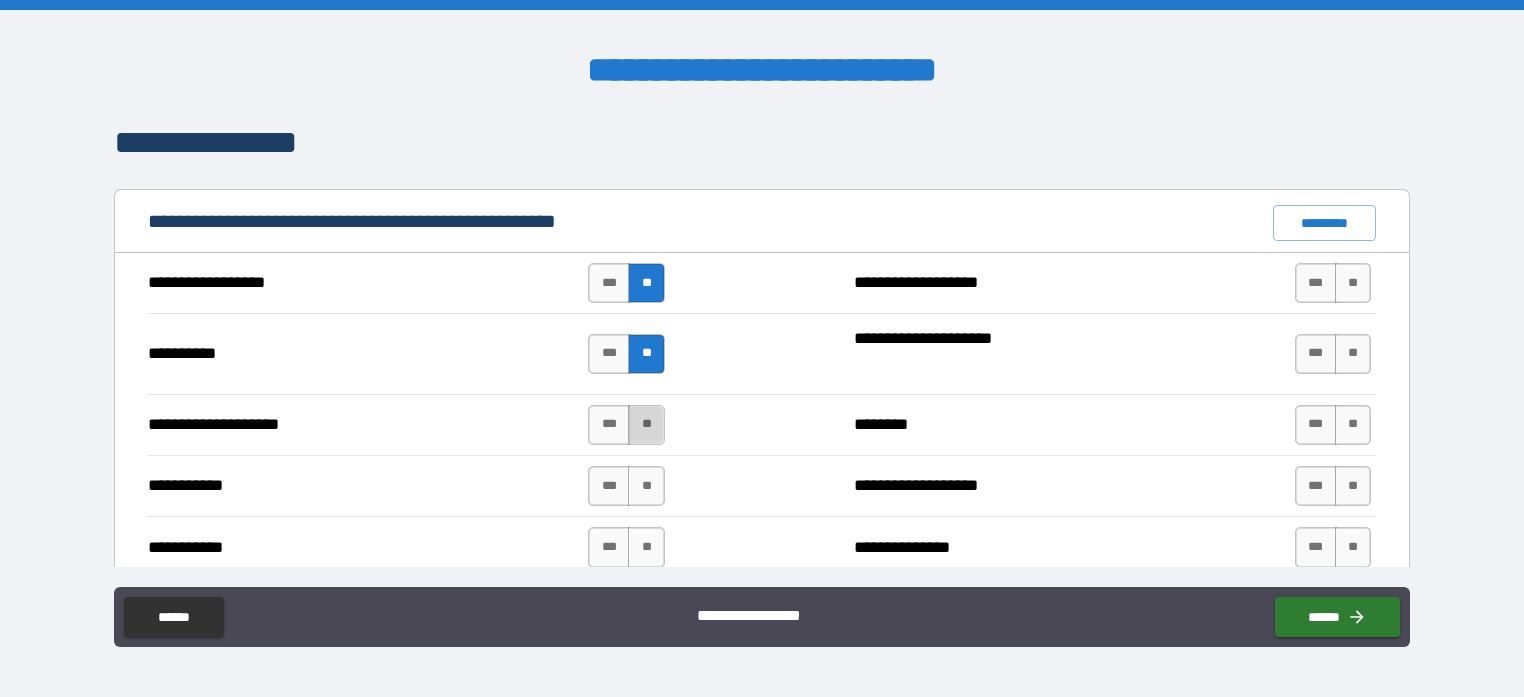 click on "**" at bounding box center [646, 425] 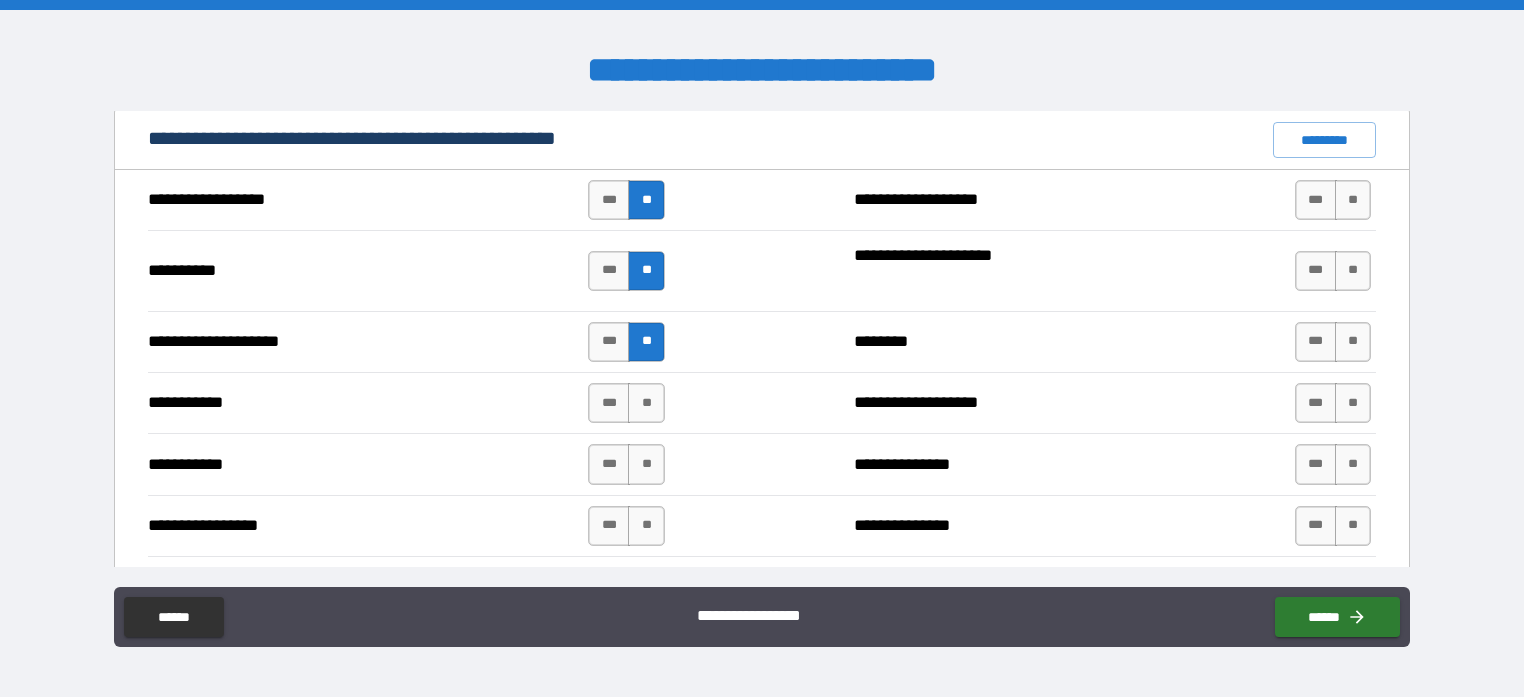 scroll, scrollTop: 1900, scrollLeft: 0, axis: vertical 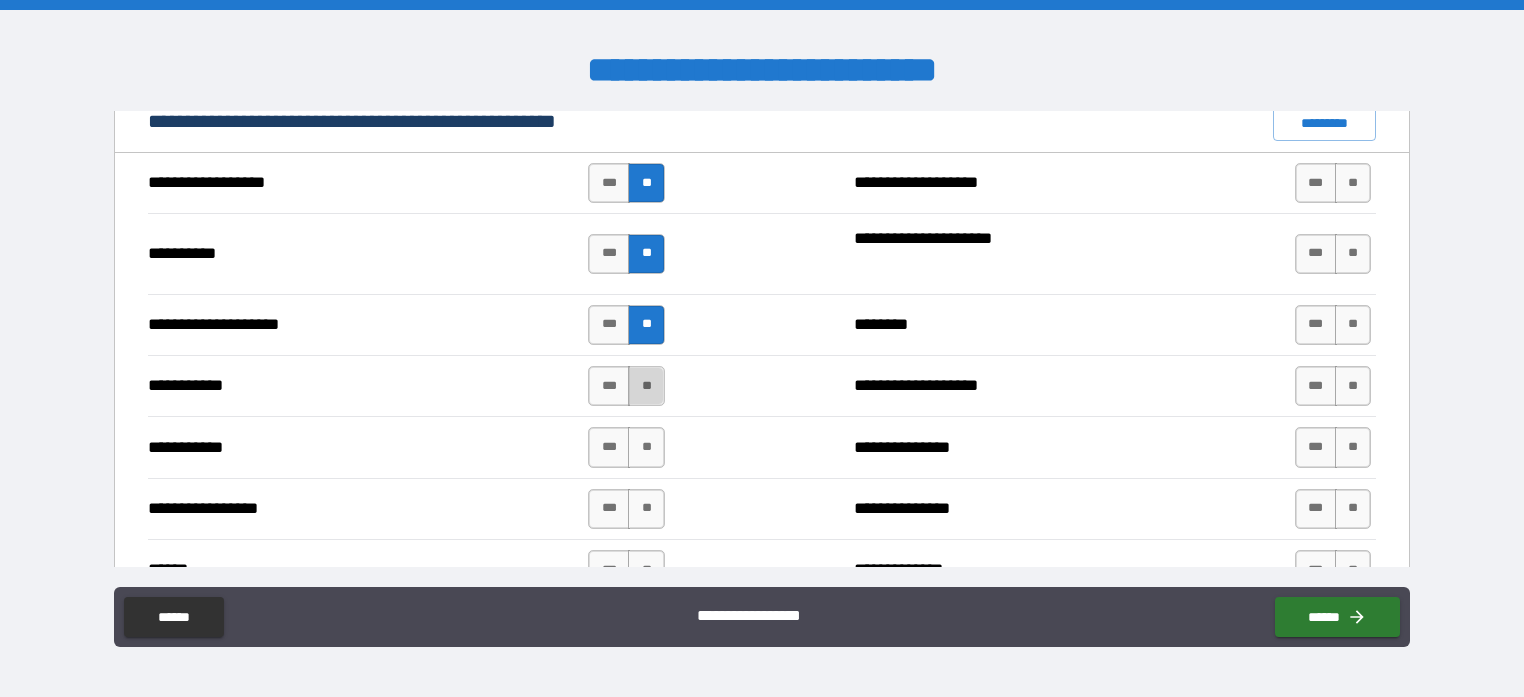 click on "**" at bounding box center (646, 386) 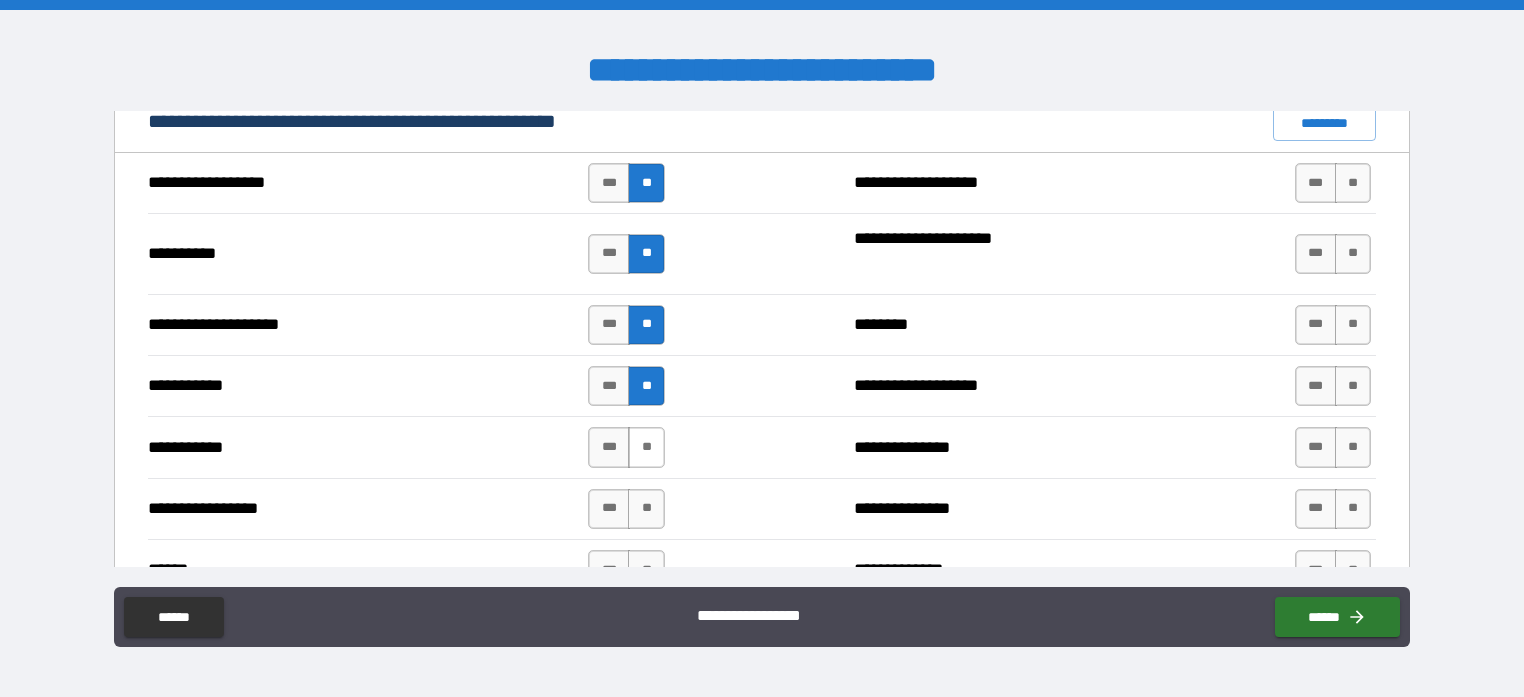 click on "**" at bounding box center (646, 447) 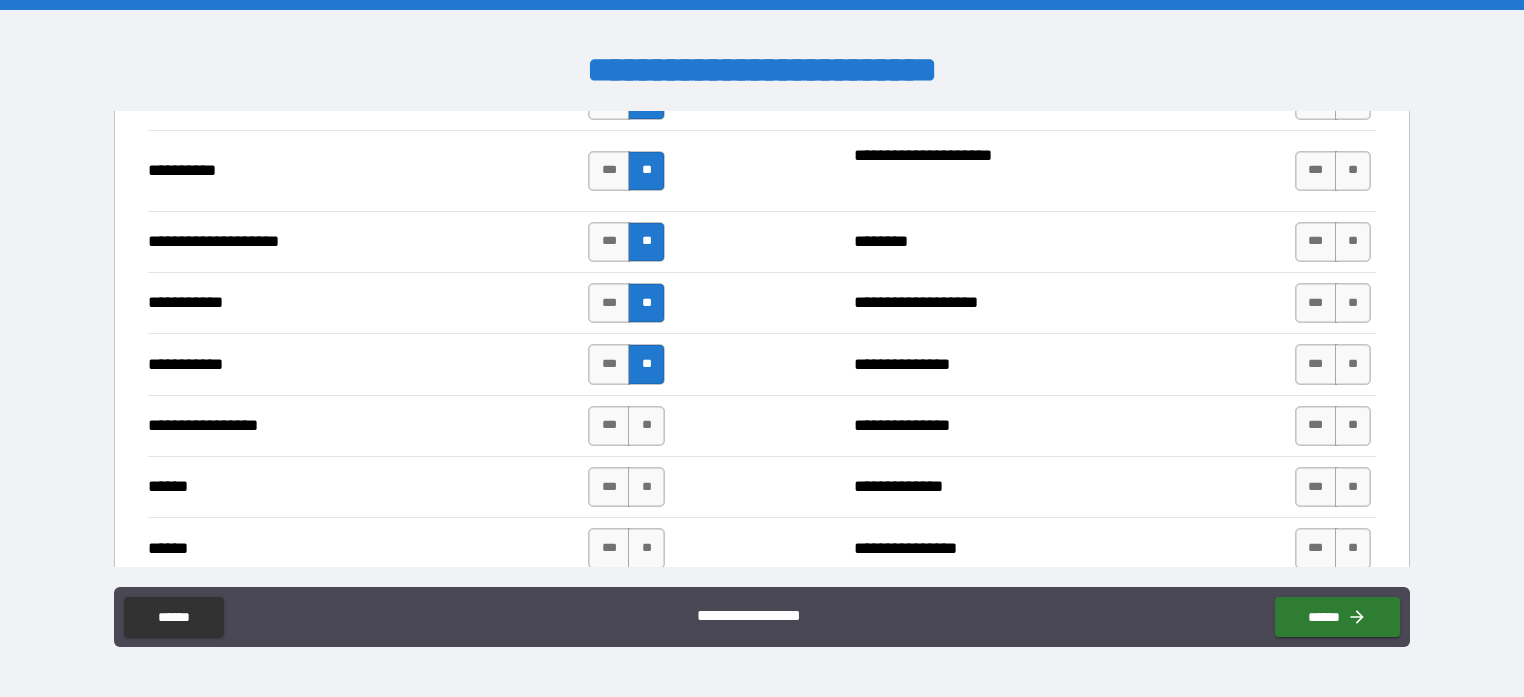 scroll, scrollTop: 2000, scrollLeft: 0, axis: vertical 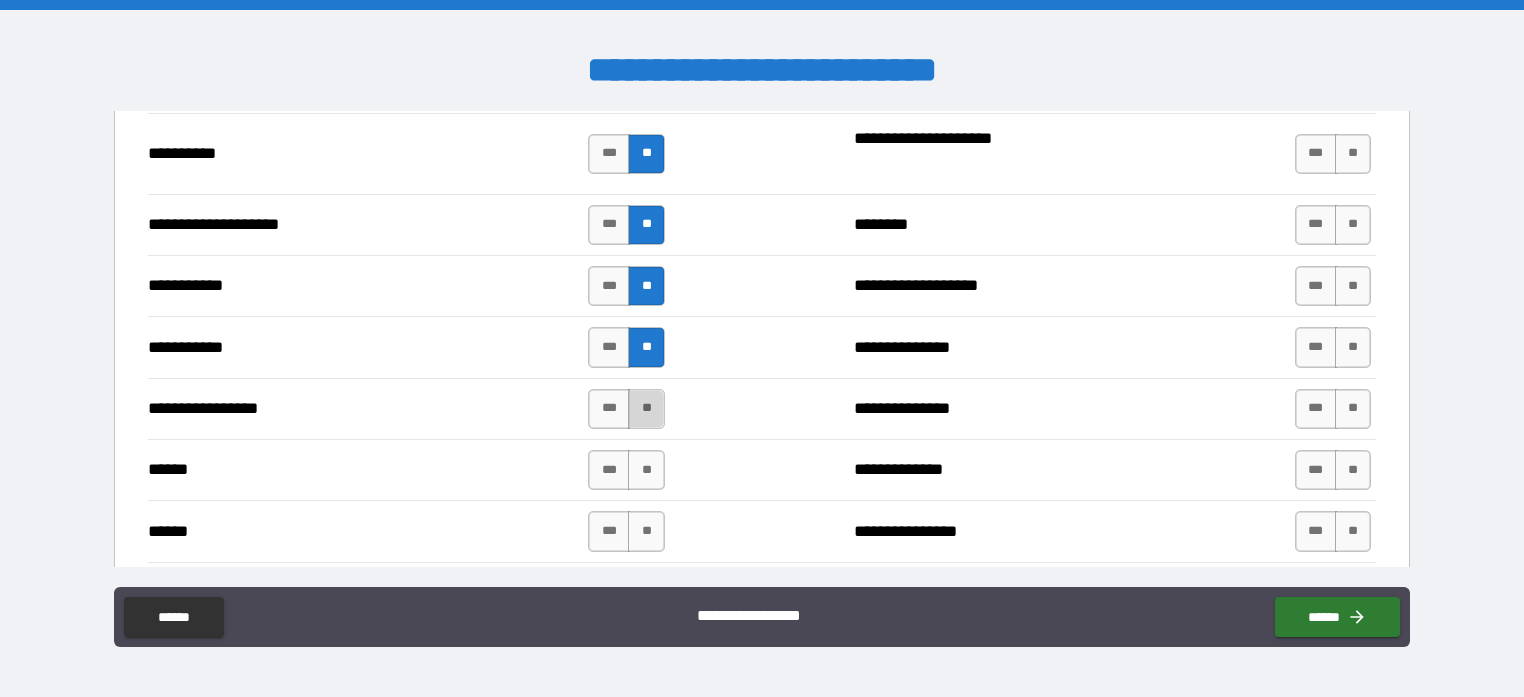click on "**" at bounding box center (646, 409) 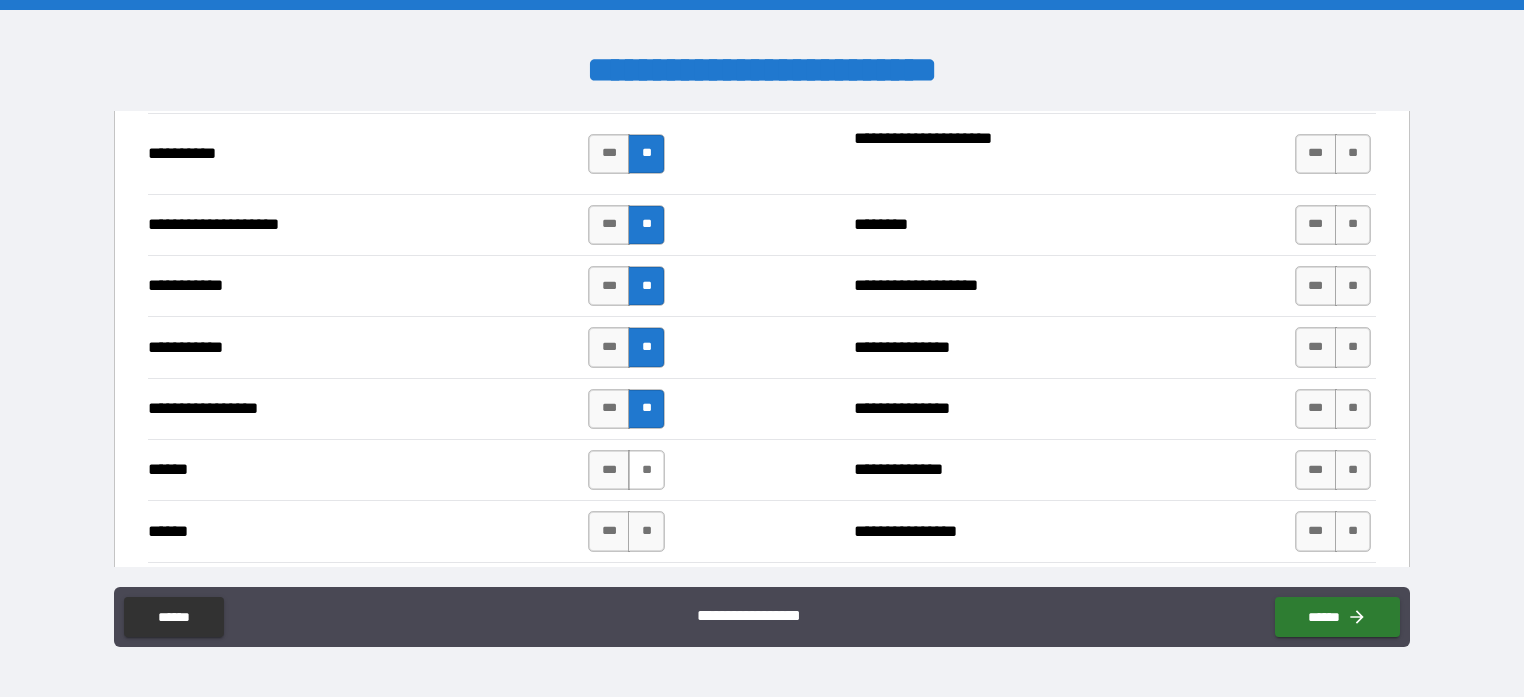click on "**" at bounding box center (646, 470) 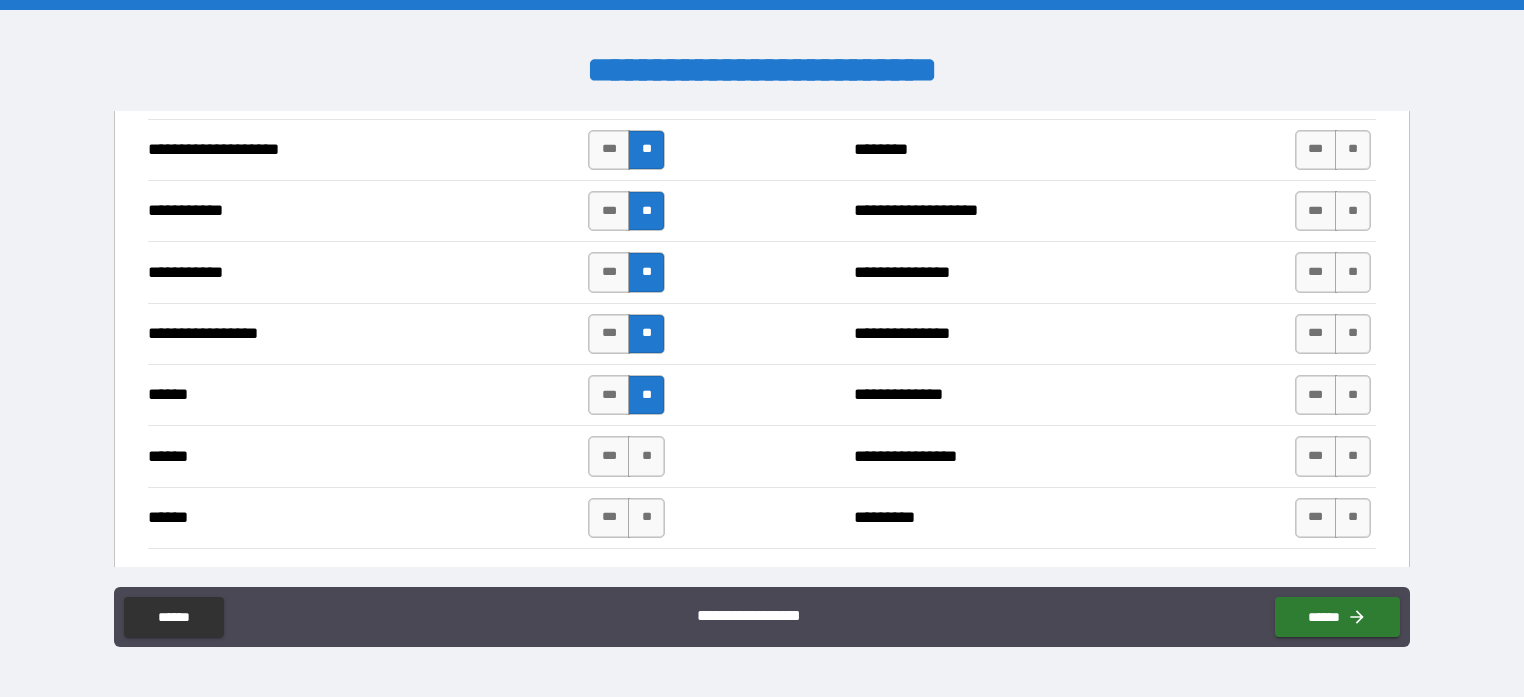 scroll, scrollTop: 2100, scrollLeft: 0, axis: vertical 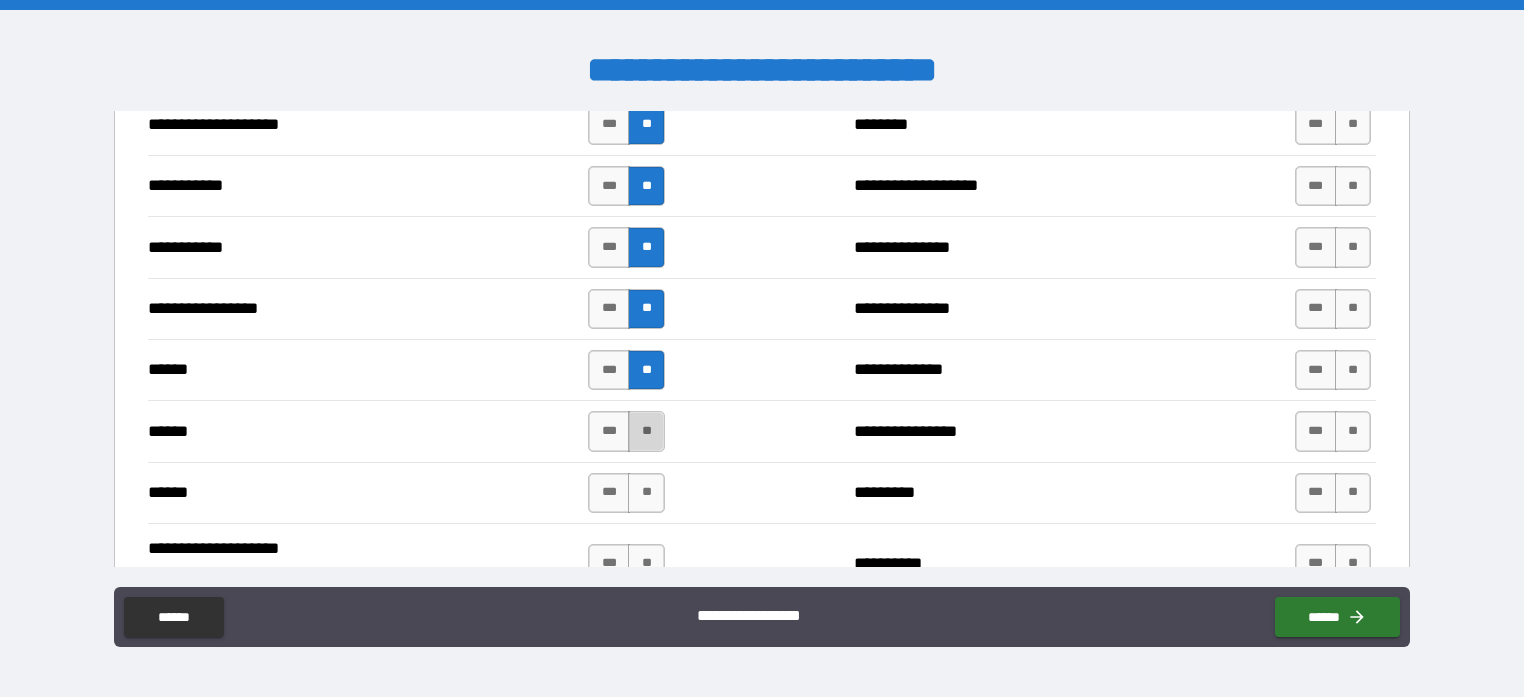 click on "**" at bounding box center [646, 431] 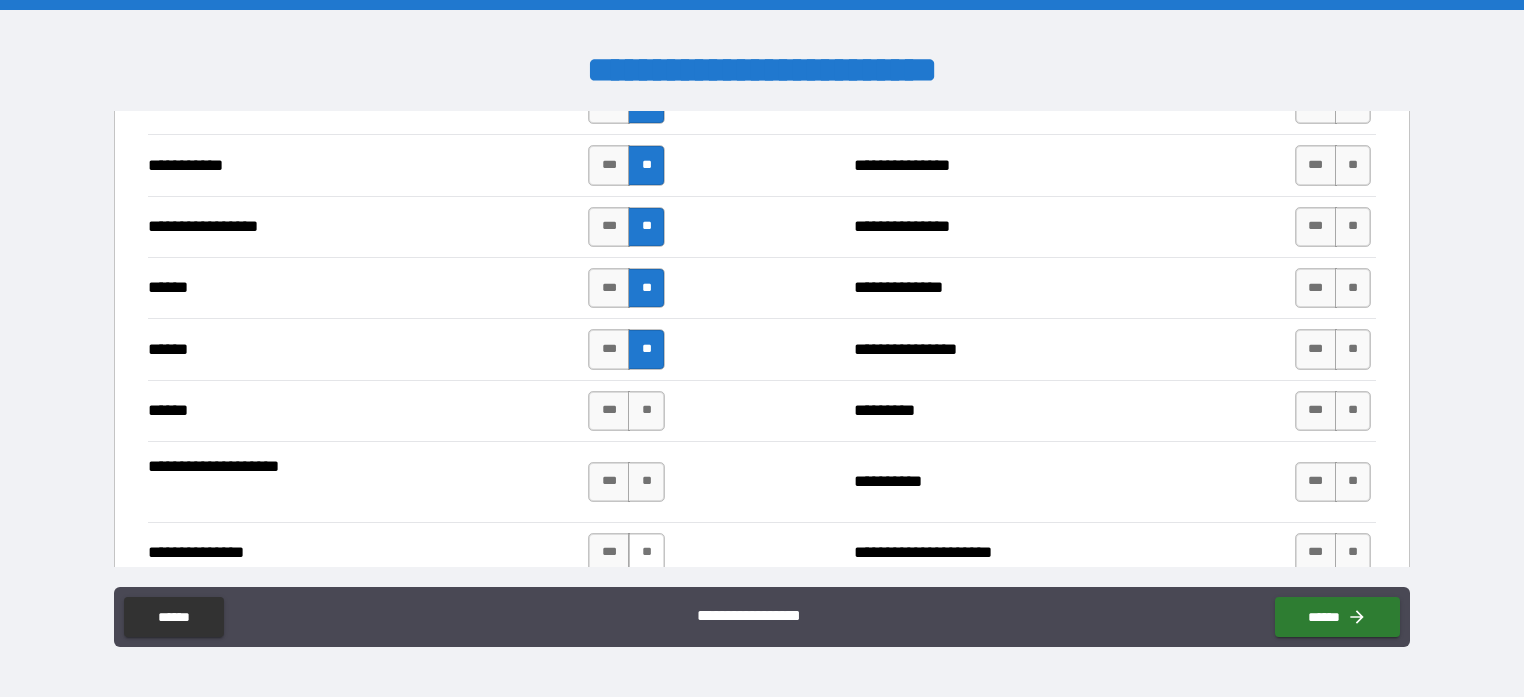 scroll, scrollTop: 2200, scrollLeft: 0, axis: vertical 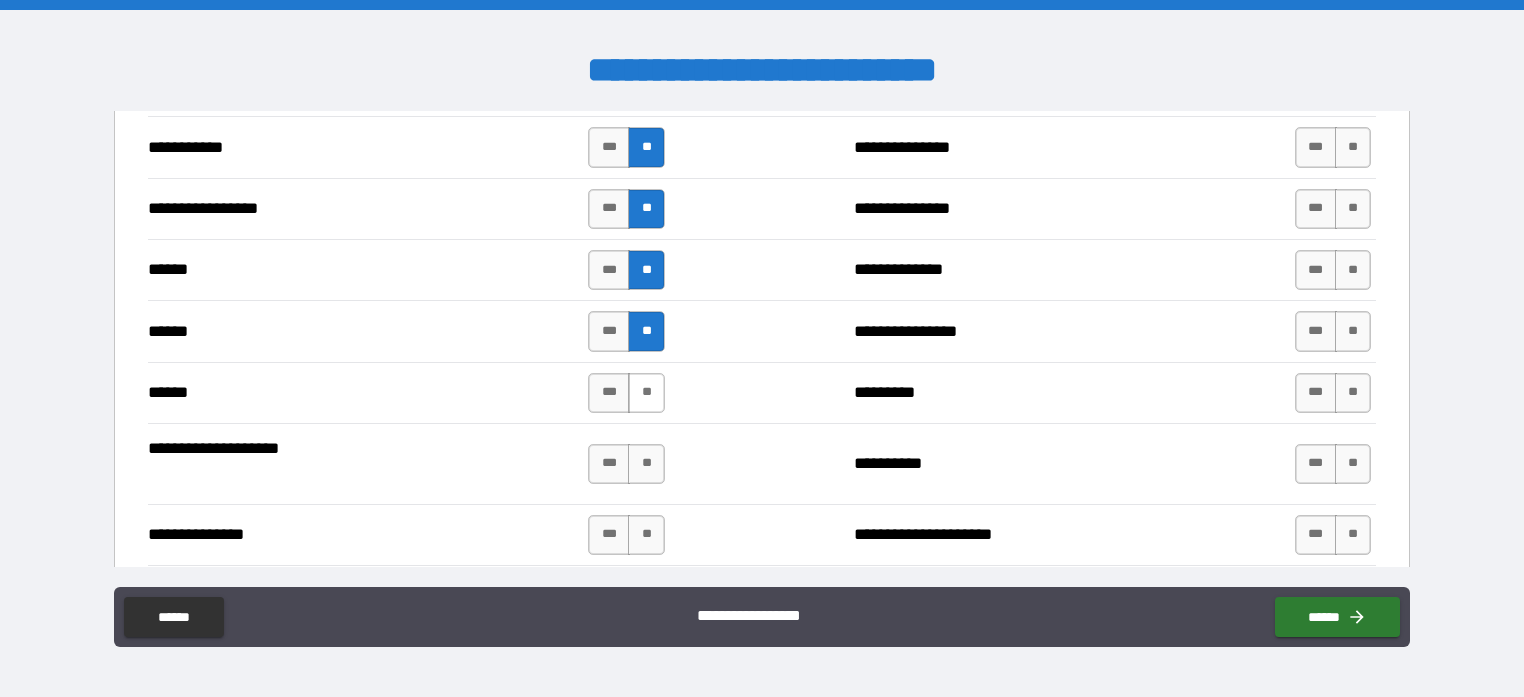 click on "**" at bounding box center [646, 393] 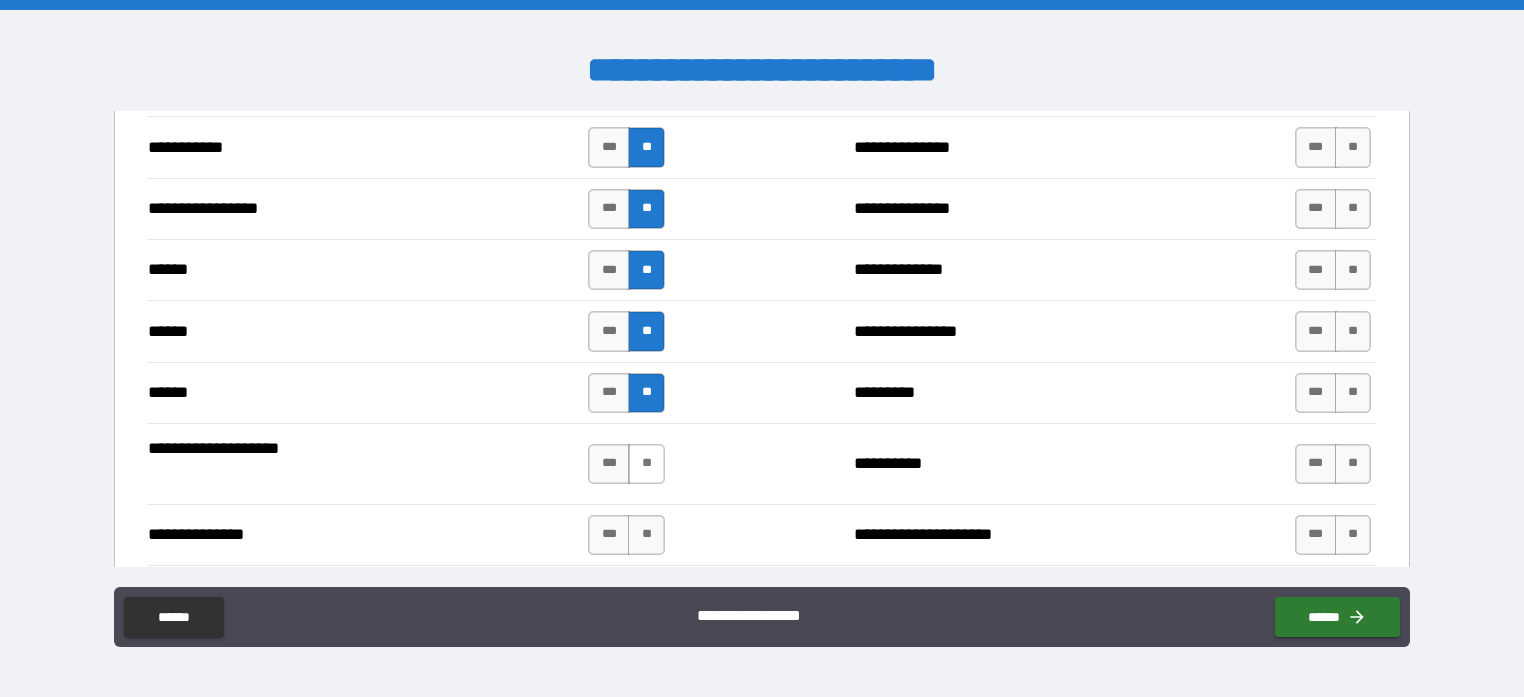 click on "**" at bounding box center (646, 464) 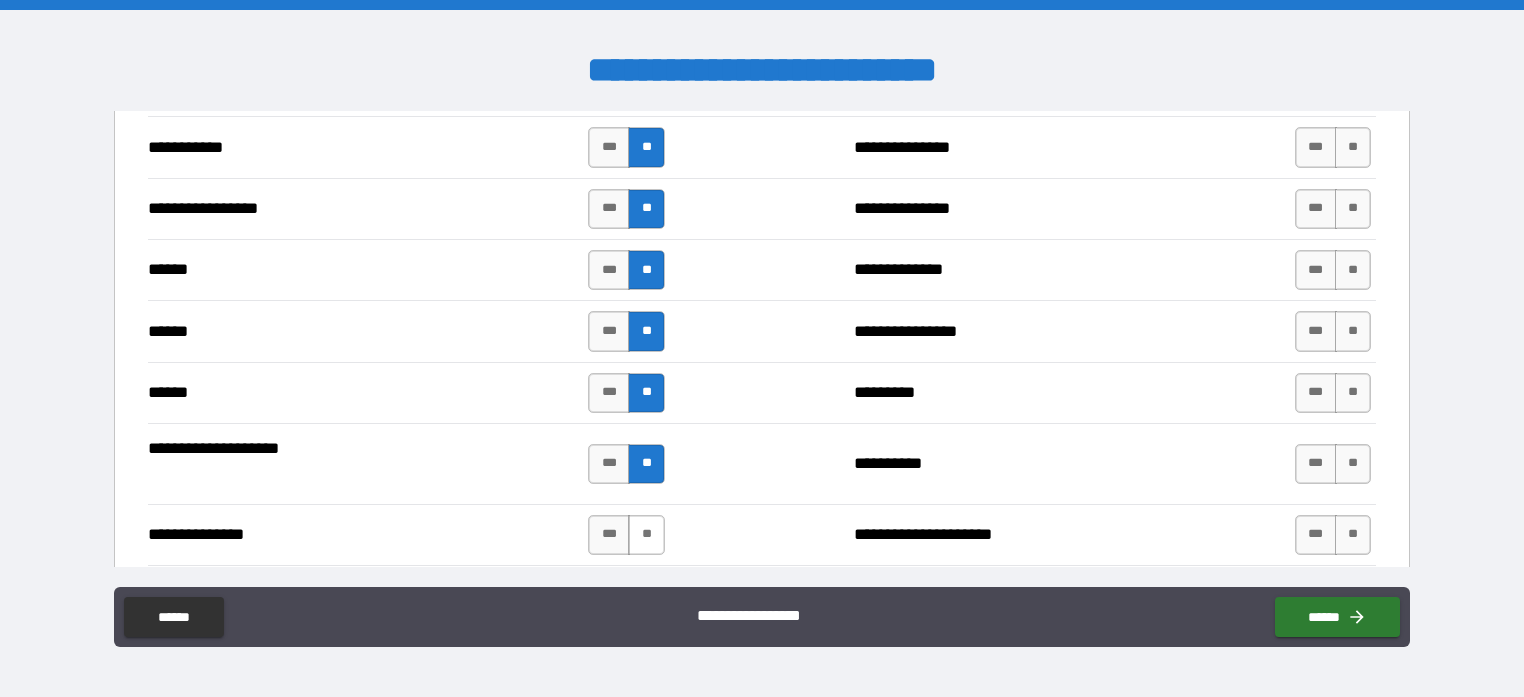 click on "**" at bounding box center (646, 535) 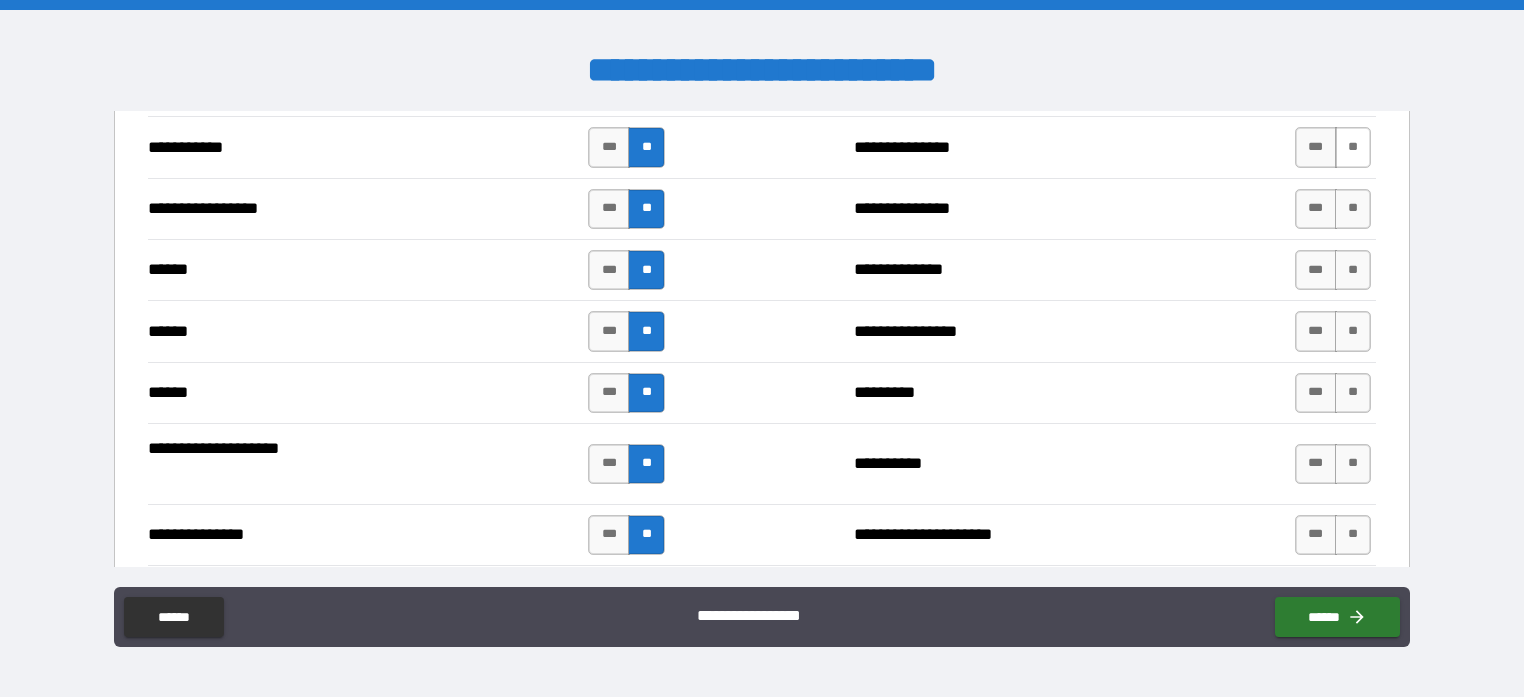 click on "**" at bounding box center [1353, 147] 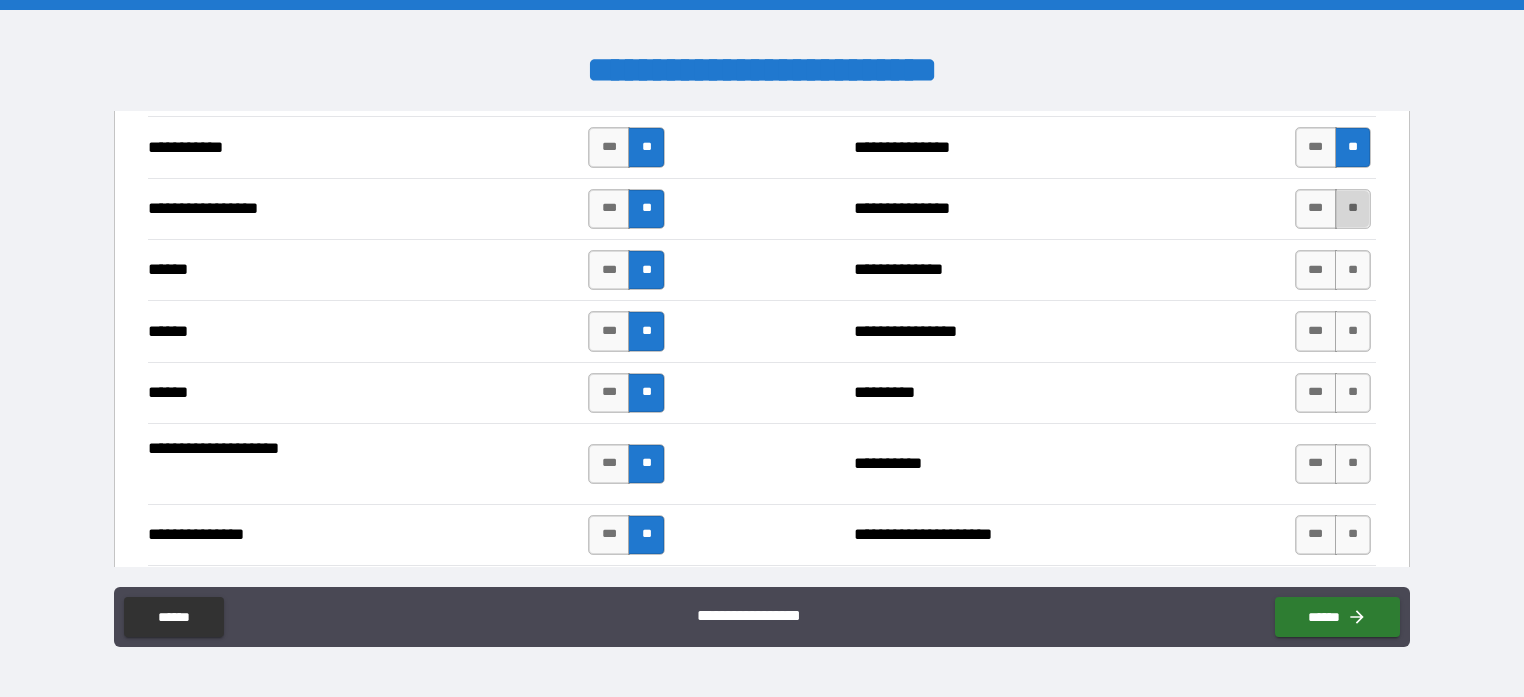 click on "**" at bounding box center (1353, 209) 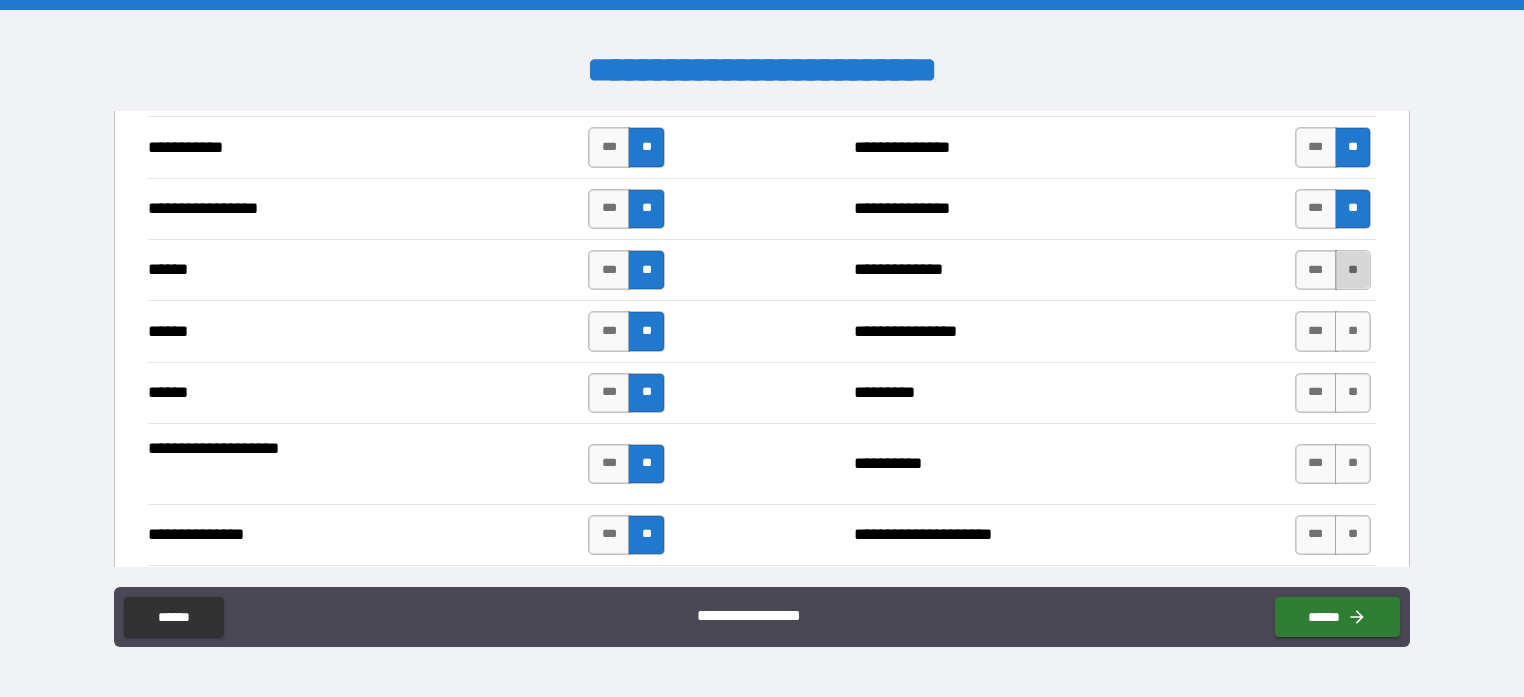 click on "**" at bounding box center [1353, 270] 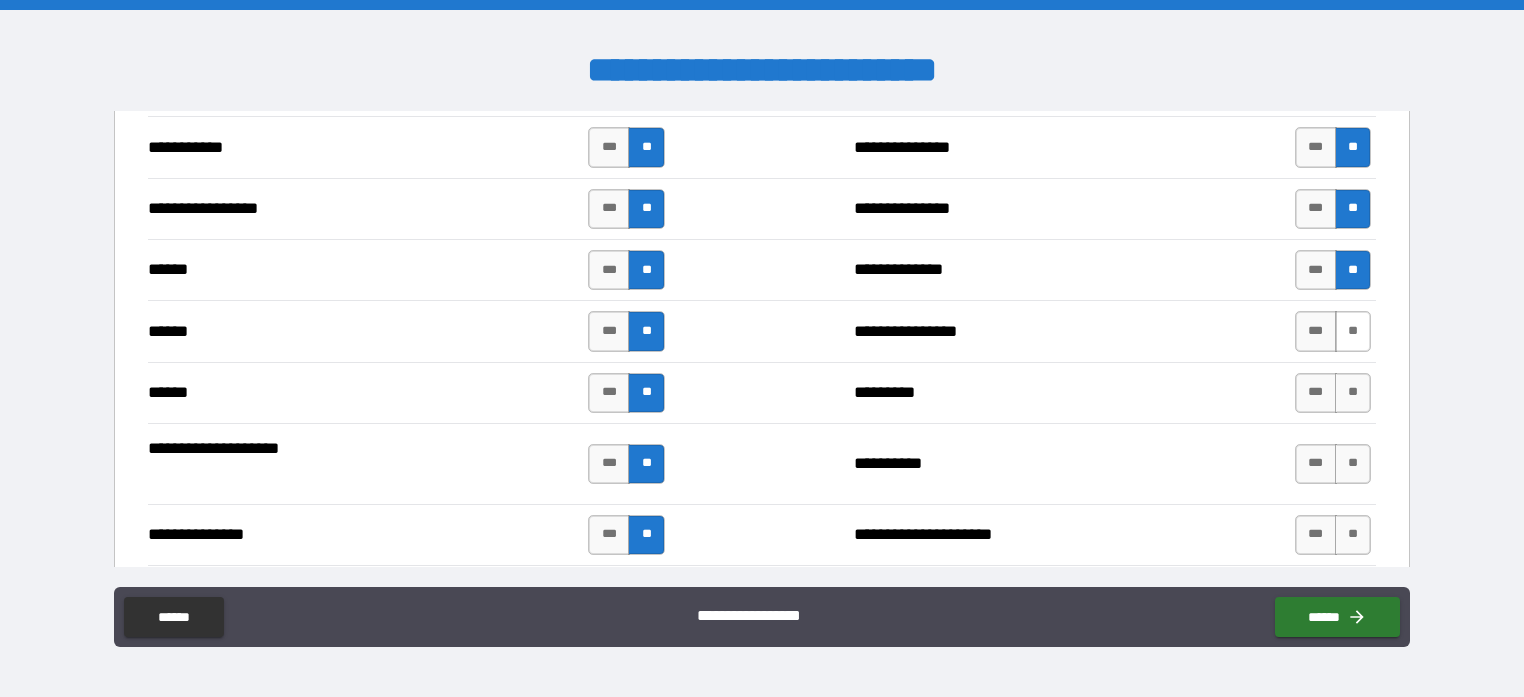 click on "**" at bounding box center (1353, 331) 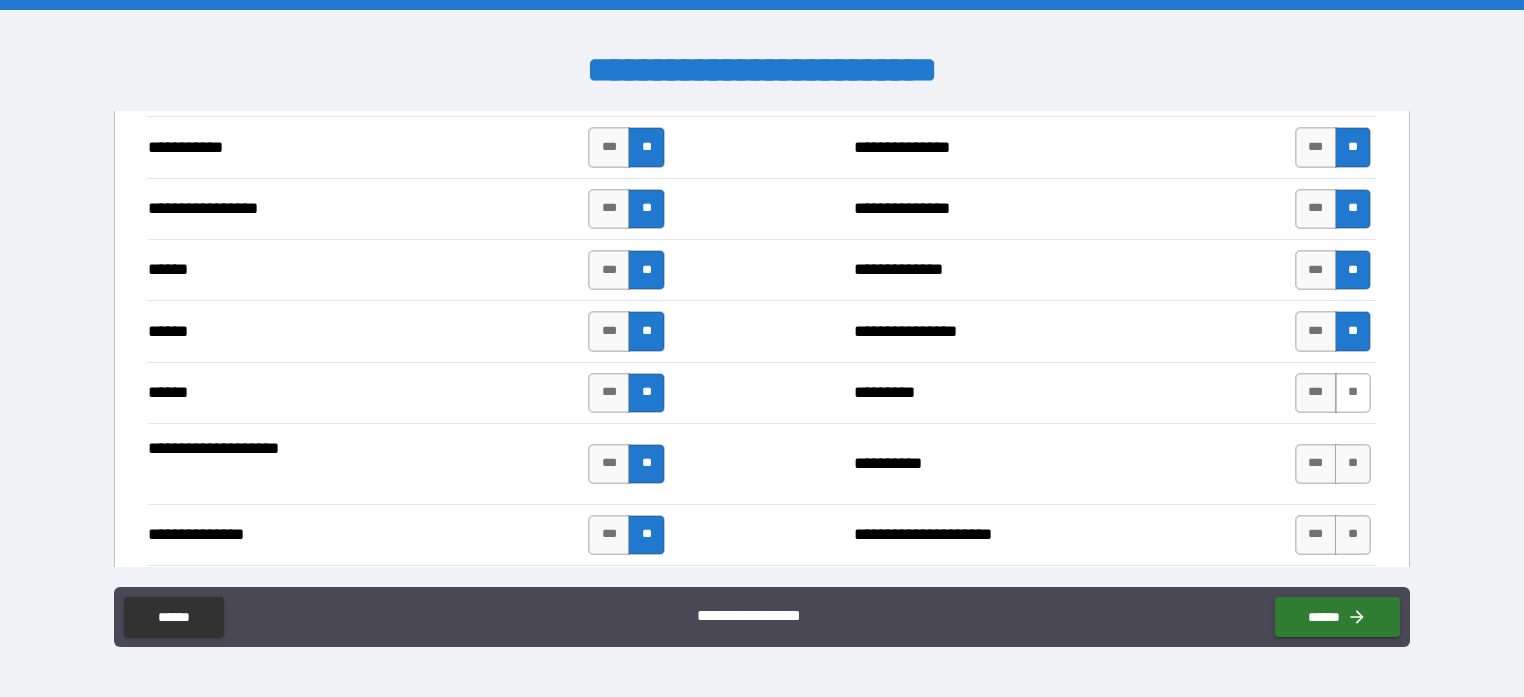 click on "**" at bounding box center (1353, 393) 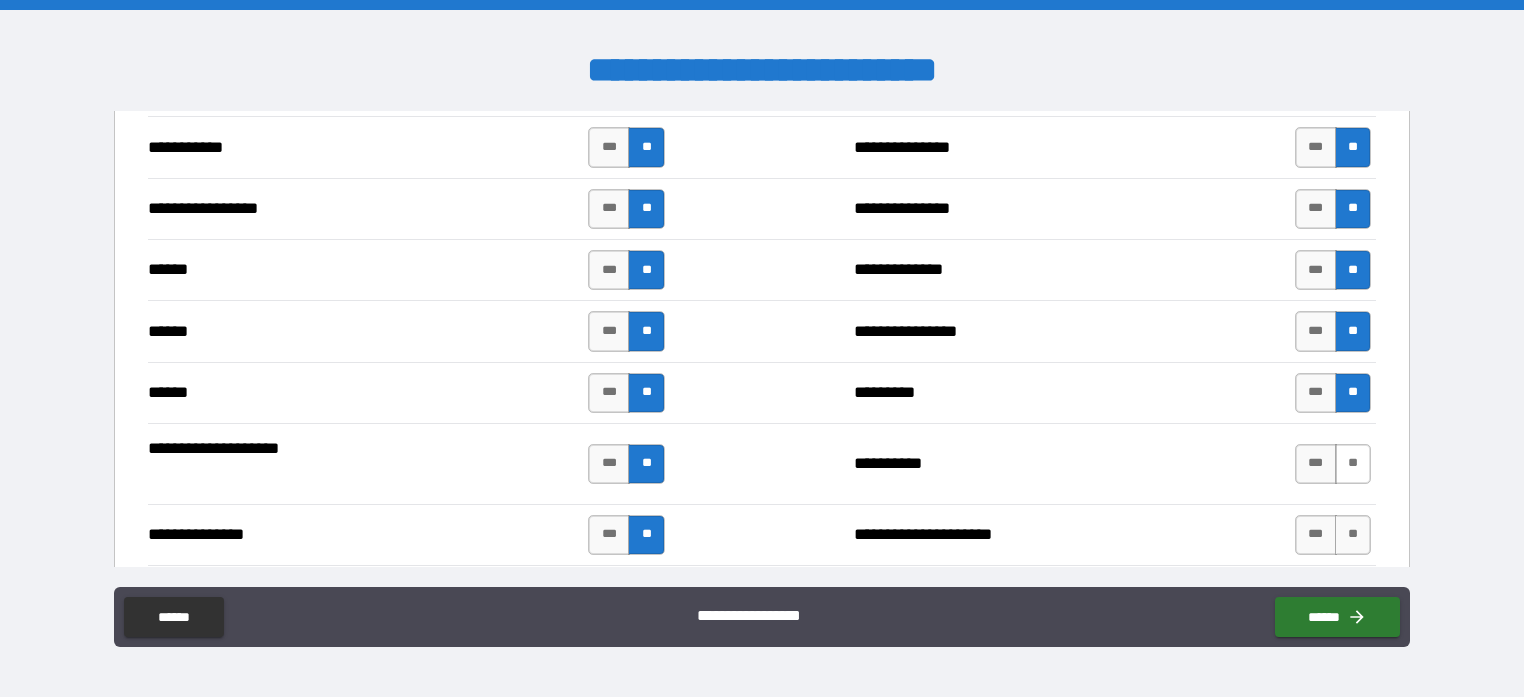 click on "**" at bounding box center [1353, 464] 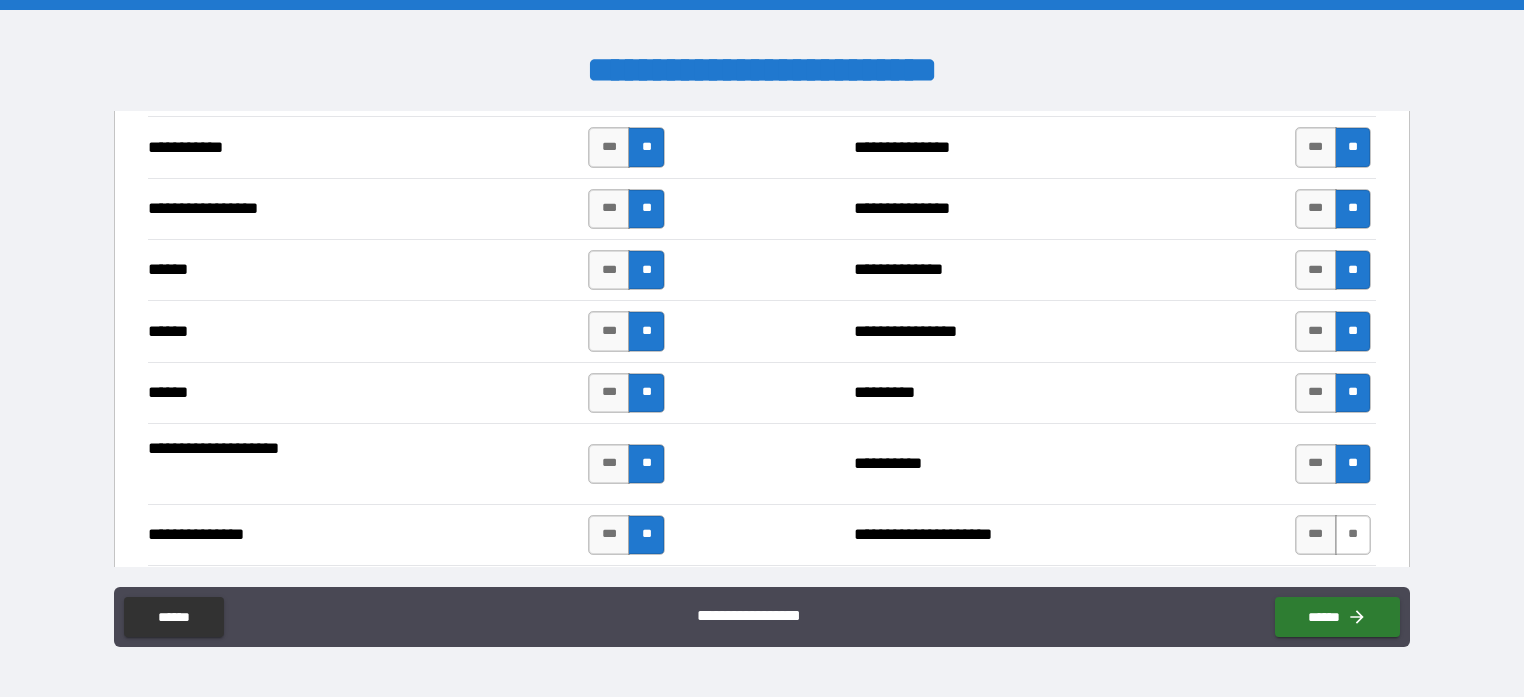 click on "**" at bounding box center (1353, 535) 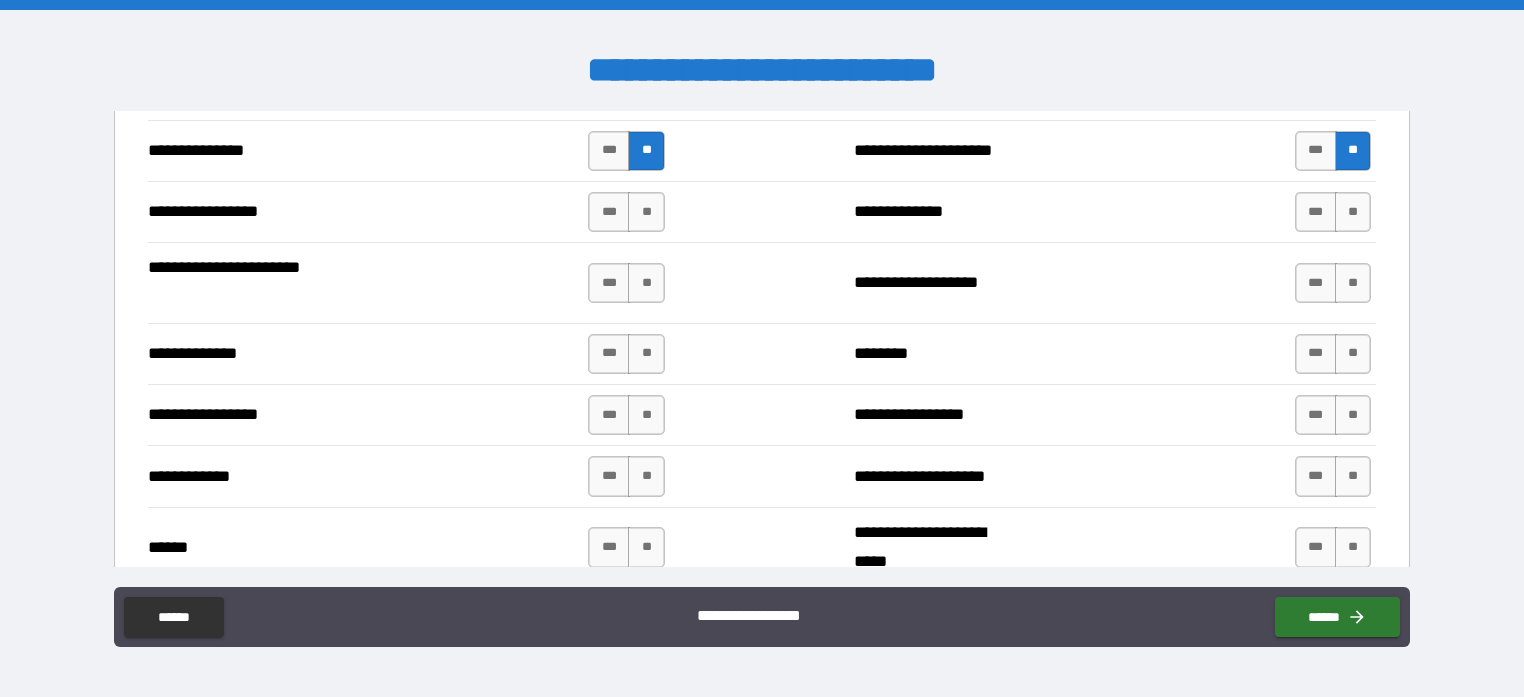 scroll, scrollTop: 2500, scrollLeft: 0, axis: vertical 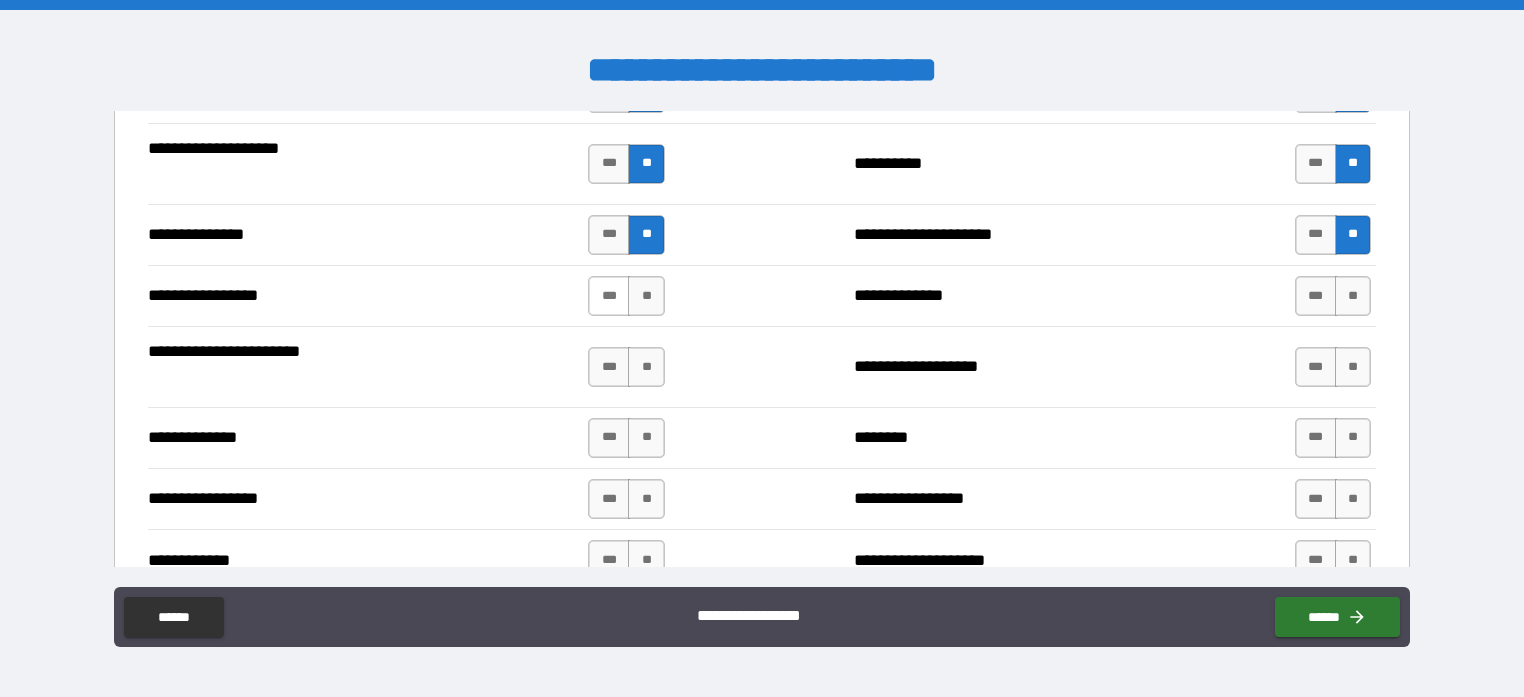 click on "***" at bounding box center [609, 296] 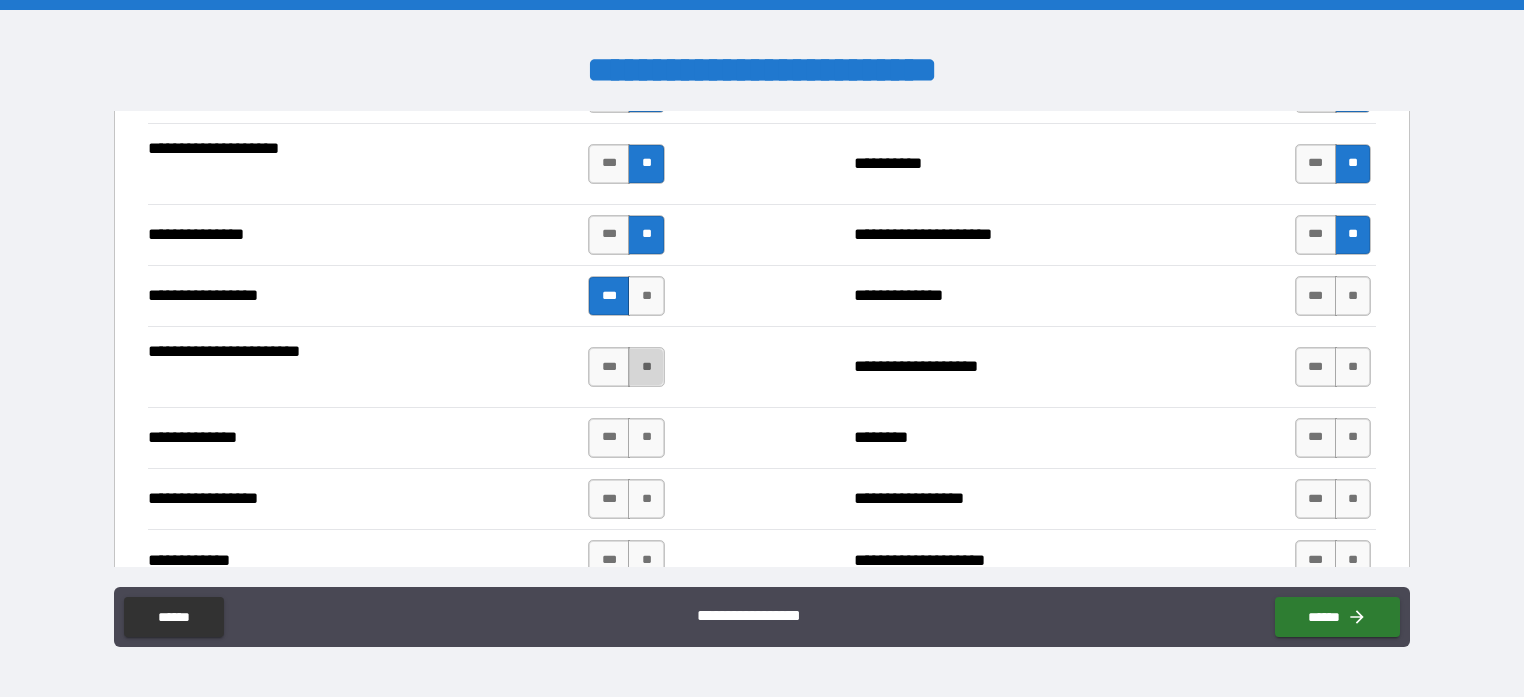 click on "**" at bounding box center [646, 367] 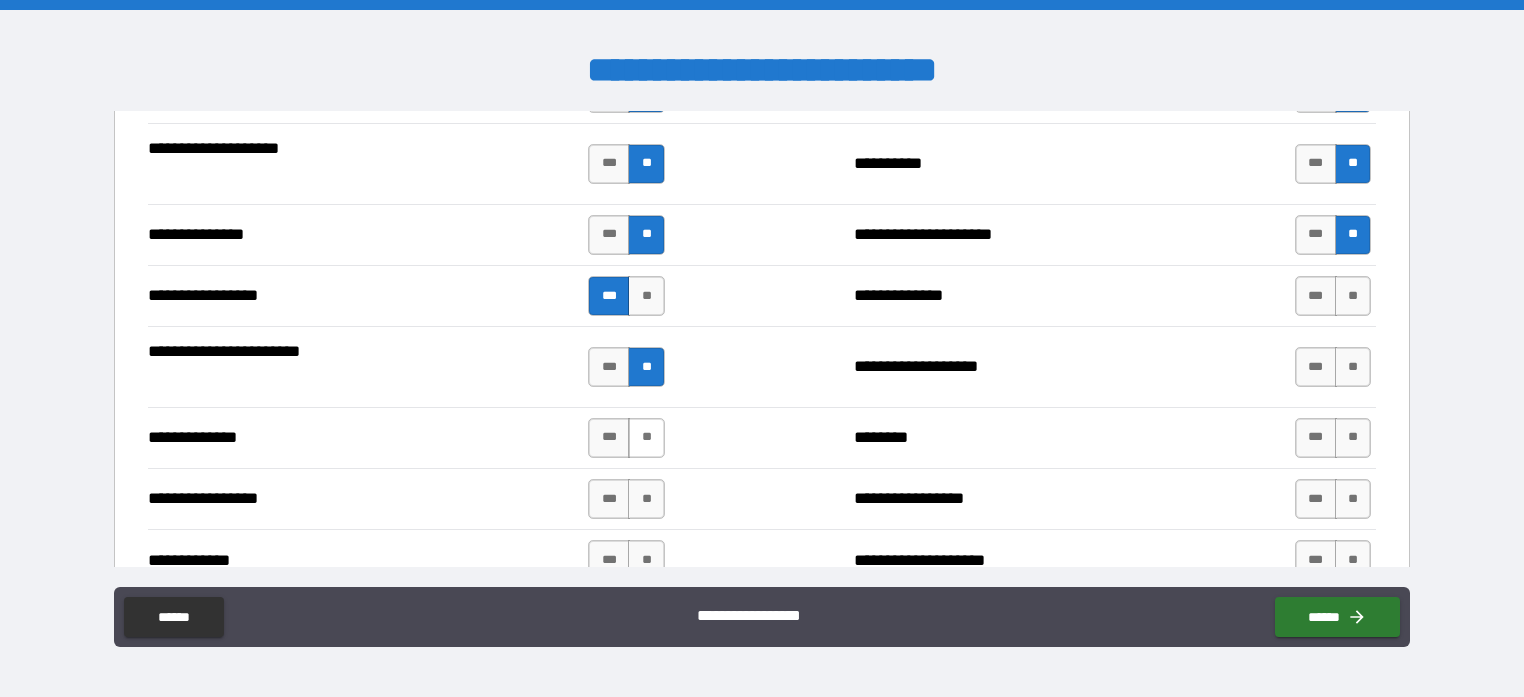 scroll, scrollTop: 2600, scrollLeft: 0, axis: vertical 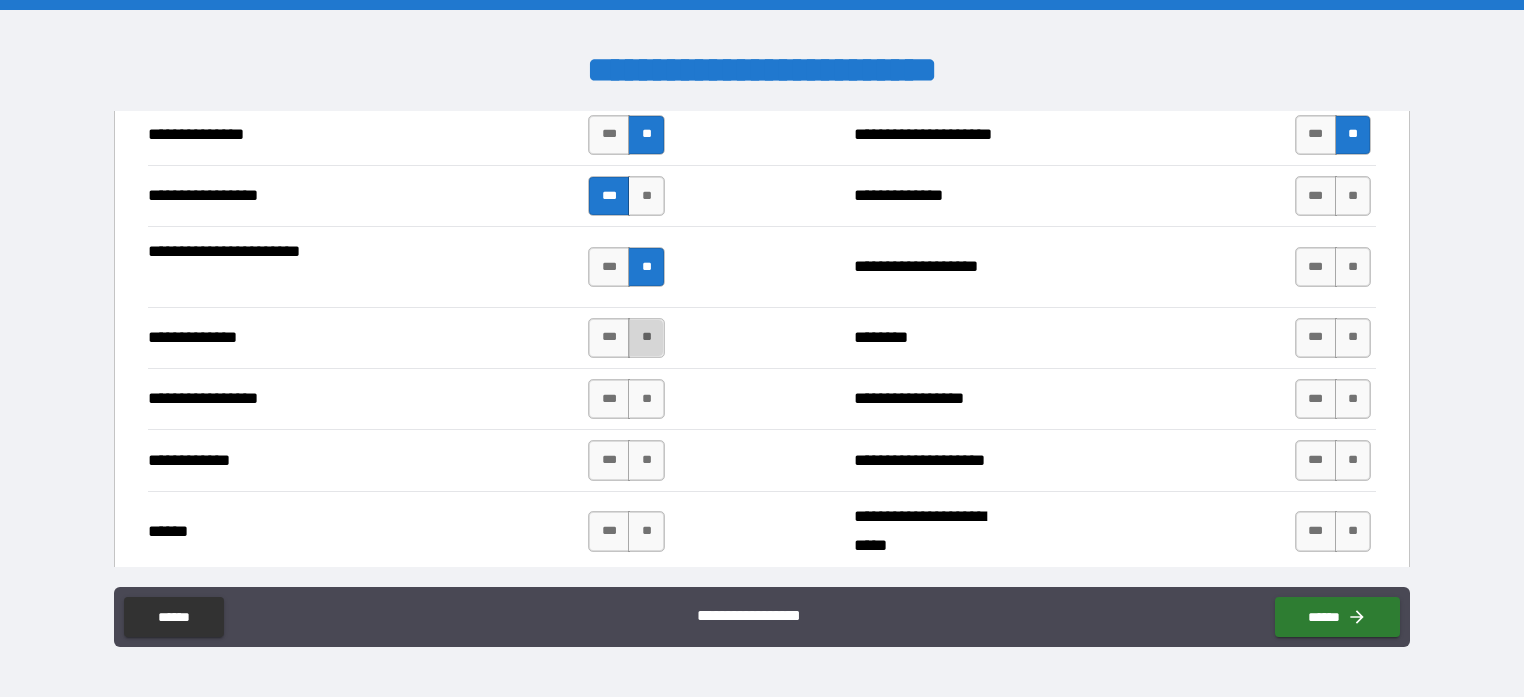 click on "**" at bounding box center (646, 338) 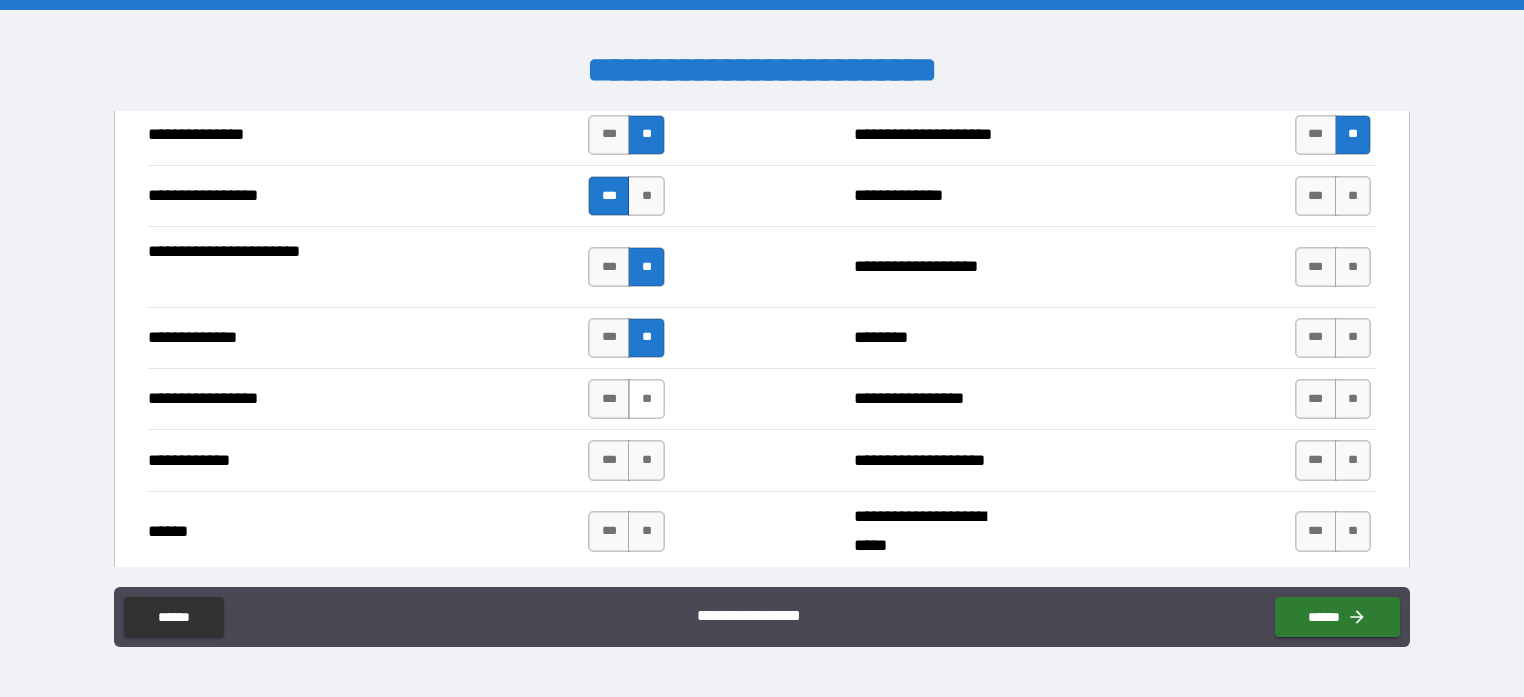 click on "**" at bounding box center (646, 399) 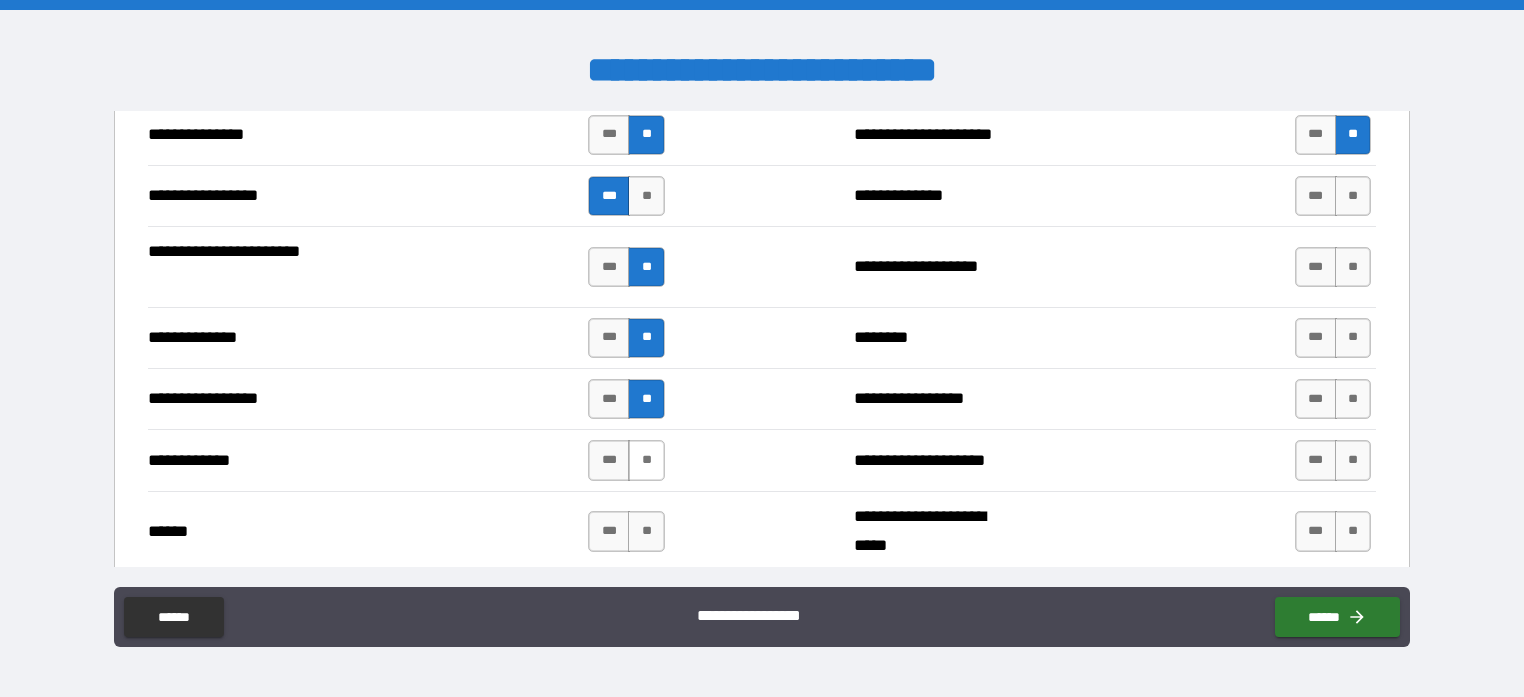 click on "**" at bounding box center (646, 460) 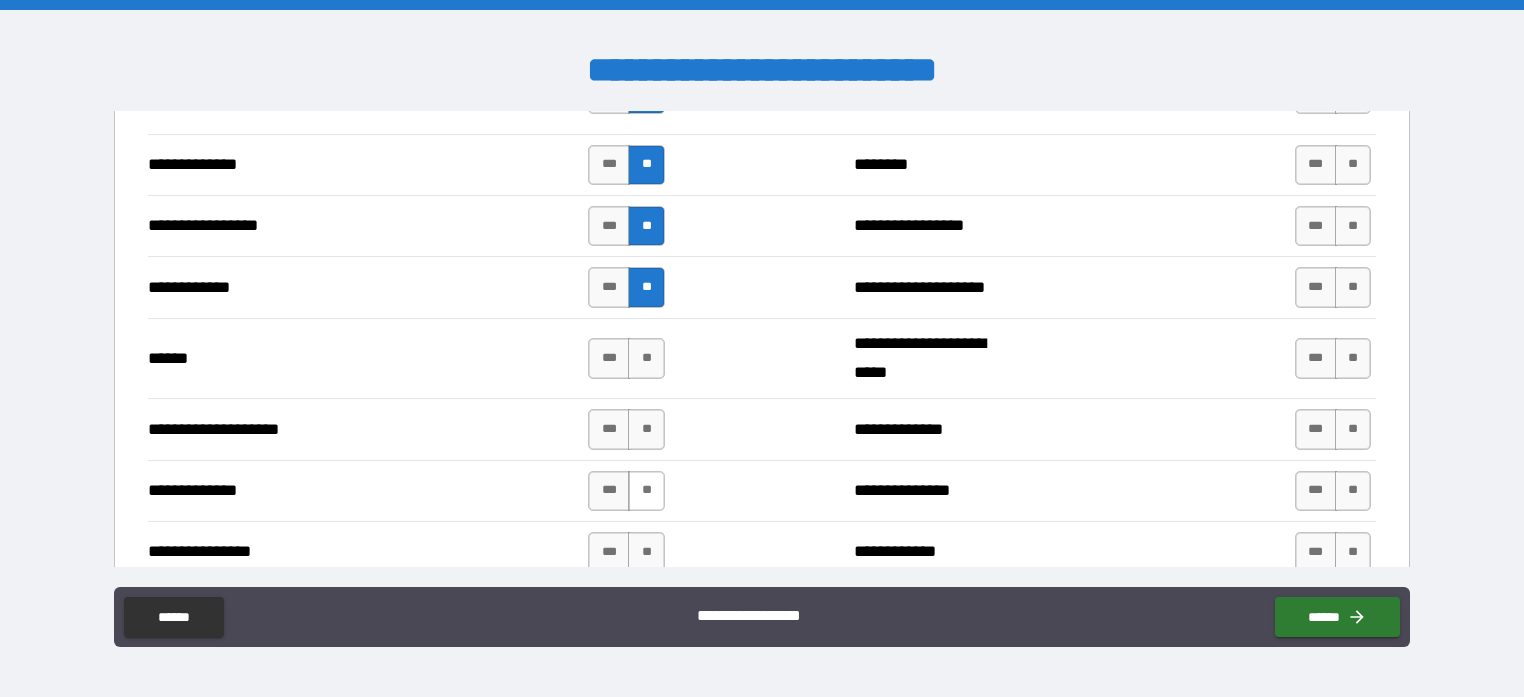 scroll, scrollTop: 2800, scrollLeft: 0, axis: vertical 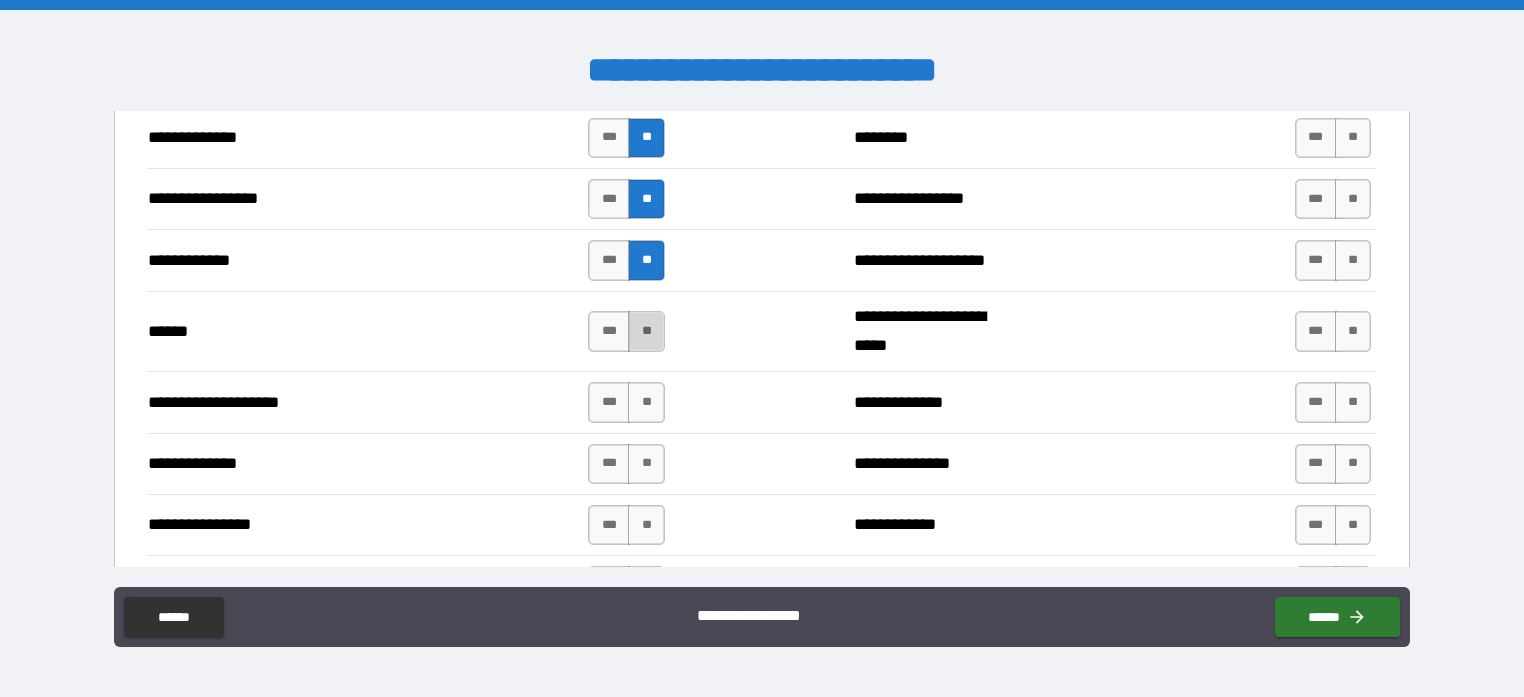 click on "**" at bounding box center [646, 331] 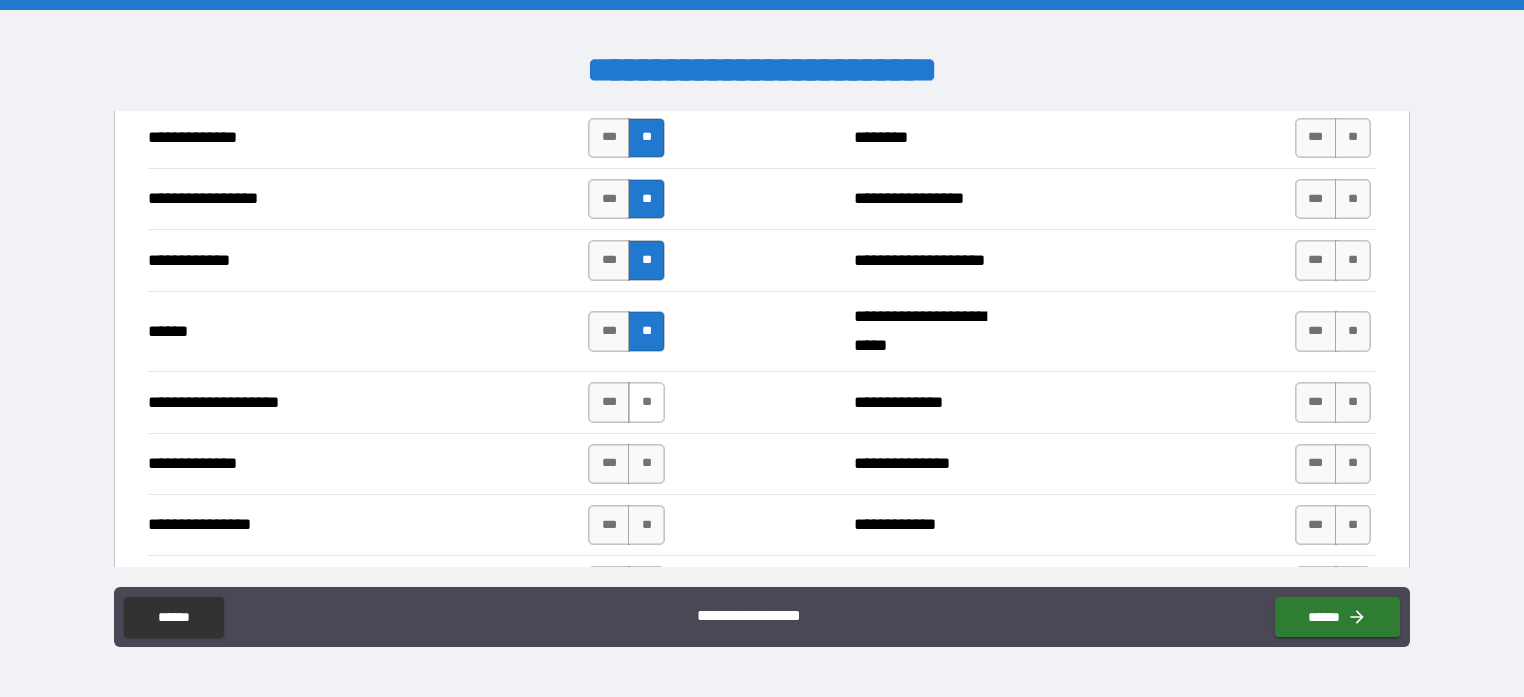 click on "**" at bounding box center [646, 402] 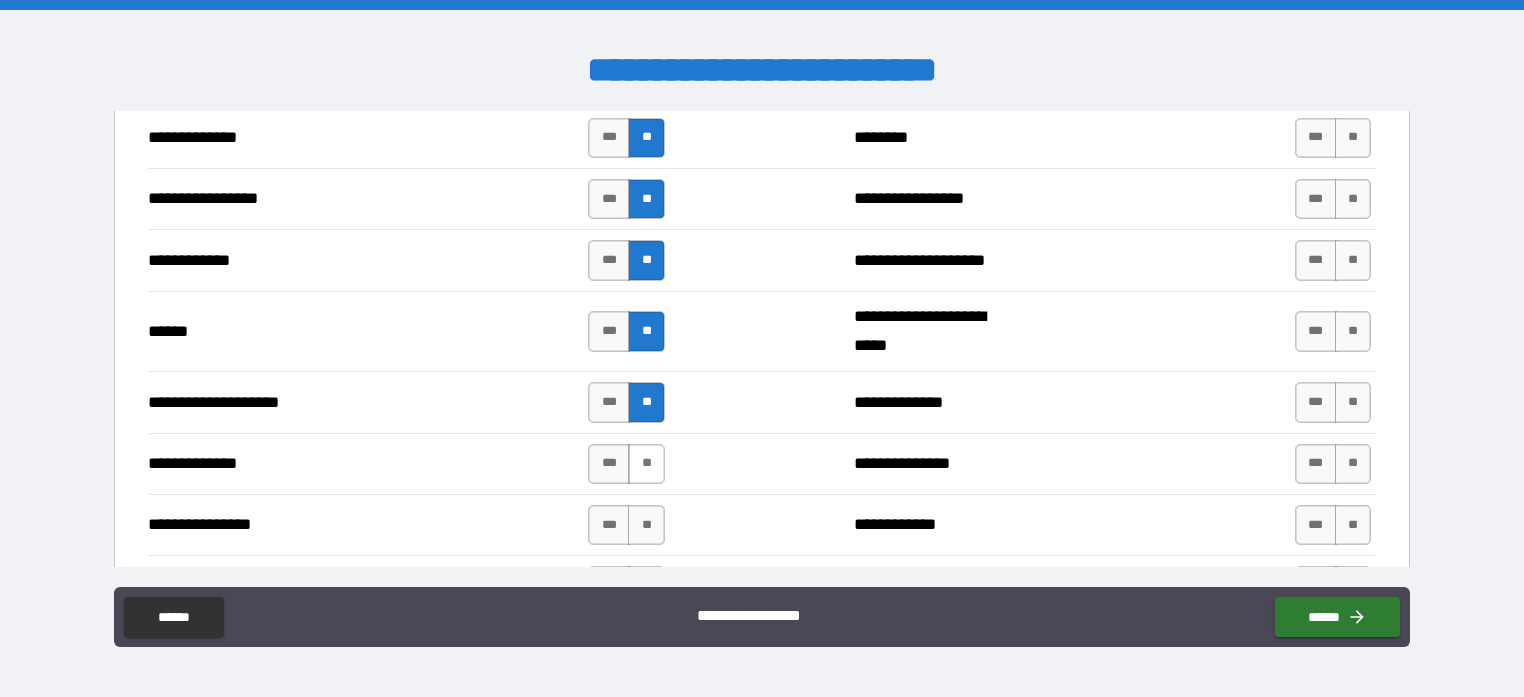 click on "**" at bounding box center [646, 464] 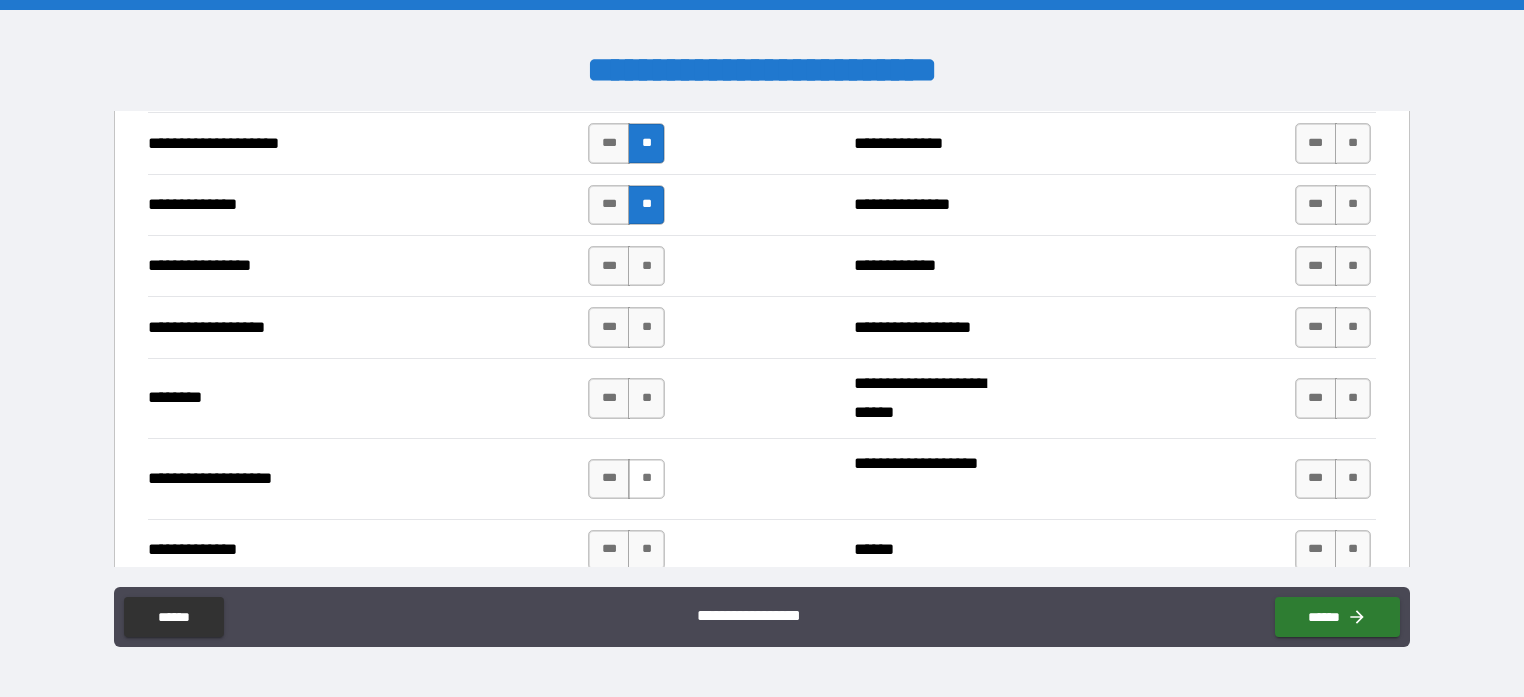 scroll, scrollTop: 3100, scrollLeft: 0, axis: vertical 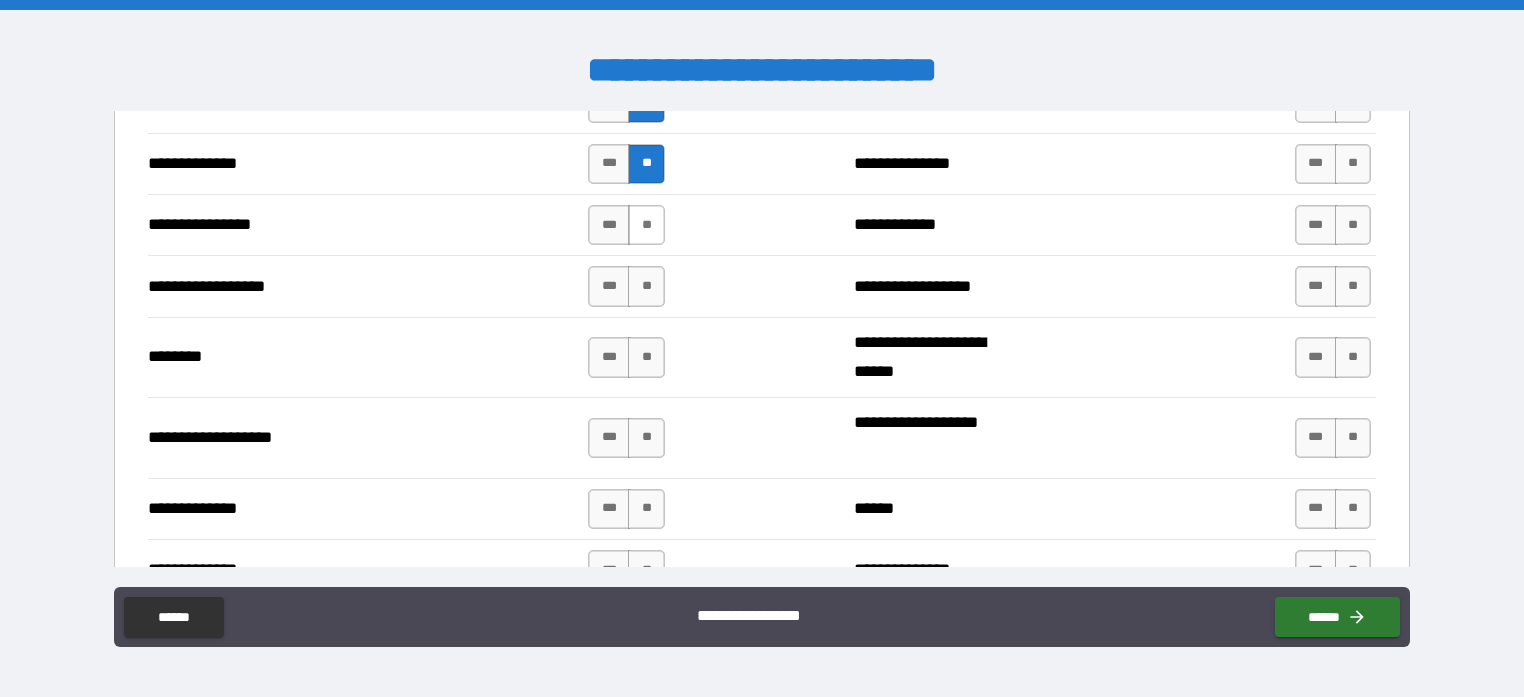 click on "**" at bounding box center (646, 225) 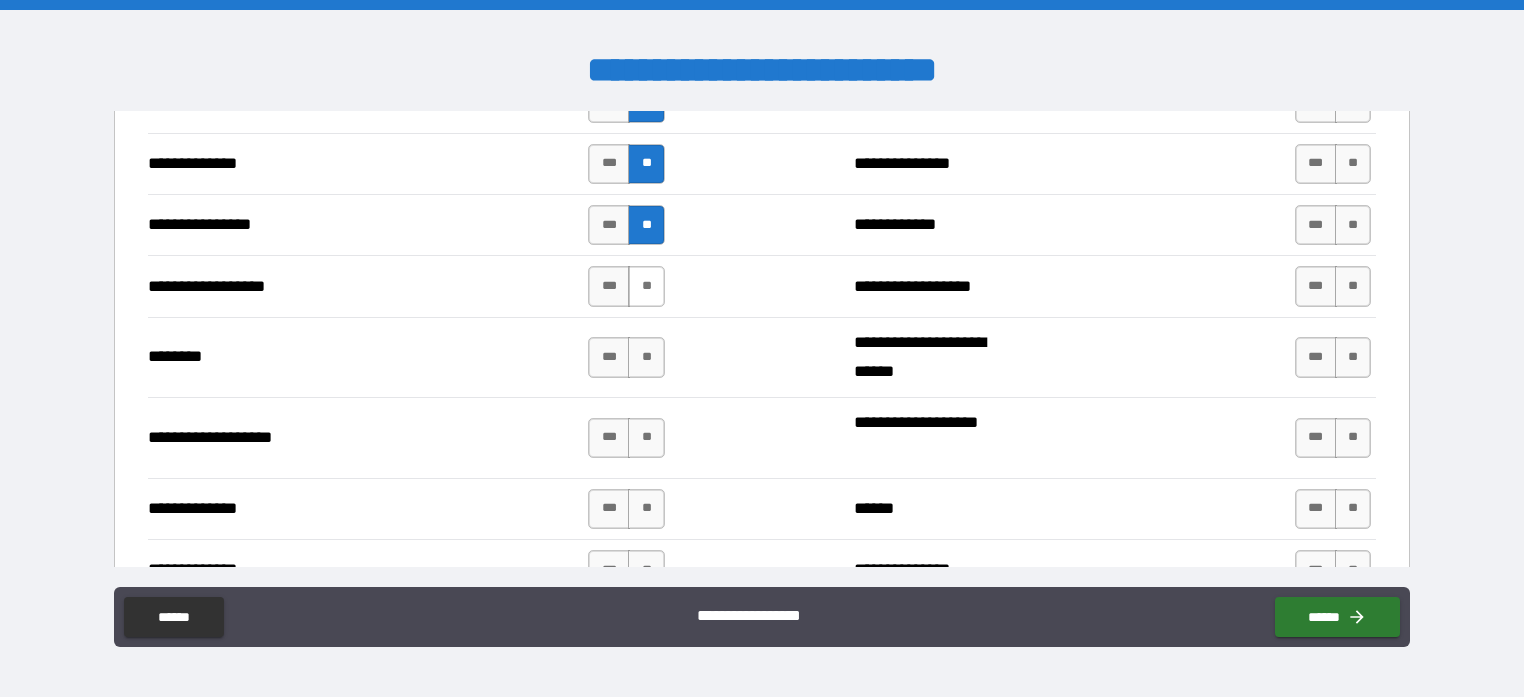 click on "**" at bounding box center [646, 286] 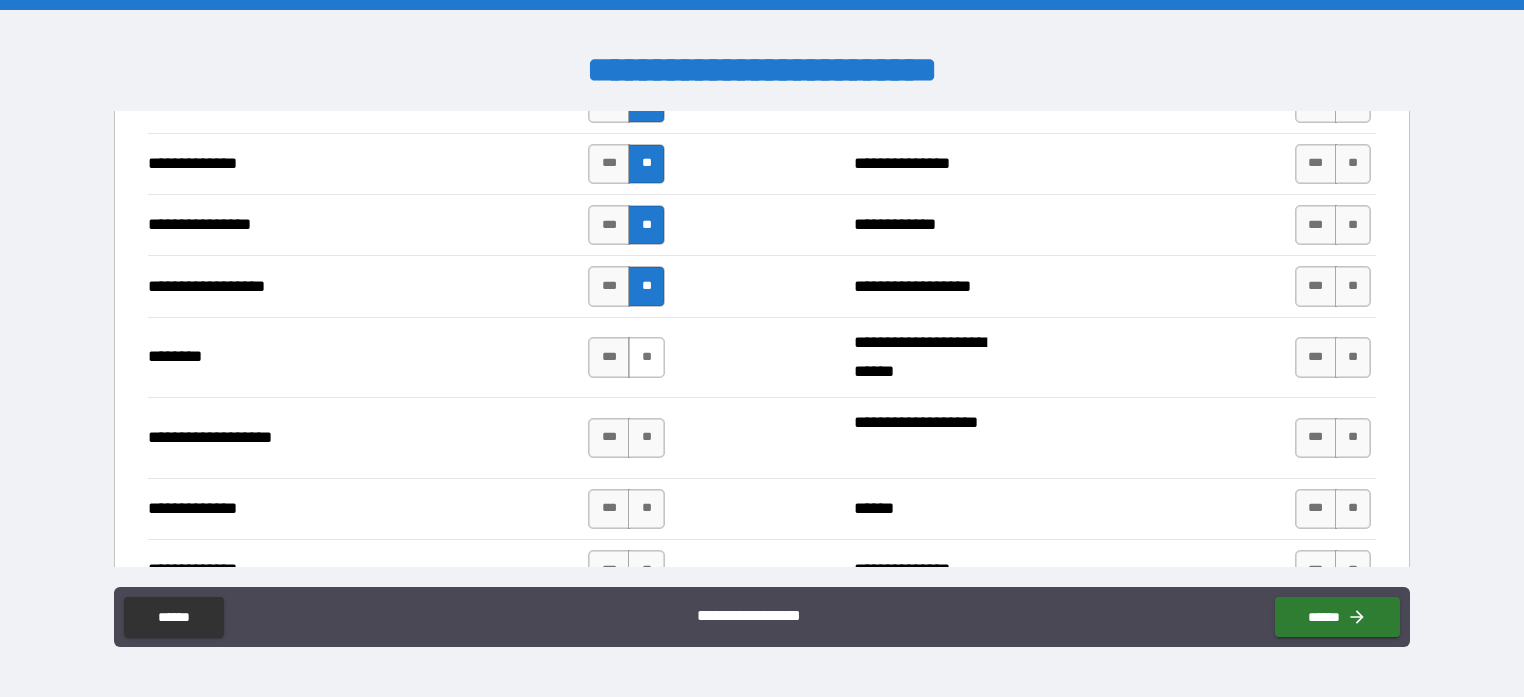 click on "**" at bounding box center (646, 357) 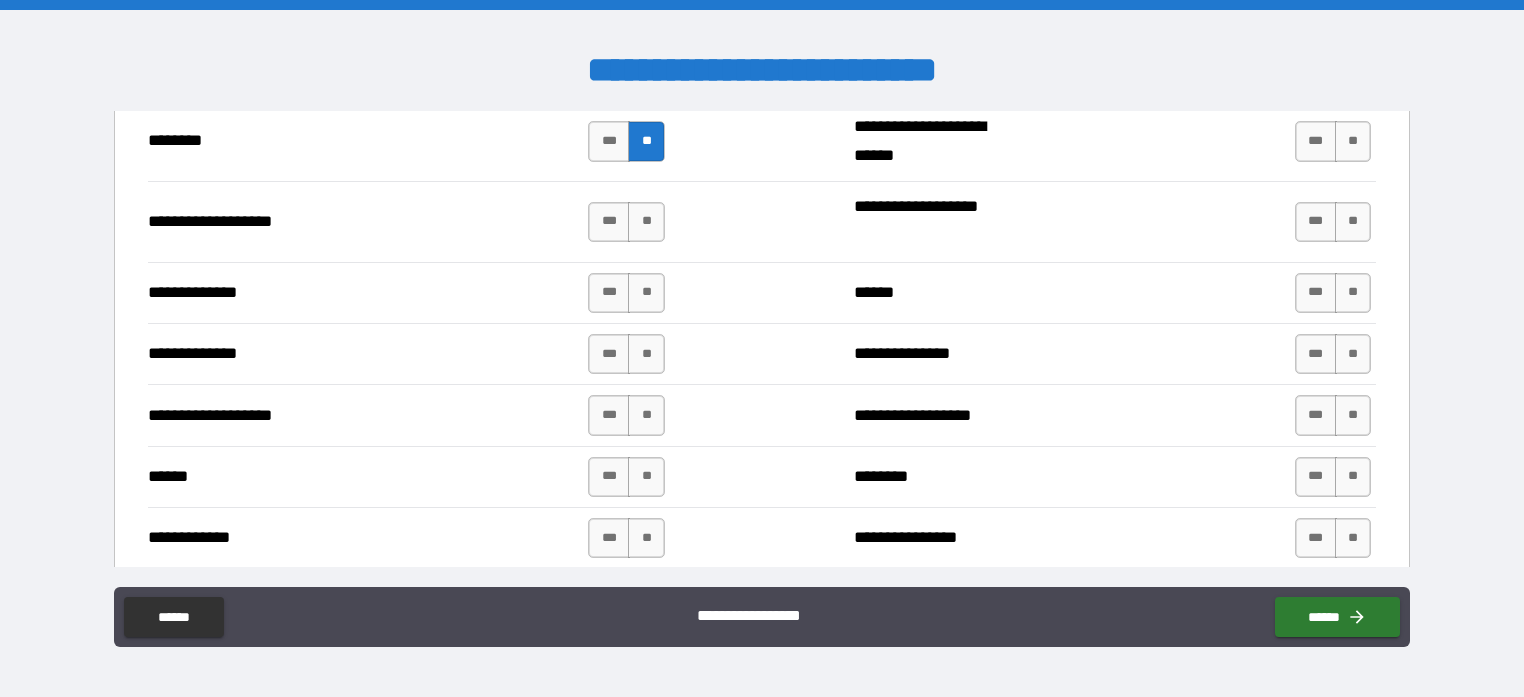 scroll, scrollTop: 3300, scrollLeft: 0, axis: vertical 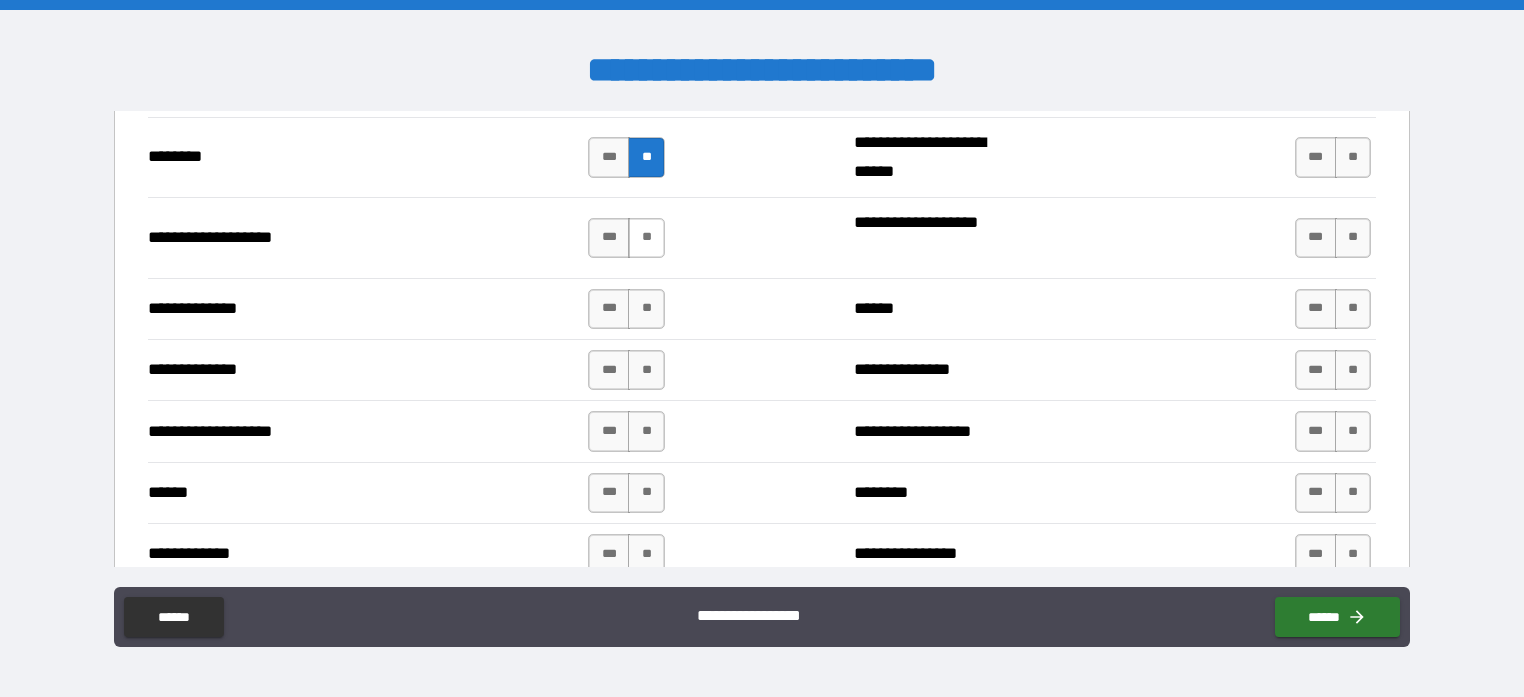 click on "**" at bounding box center (646, 238) 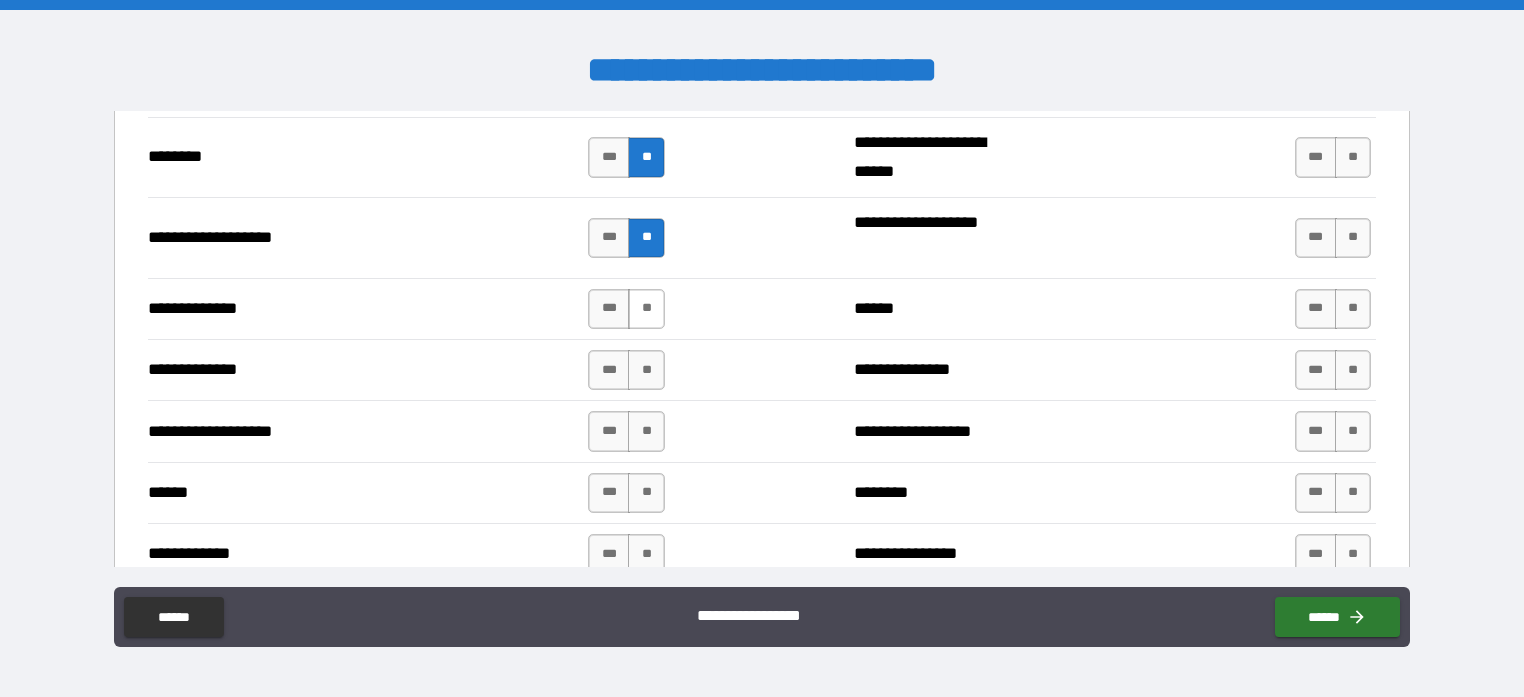 click on "**" at bounding box center (646, 309) 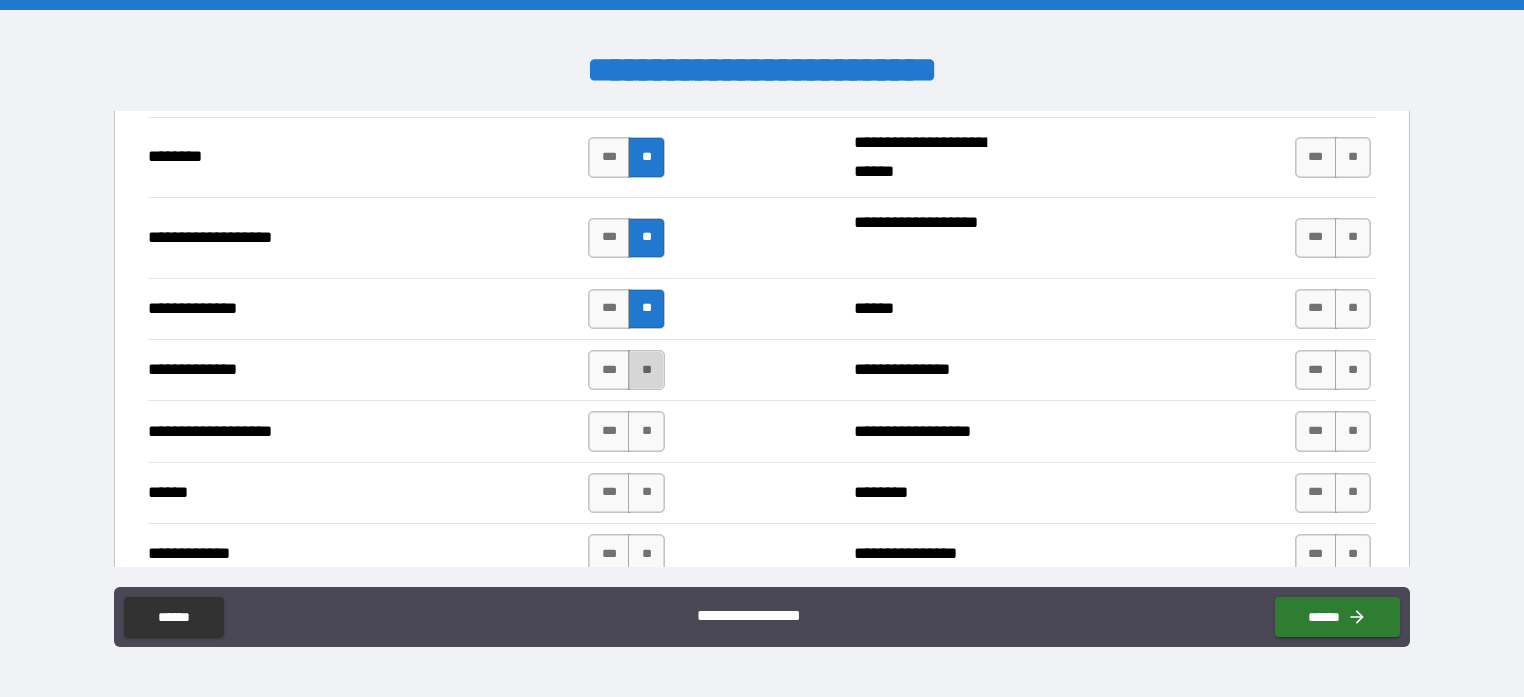 click on "**" at bounding box center [646, 370] 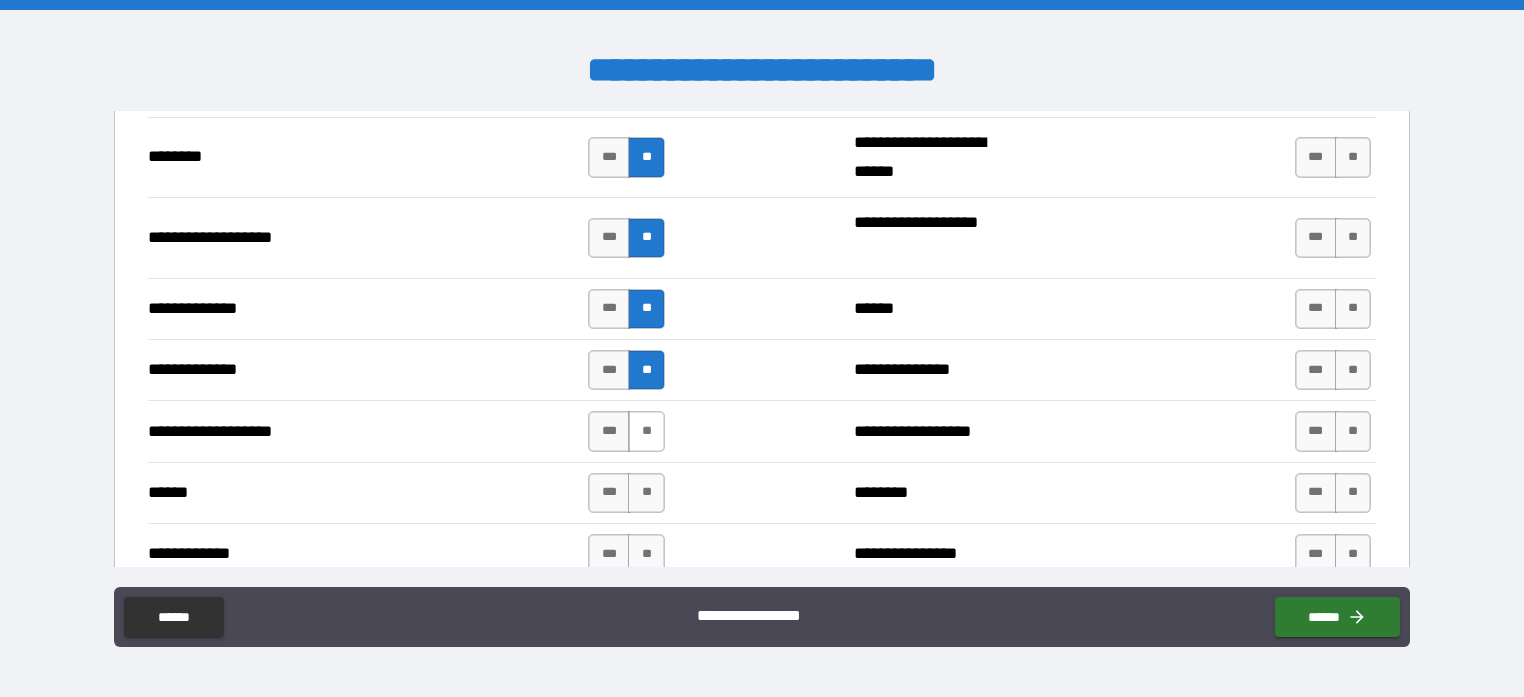 click on "**" at bounding box center [646, 431] 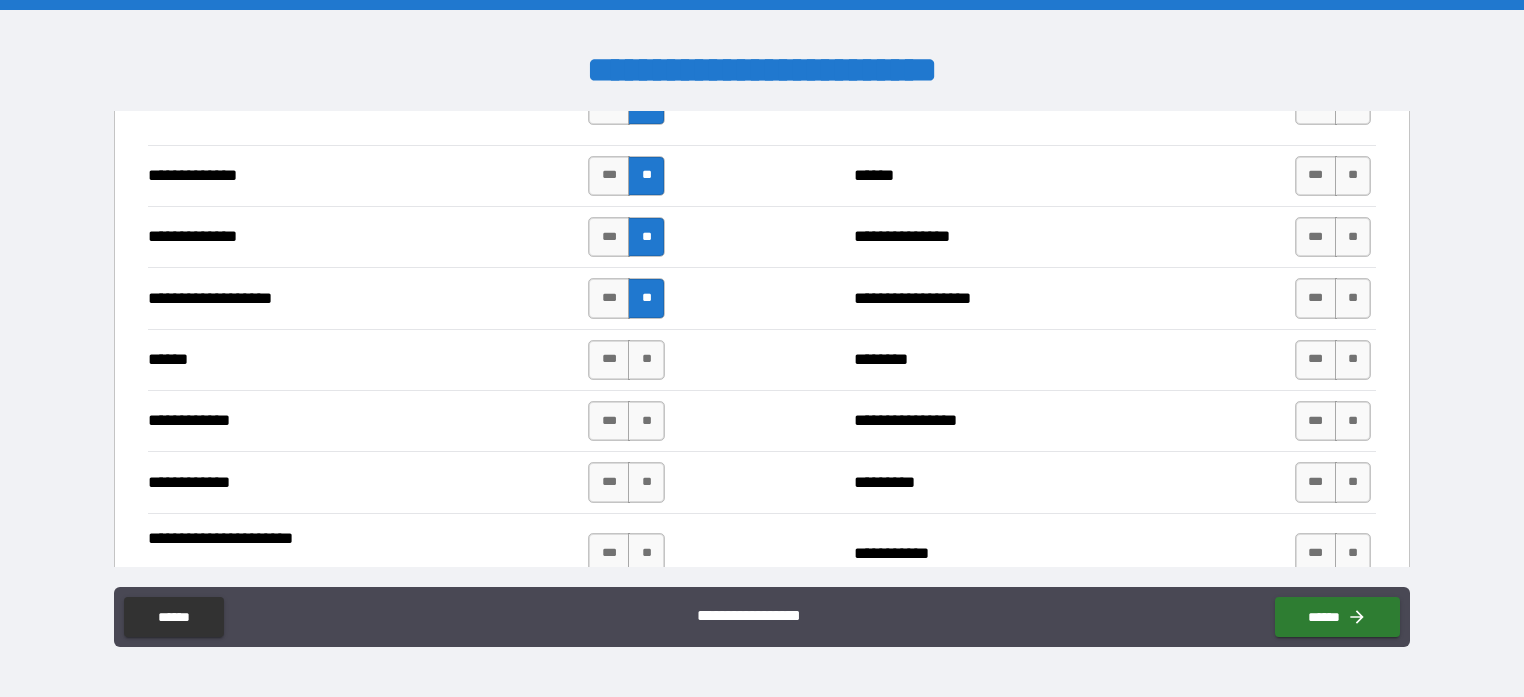 scroll, scrollTop: 3600, scrollLeft: 0, axis: vertical 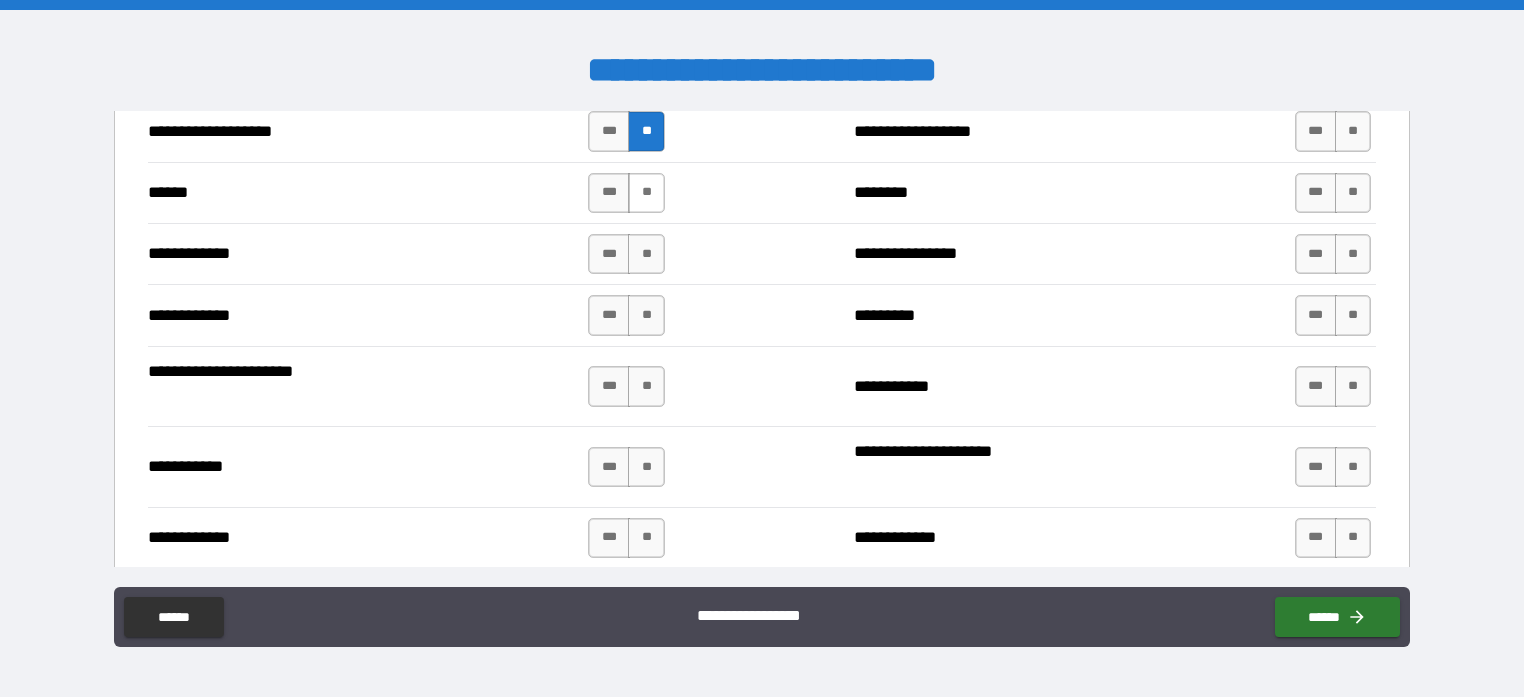 click on "**" at bounding box center [646, 193] 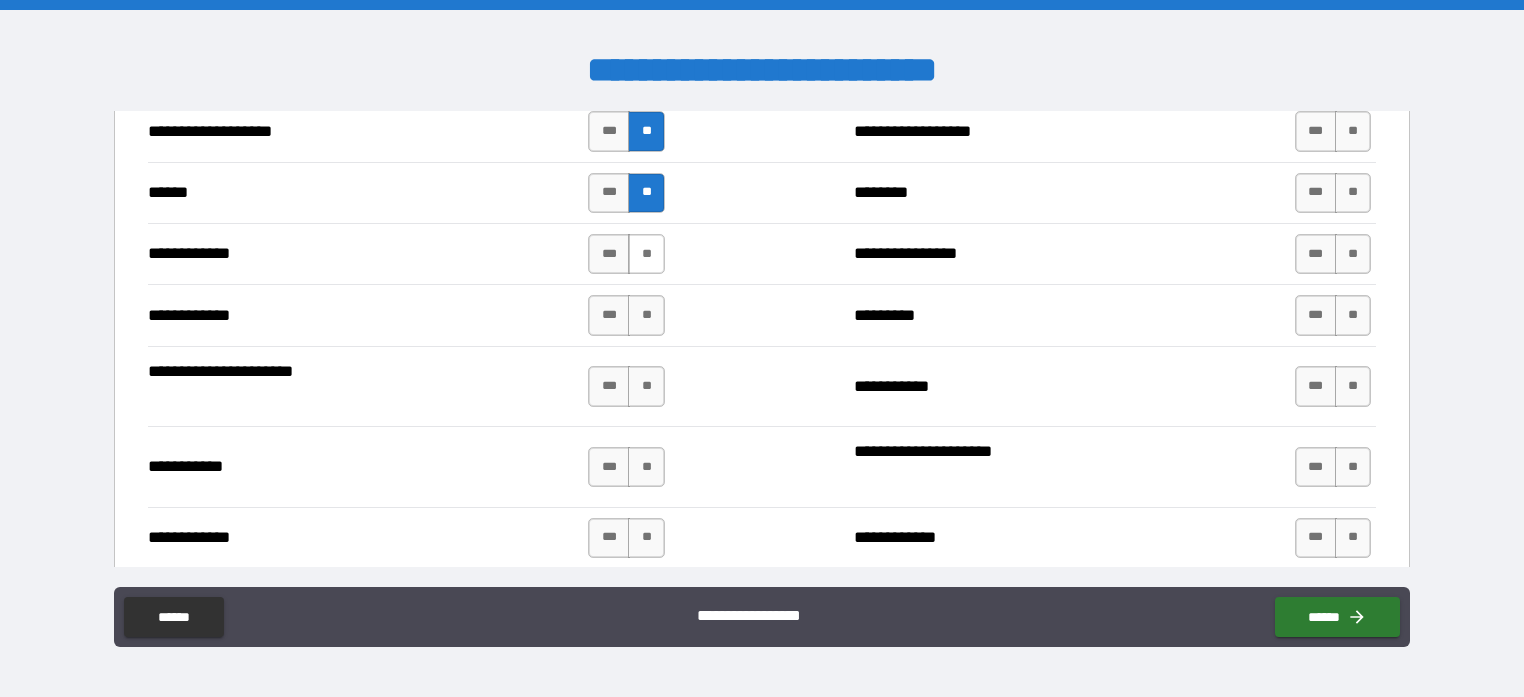 click on "**" at bounding box center [646, 254] 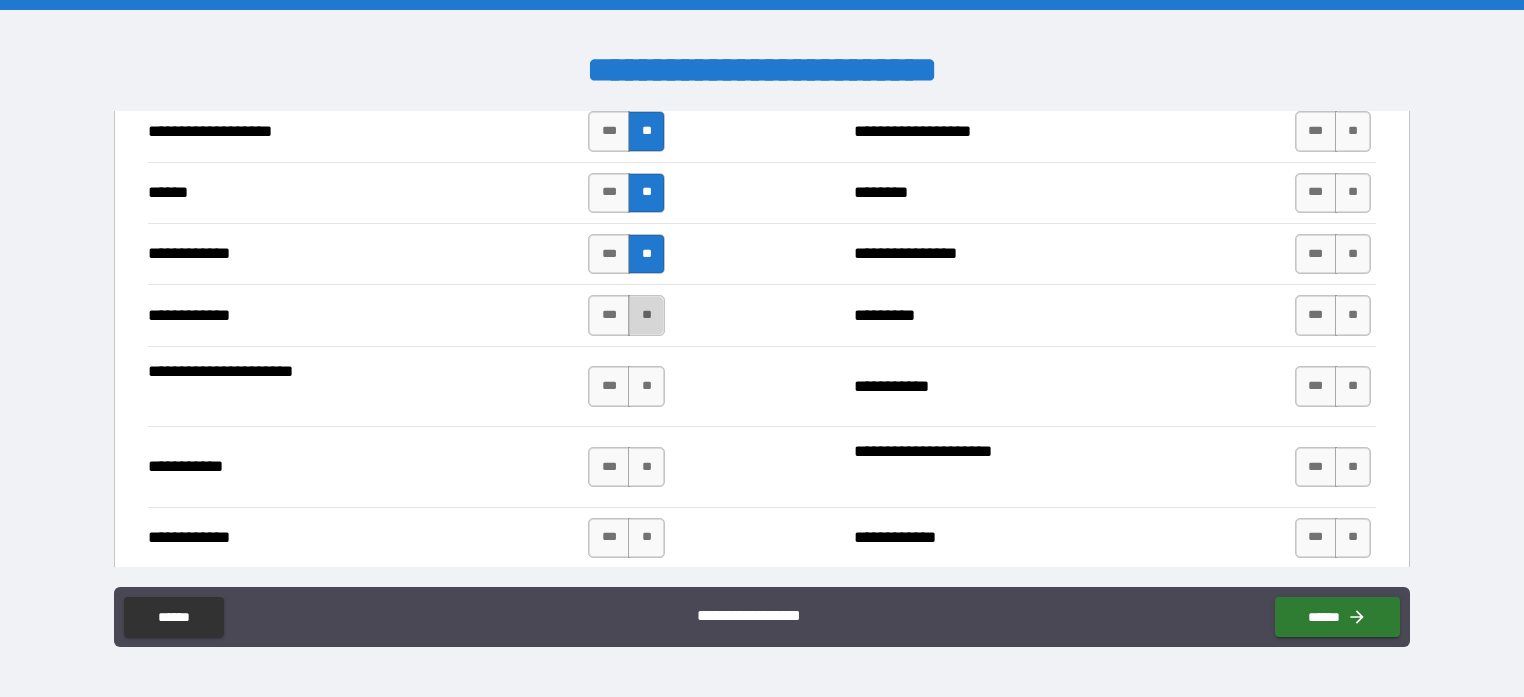 click on "**" at bounding box center [646, 315] 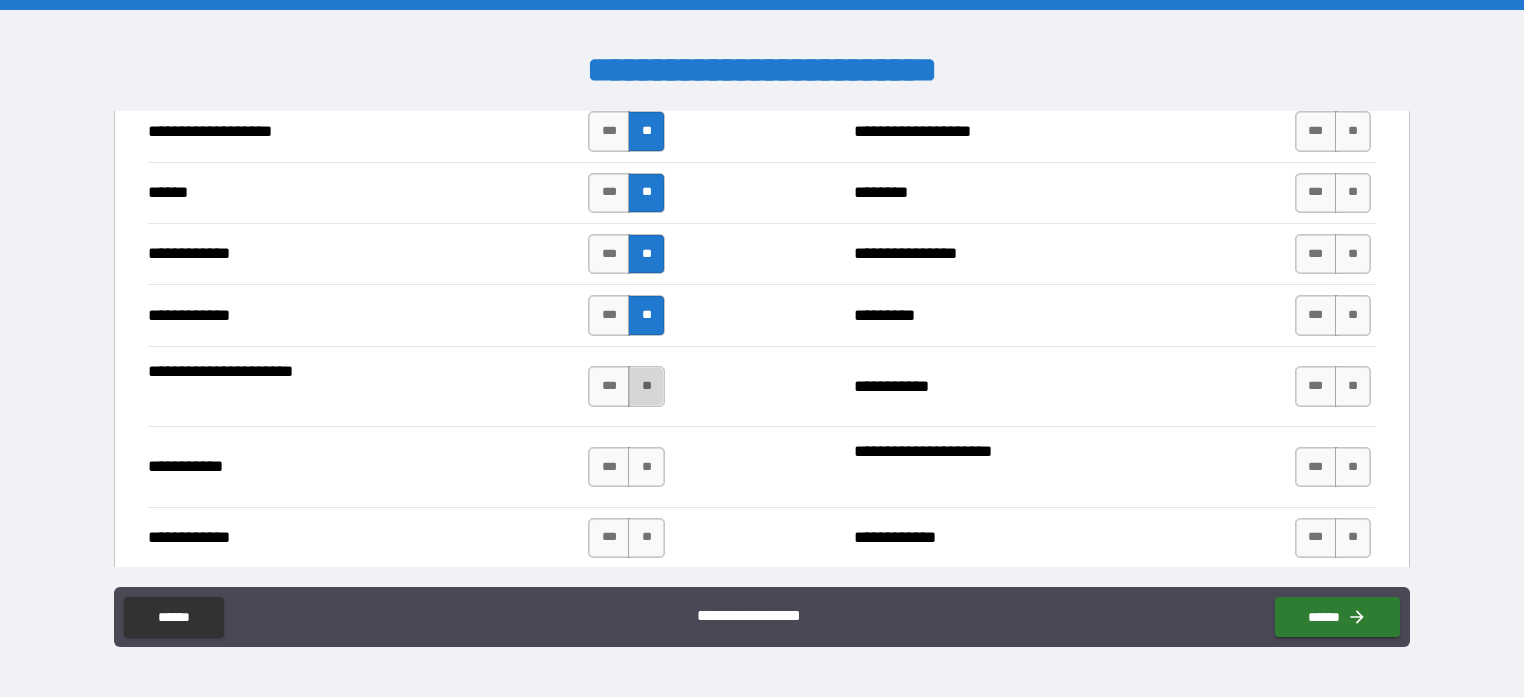 click on "**" at bounding box center [646, 386] 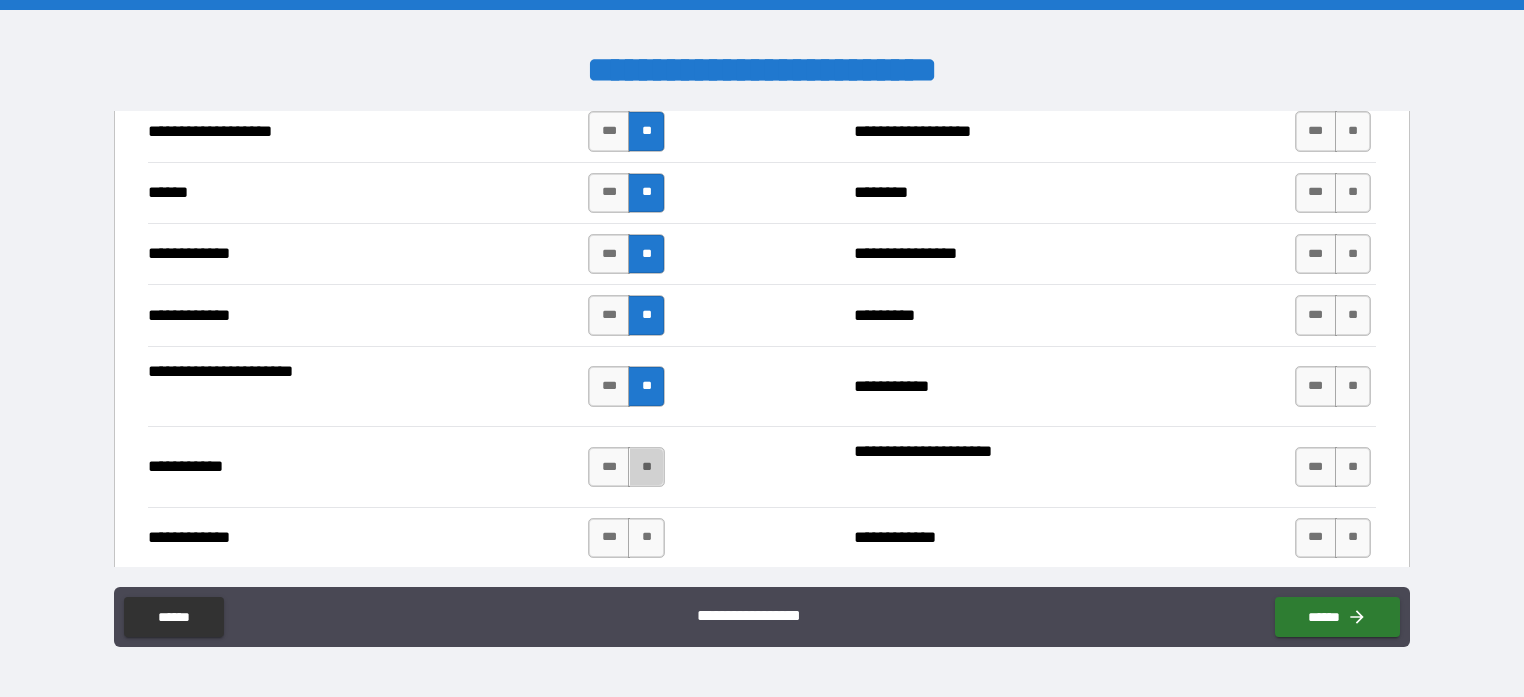 drag, startPoint x: 642, startPoint y: 448, endPoint x: 639, endPoint y: 480, distance: 32.140316 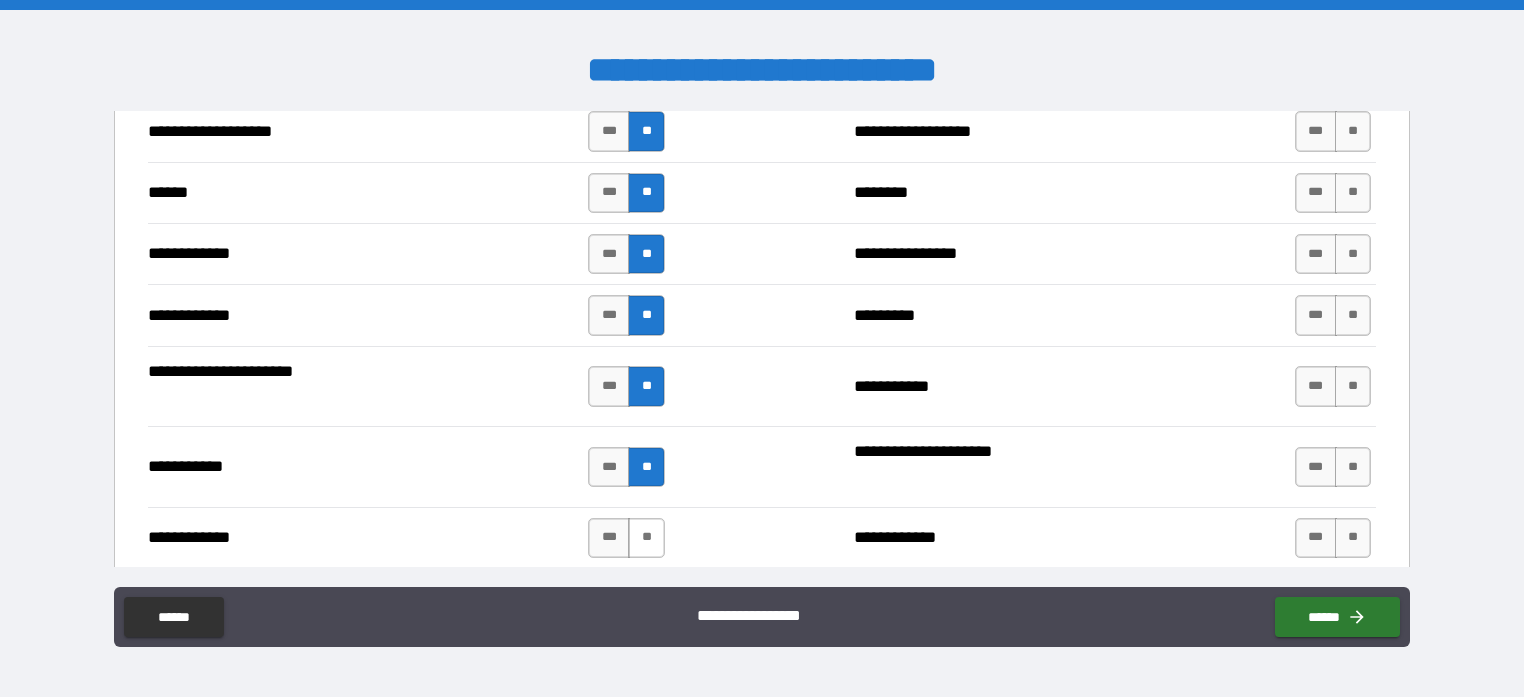 click on "**" at bounding box center (646, 538) 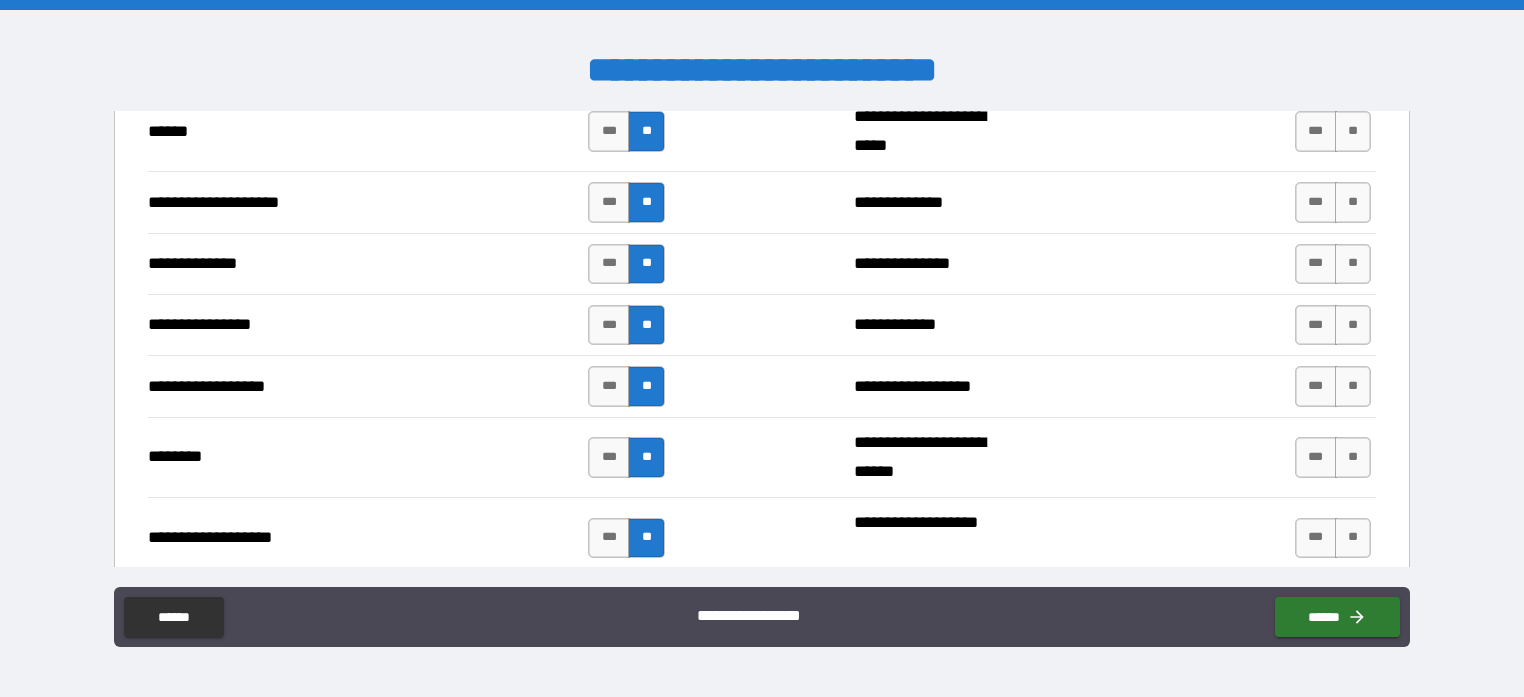 scroll, scrollTop: 2500, scrollLeft: 0, axis: vertical 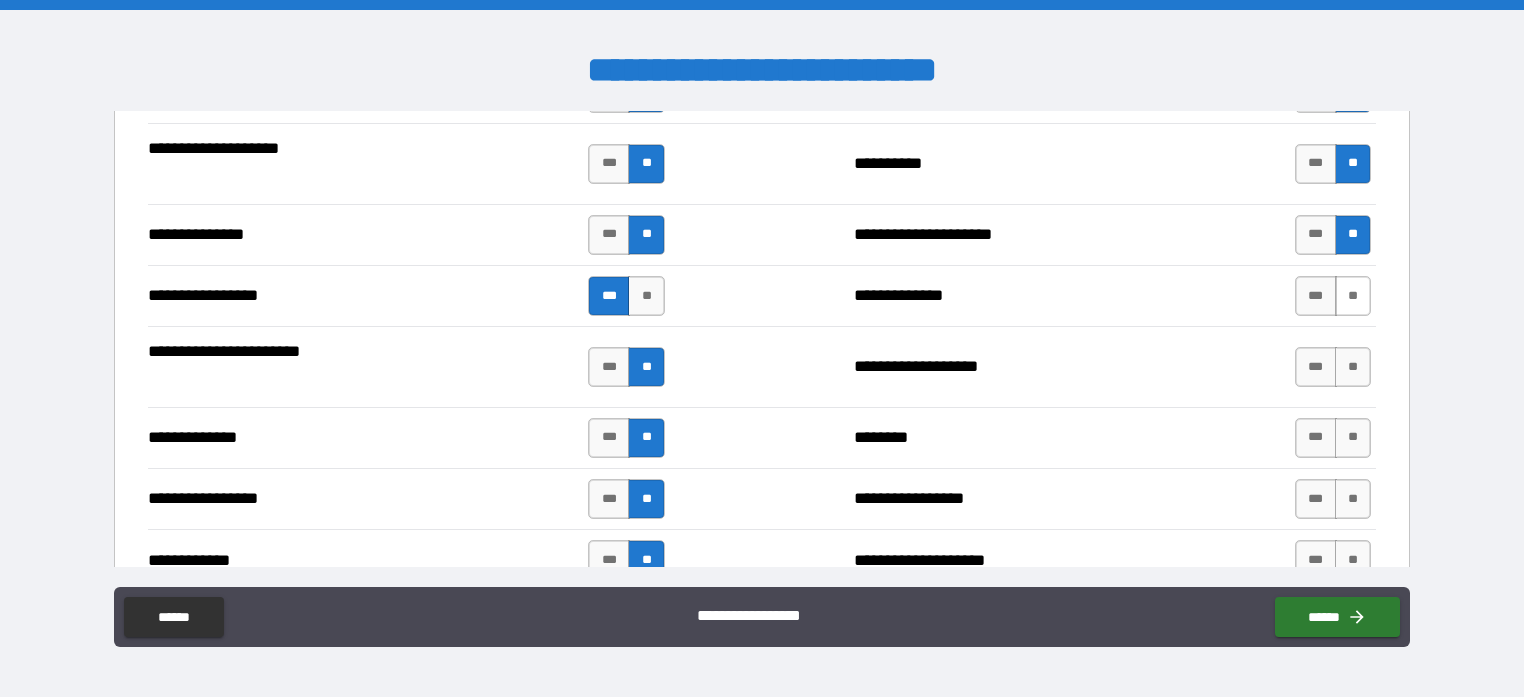 click on "**" at bounding box center [1353, 296] 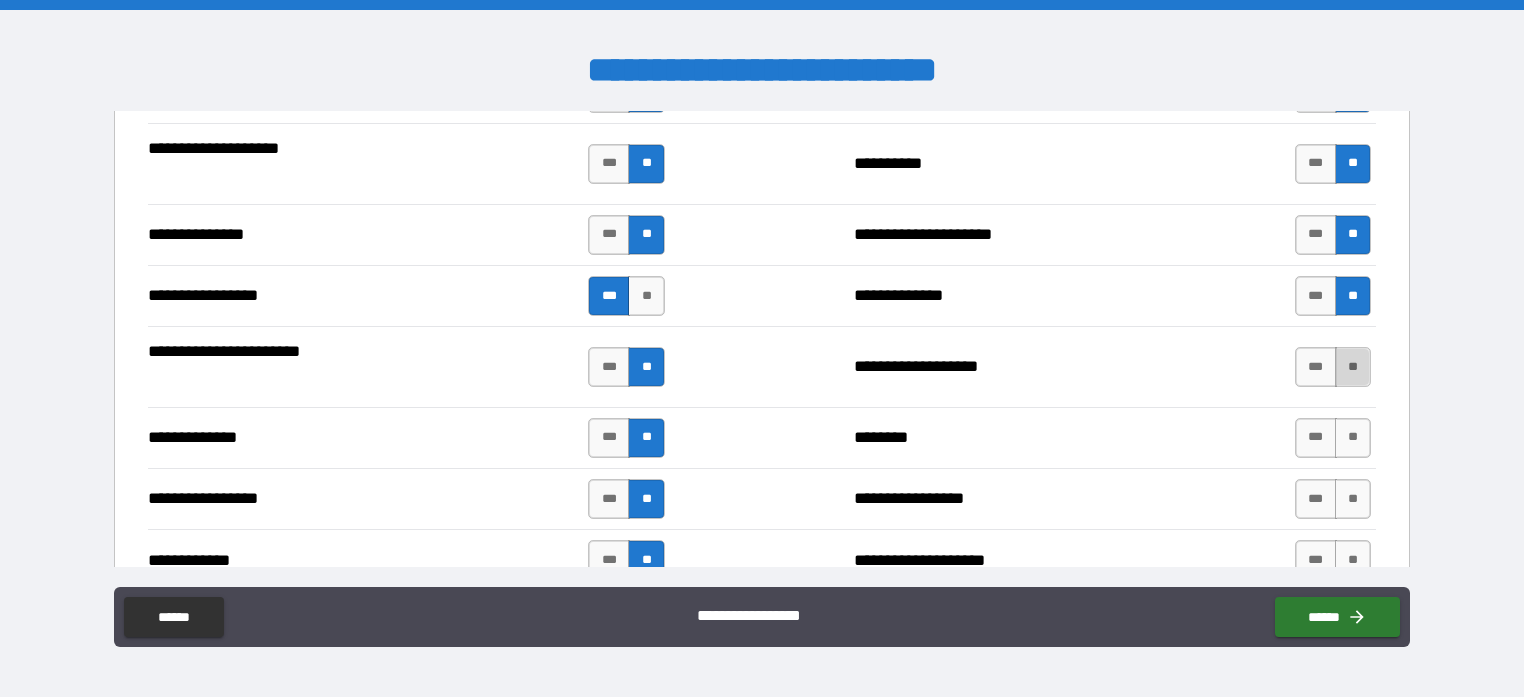 click on "**" at bounding box center [1353, 367] 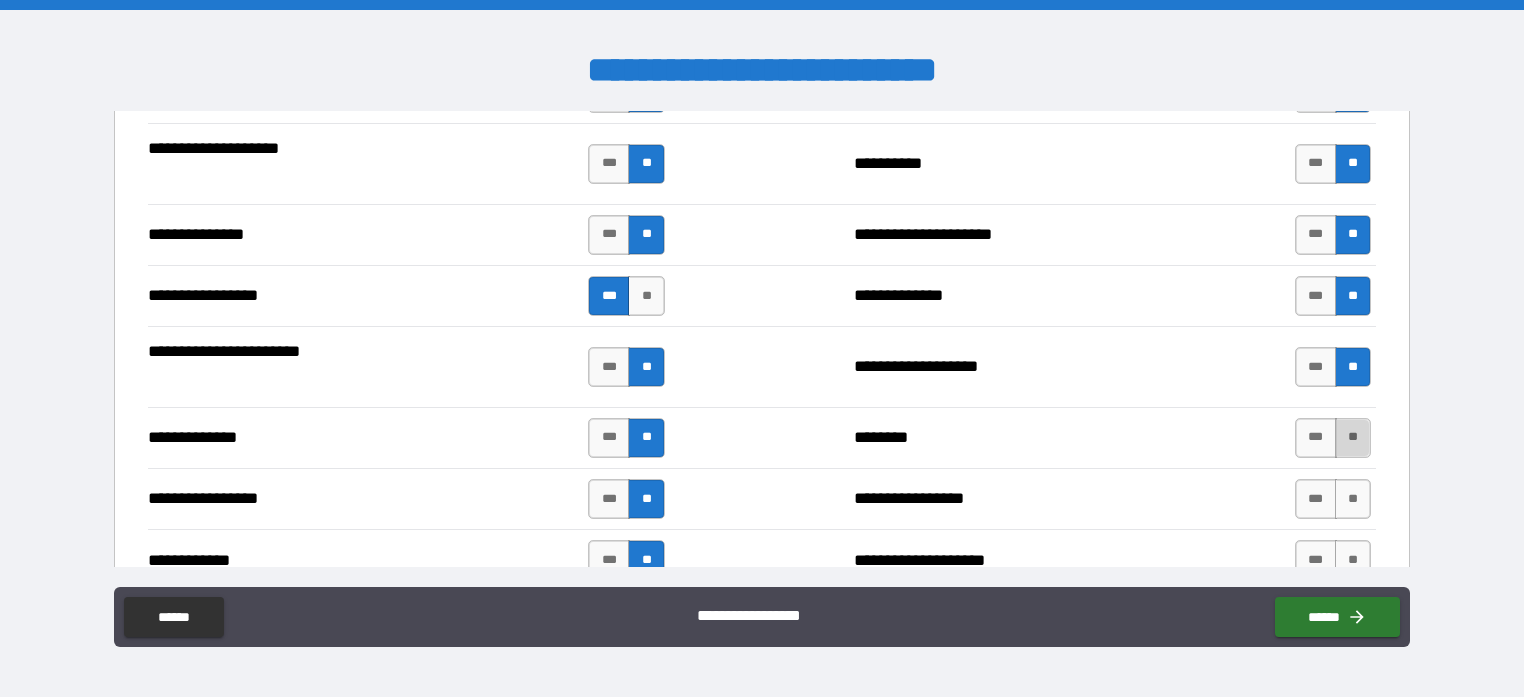 click on "**" at bounding box center (1353, 438) 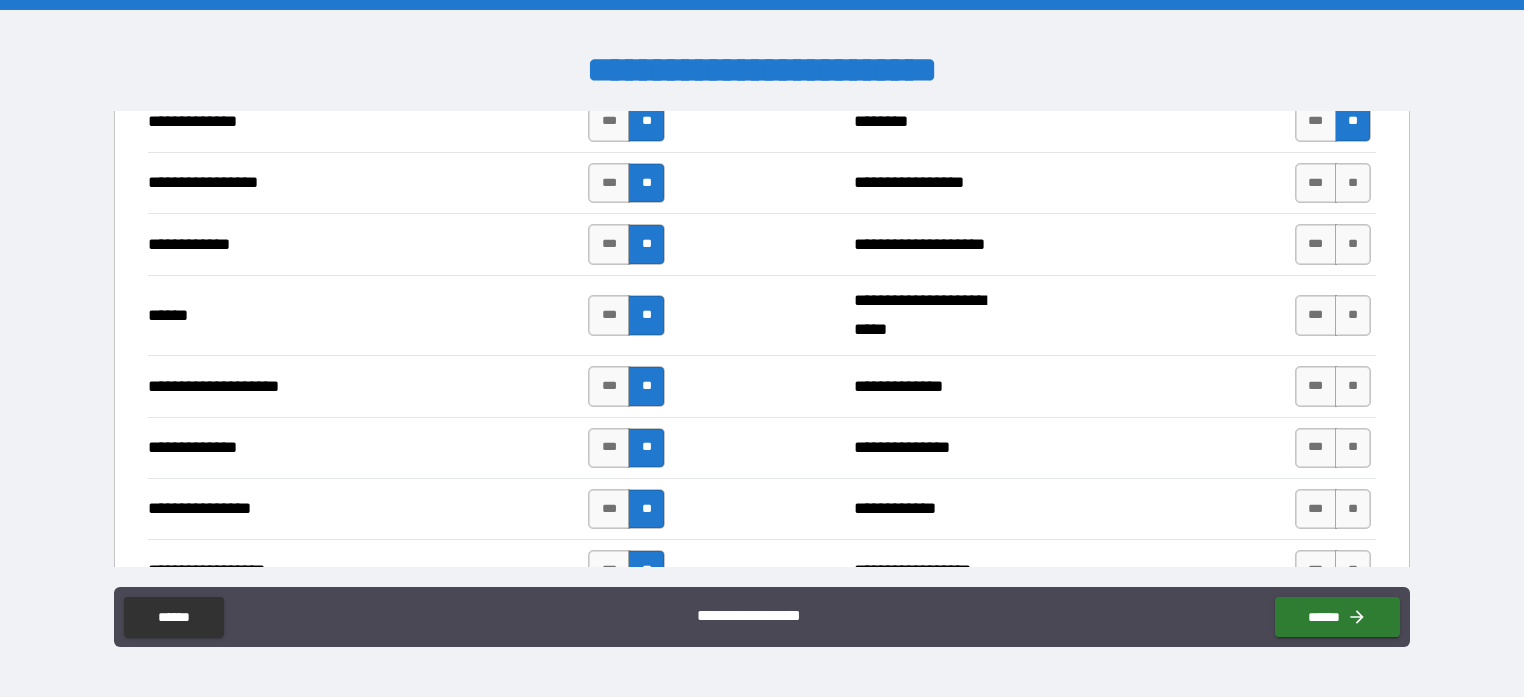scroll, scrollTop: 2800, scrollLeft: 0, axis: vertical 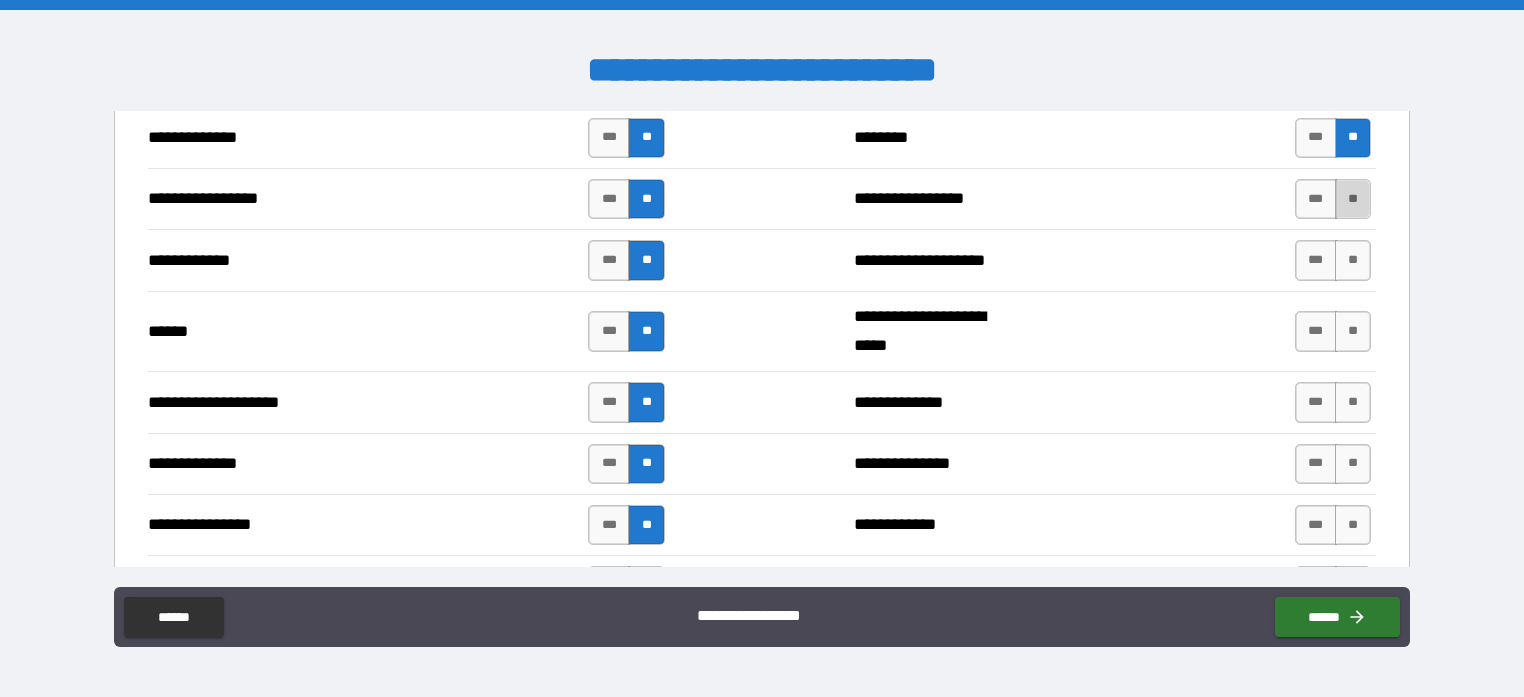 click on "**" at bounding box center [1353, 199] 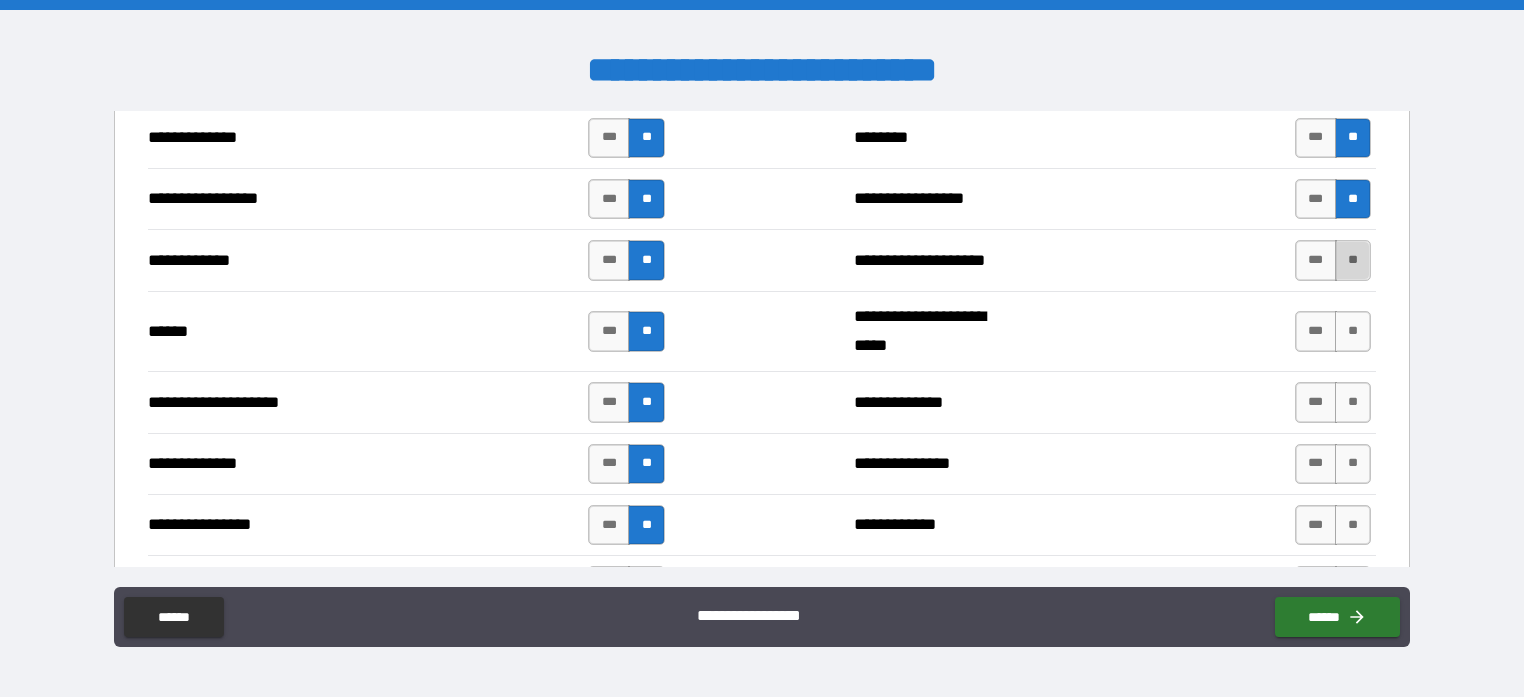 click on "**" at bounding box center (1353, 260) 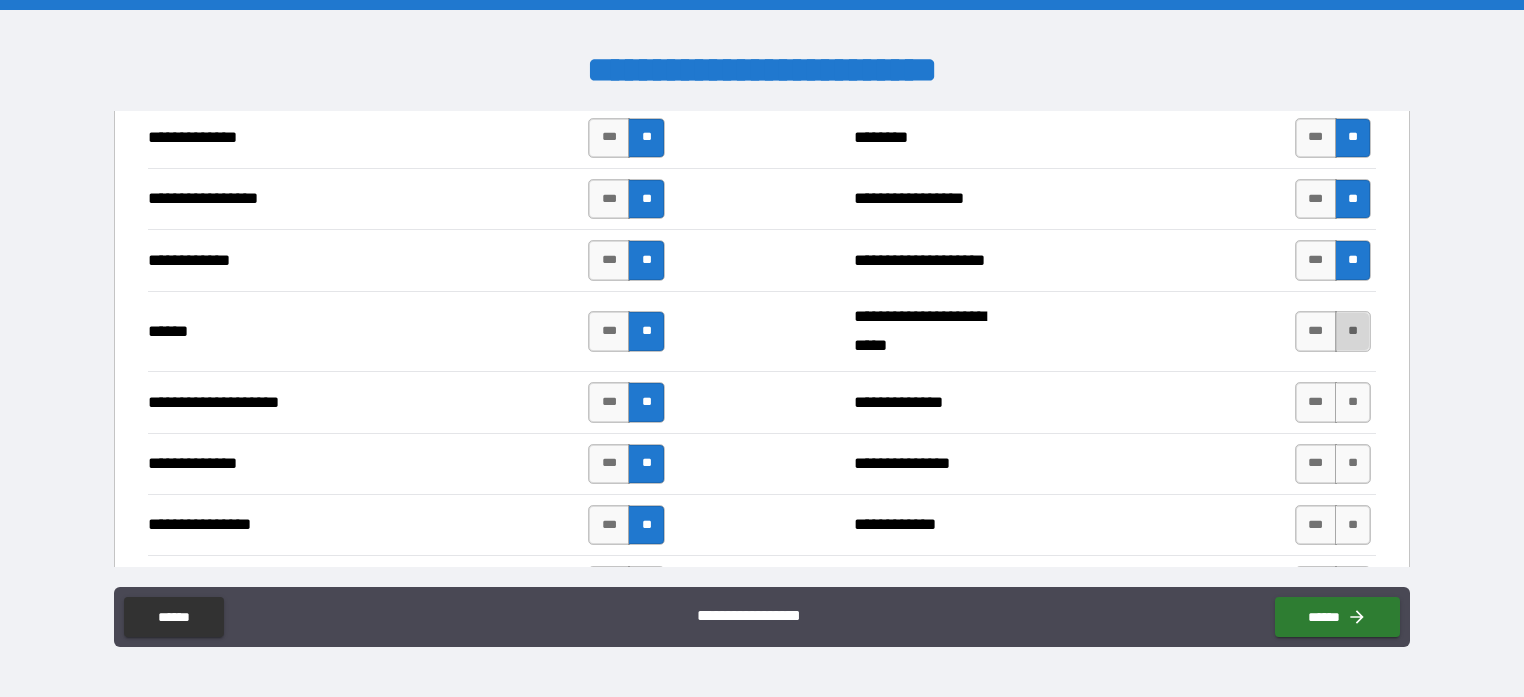 click on "**" at bounding box center (1353, 331) 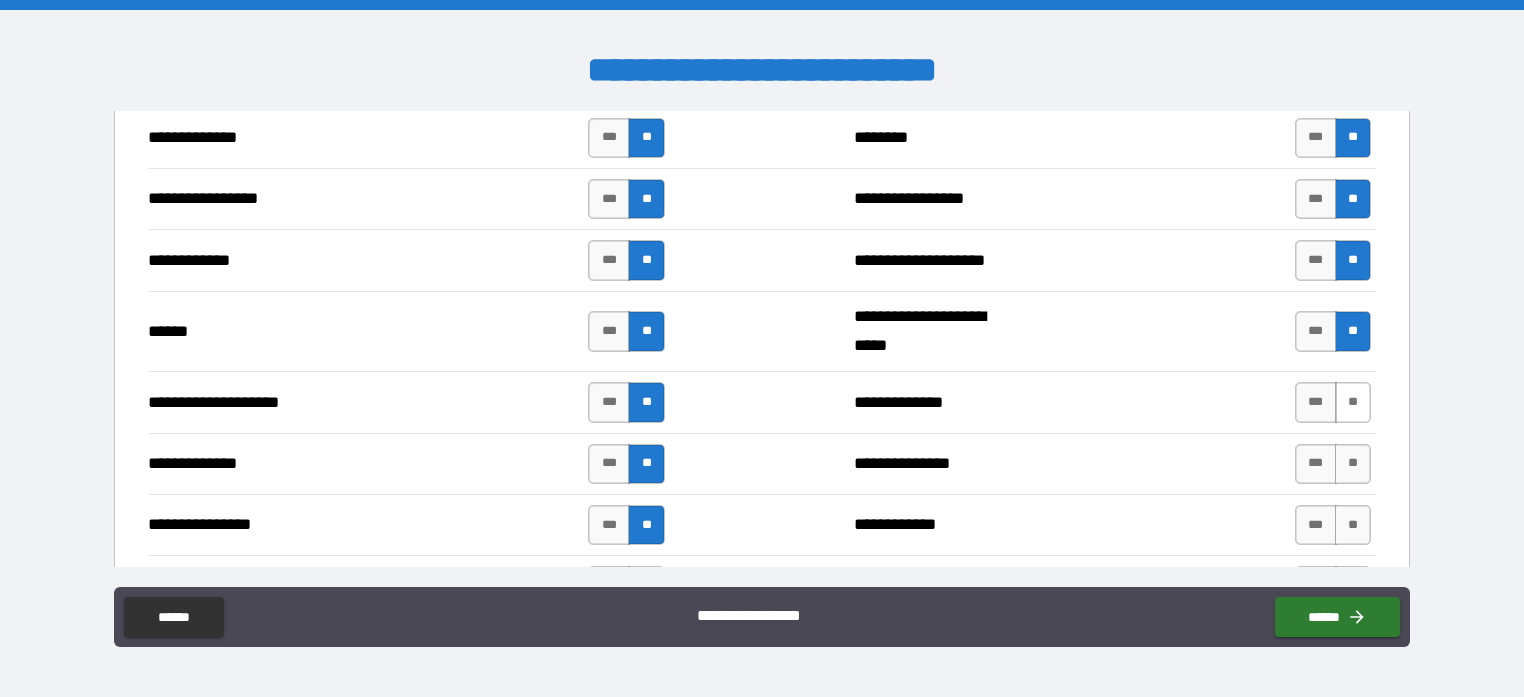 click on "**" at bounding box center (1353, 402) 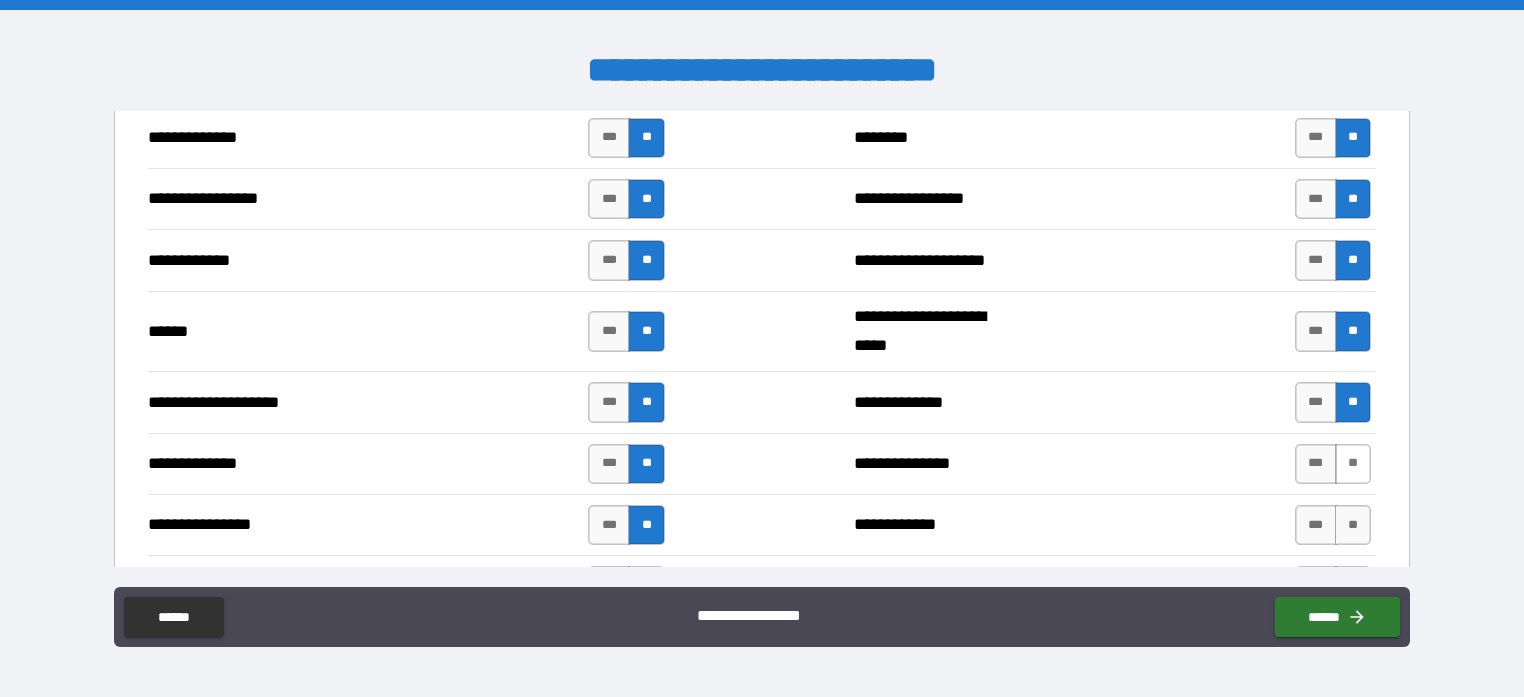 click on "**" at bounding box center [1353, 464] 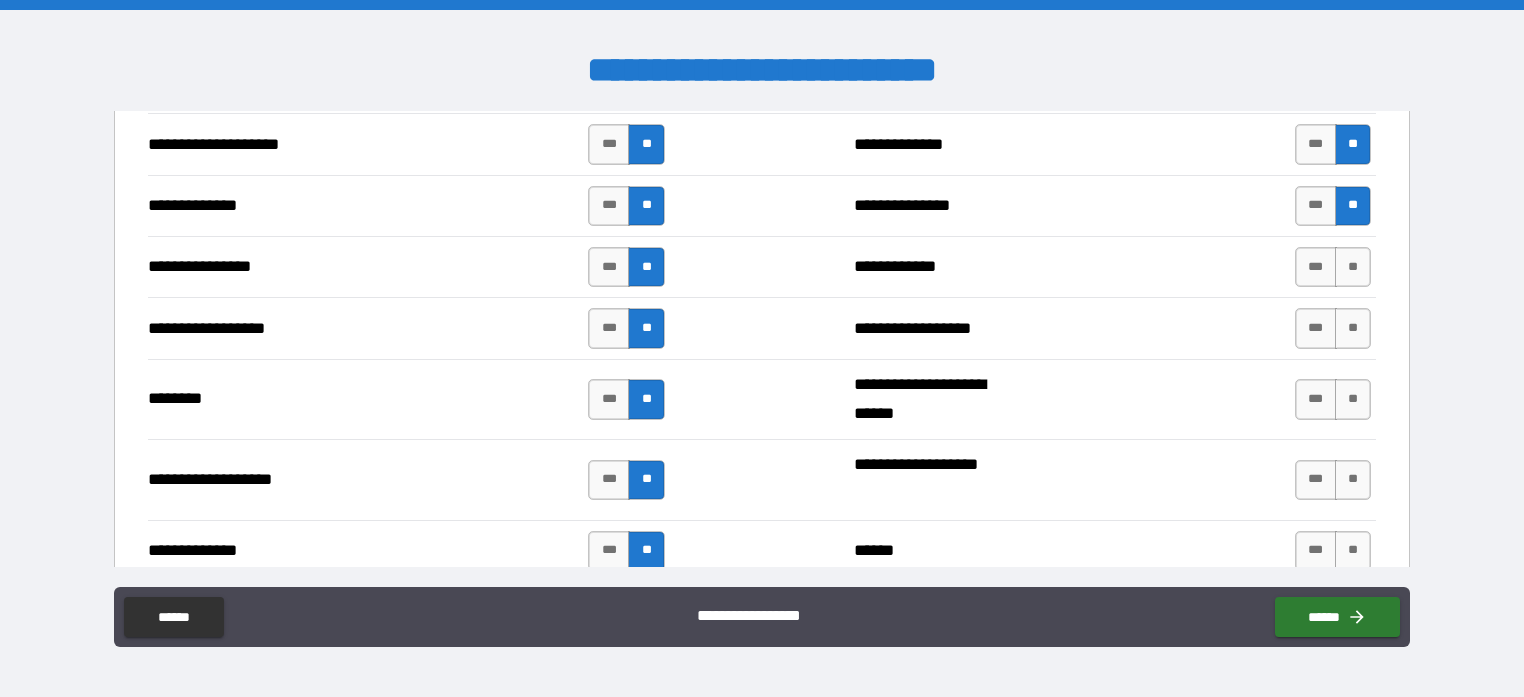 scroll, scrollTop: 3100, scrollLeft: 0, axis: vertical 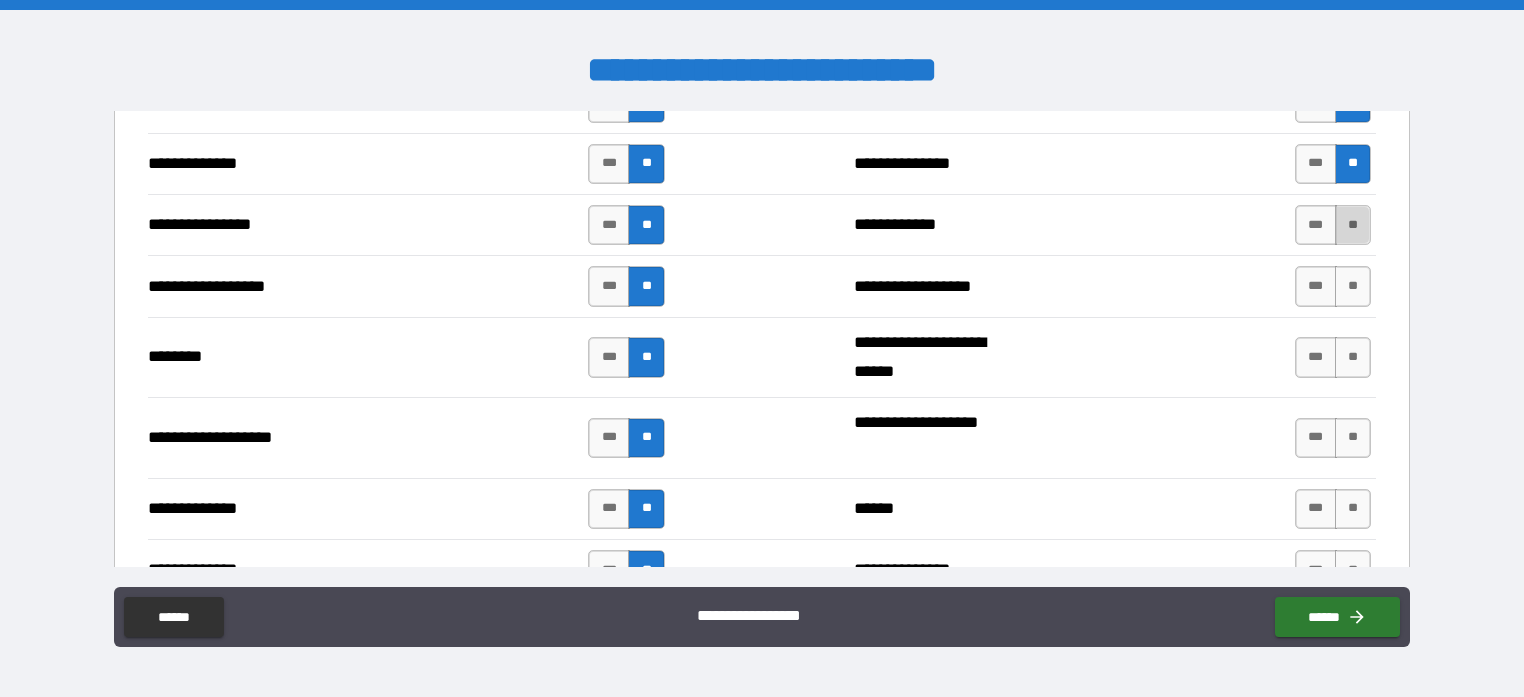 click on "**" at bounding box center (1353, 225) 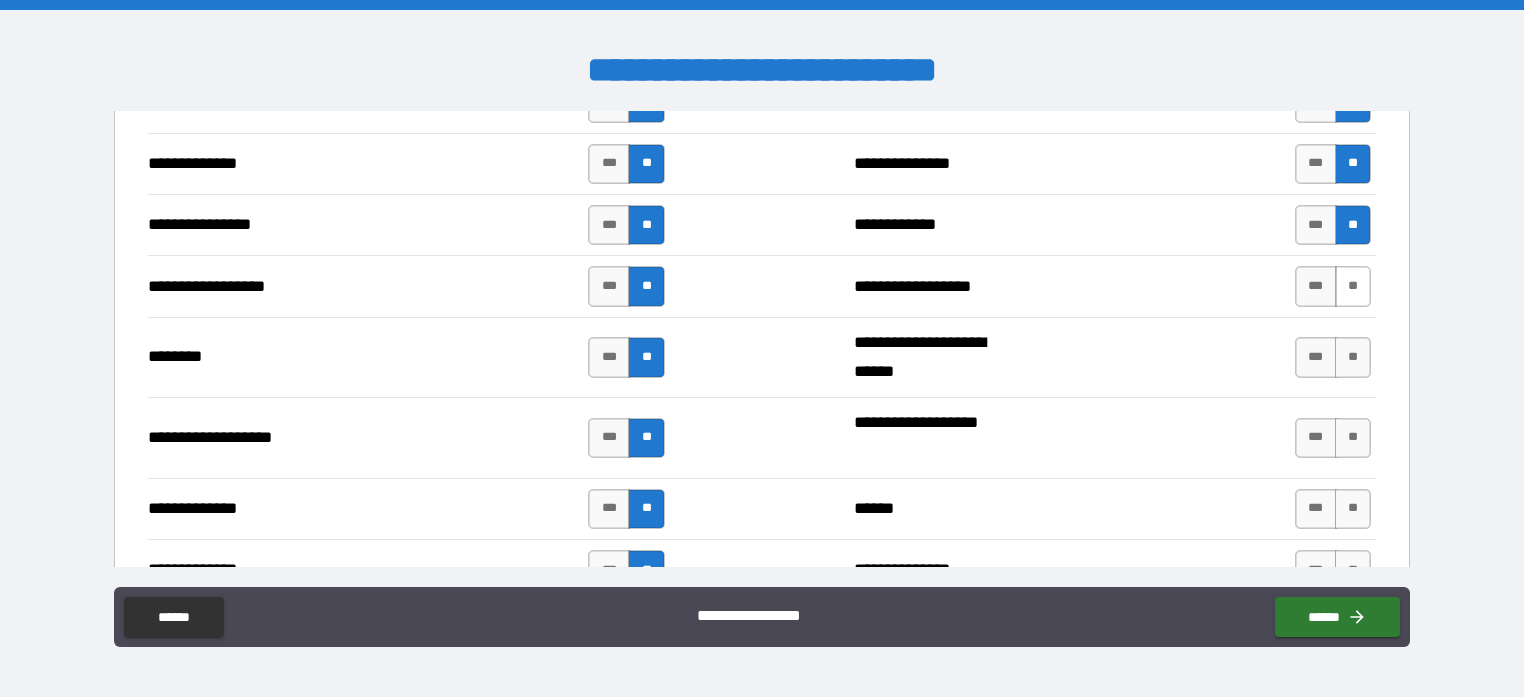 click on "**" at bounding box center [1353, 286] 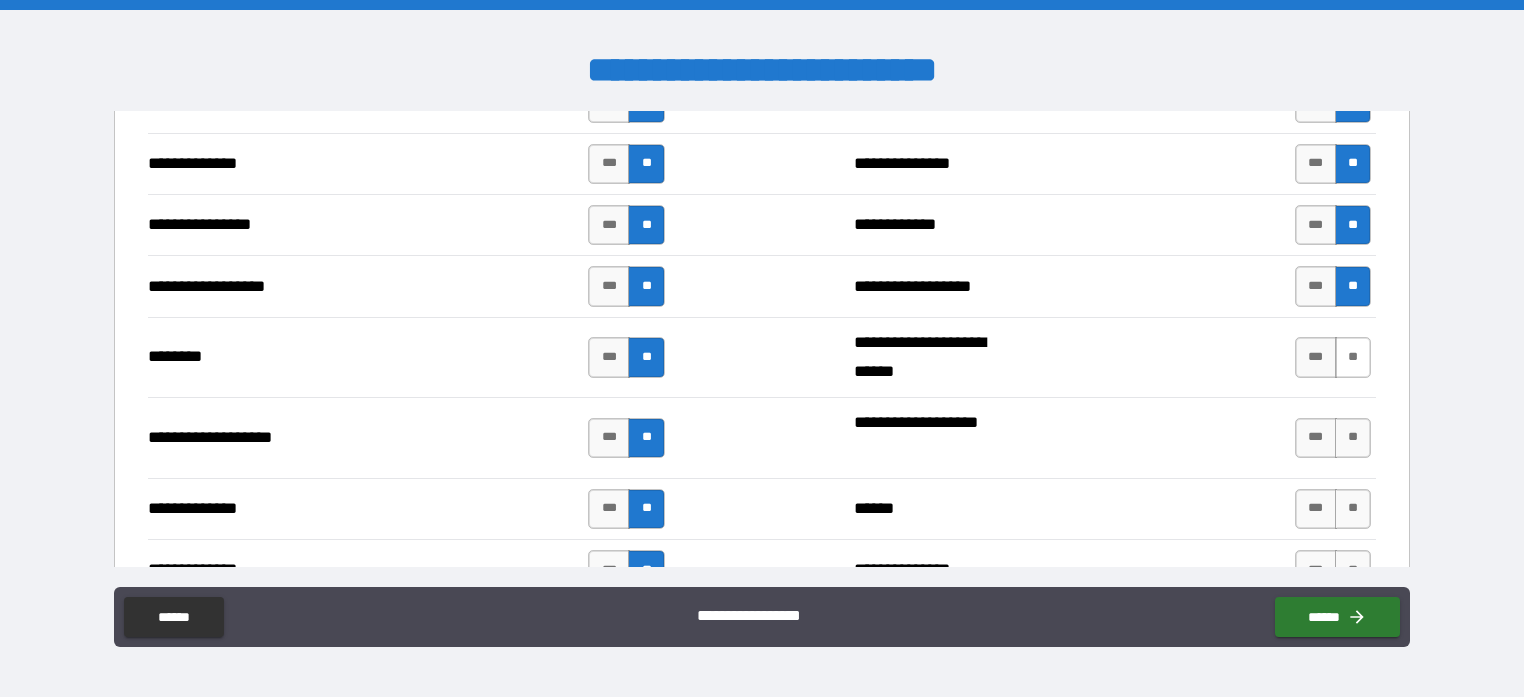 click on "**" at bounding box center (1353, 357) 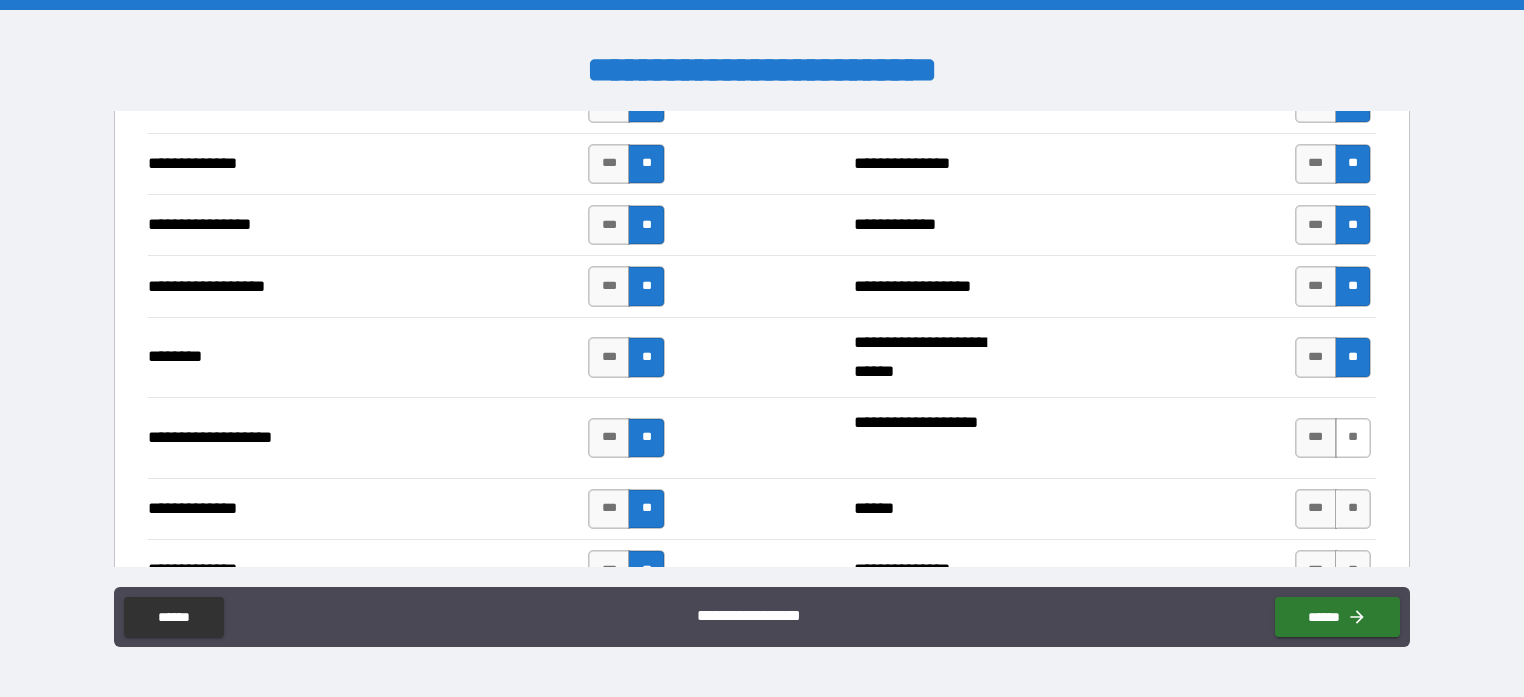 click on "**" at bounding box center [1353, 438] 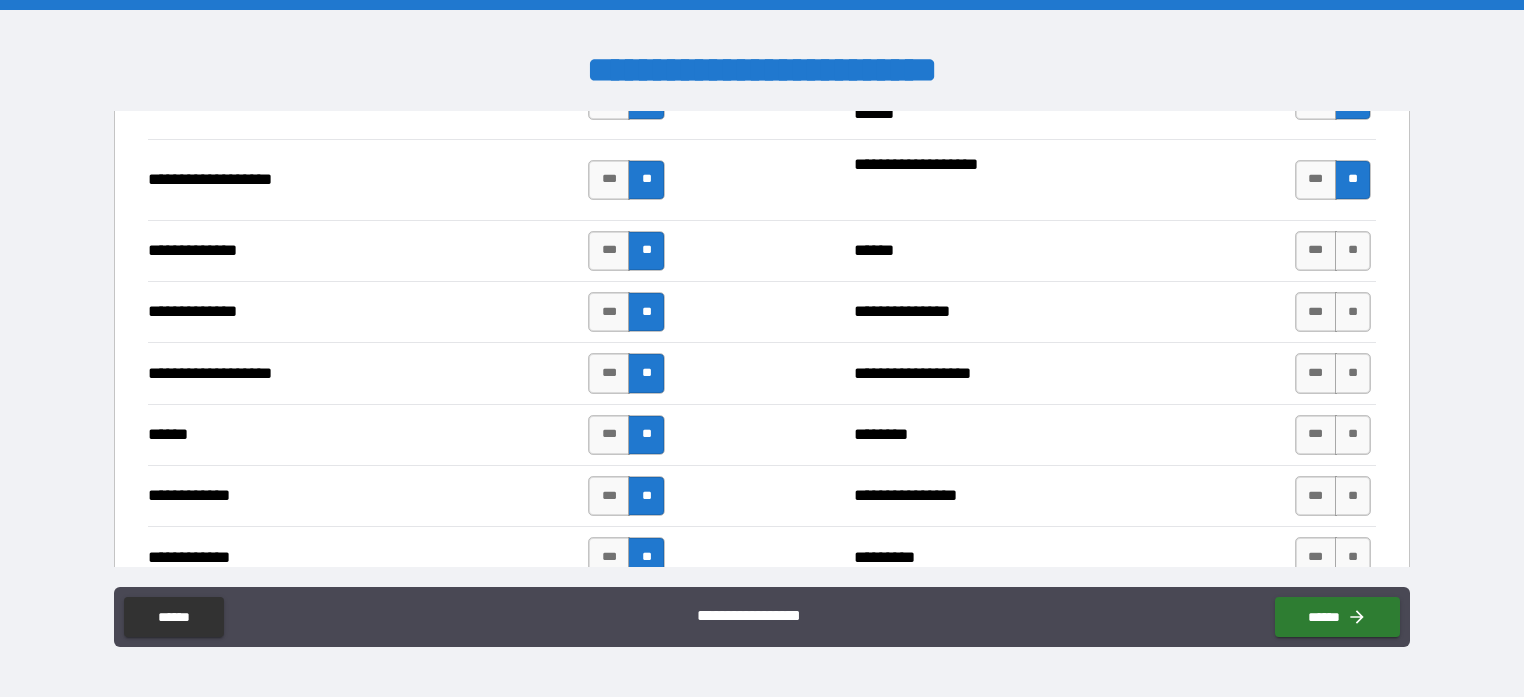 scroll, scrollTop: 3400, scrollLeft: 0, axis: vertical 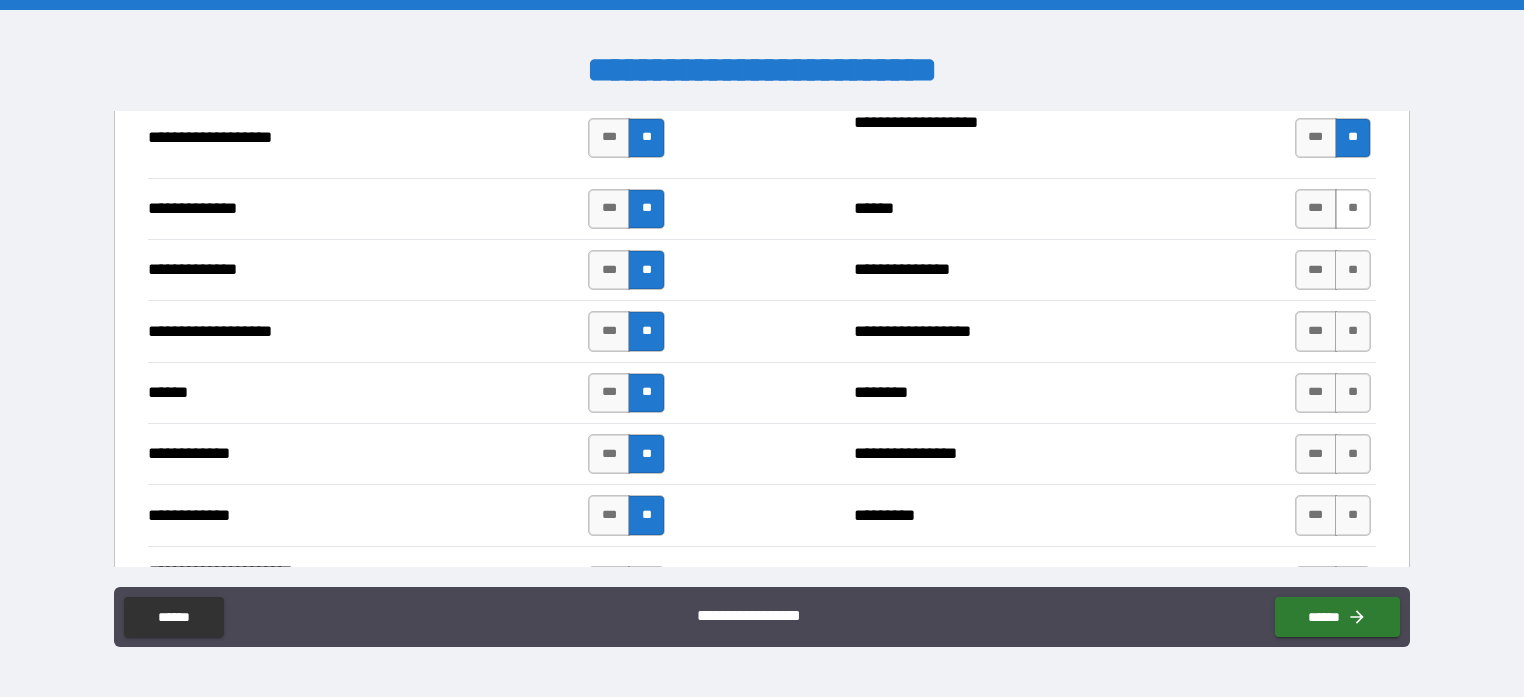 click on "**" at bounding box center [1353, 209] 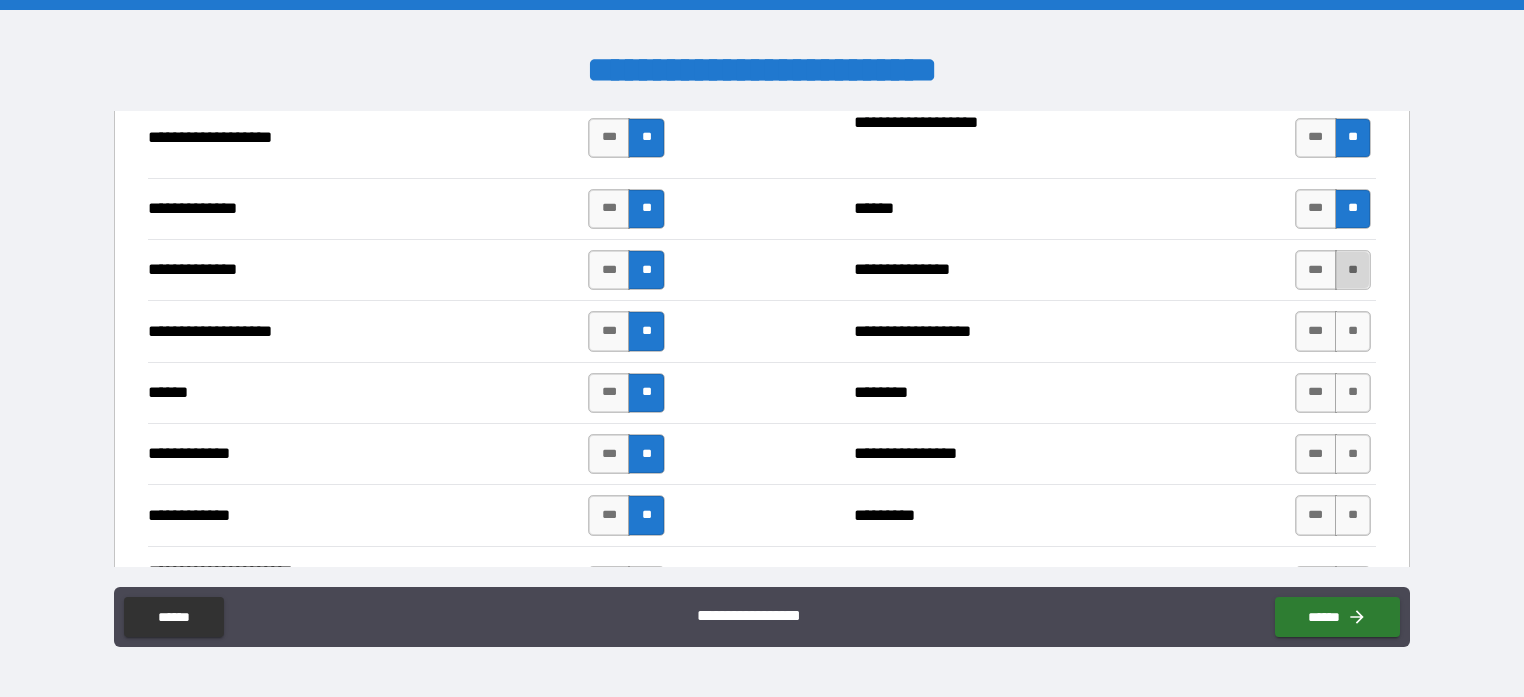 click on "**" at bounding box center (1353, 270) 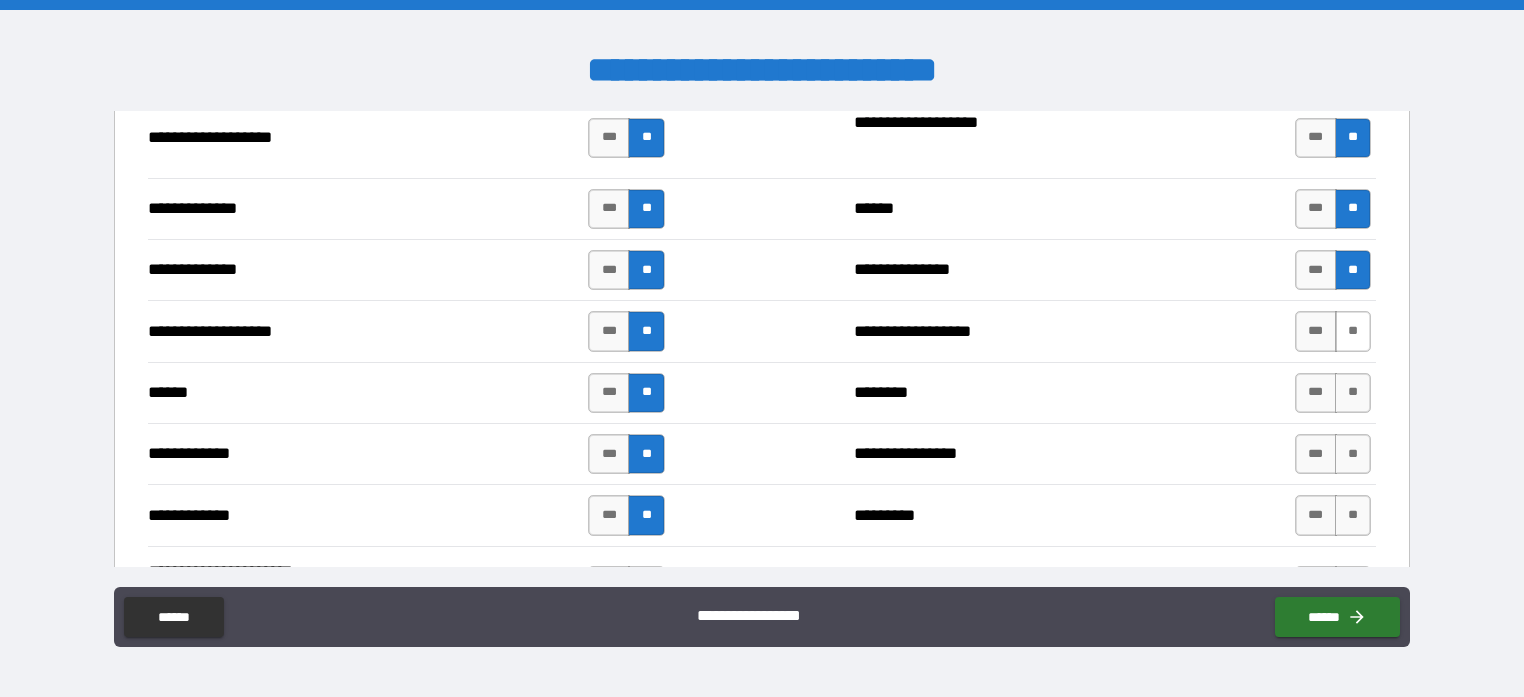 click on "**" at bounding box center (1353, 331) 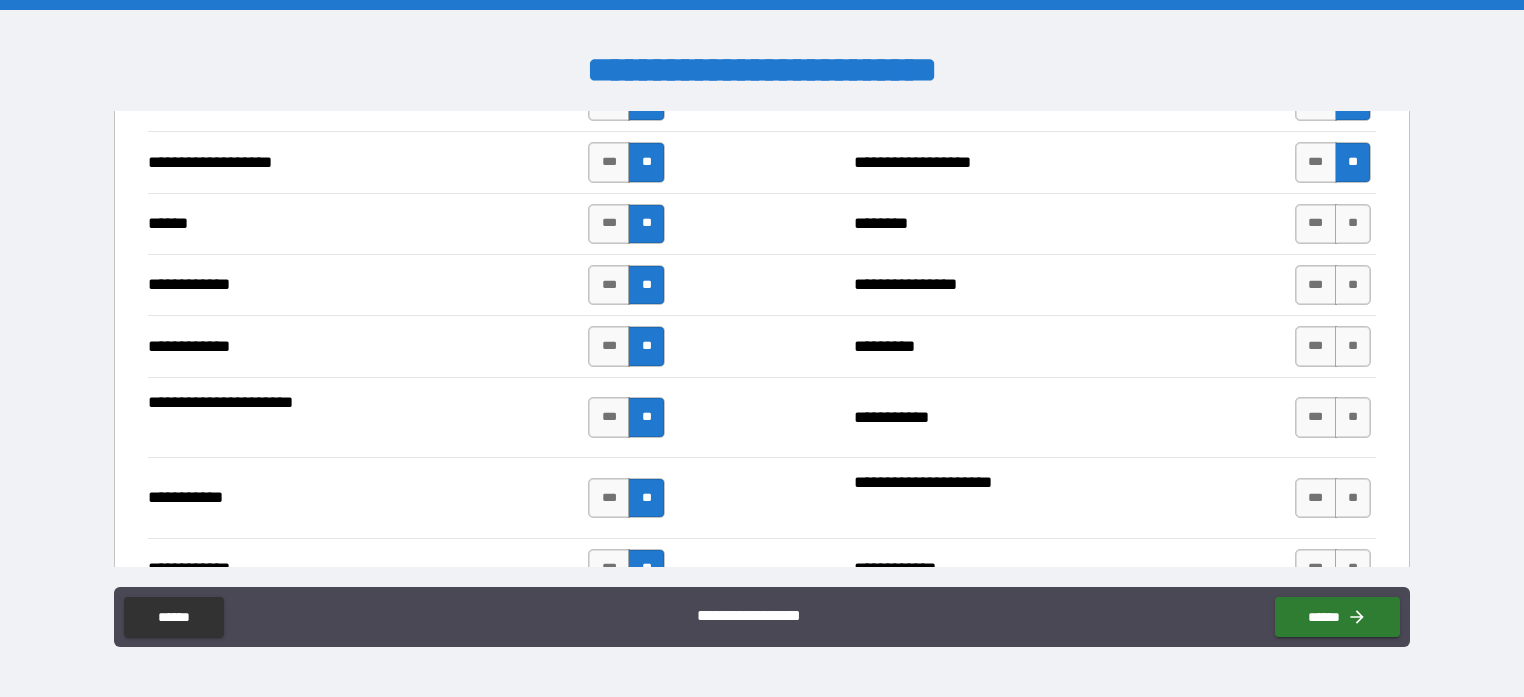 scroll, scrollTop: 3600, scrollLeft: 0, axis: vertical 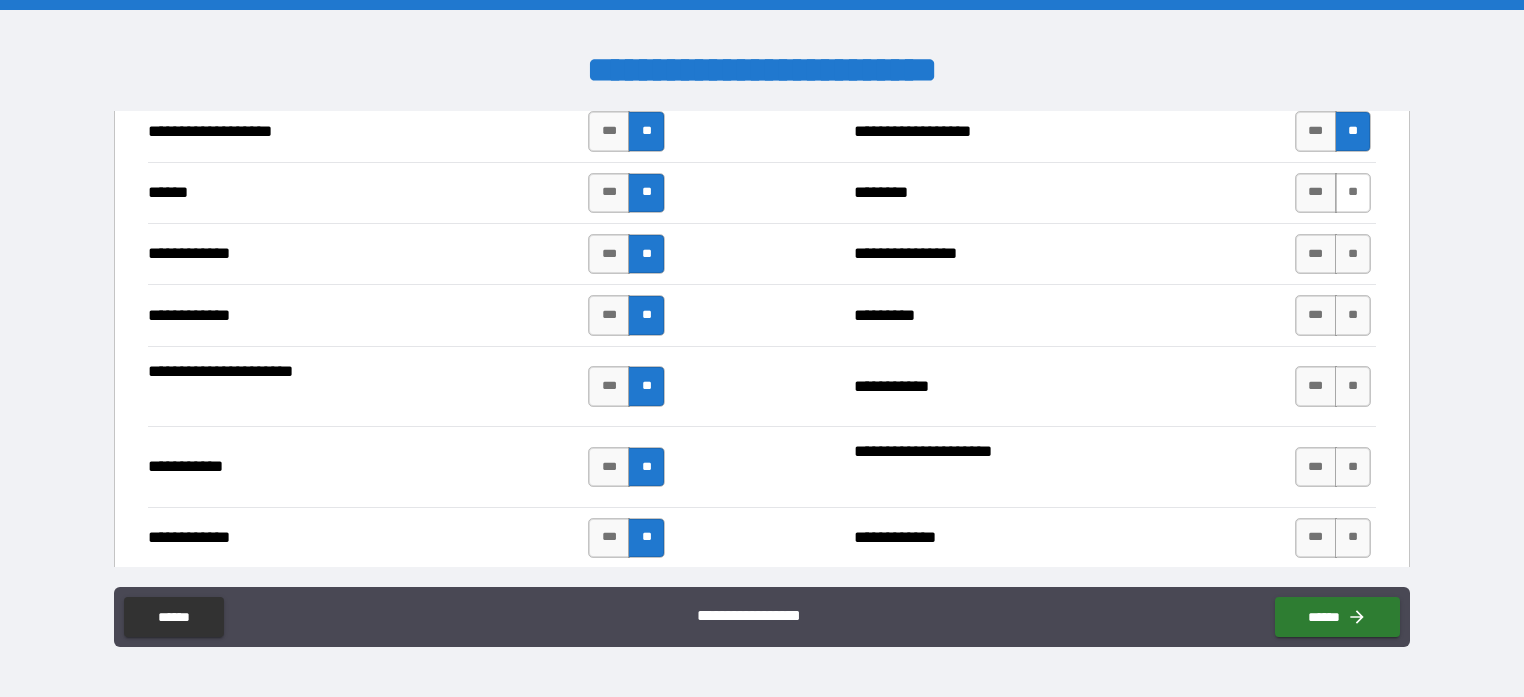 click on "**" at bounding box center [1353, 193] 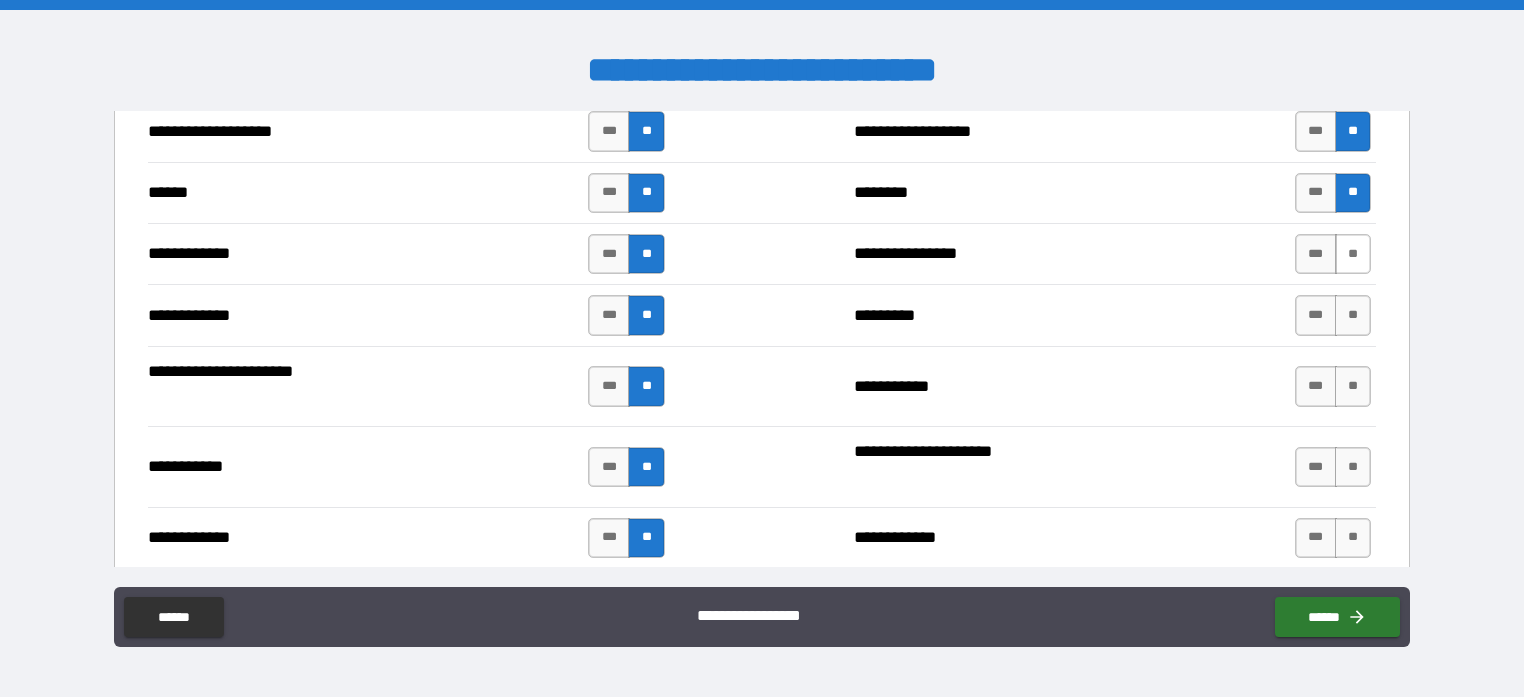 click on "**" at bounding box center [1353, 254] 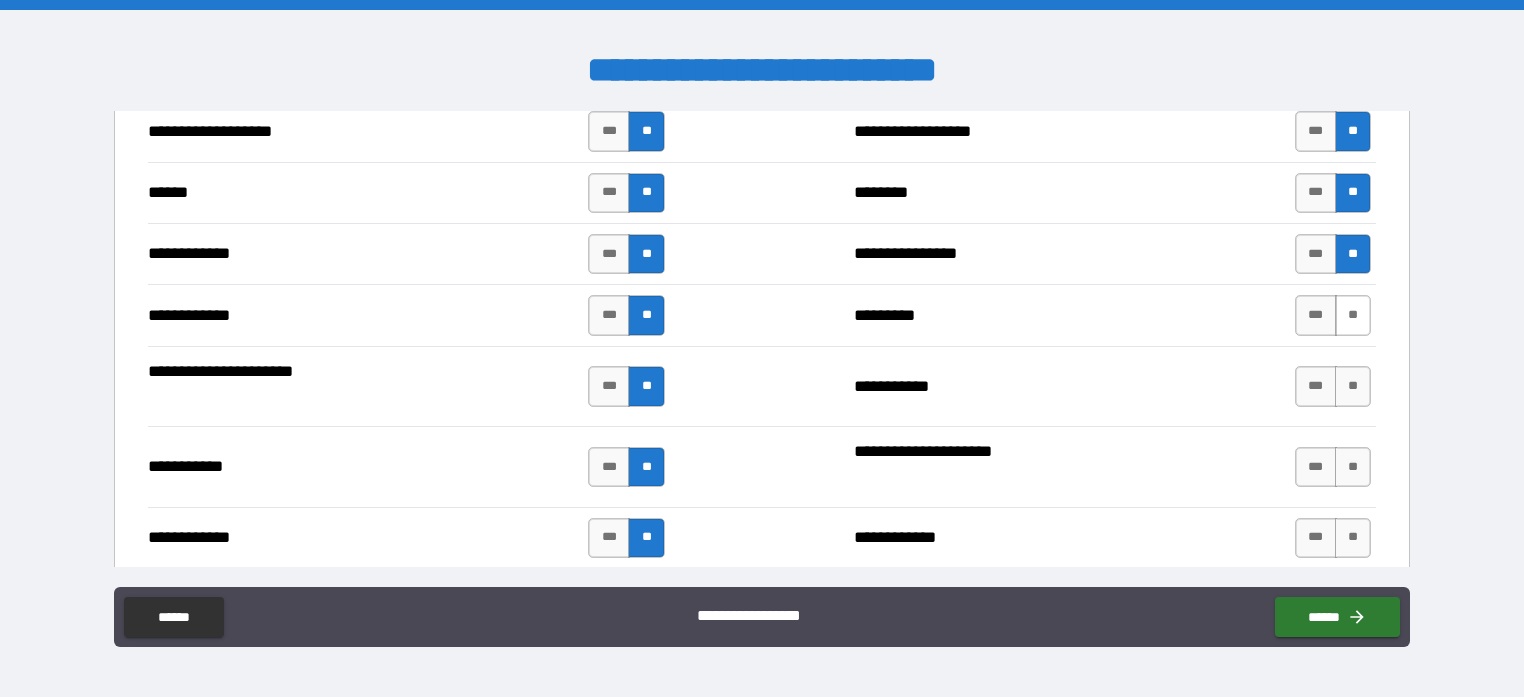 click on "**" at bounding box center (1353, 315) 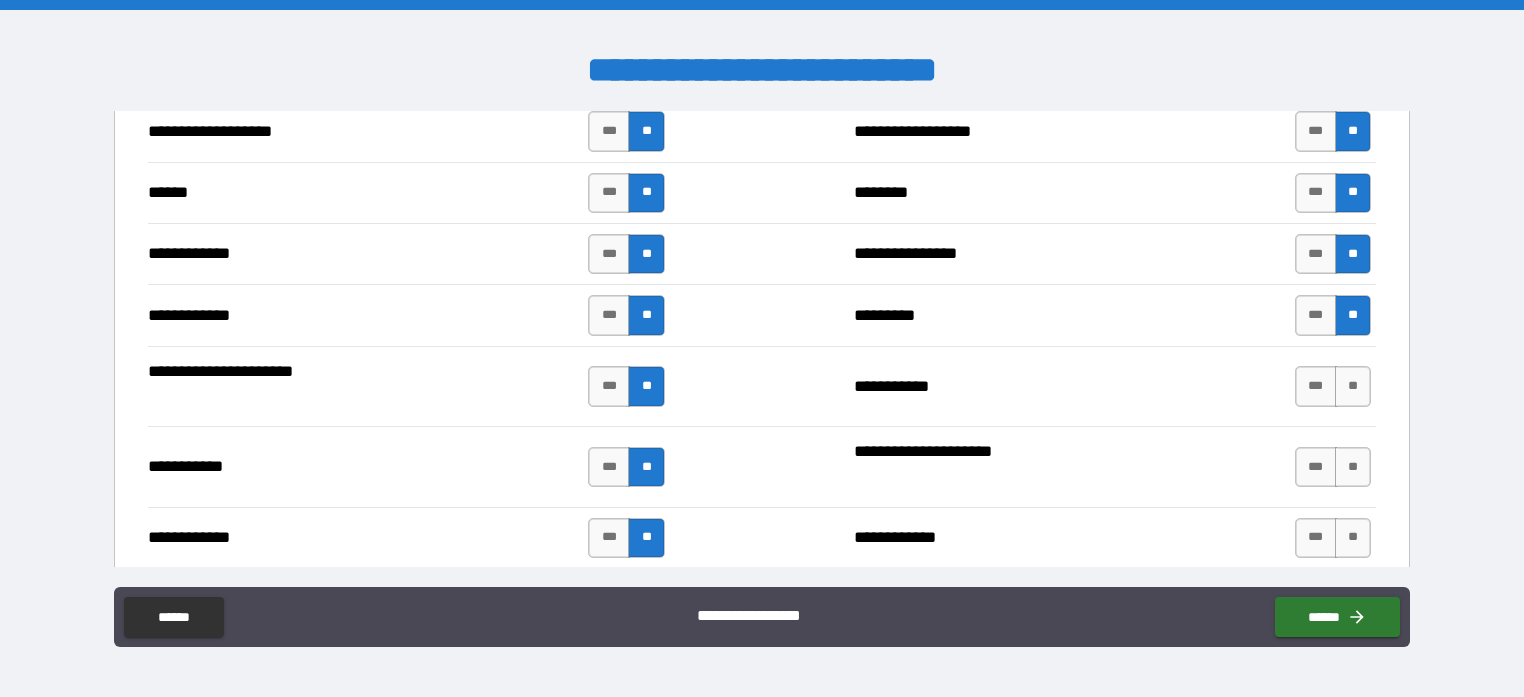 scroll, scrollTop: 3800, scrollLeft: 0, axis: vertical 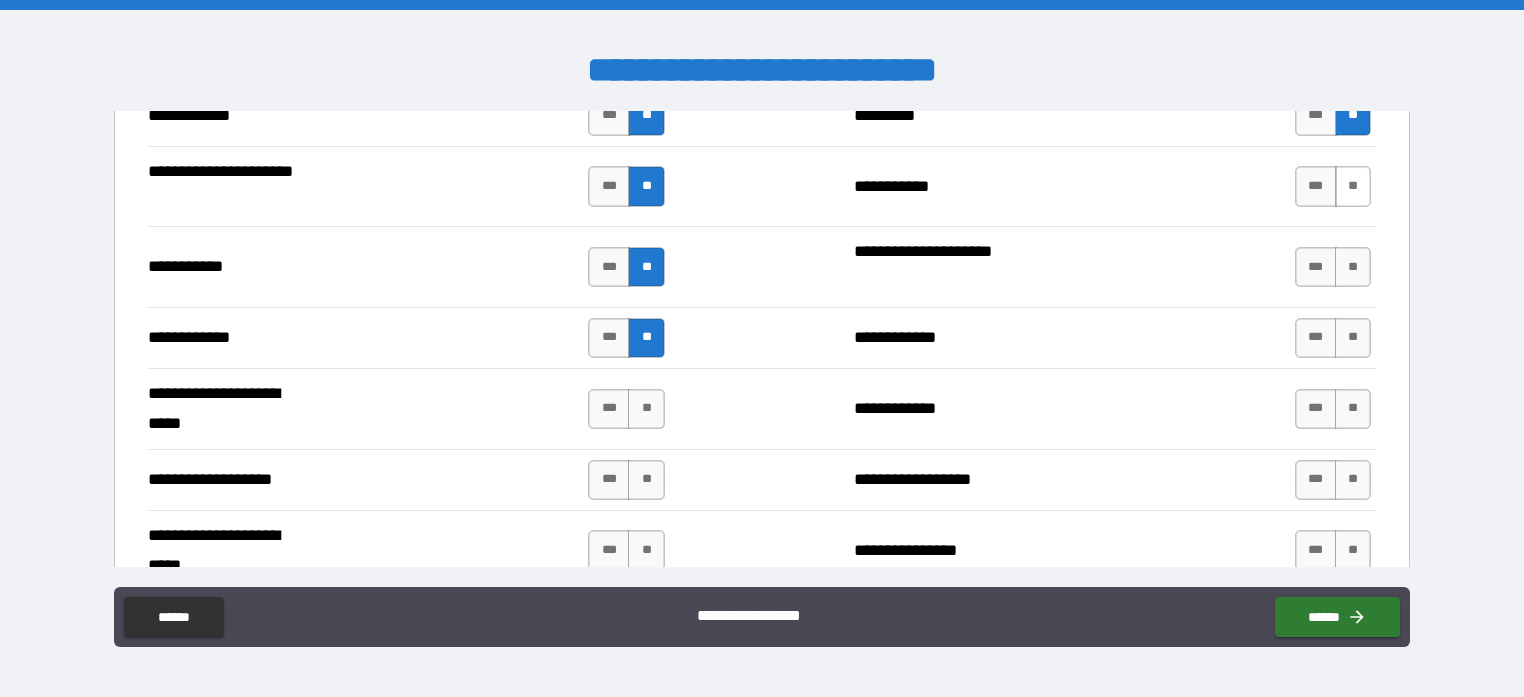 click on "**" at bounding box center [1353, 186] 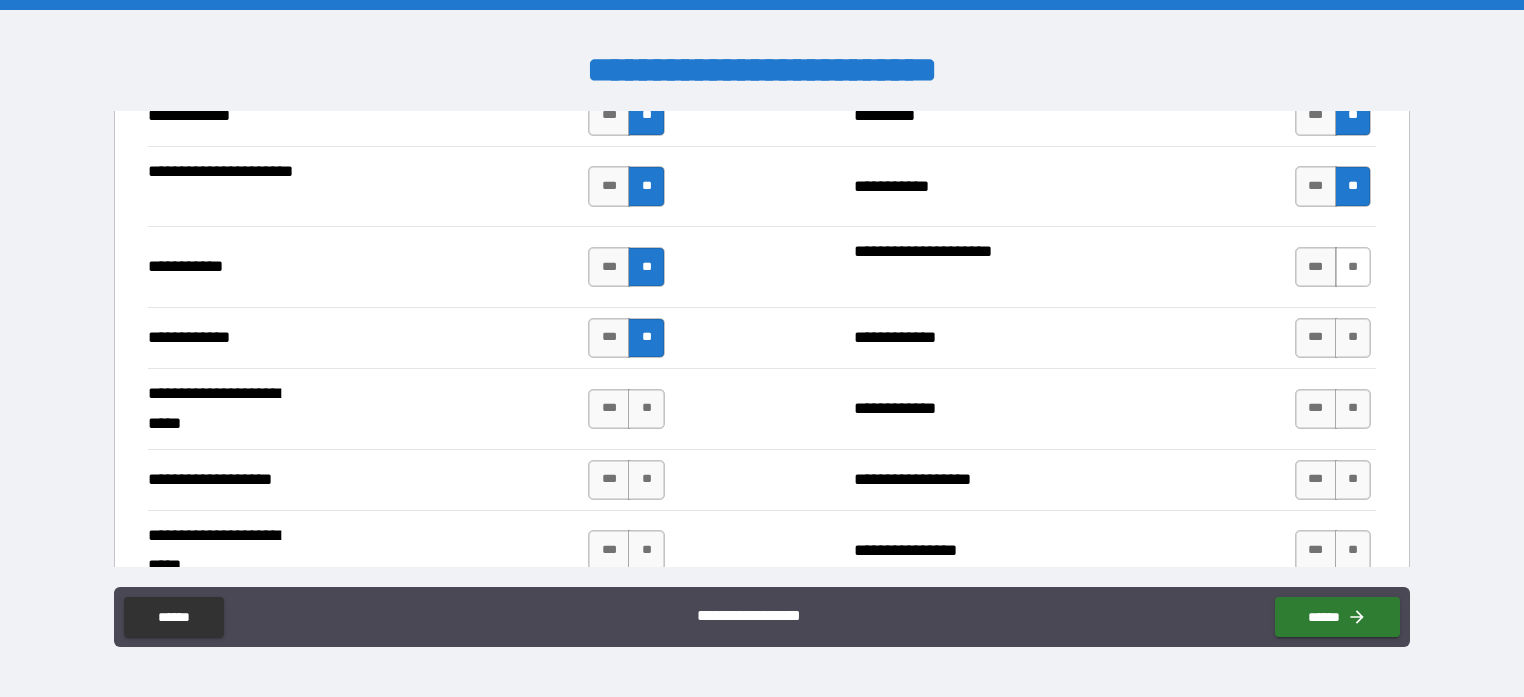 click on "**" at bounding box center (1353, 267) 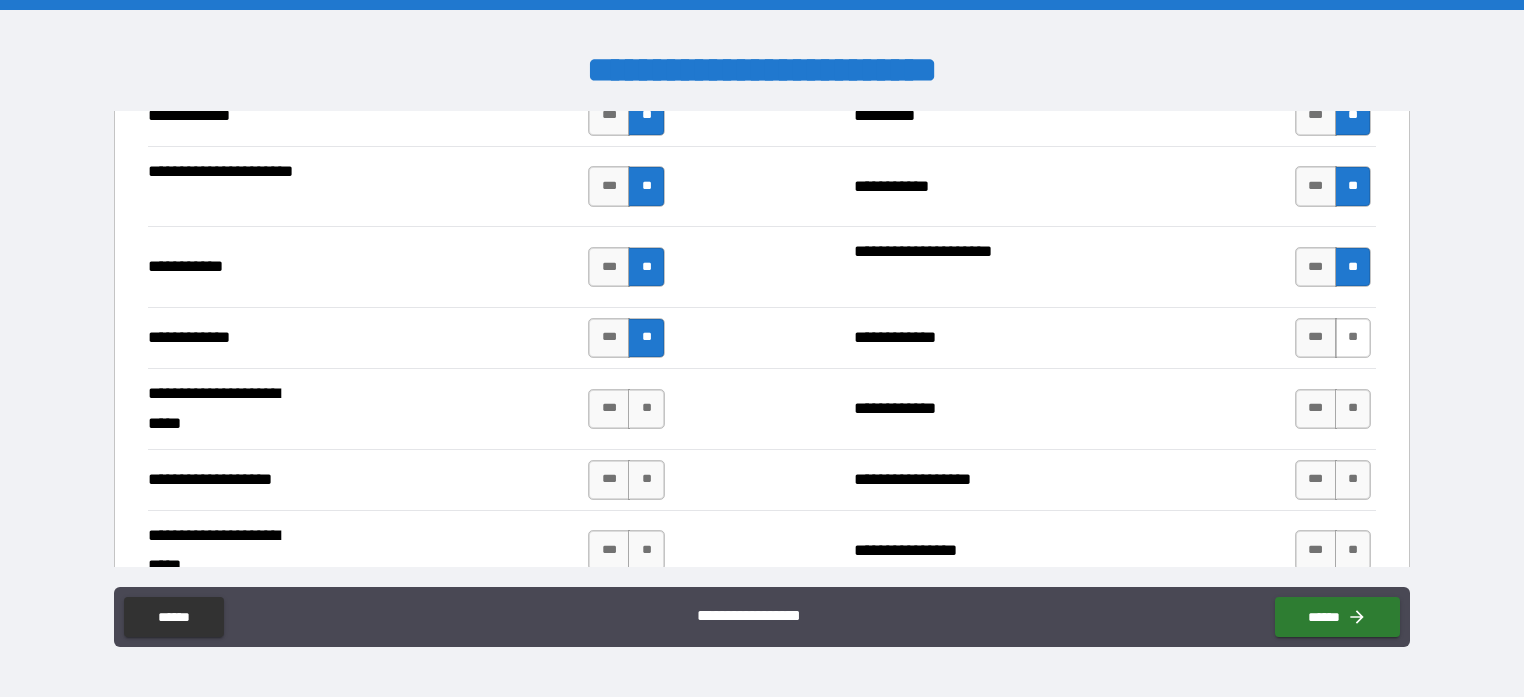 click on "**" at bounding box center (1353, 338) 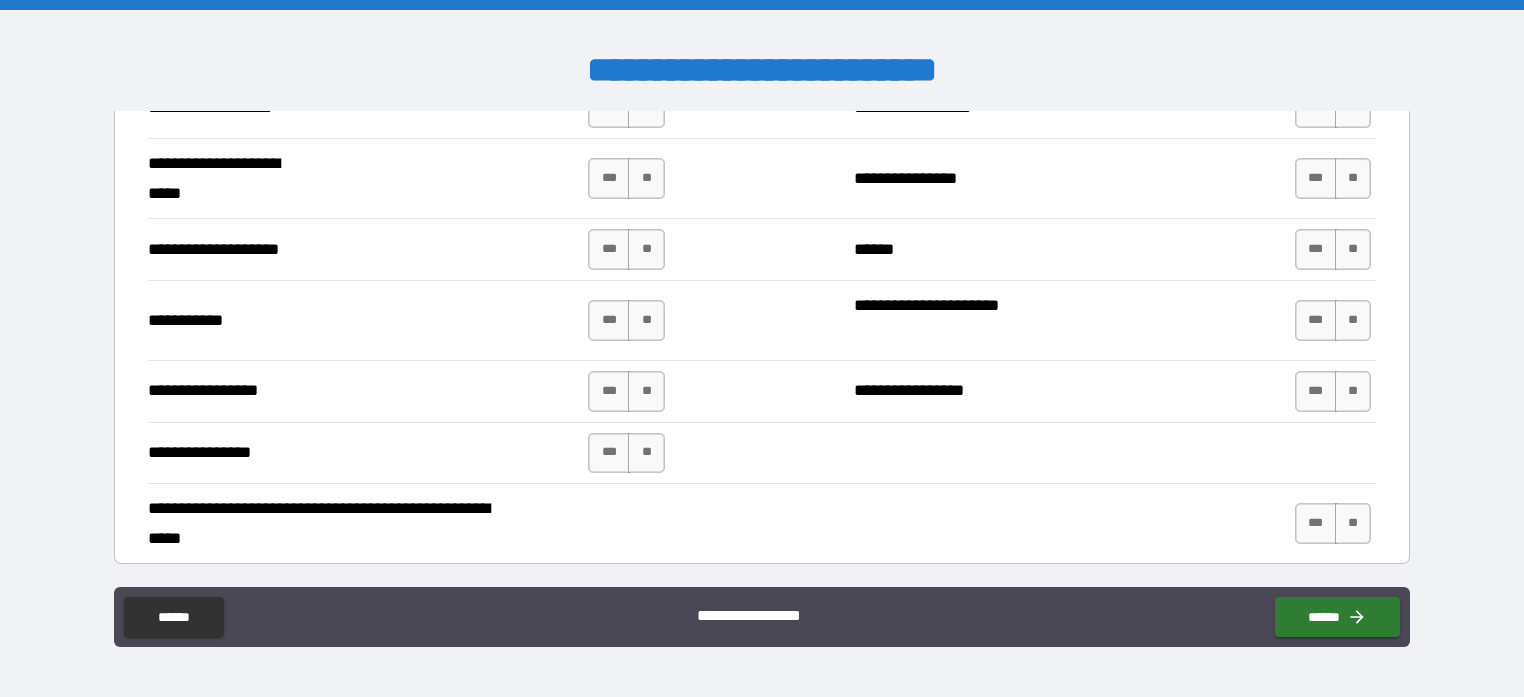 scroll, scrollTop: 4000, scrollLeft: 0, axis: vertical 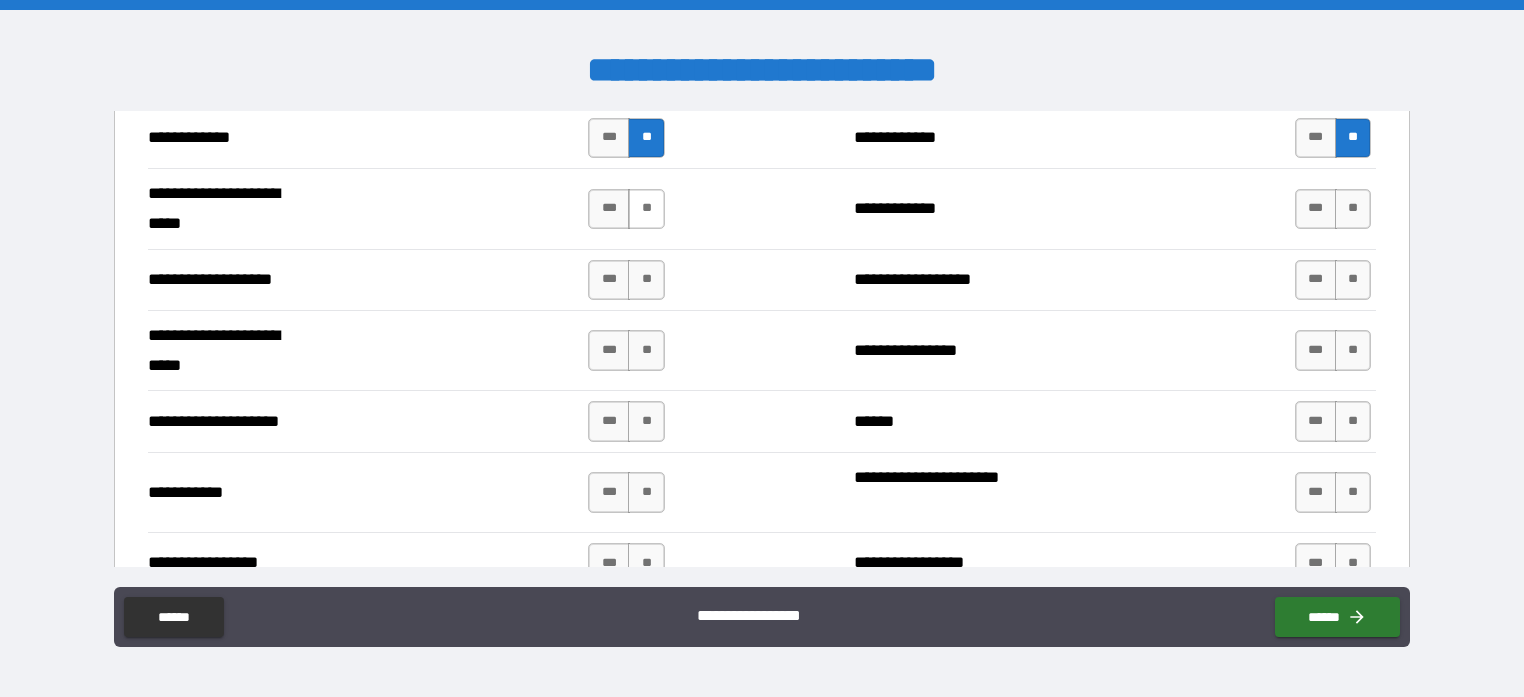 click on "**" at bounding box center [646, 209] 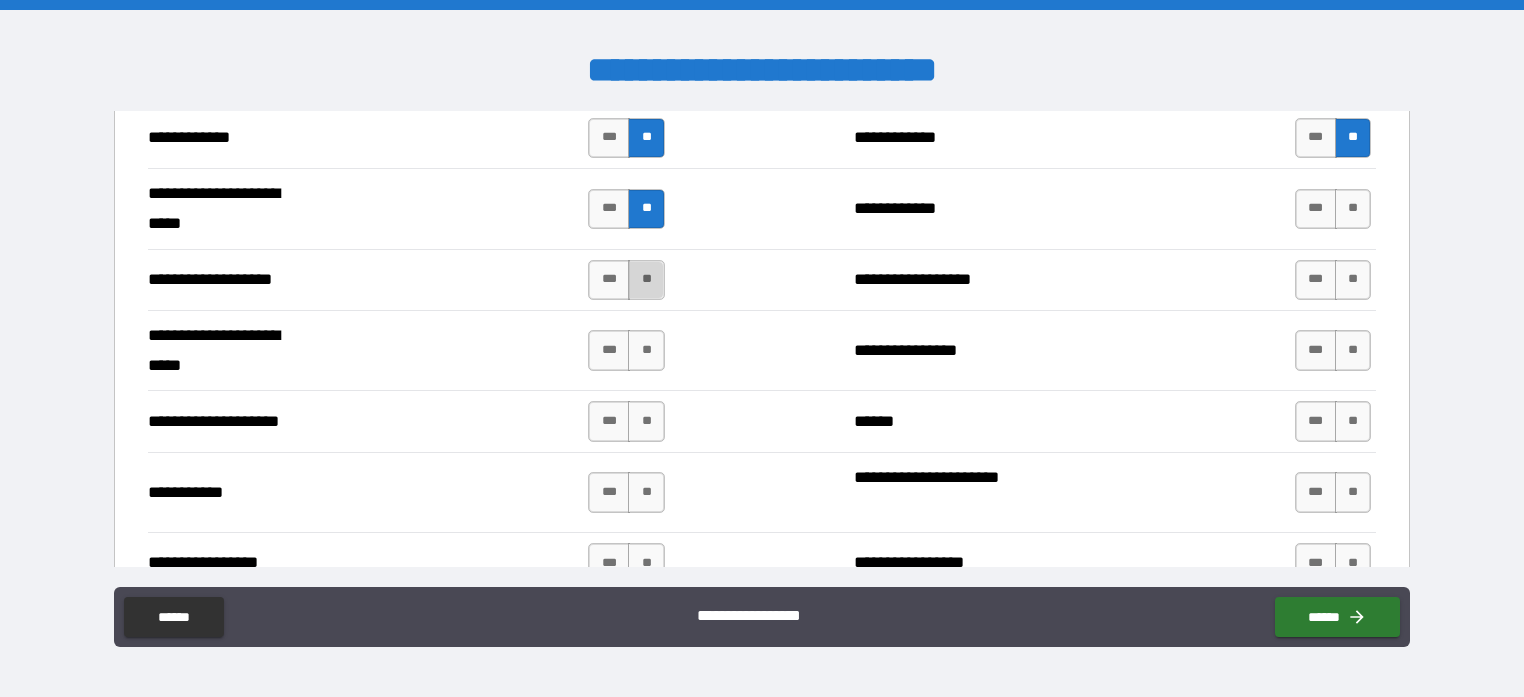 click on "**" at bounding box center [646, 280] 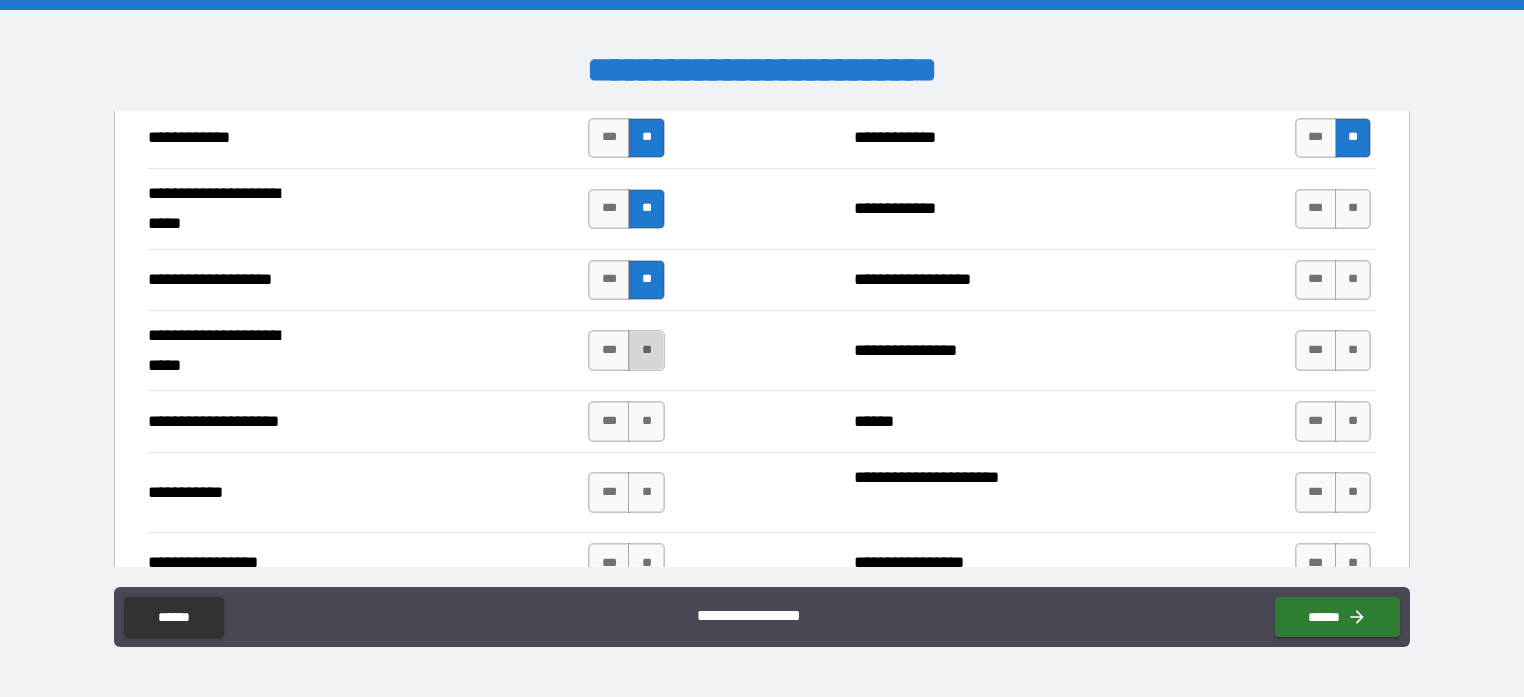 click on "**" at bounding box center [646, 350] 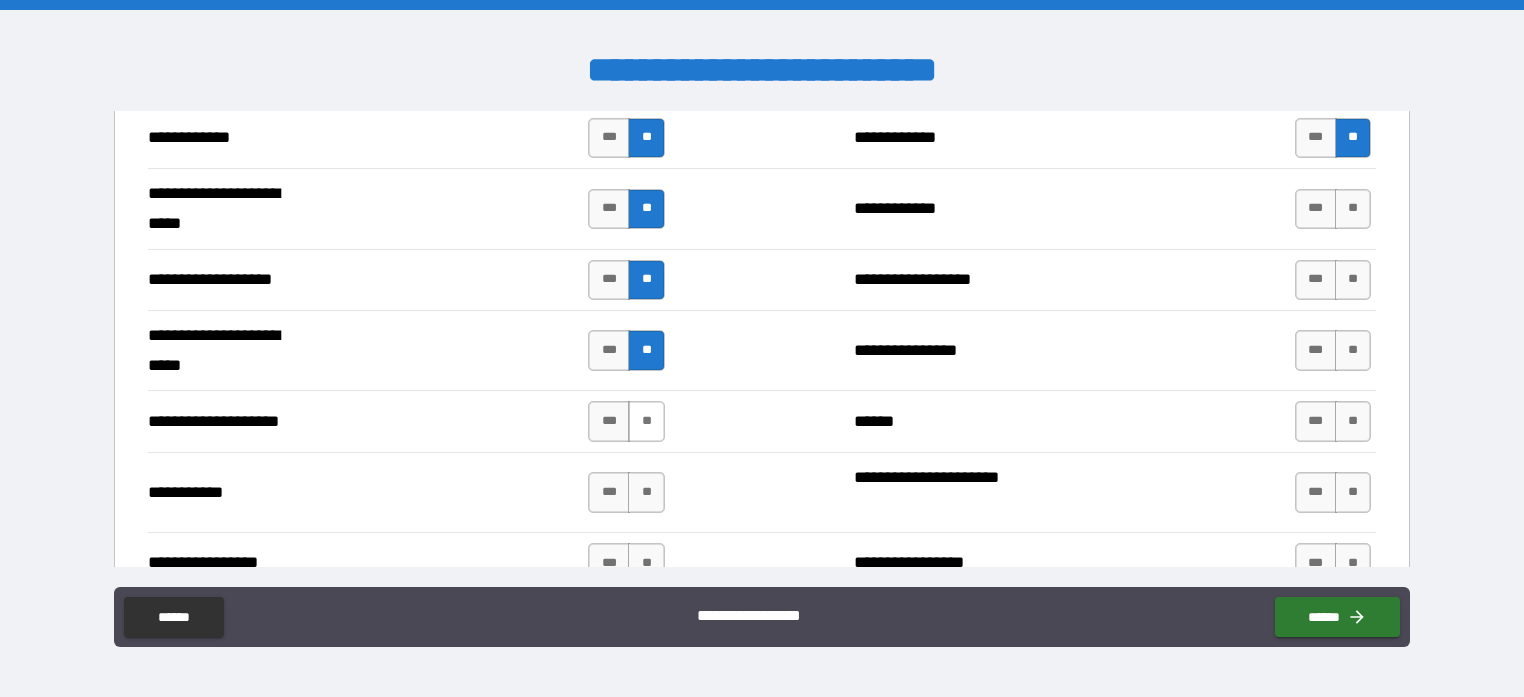 click on "**" at bounding box center [646, 421] 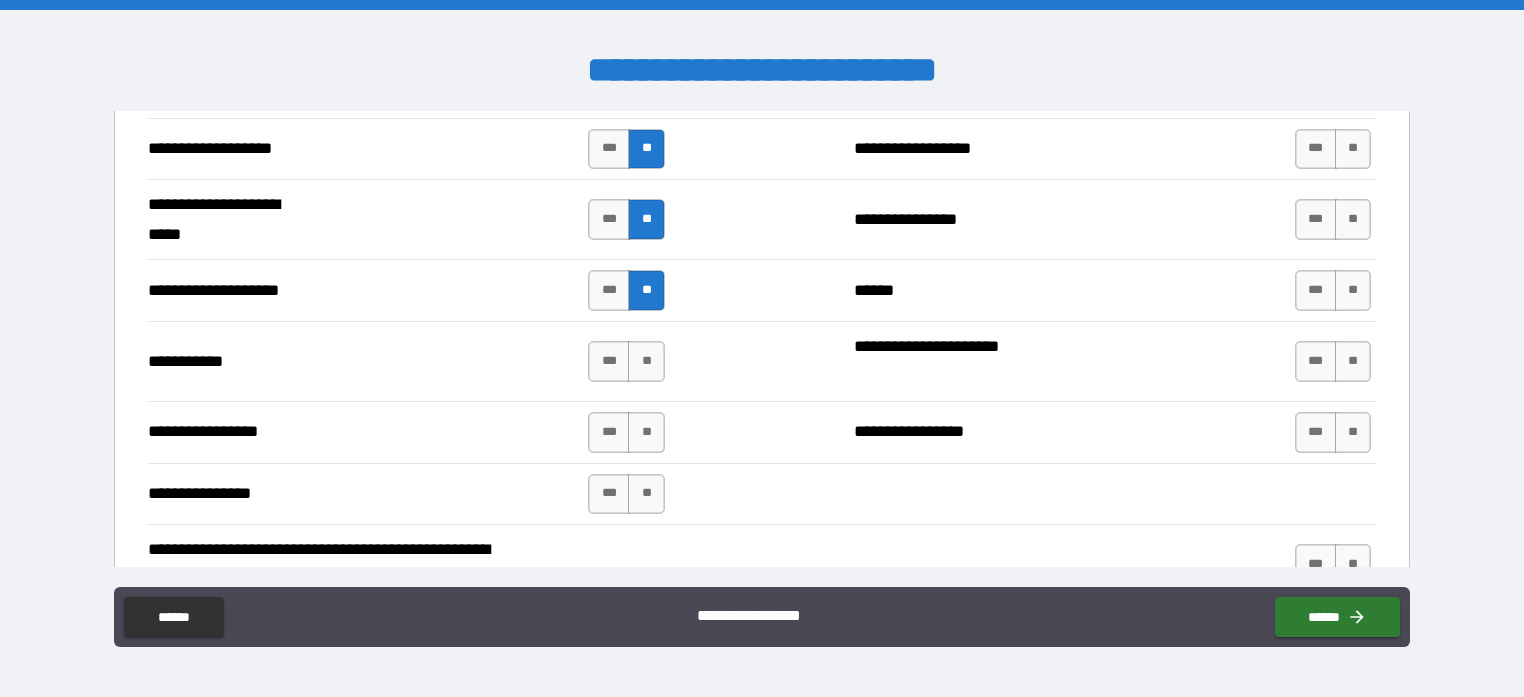scroll, scrollTop: 4200, scrollLeft: 0, axis: vertical 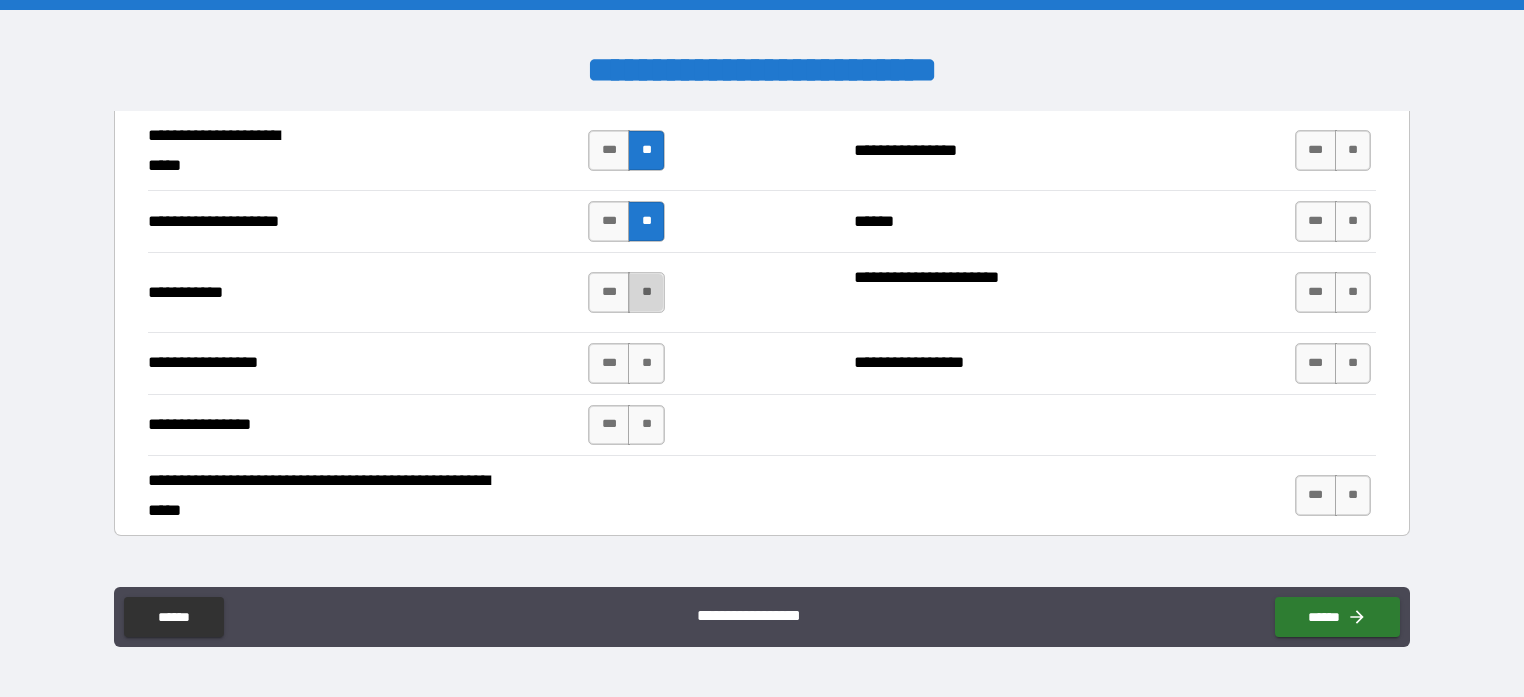 click on "**" at bounding box center [646, 292] 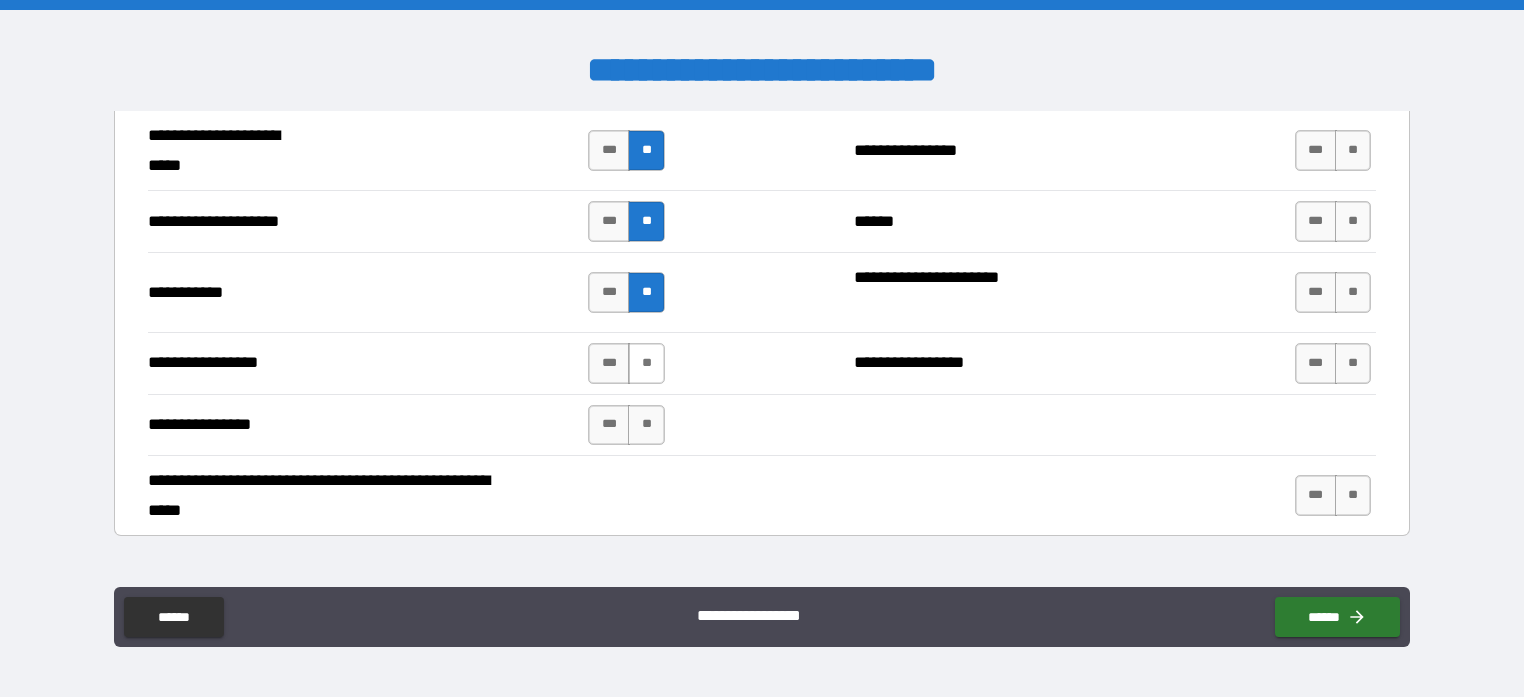 click on "**" at bounding box center (646, 363) 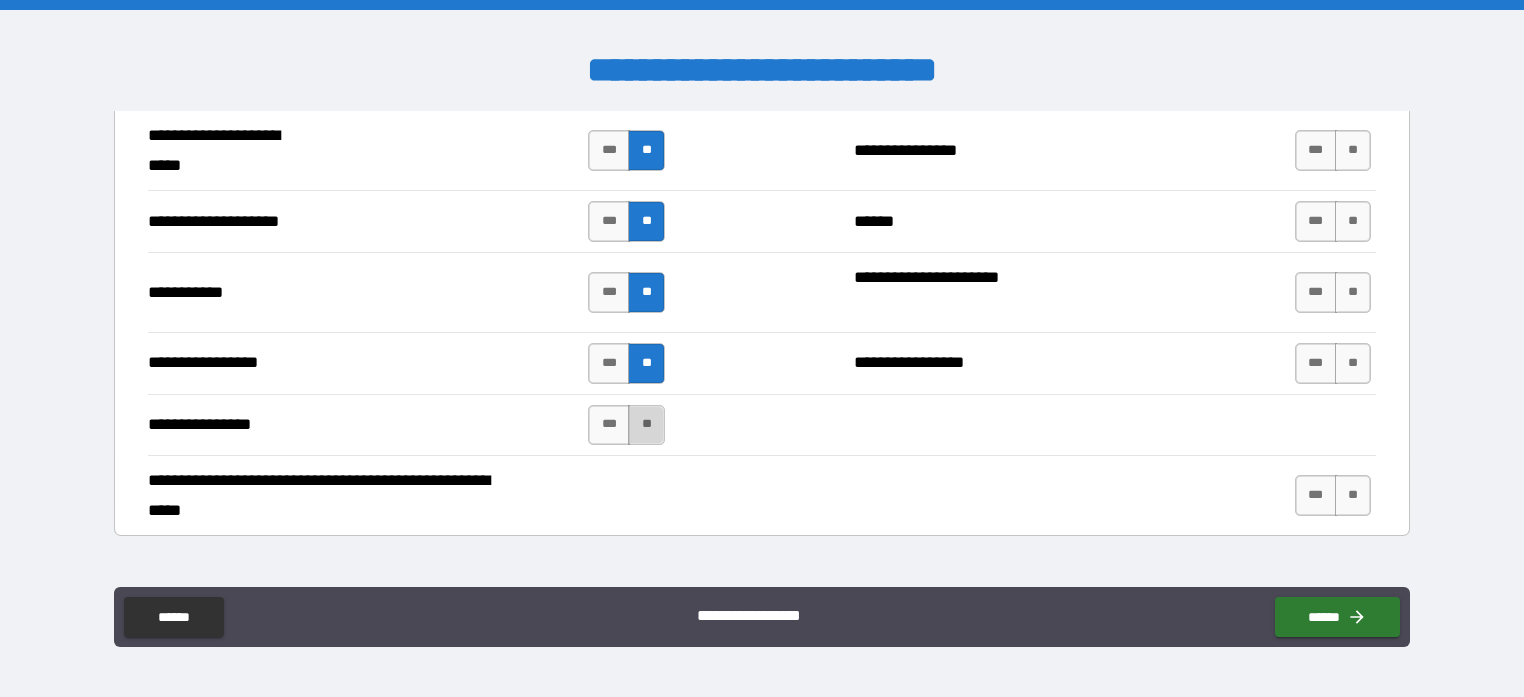 click on "**" at bounding box center [646, 425] 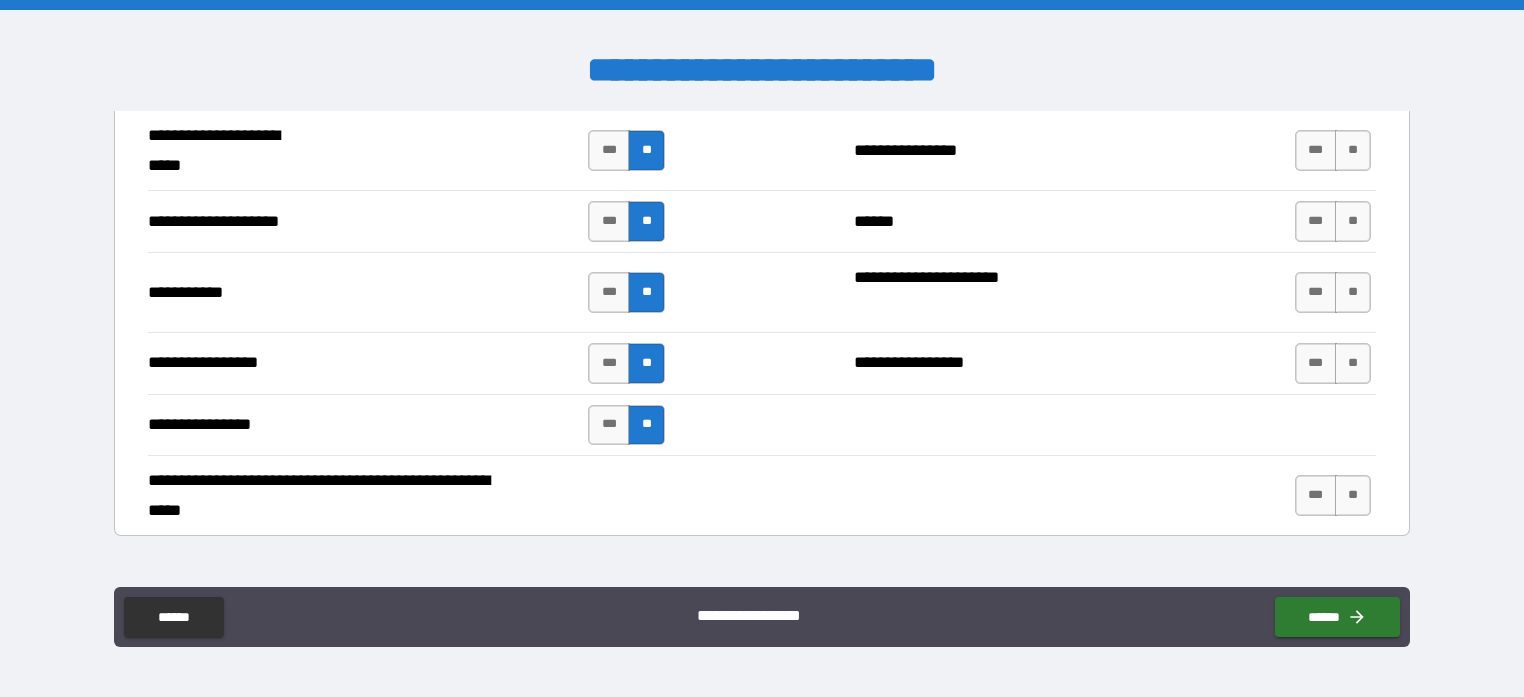scroll, scrollTop: 3900, scrollLeft: 0, axis: vertical 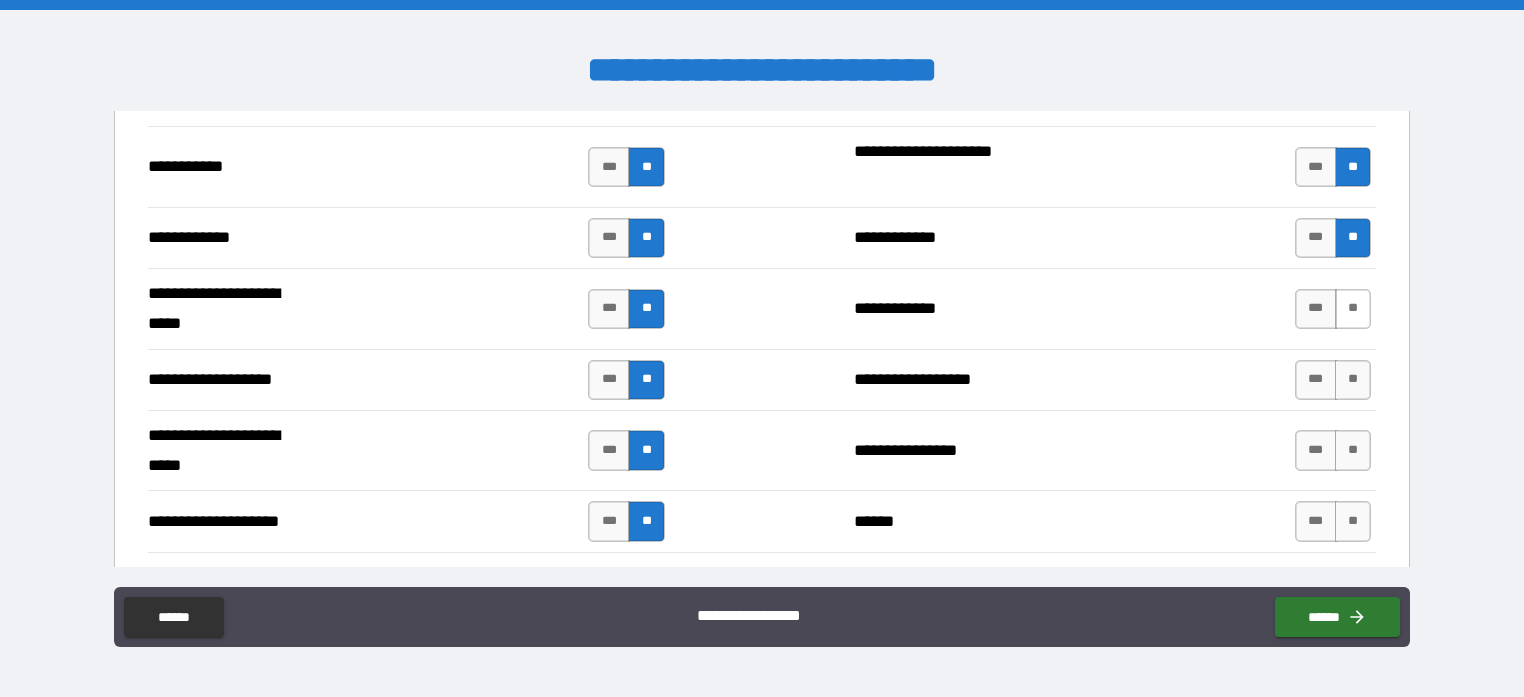 click on "**" at bounding box center [1353, 309] 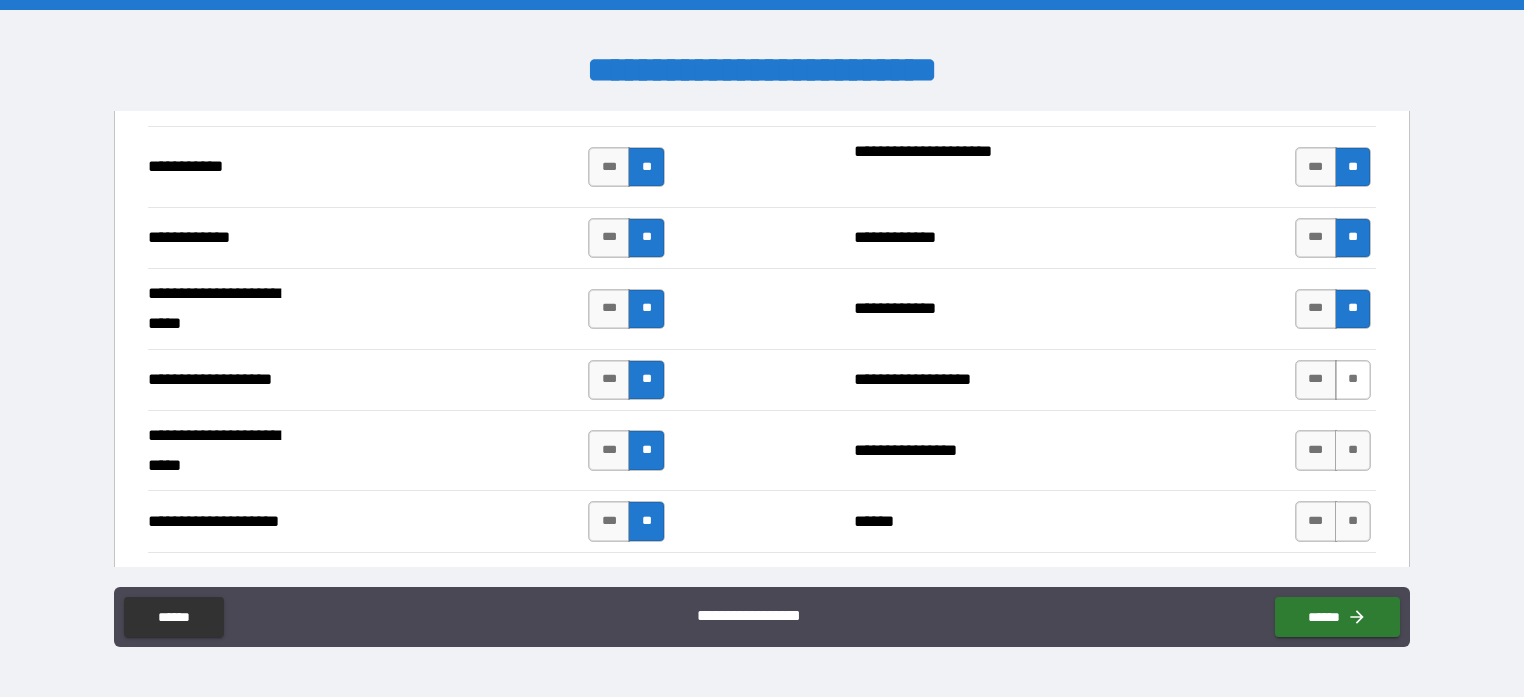 click on "**" at bounding box center [1353, 380] 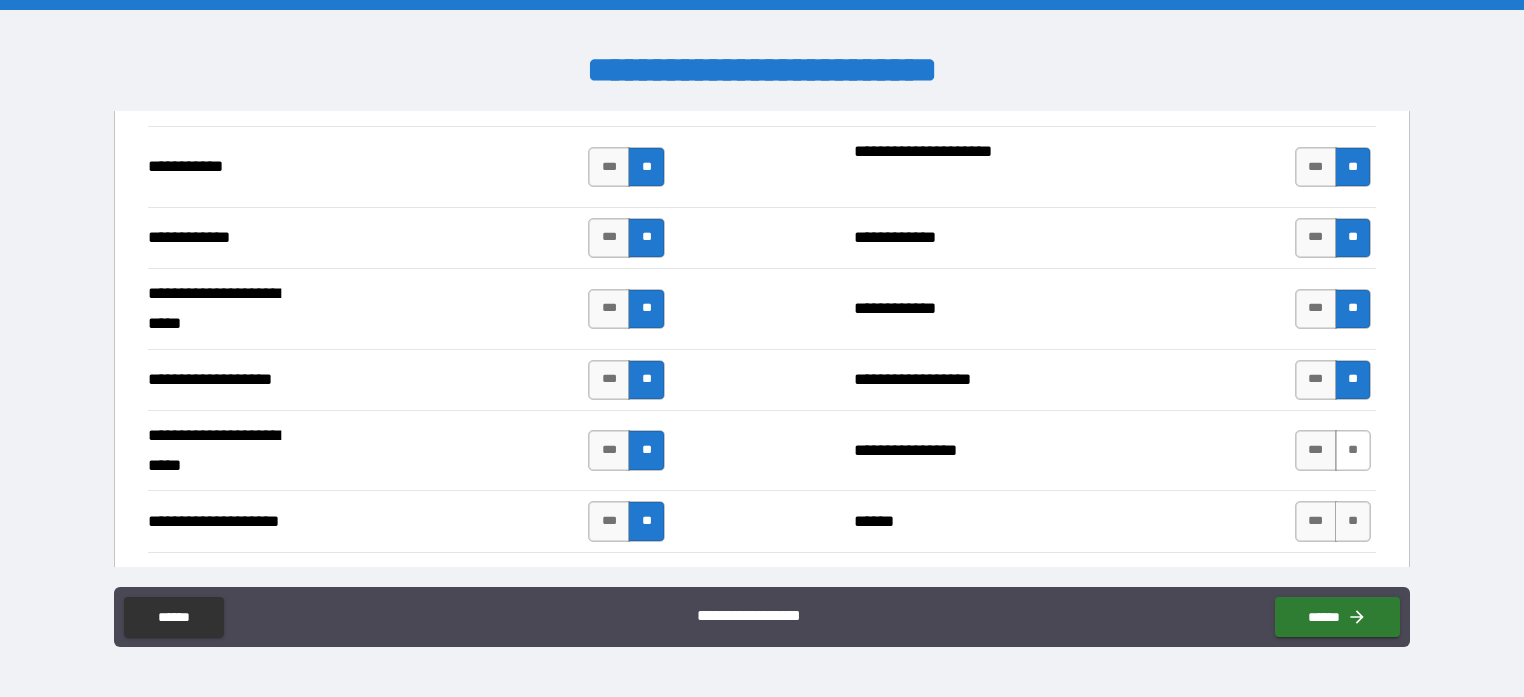 click on "**" at bounding box center (1353, 450) 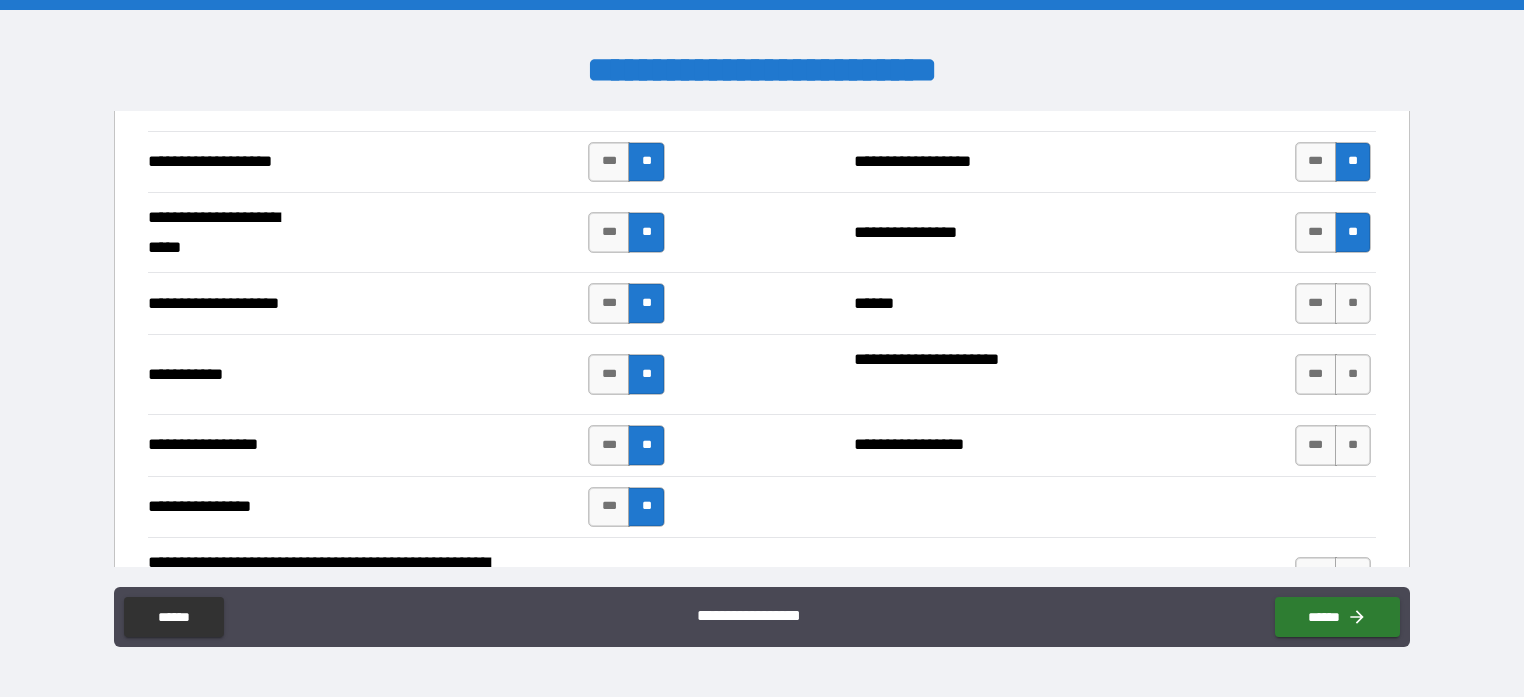 scroll, scrollTop: 4200, scrollLeft: 0, axis: vertical 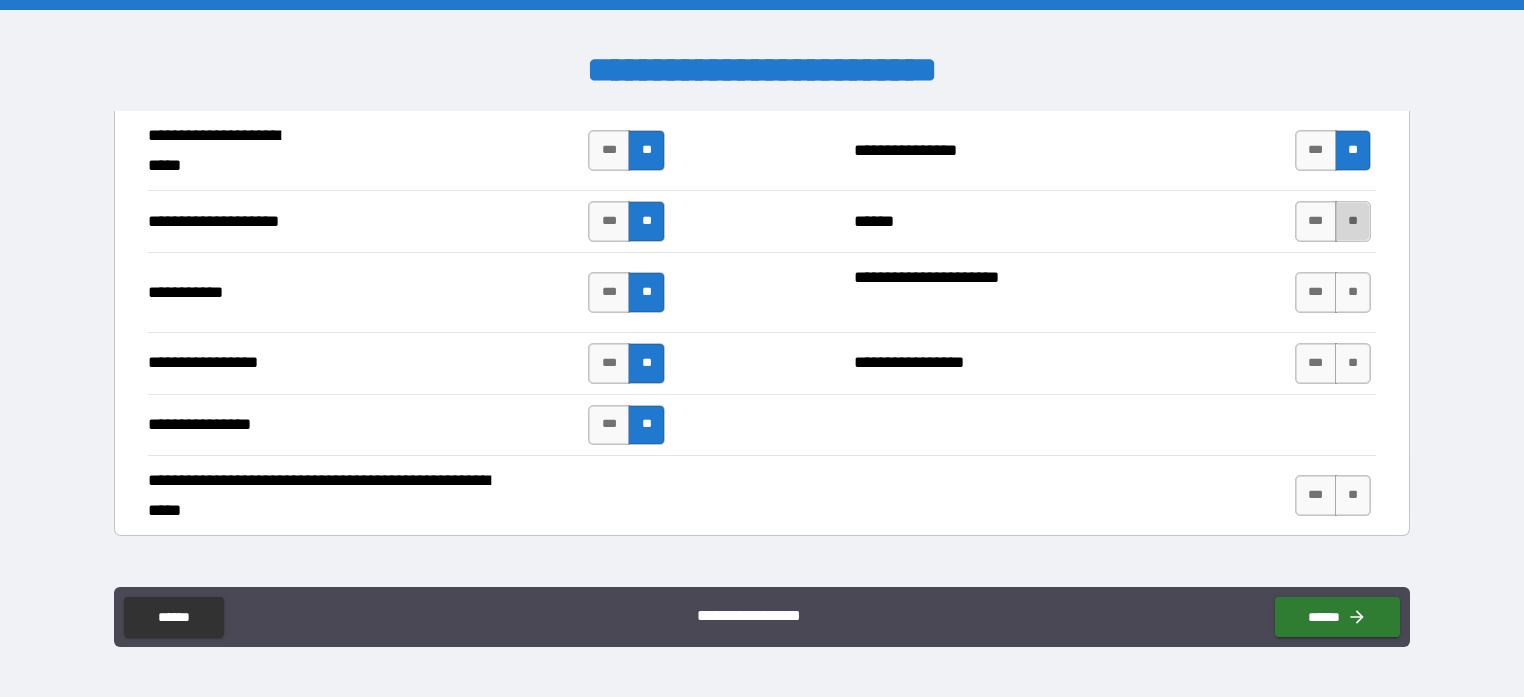 drag, startPoint x: 1335, startPoint y: 209, endPoint x: 1331, endPoint y: 222, distance: 13.601471 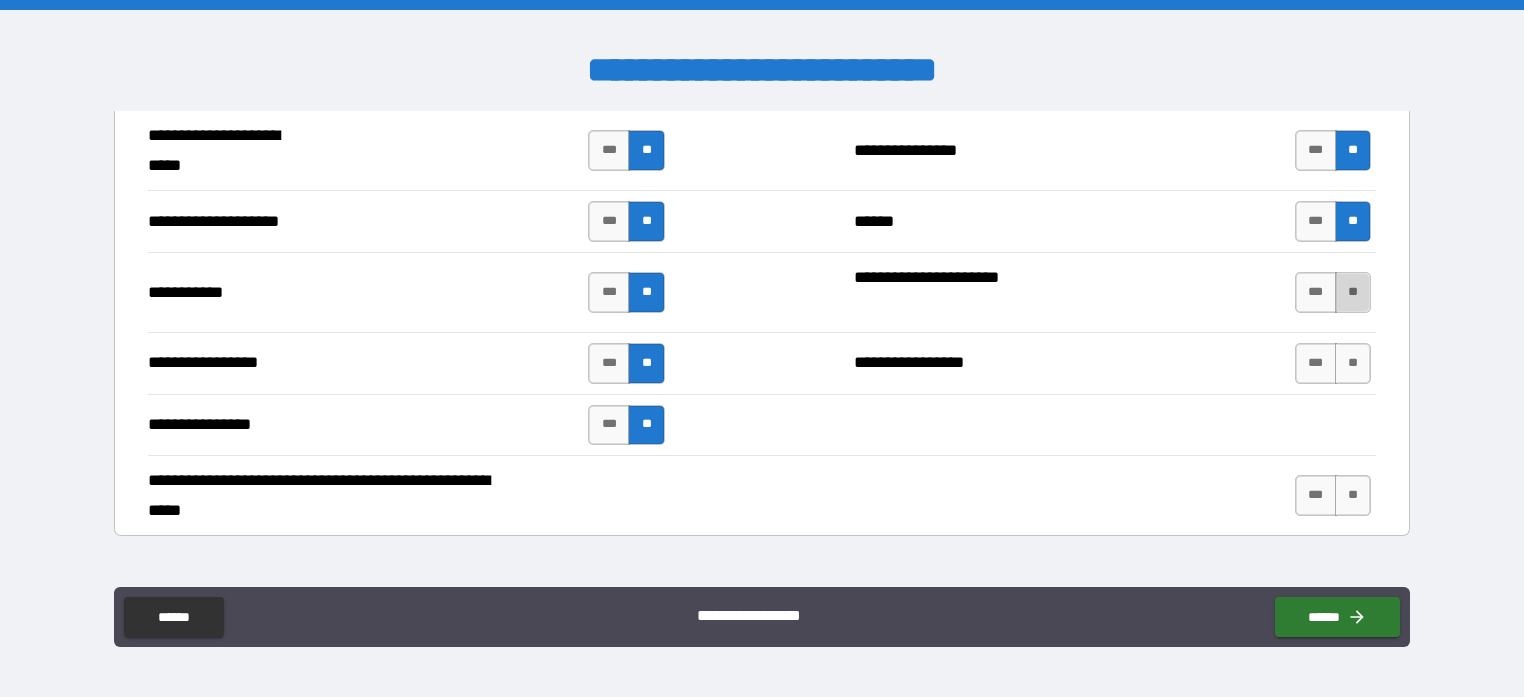 click on "**" at bounding box center [1353, 292] 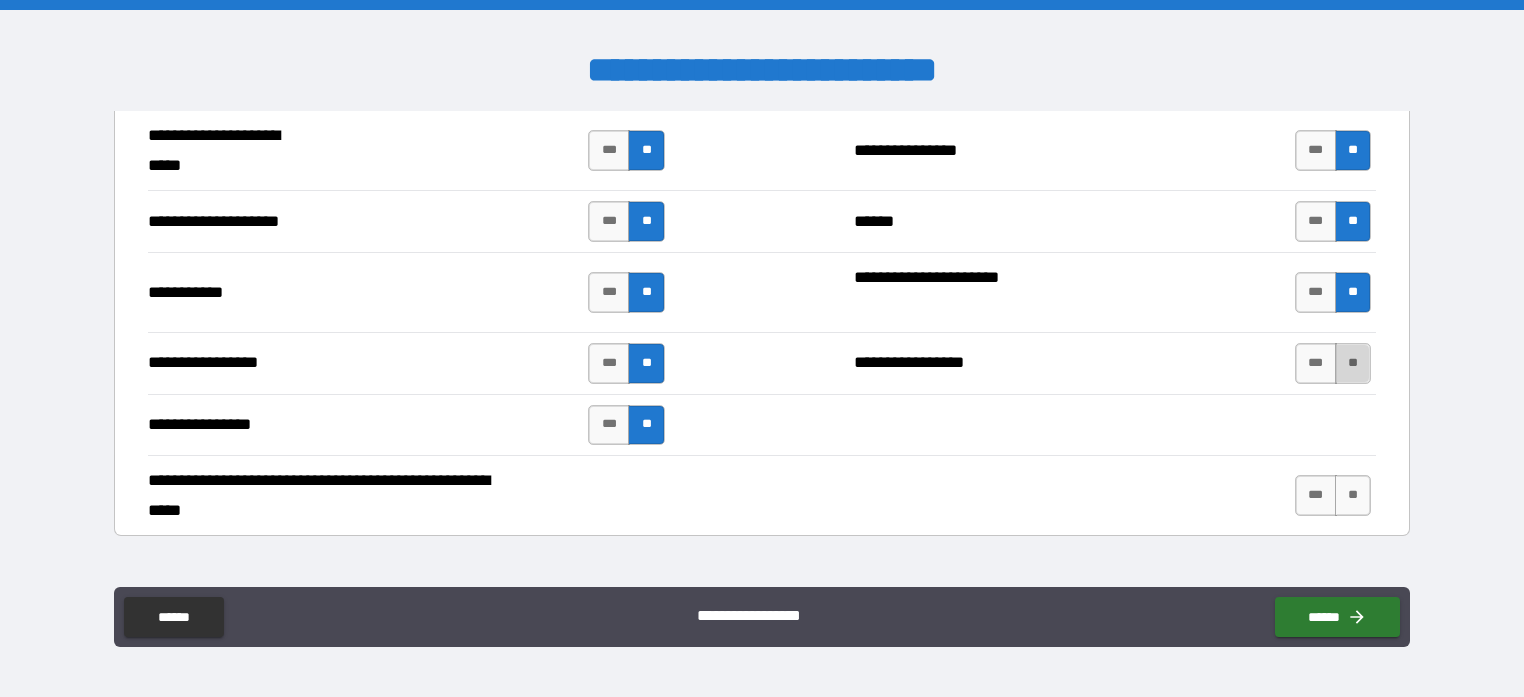 click on "**" at bounding box center [1353, 363] 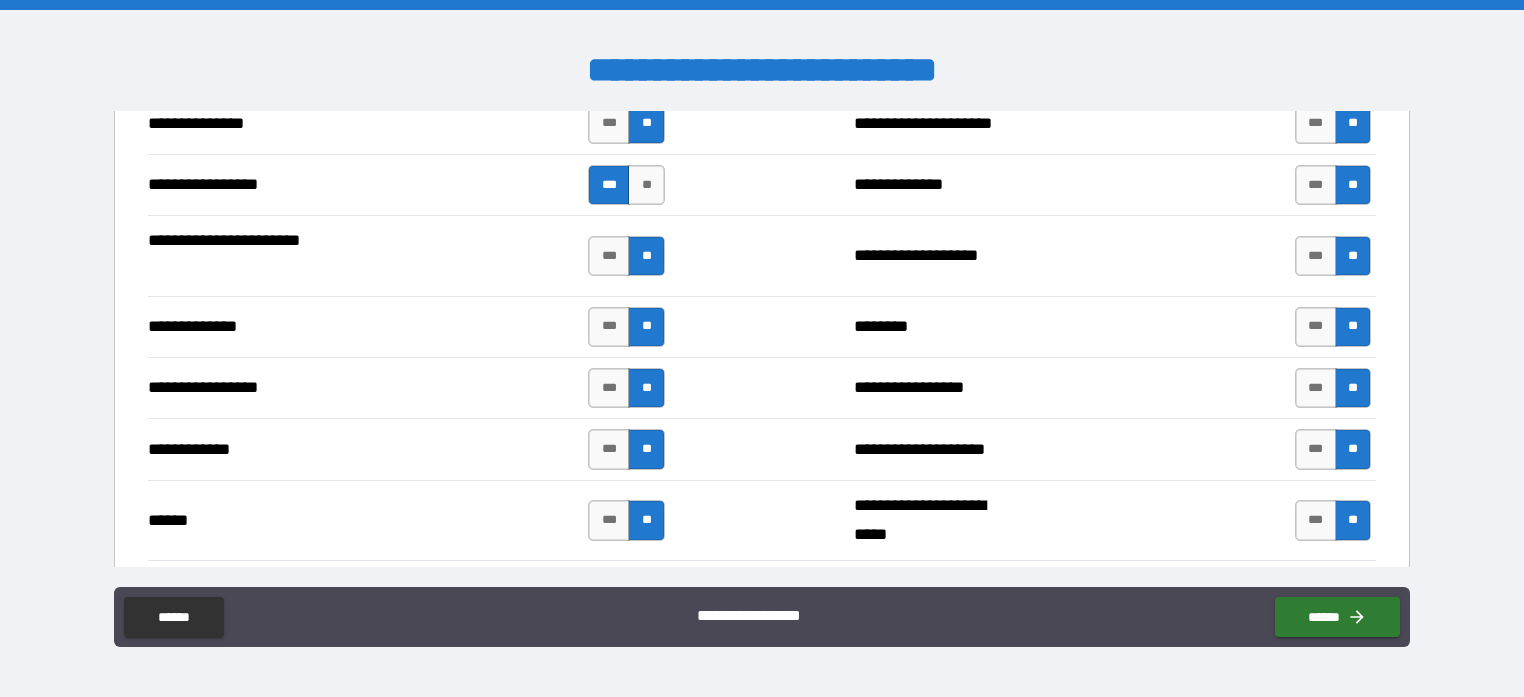 scroll, scrollTop: 2400, scrollLeft: 0, axis: vertical 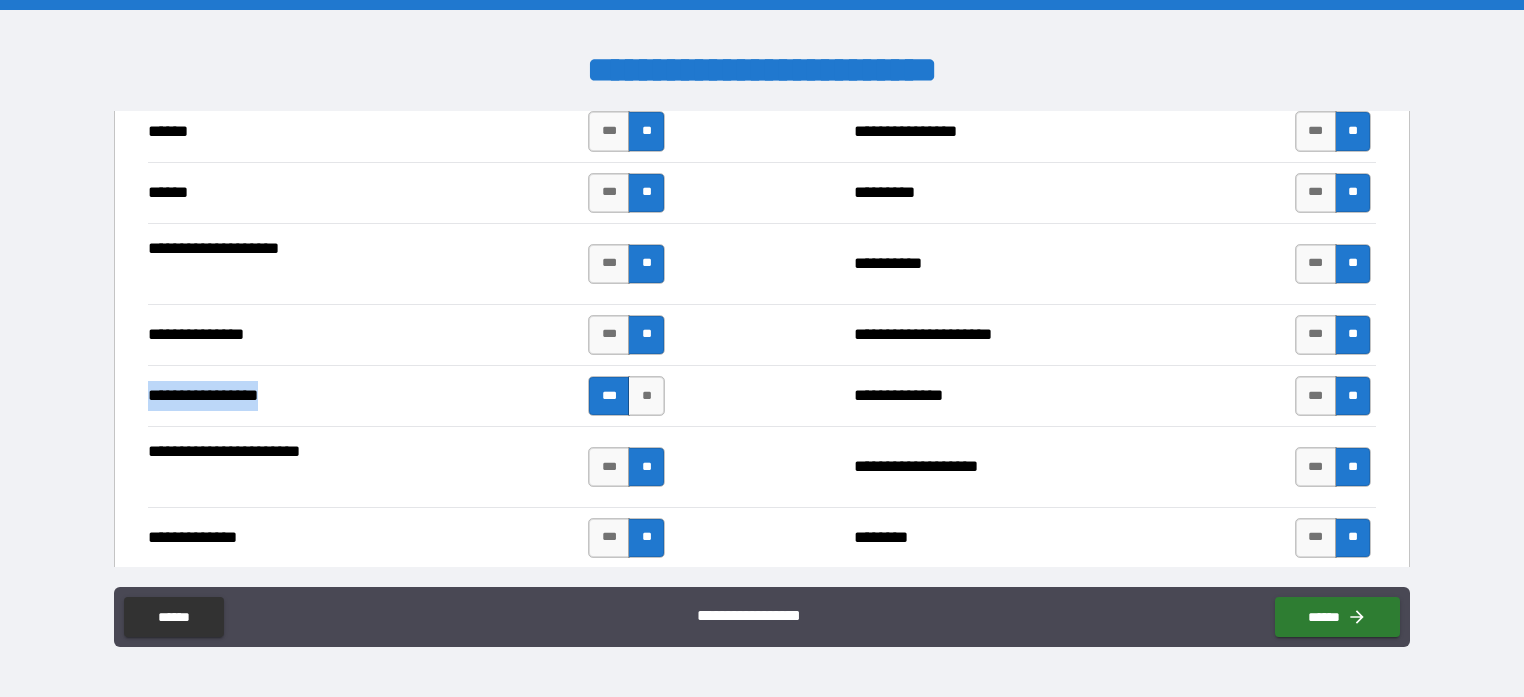 drag, startPoint x: 292, startPoint y: 383, endPoint x: 151, endPoint y: 399, distance: 141.90489 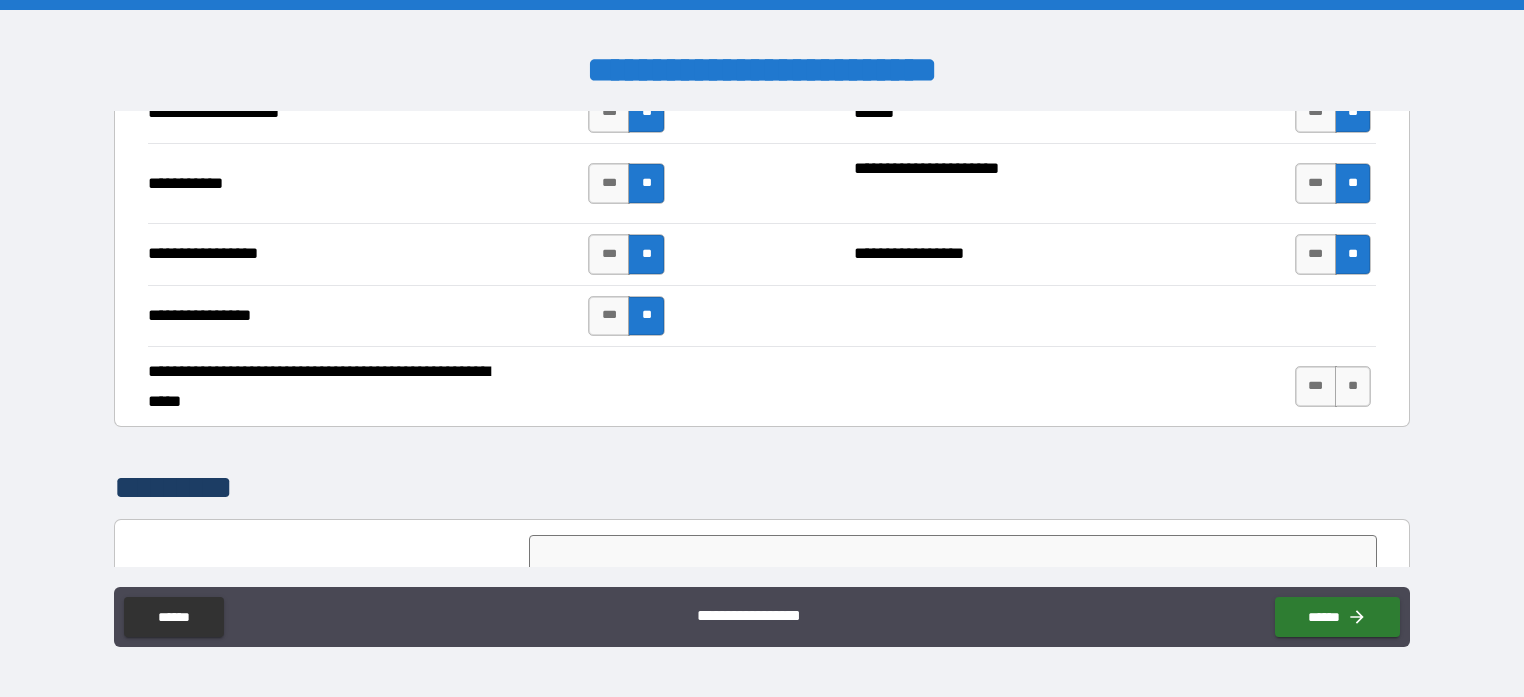 scroll, scrollTop: 4300, scrollLeft: 0, axis: vertical 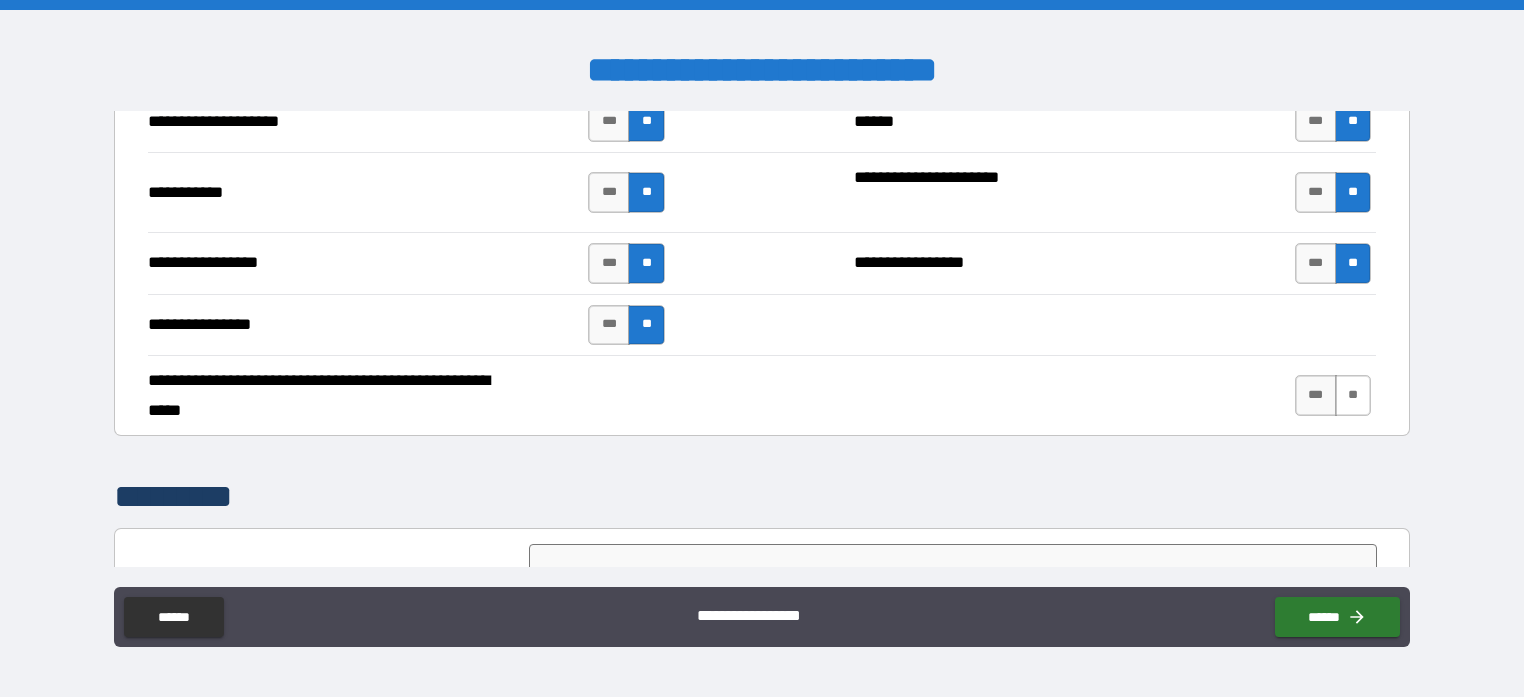 drag, startPoint x: 1344, startPoint y: 384, endPoint x: 1326, endPoint y: 388, distance: 18.439089 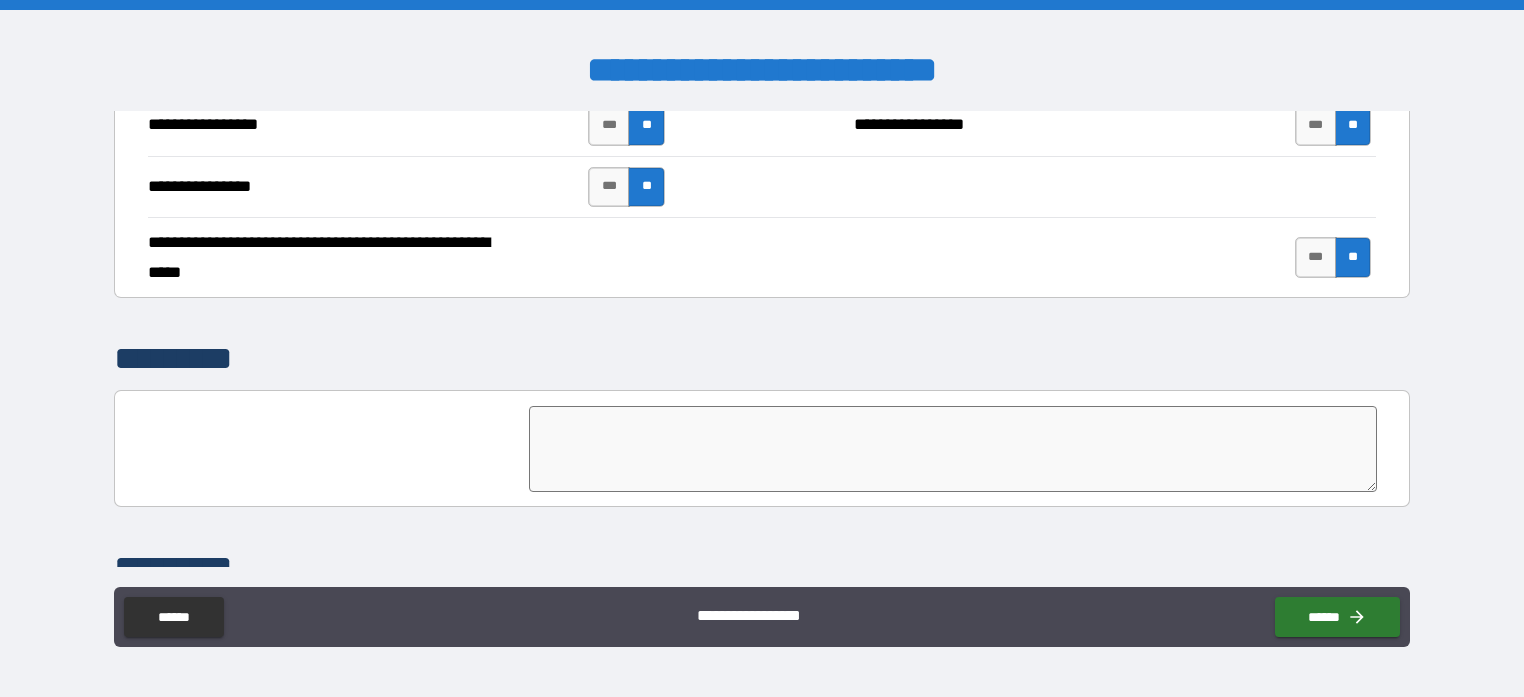 scroll, scrollTop: 4500, scrollLeft: 0, axis: vertical 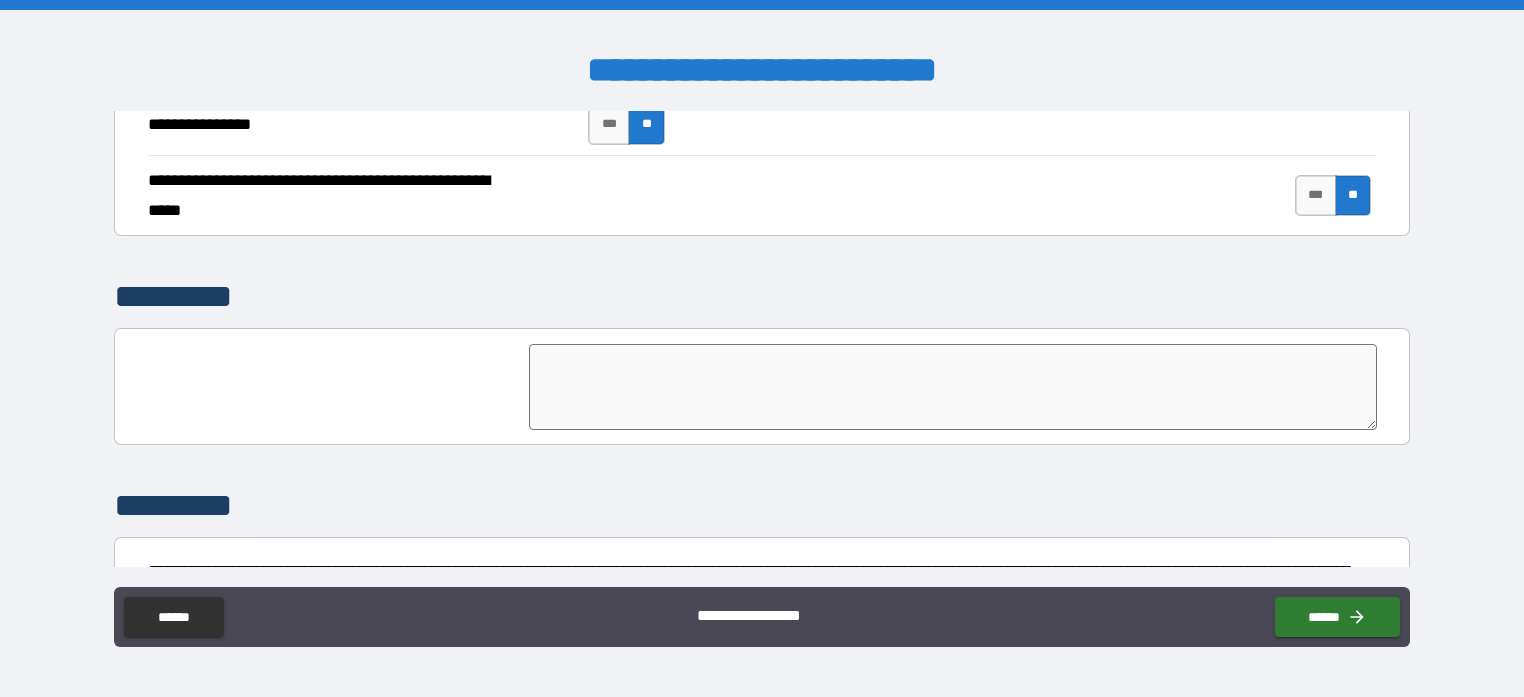 click at bounding box center (953, 387) 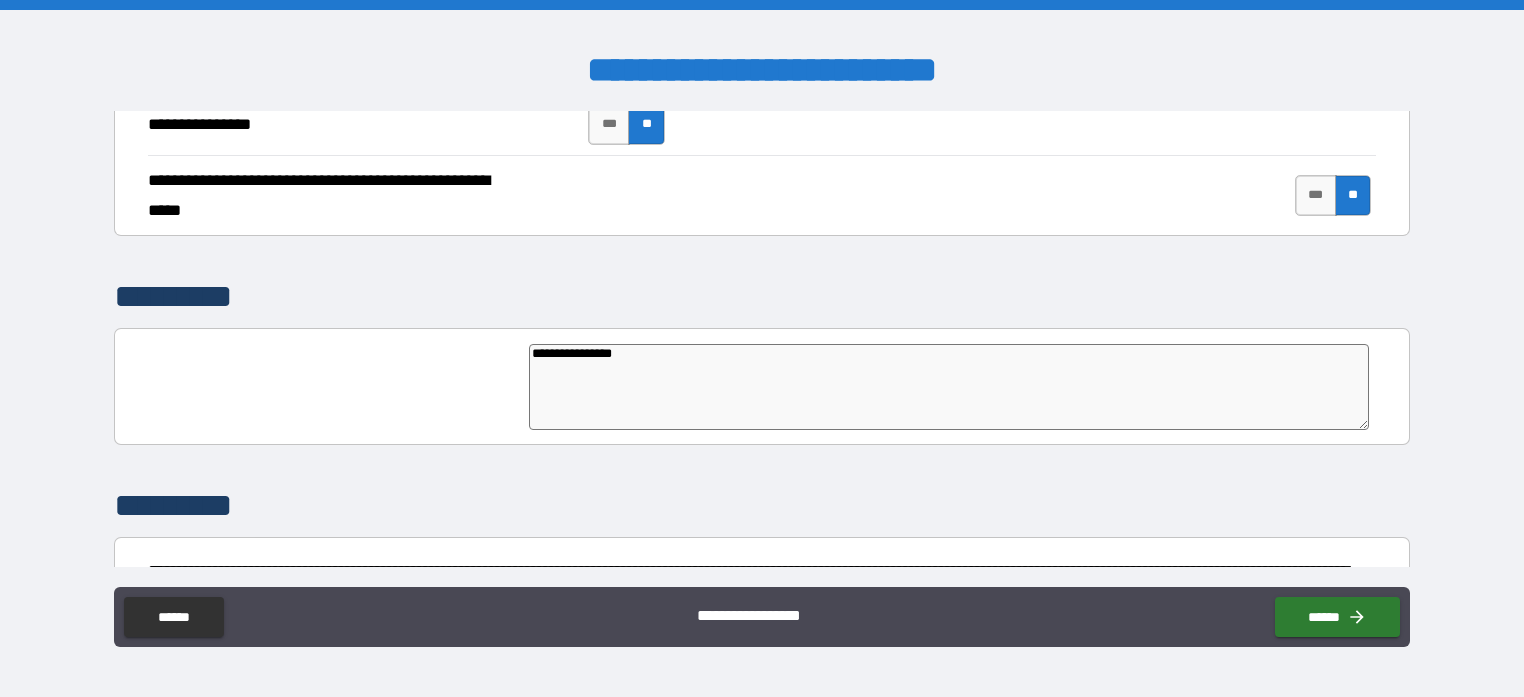 type on "*" 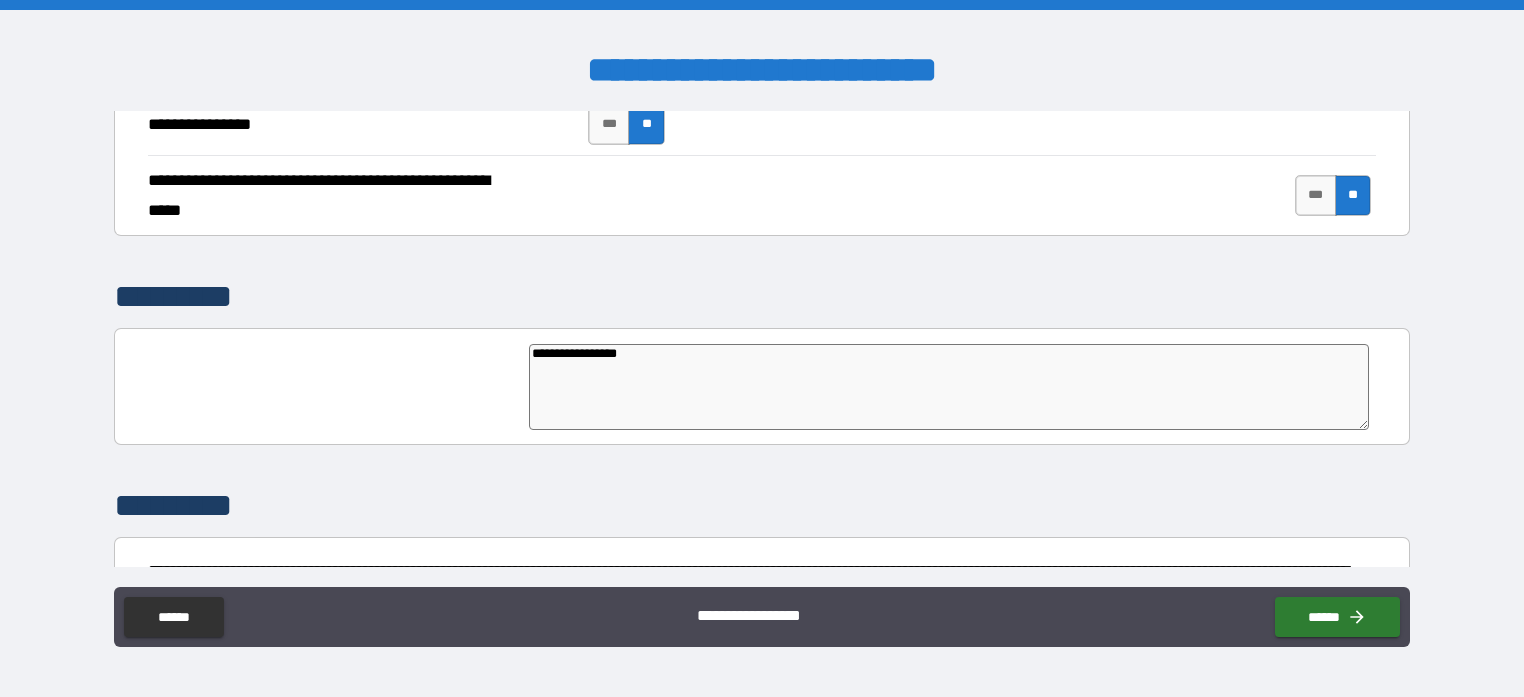 type on "*" 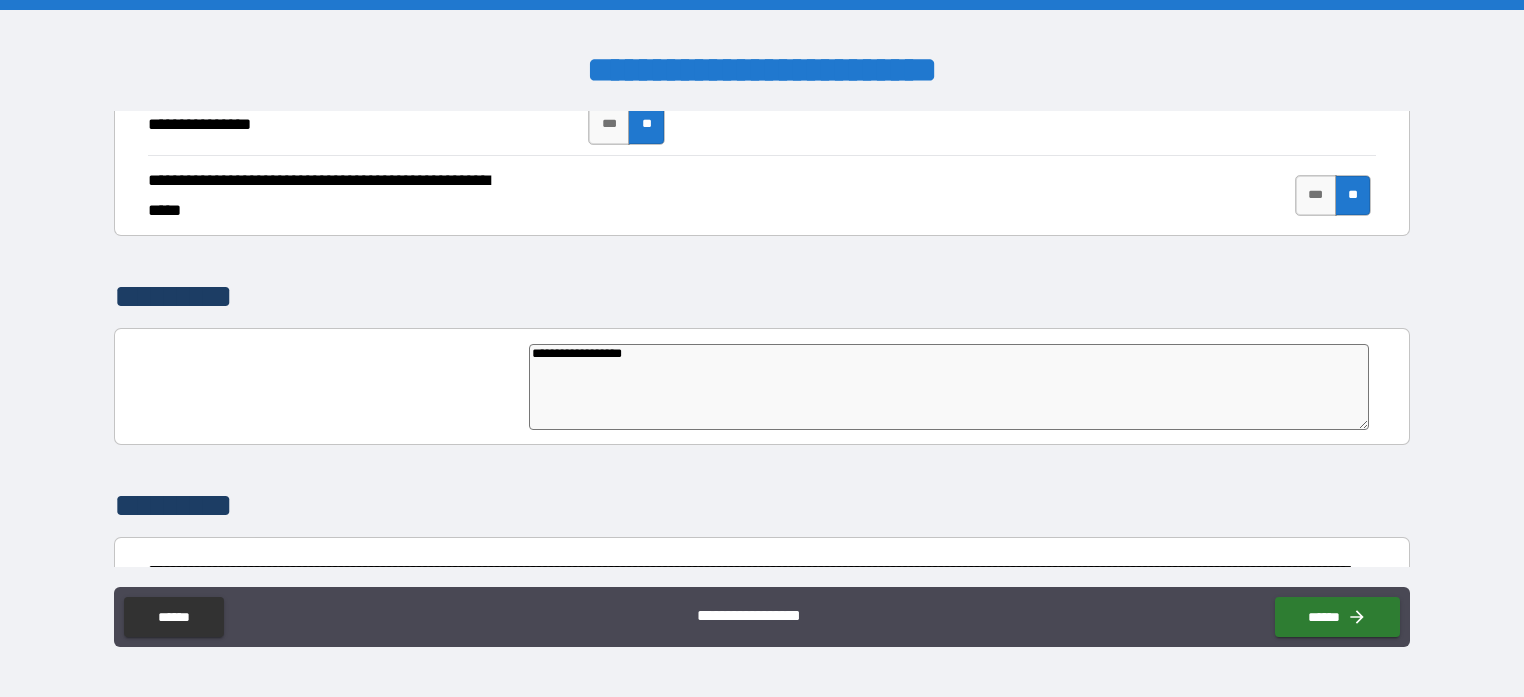 type on "*" 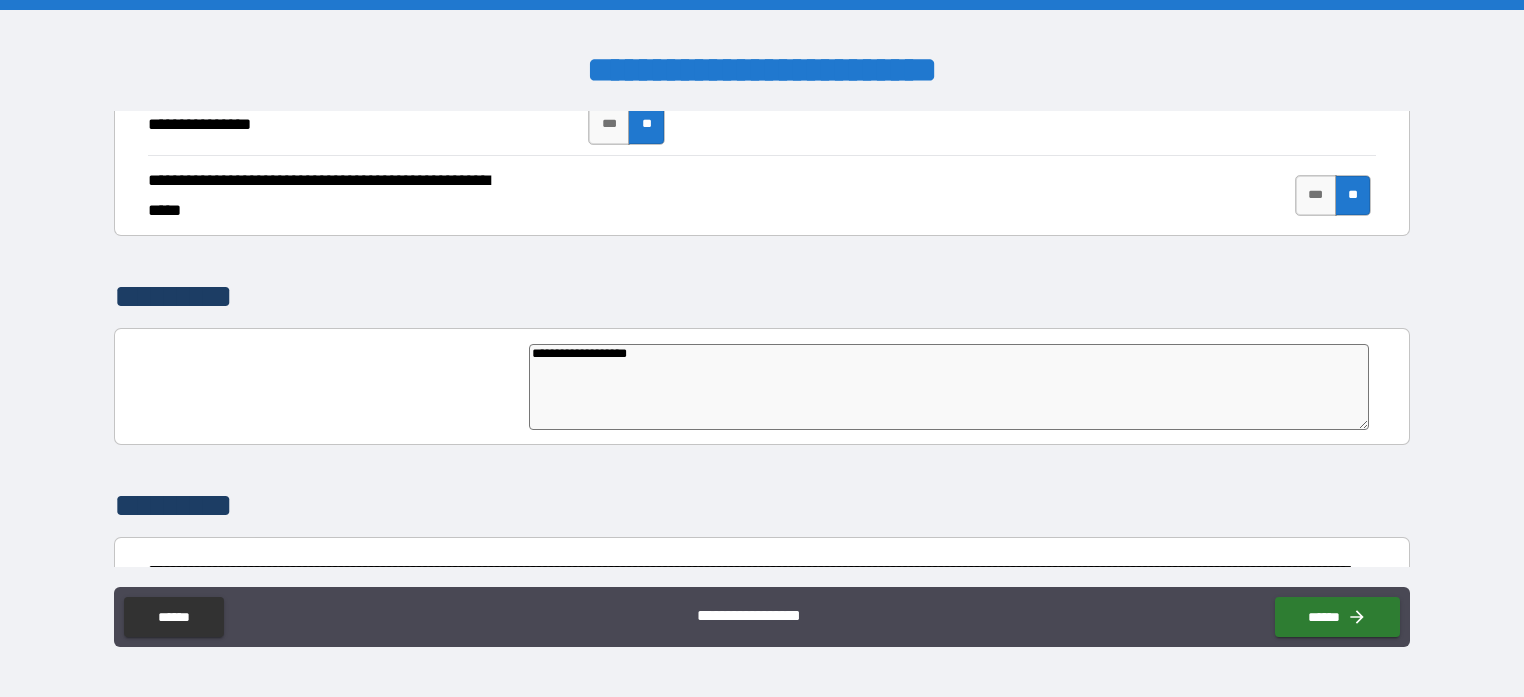 type on "*" 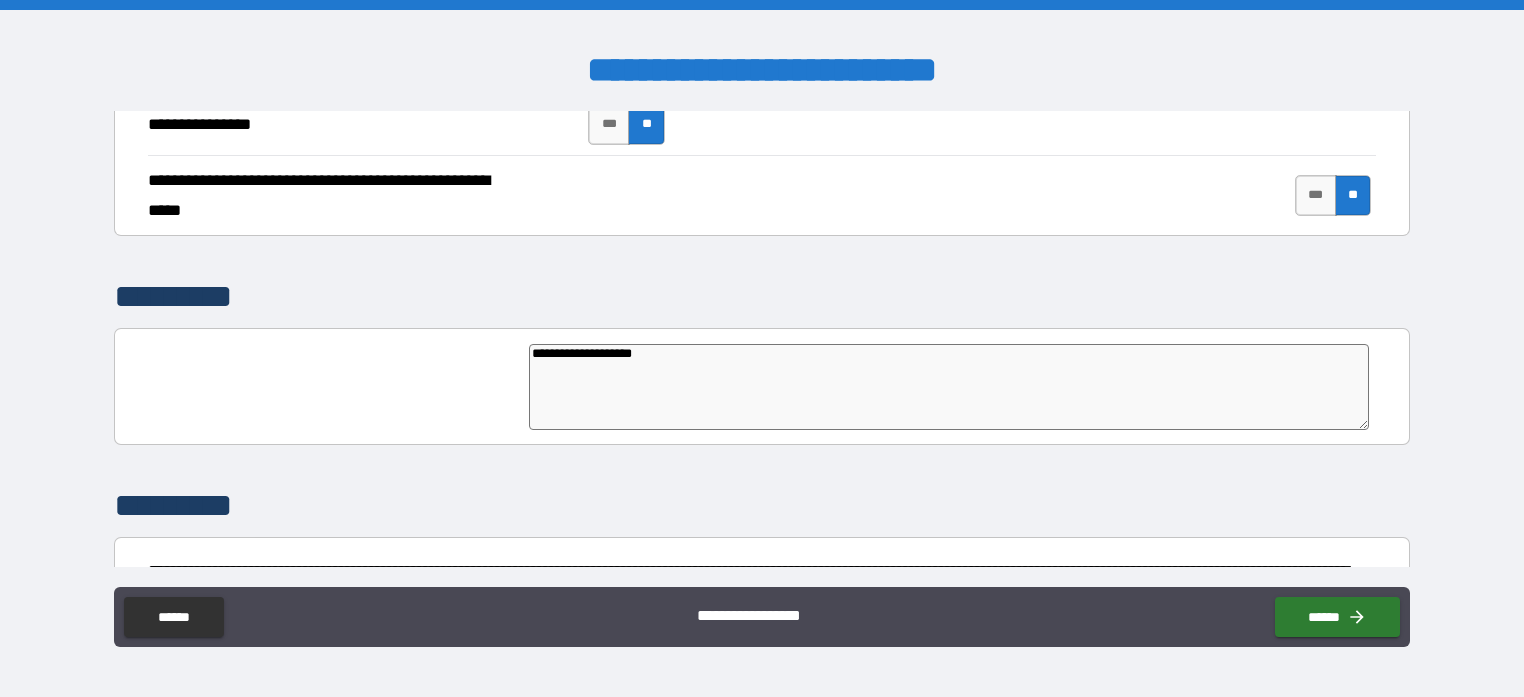 type on "*" 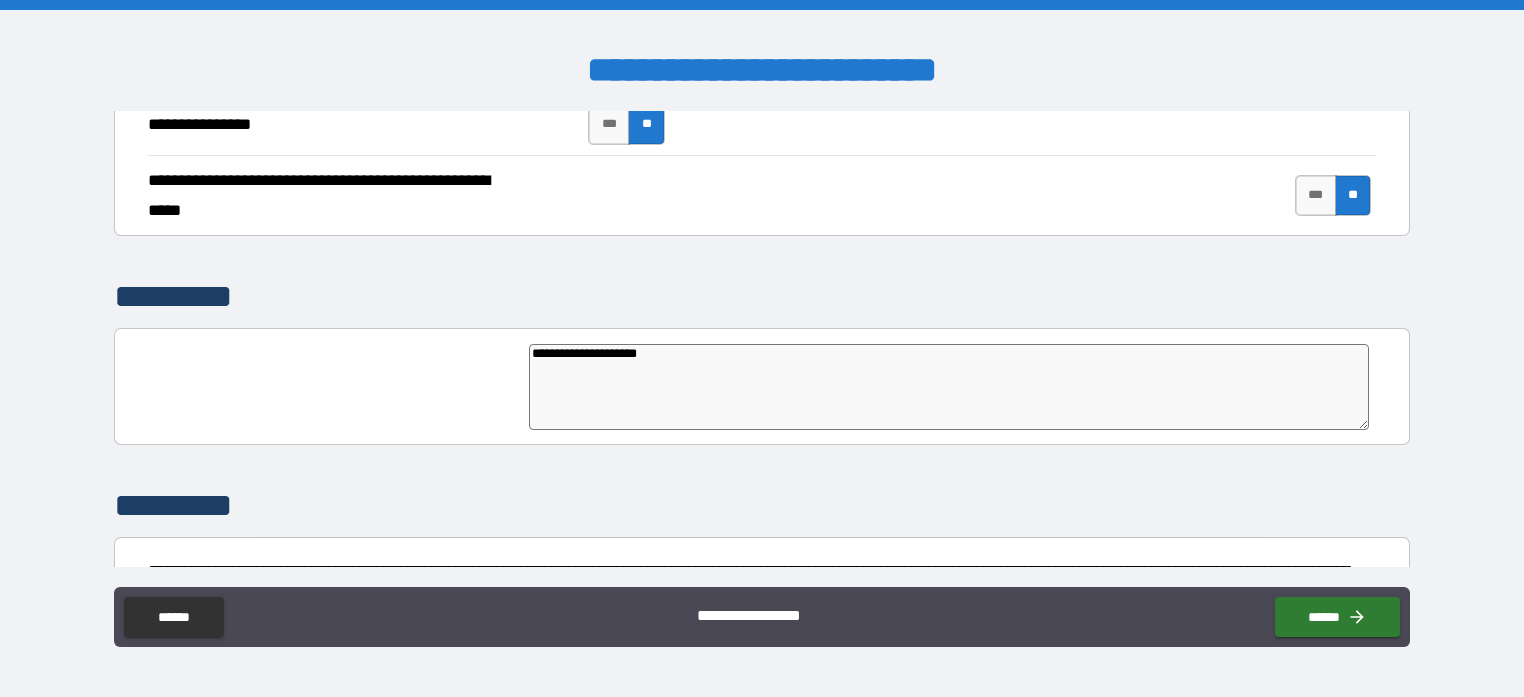 type on "*" 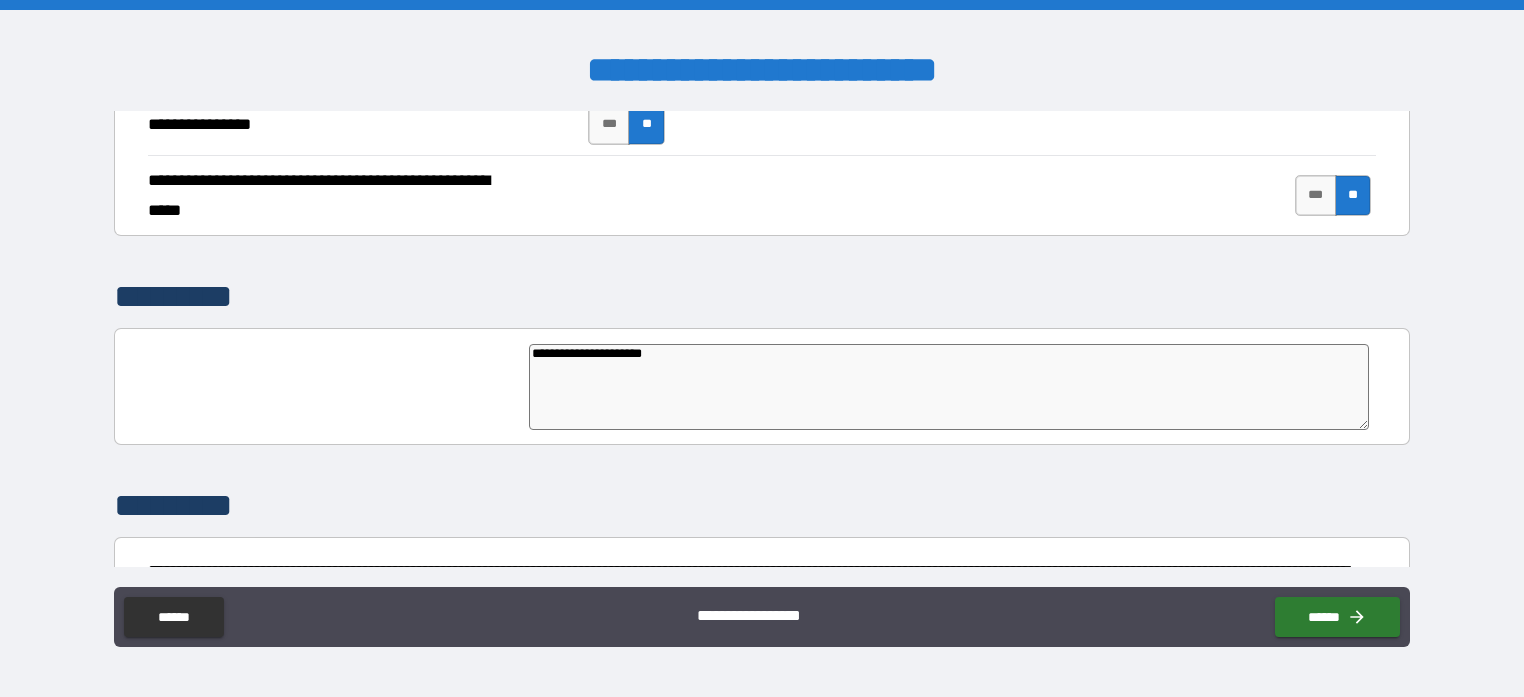 type on "*" 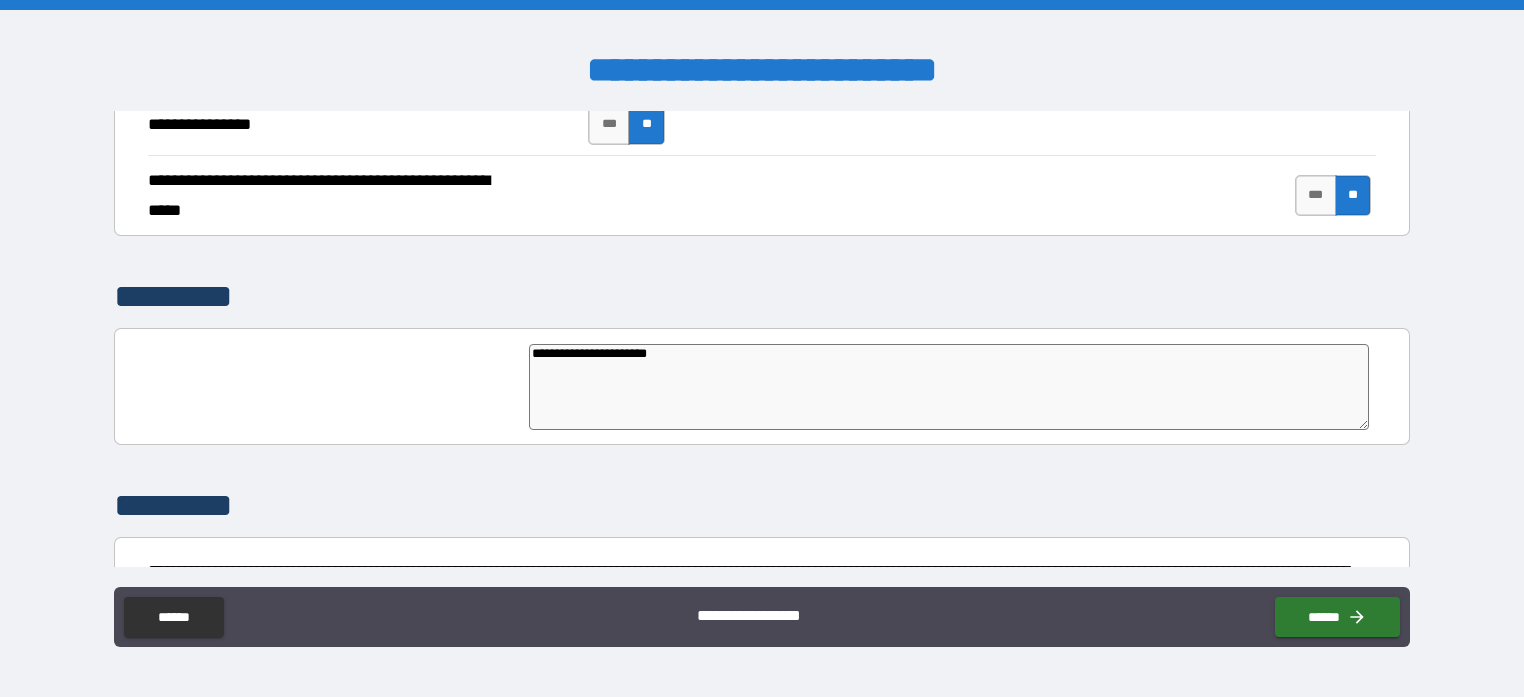 type on "*" 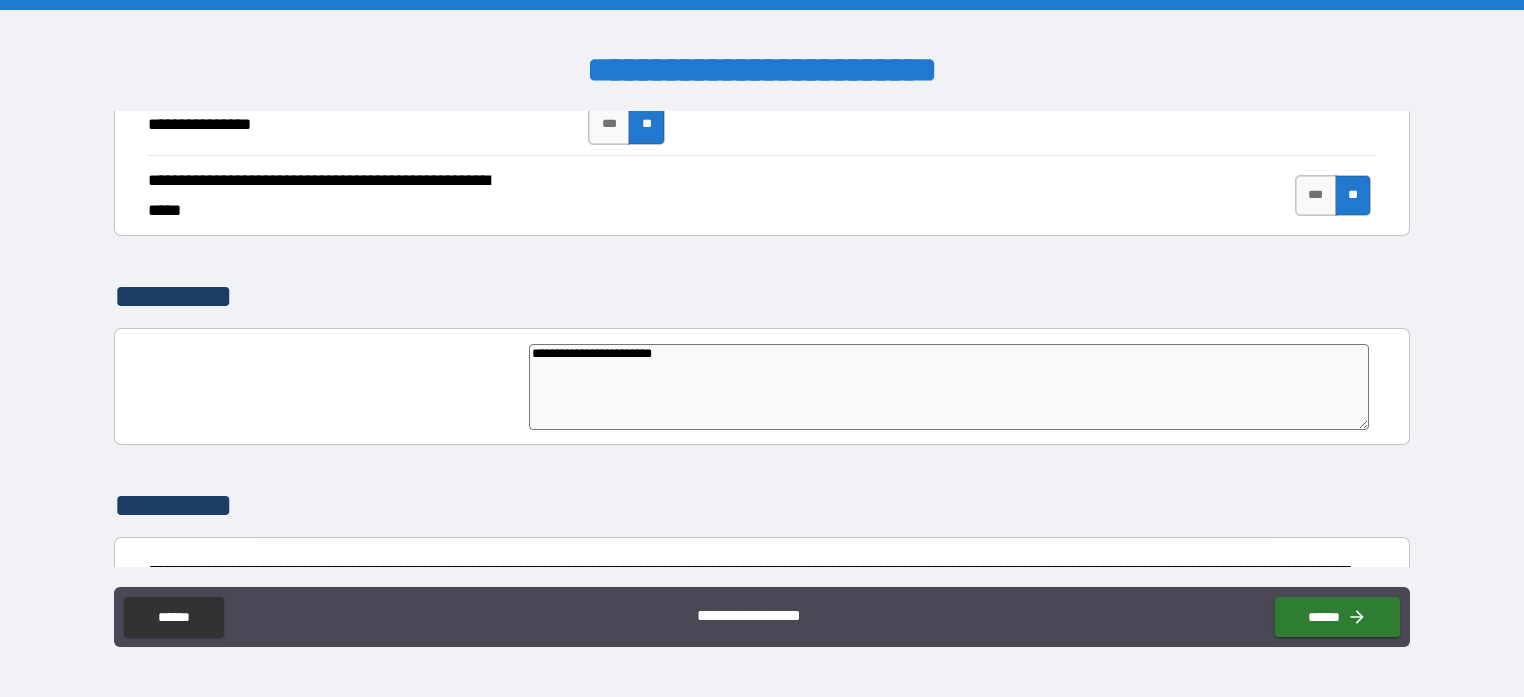 type on "**********" 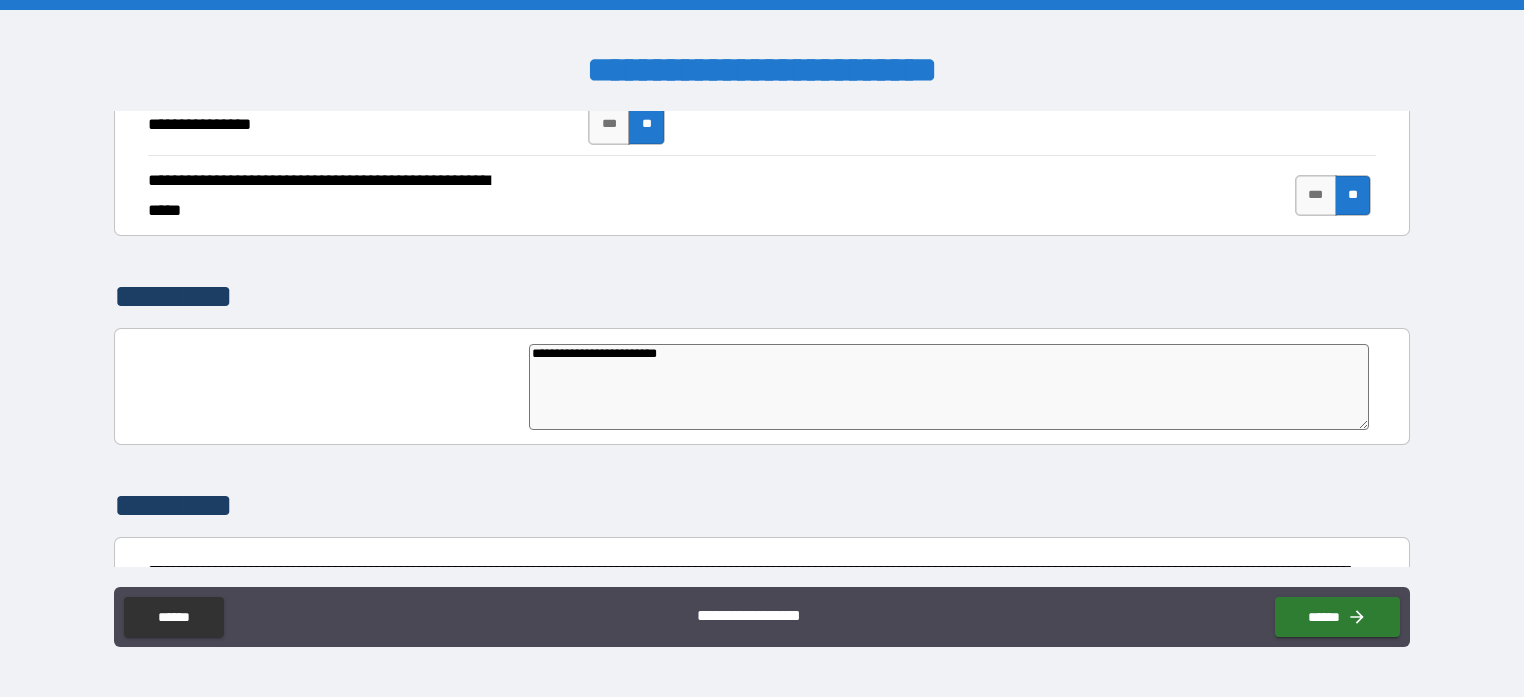 type on "*" 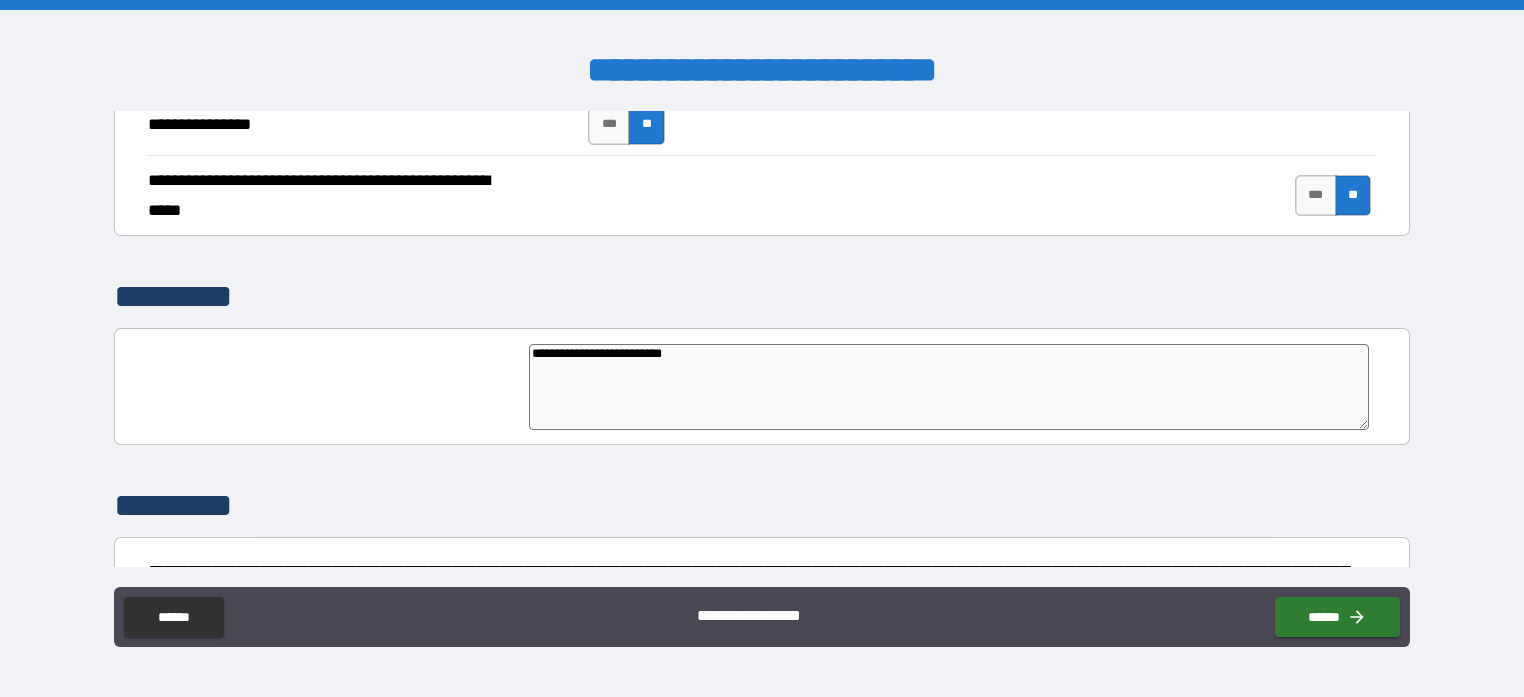 type on "*" 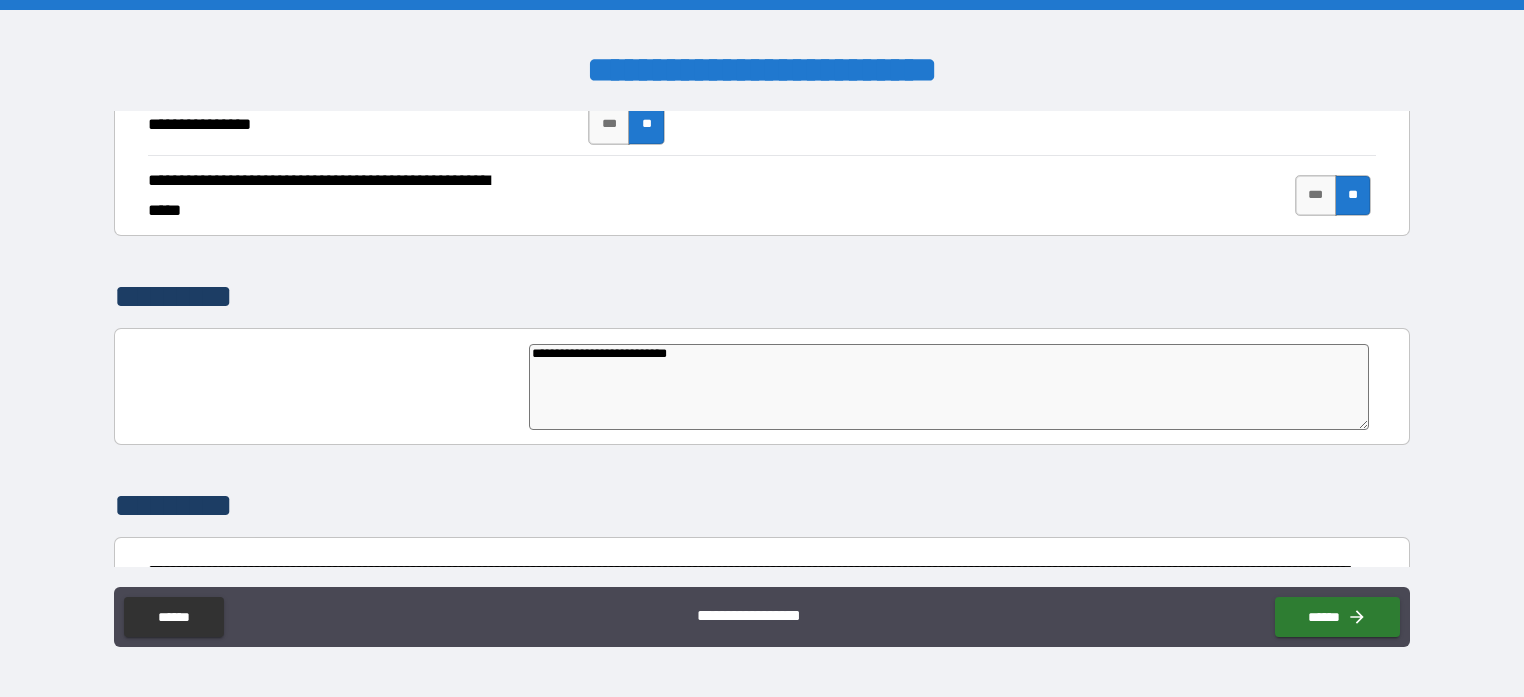 type on "*" 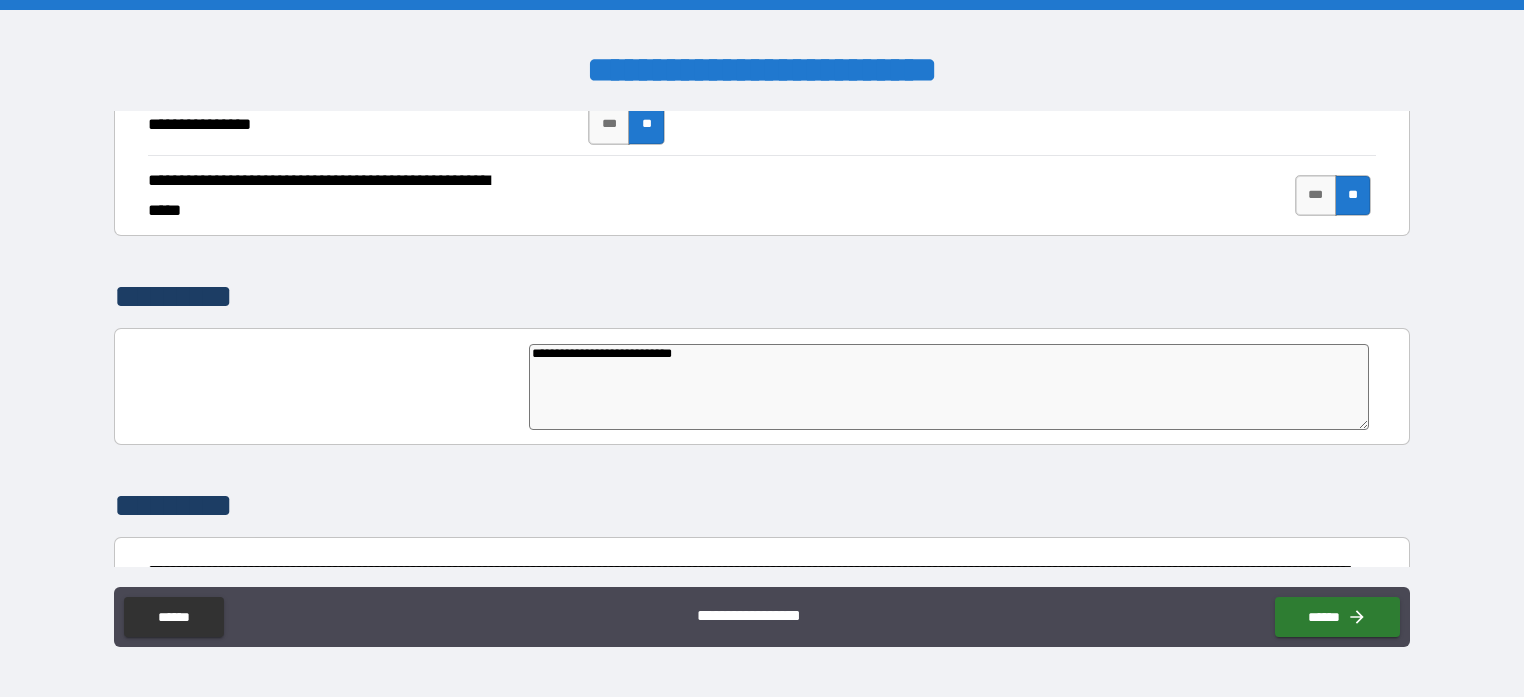 type on "**********" 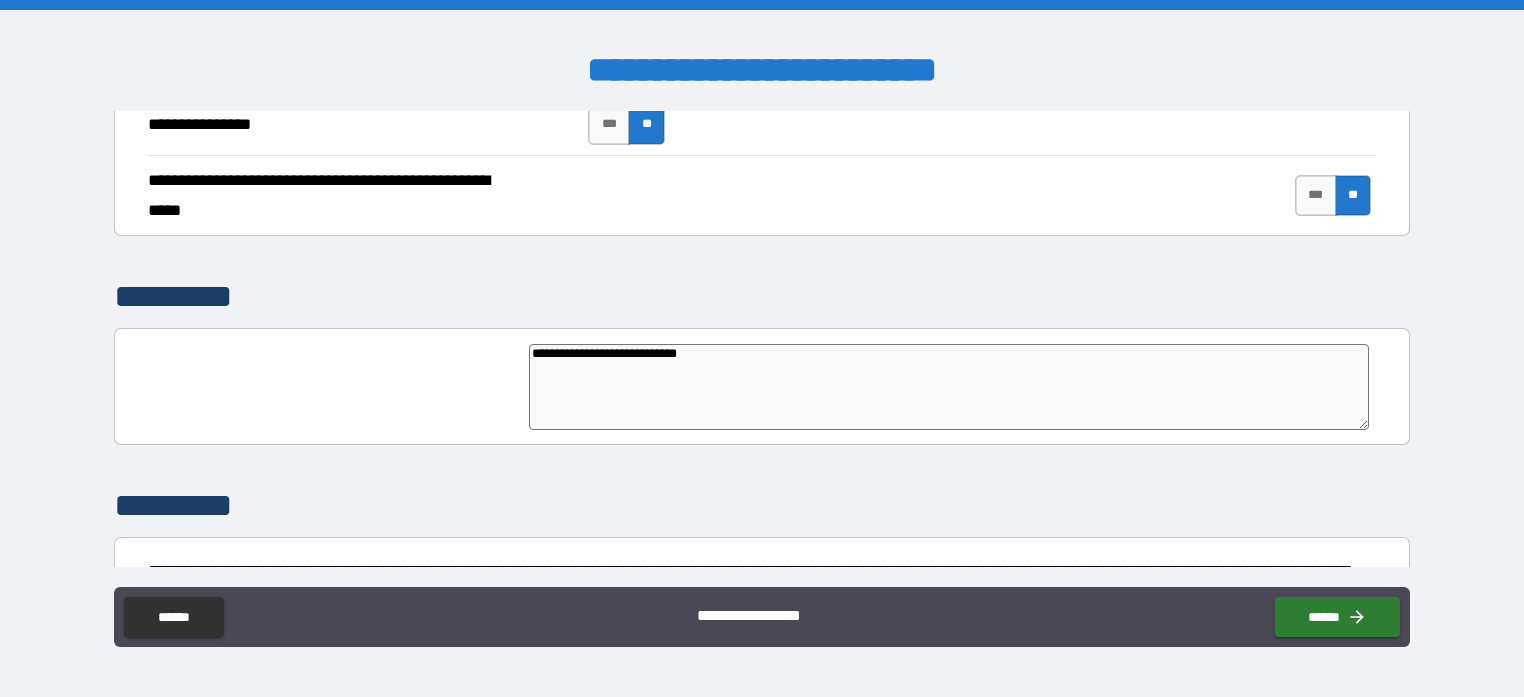 type on "*" 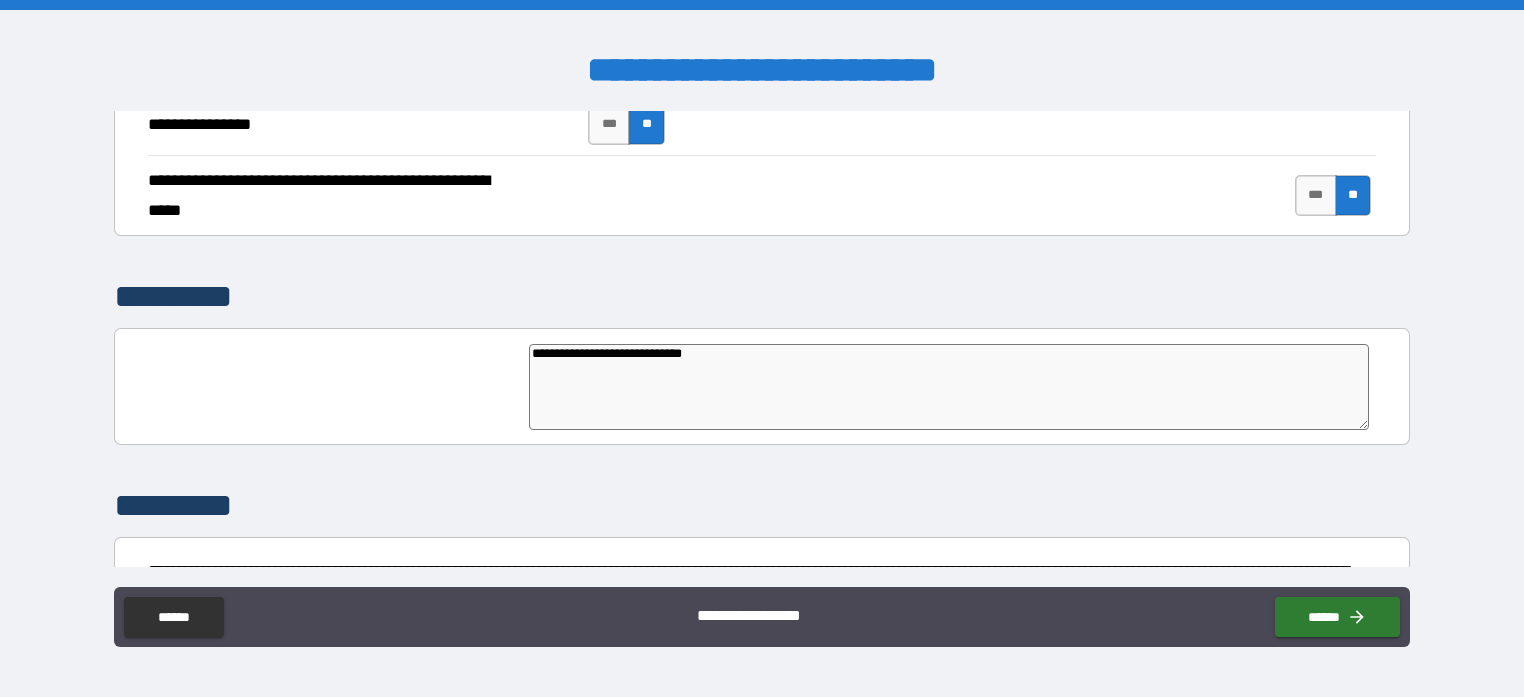 type on "**********" 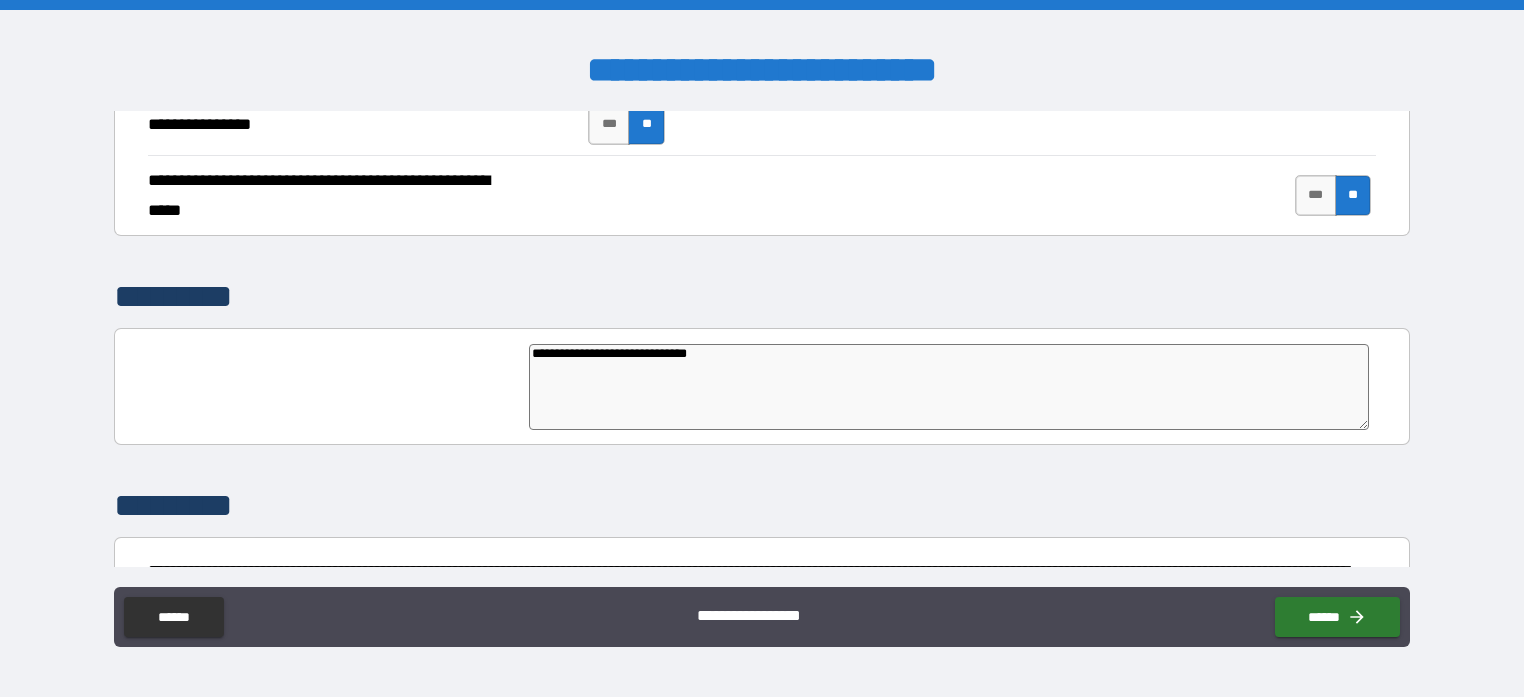 type on "*" 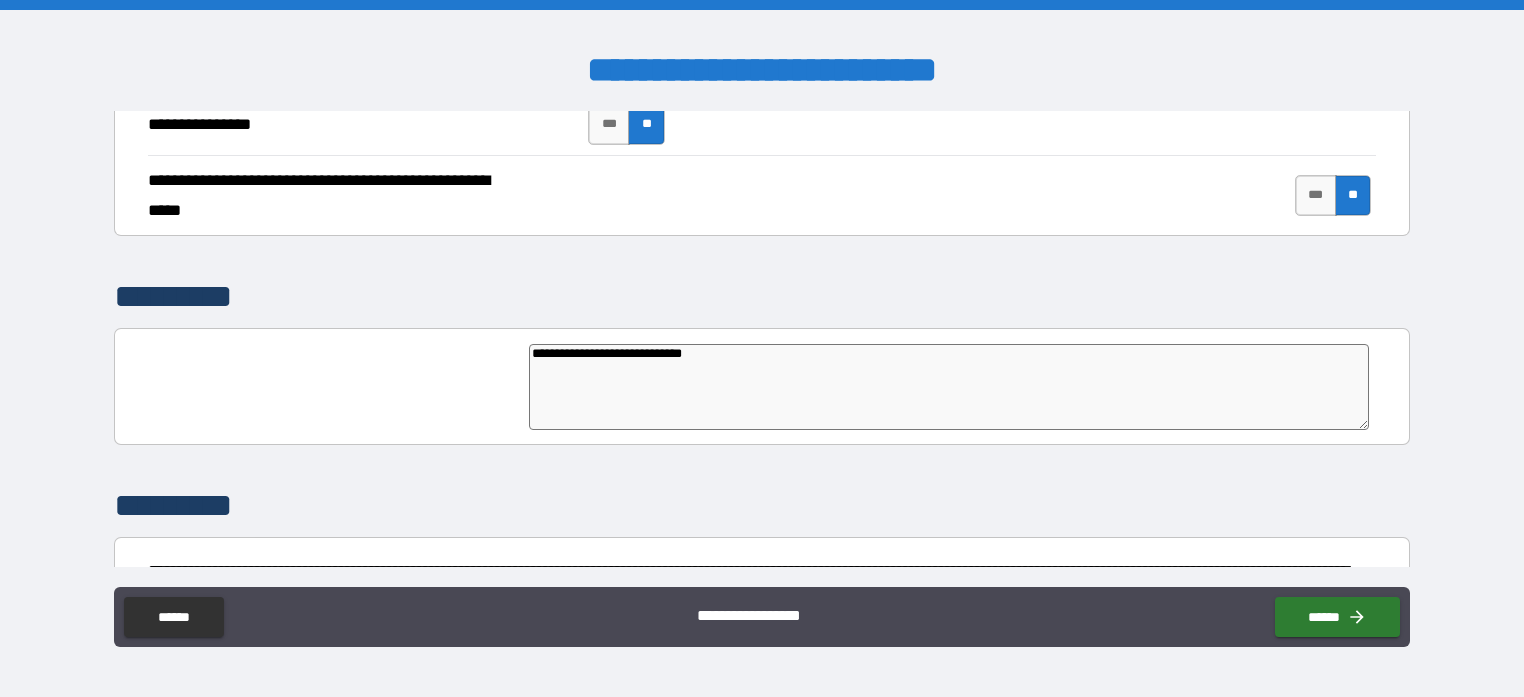 type on "*" 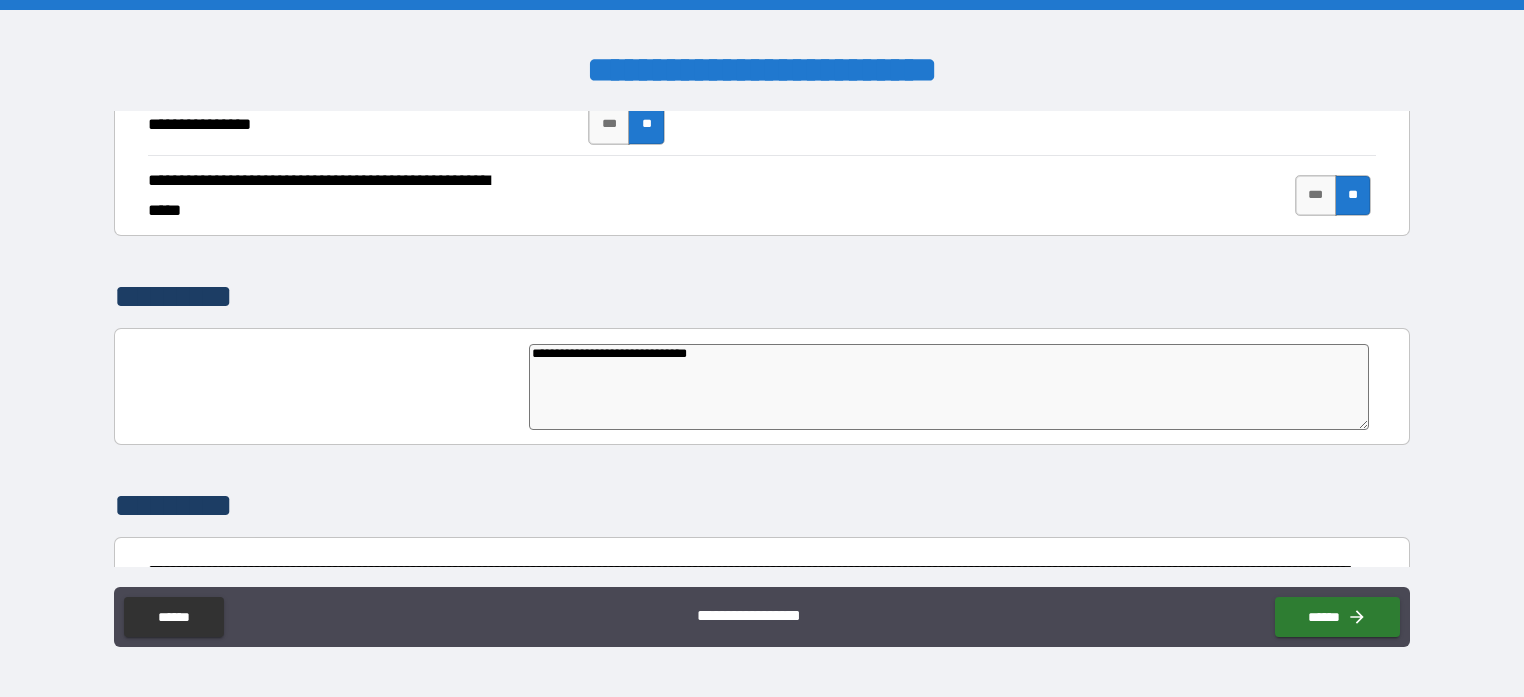 type on "*" 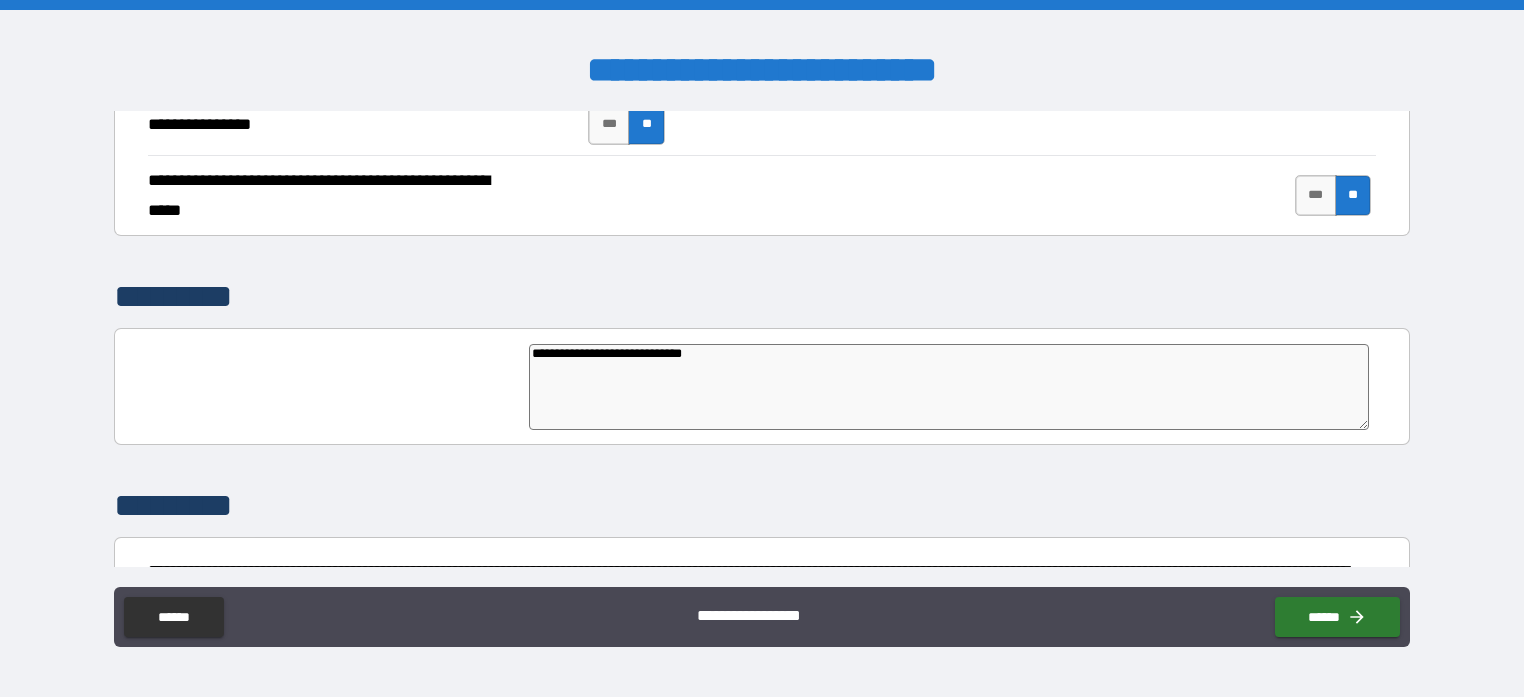 type on "*" 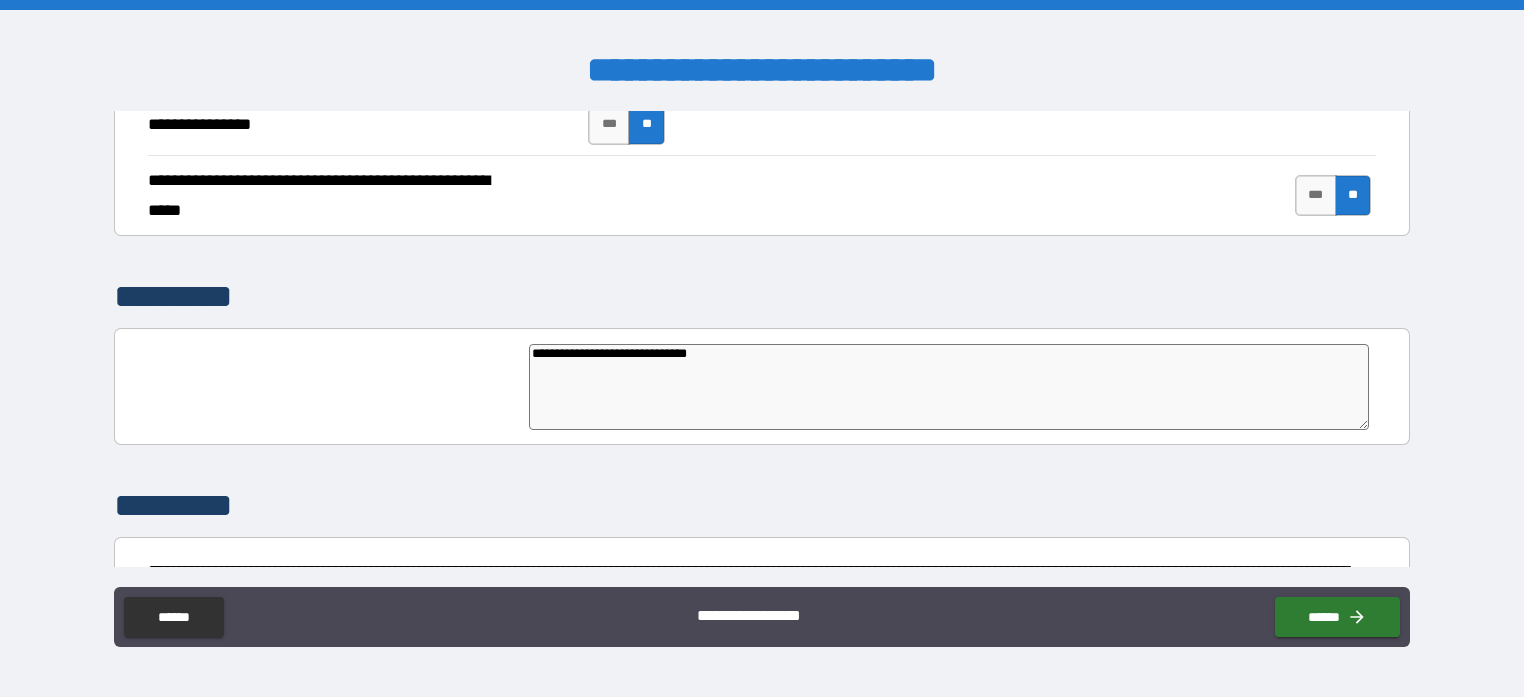type on "*" 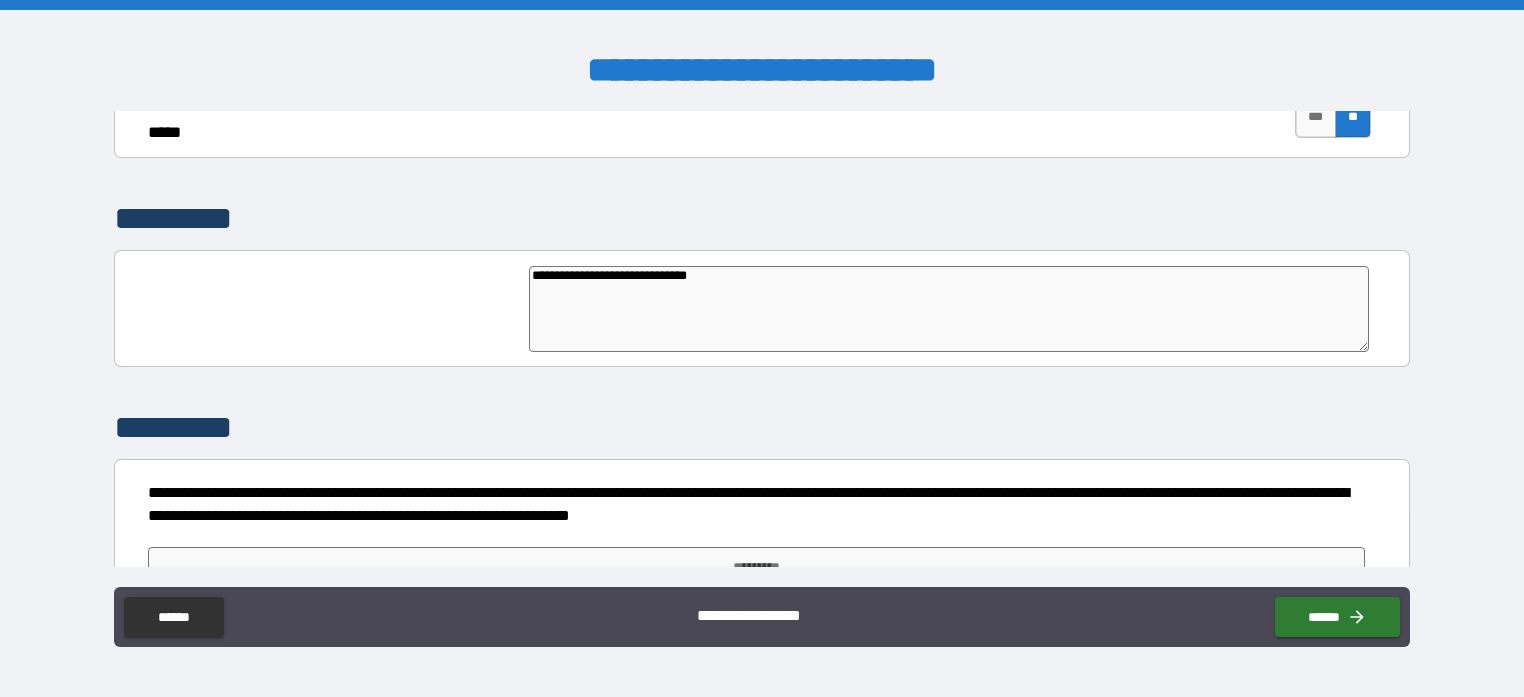 scroll, scrollTop: 4615, scrollLeft: 0, axis: vertical 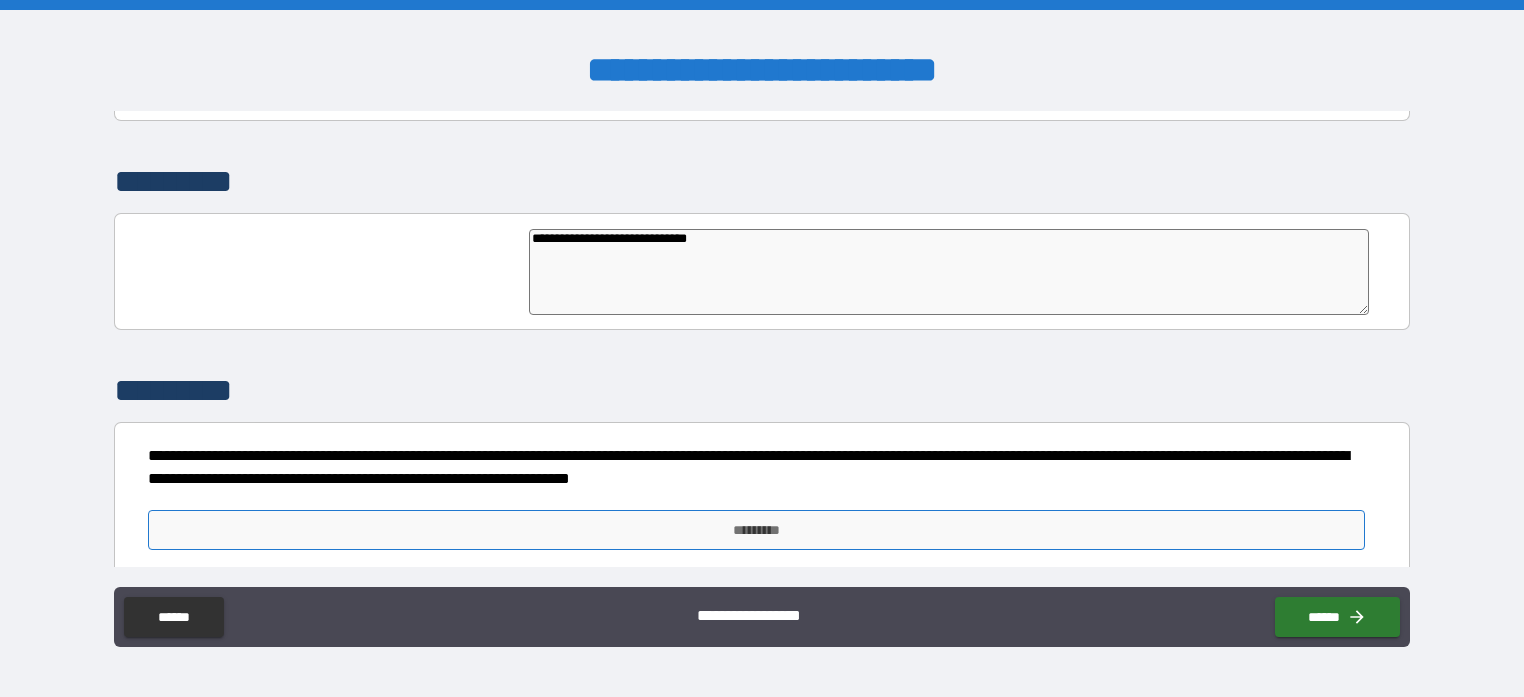 type on "**********" 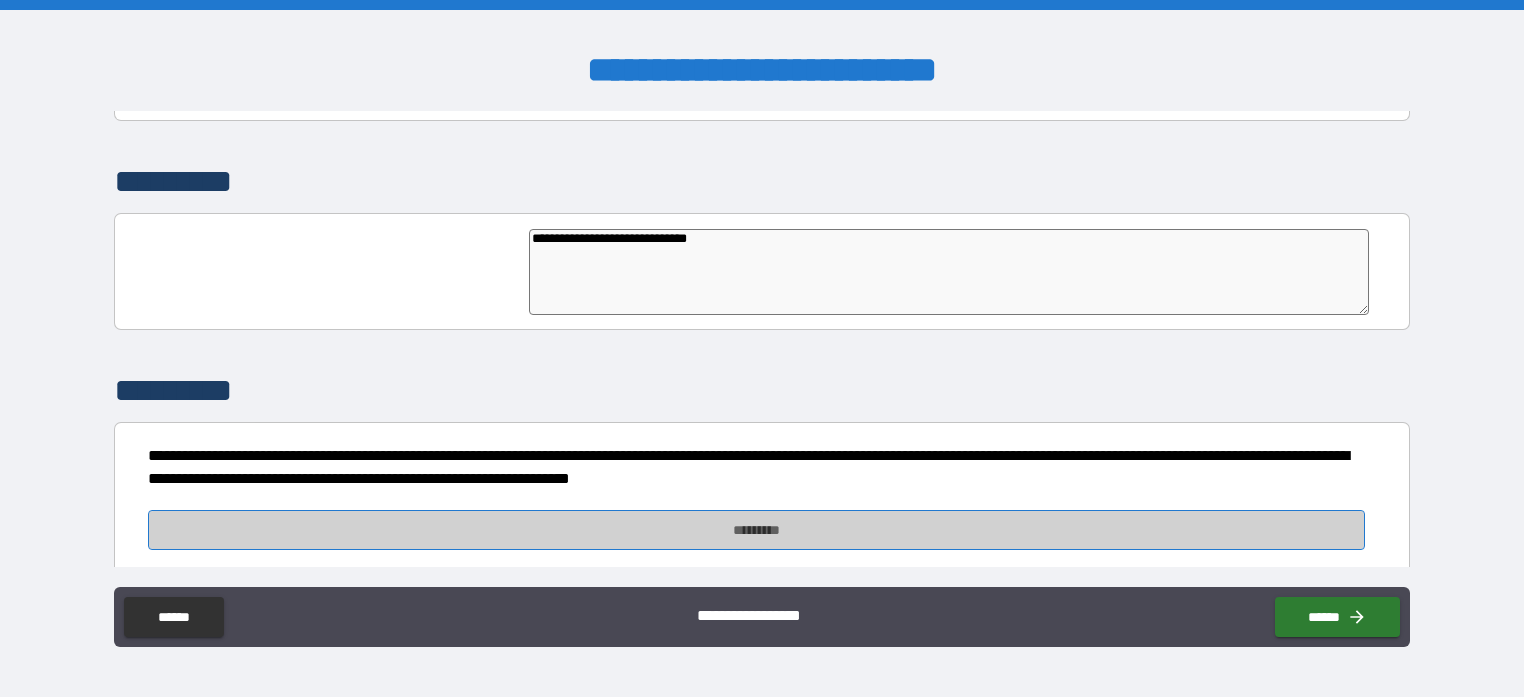 click on "*********" at bounding box center [756, 530] 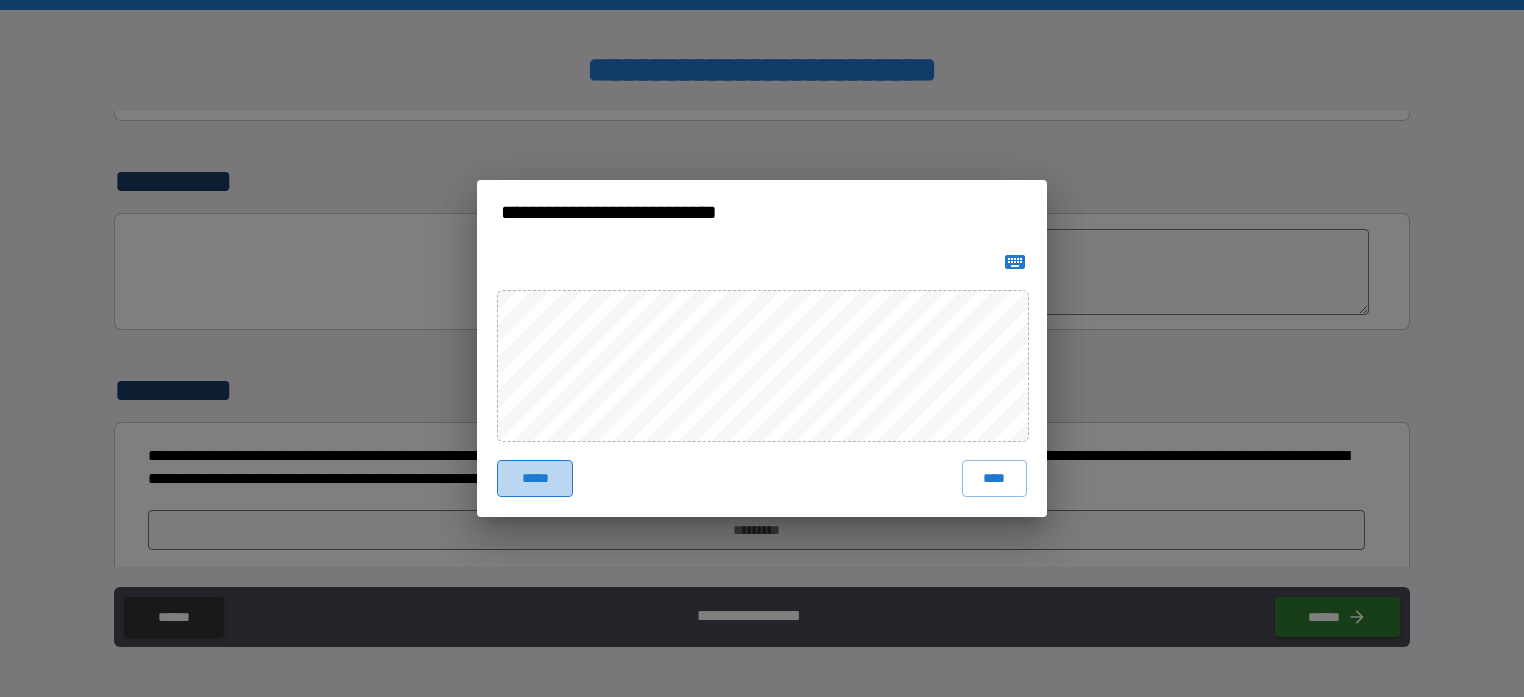 click on "*****" at bounding box center [535, 478] 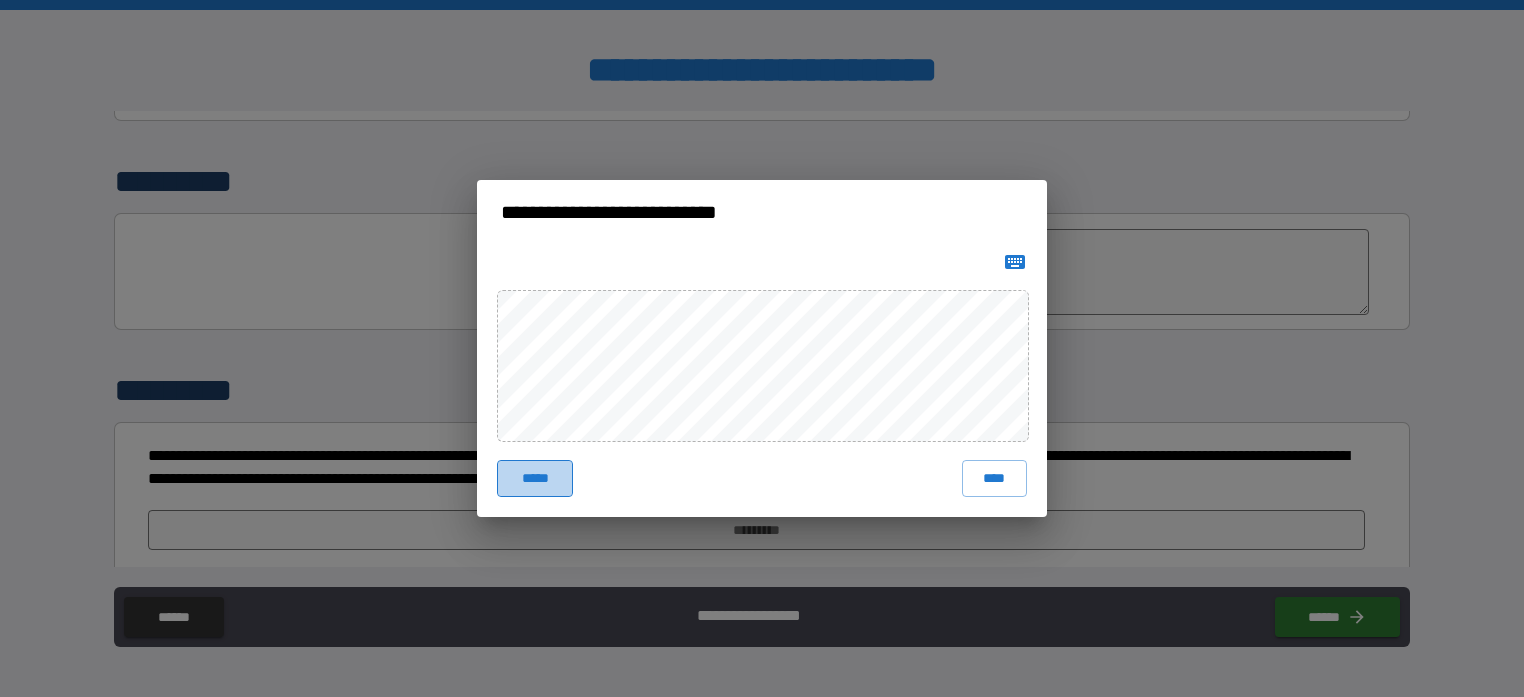 click on "*****" at bounding box center (535, 478) 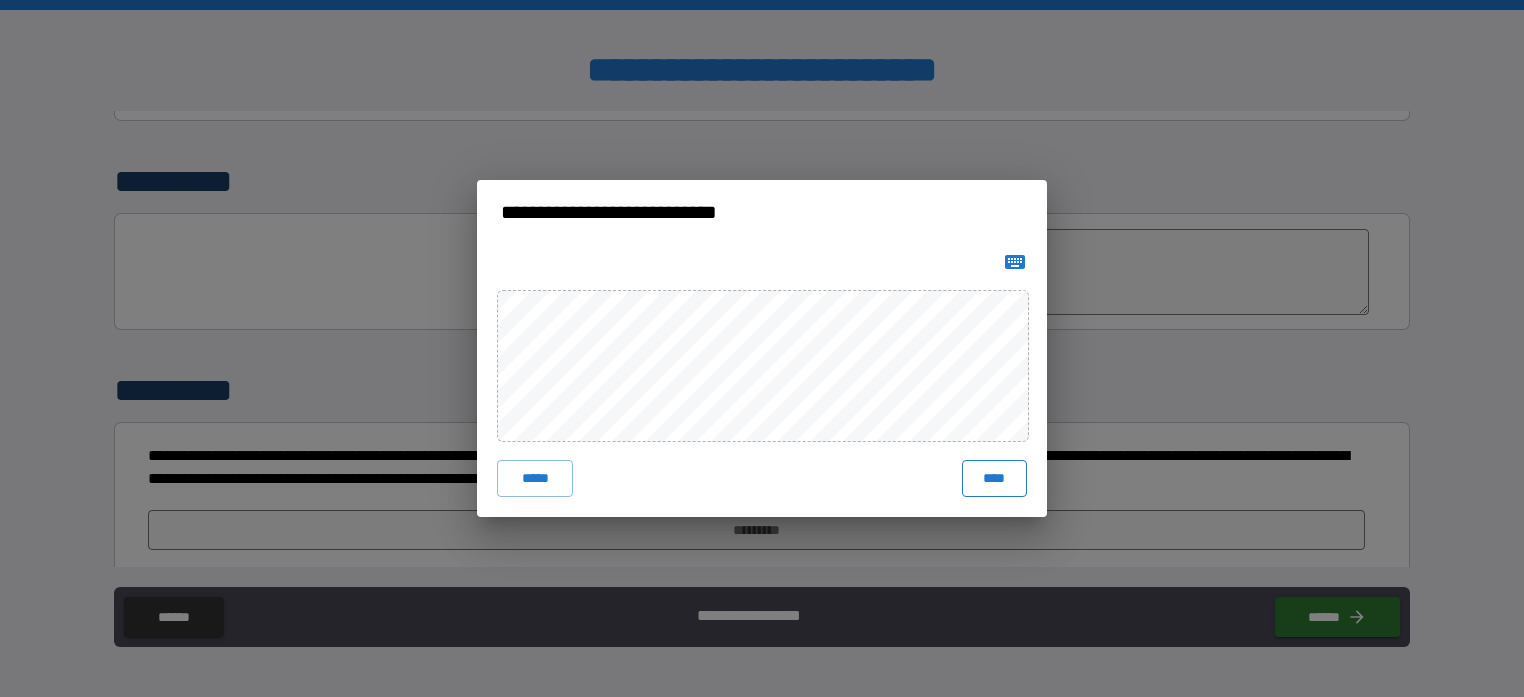 click on "****" at bounding box center [994, 478] 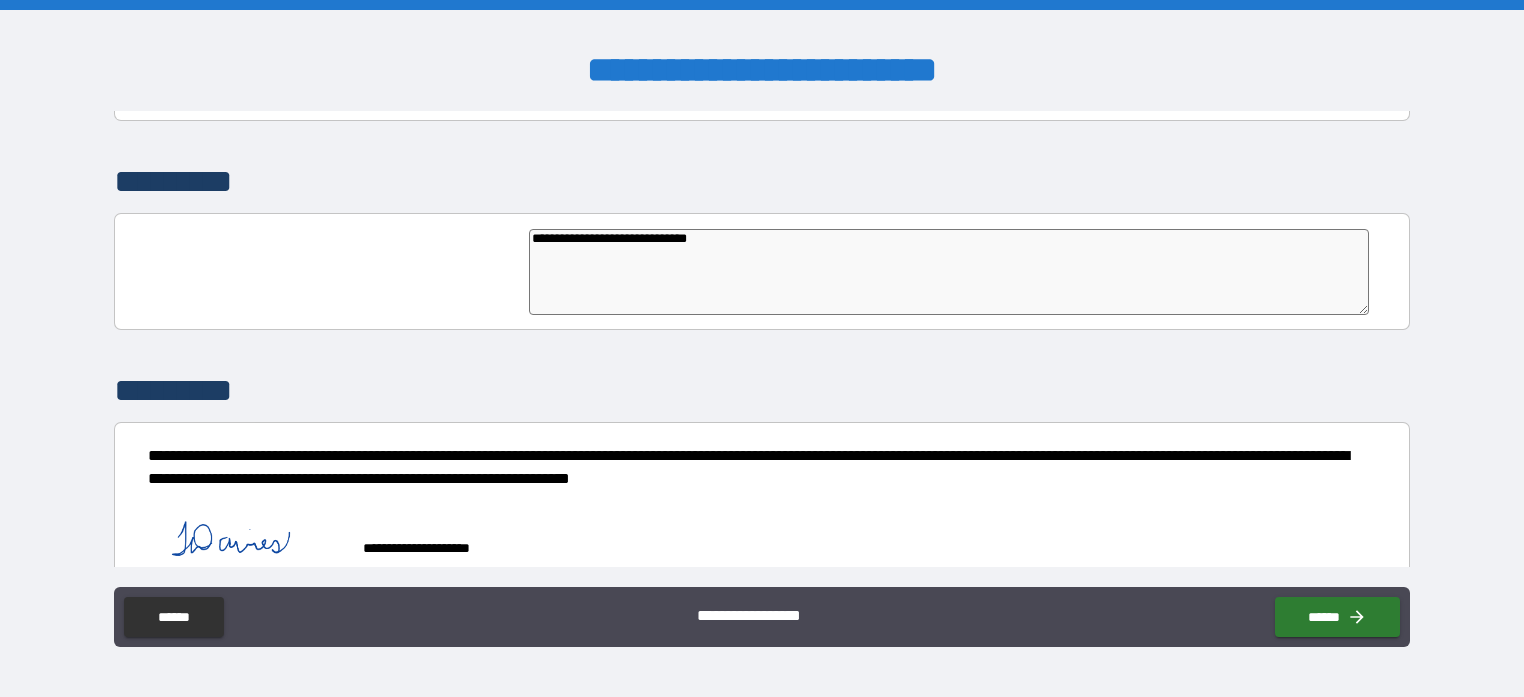 type on "*" 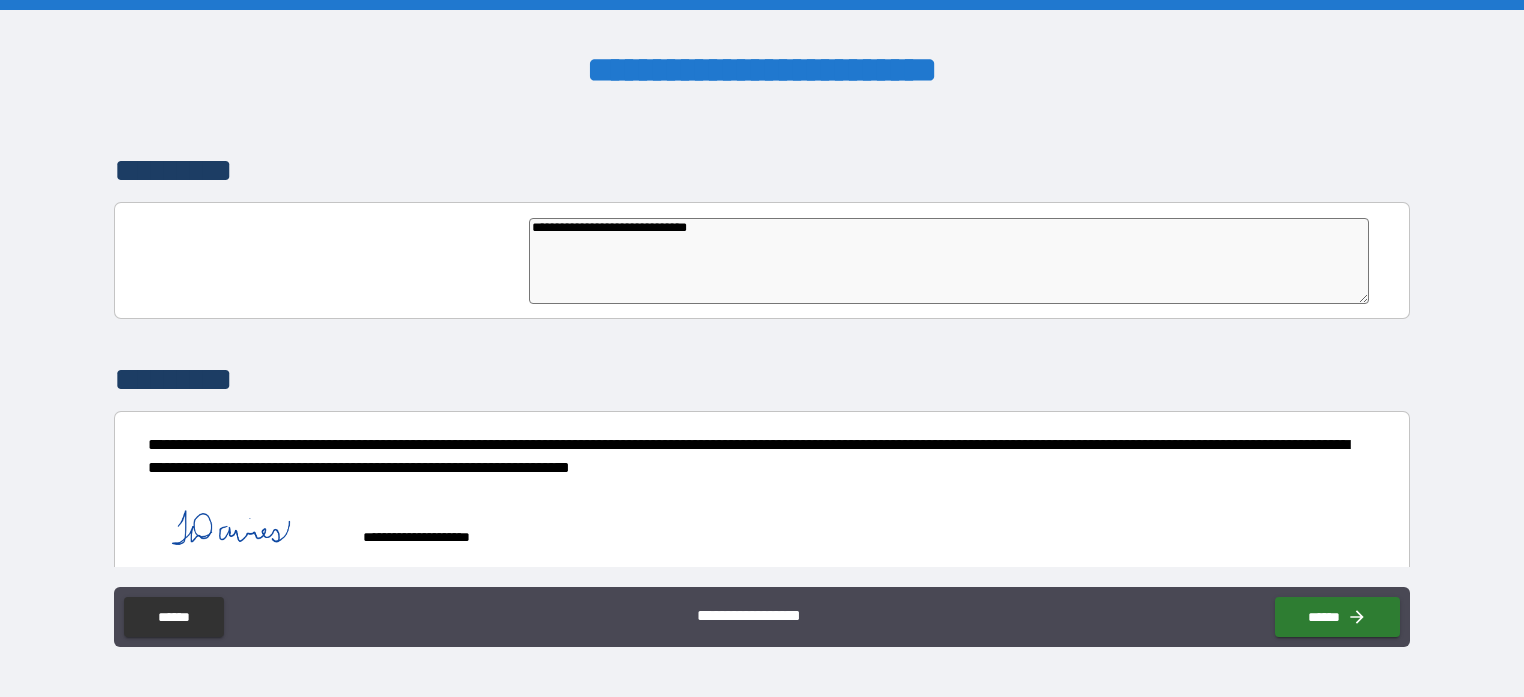 scroll, scrollTop: 4632, scrollLeft: 0, axis: vertical 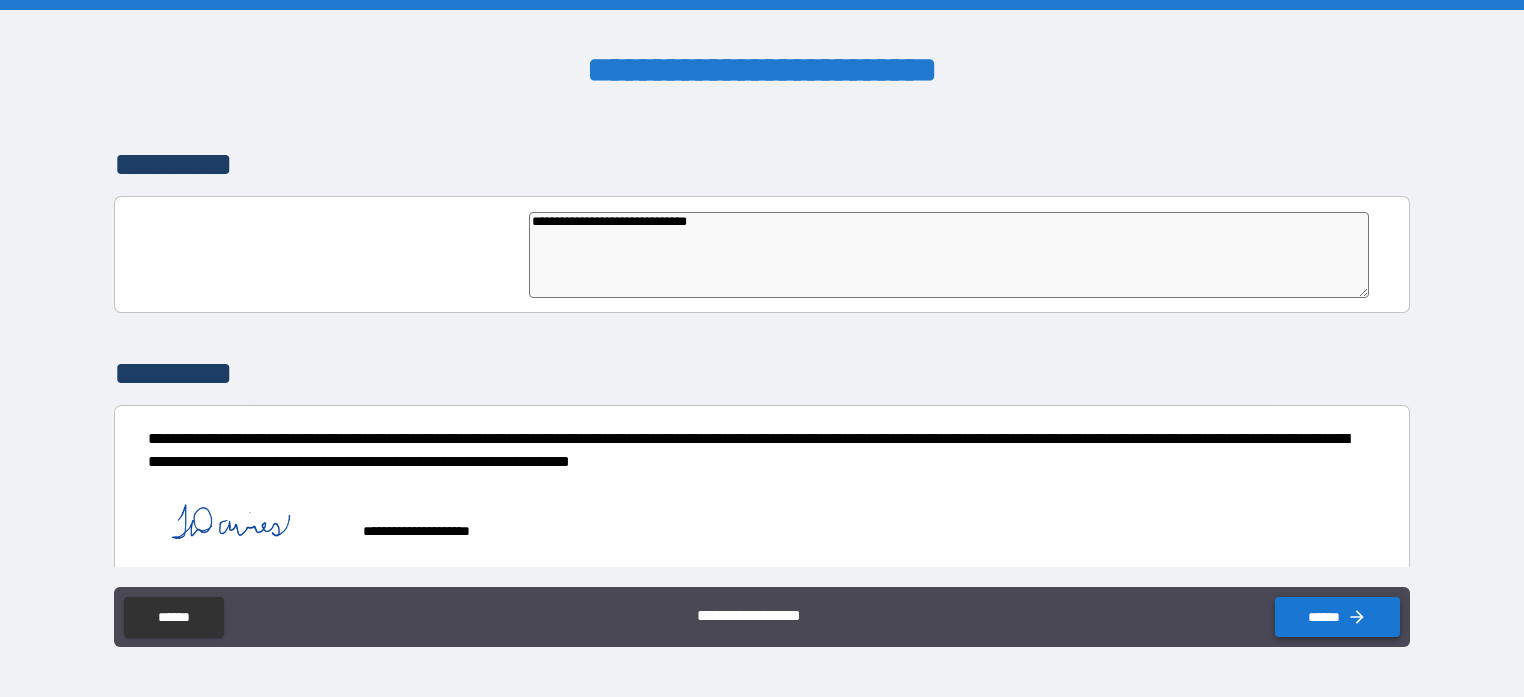 click on "******" at bounding box center (1337, 617) 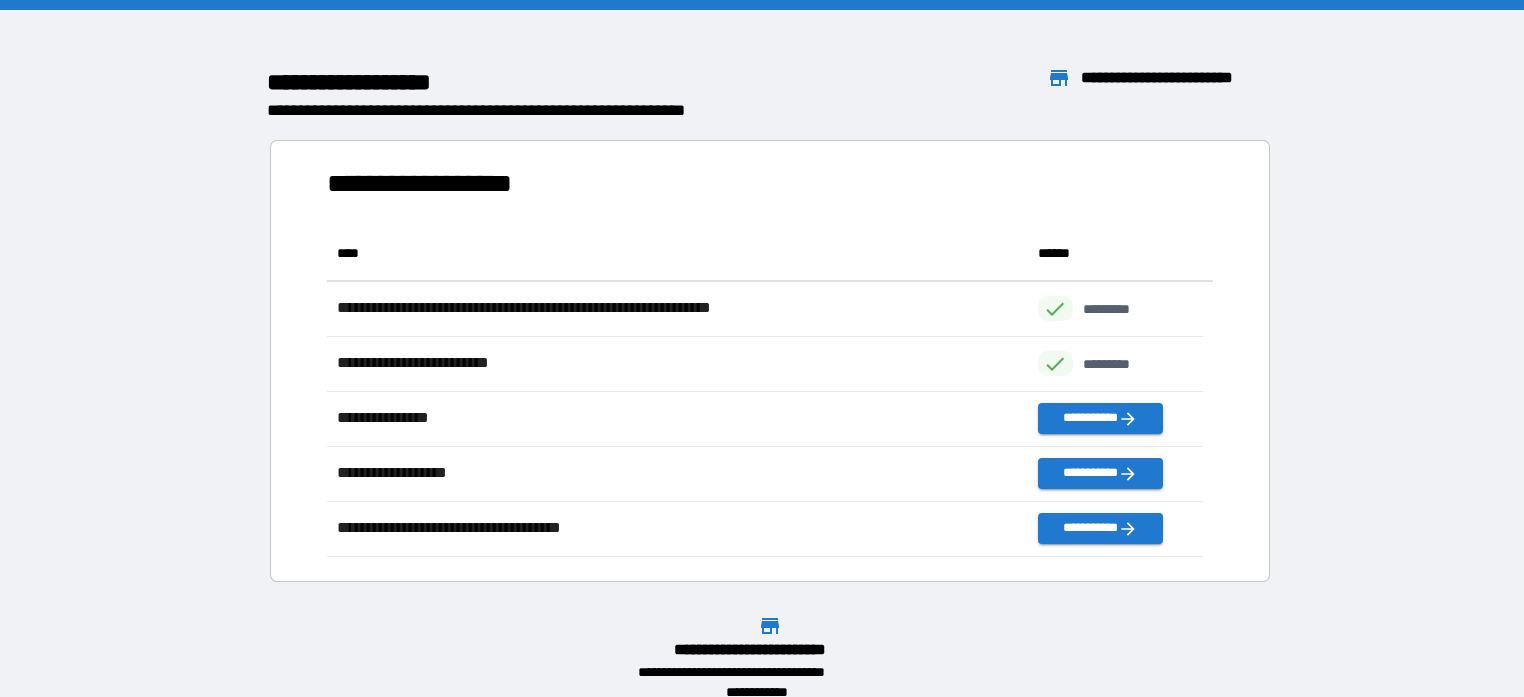 scroll, scrollTop: 16, scrollLeft: 16, axis: both 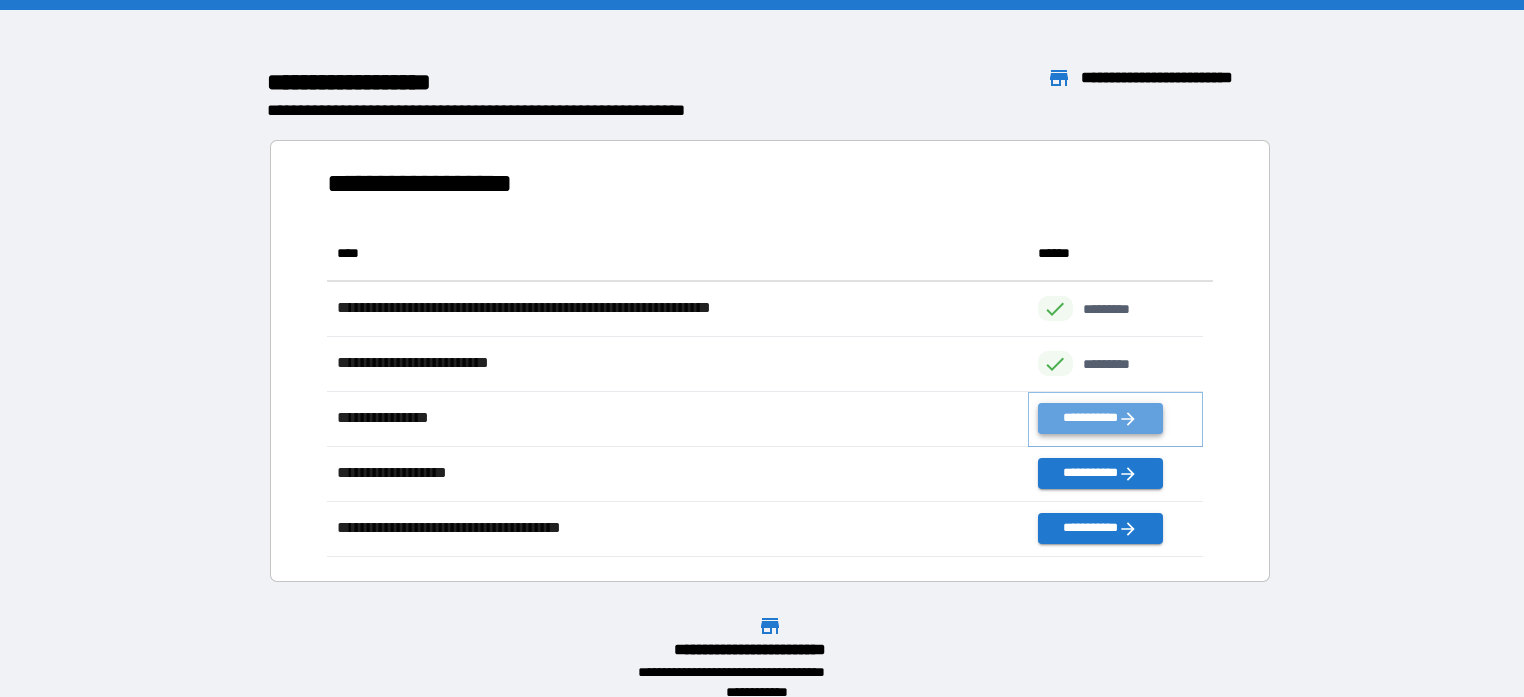 click on "**********" at bounding box center (1100, 418) 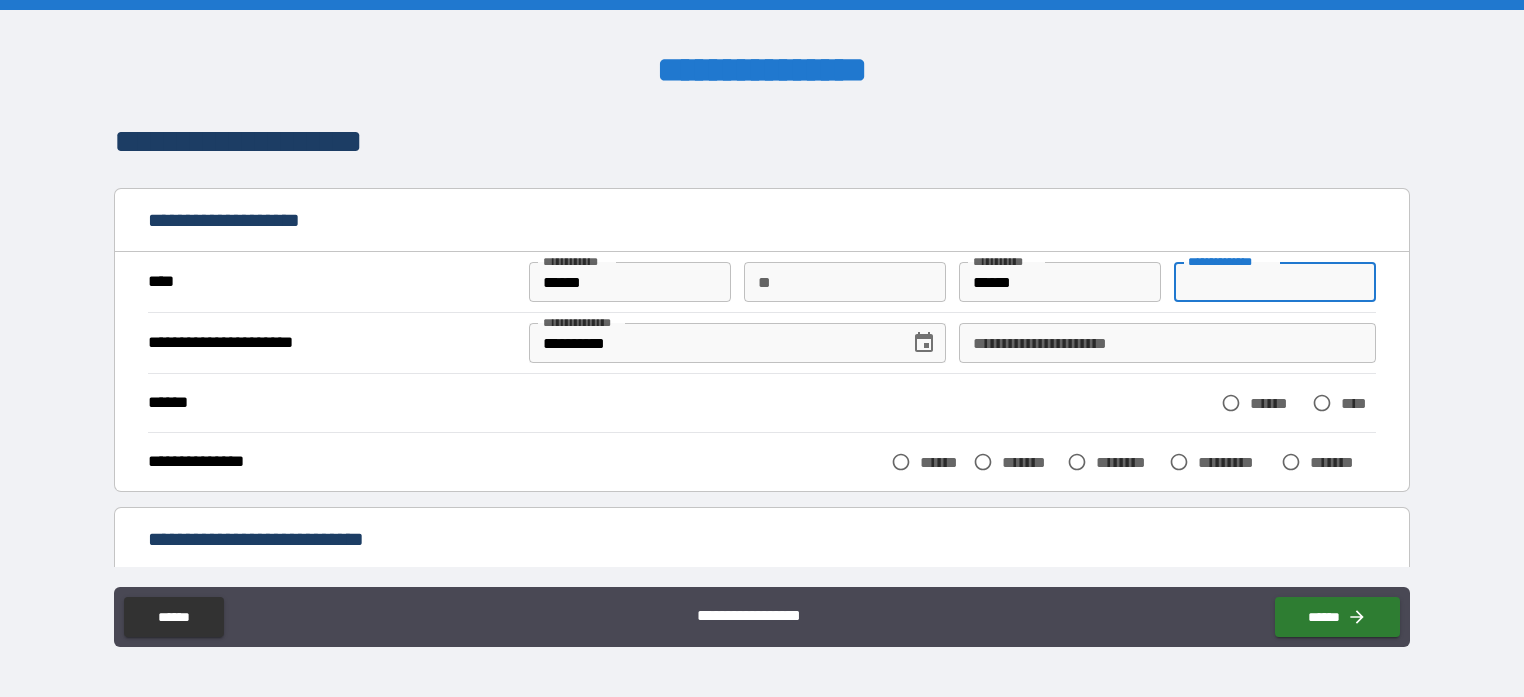 click on "**********" at bounding box center (1275, 282) 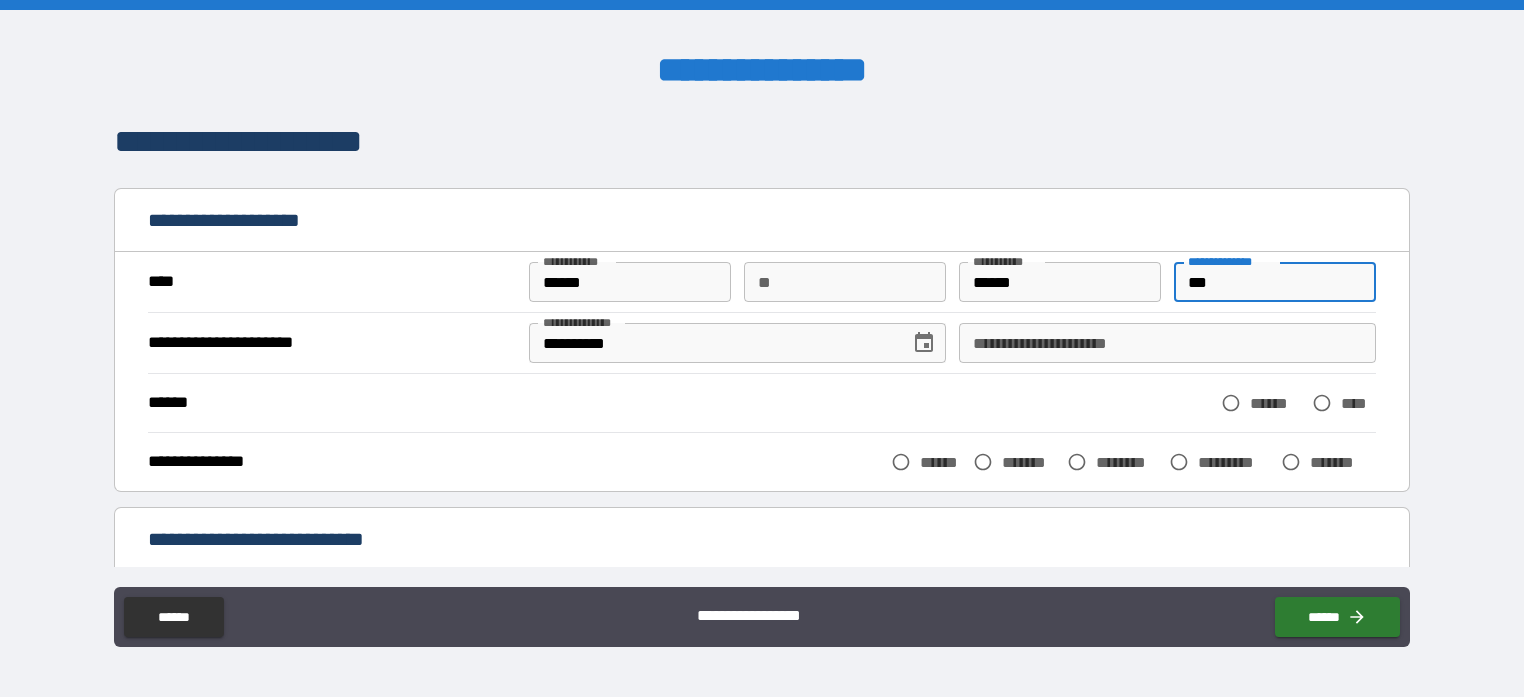type on "***" 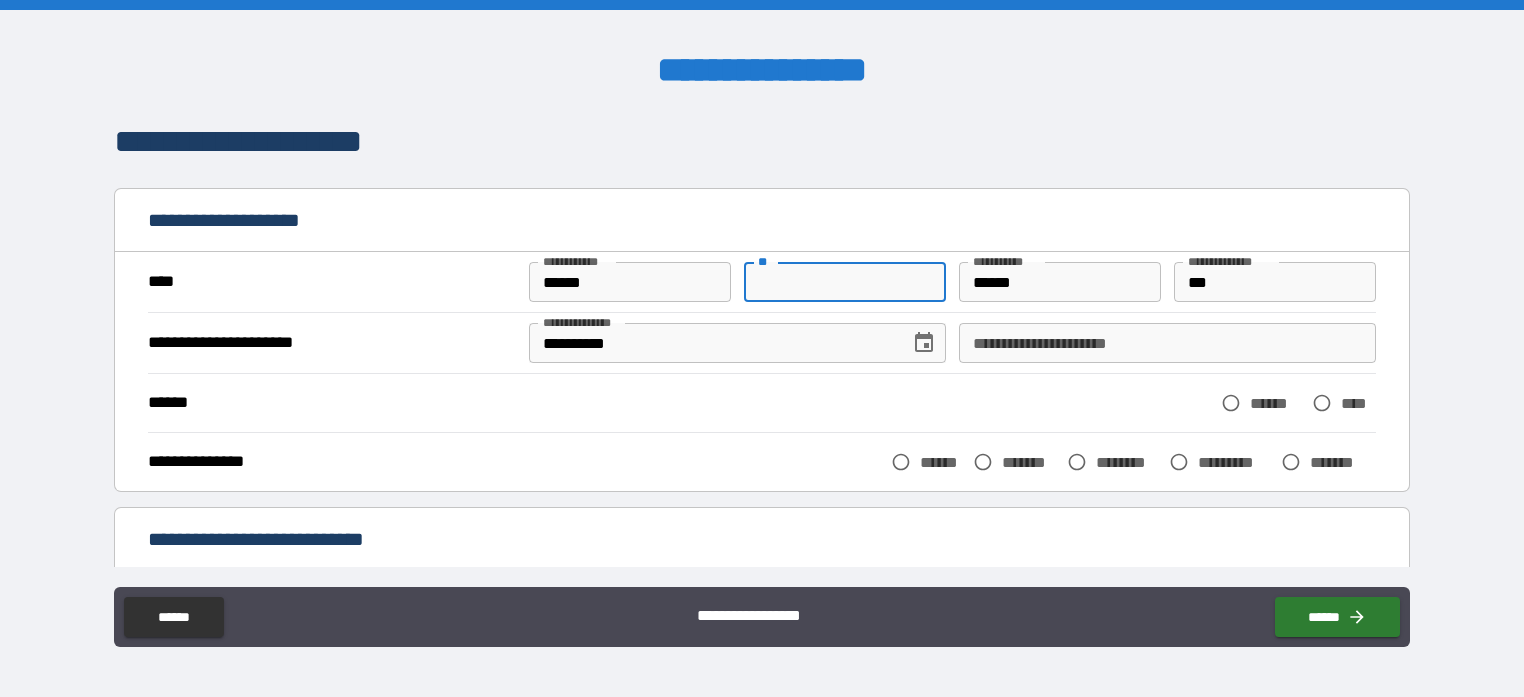 click on "**" at bounding box center (845, 282) 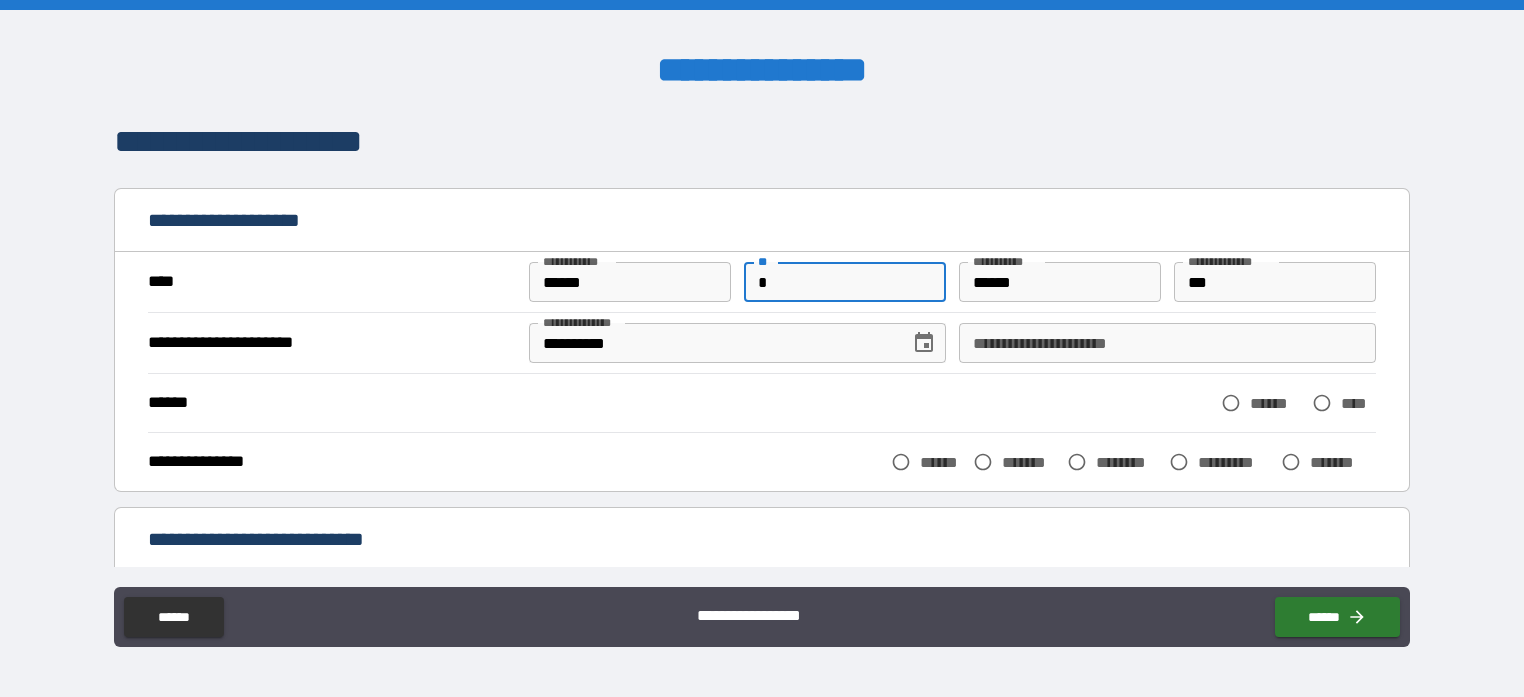 scroll, scrollTop: 100, scrollLeft: 0, axis: vertical 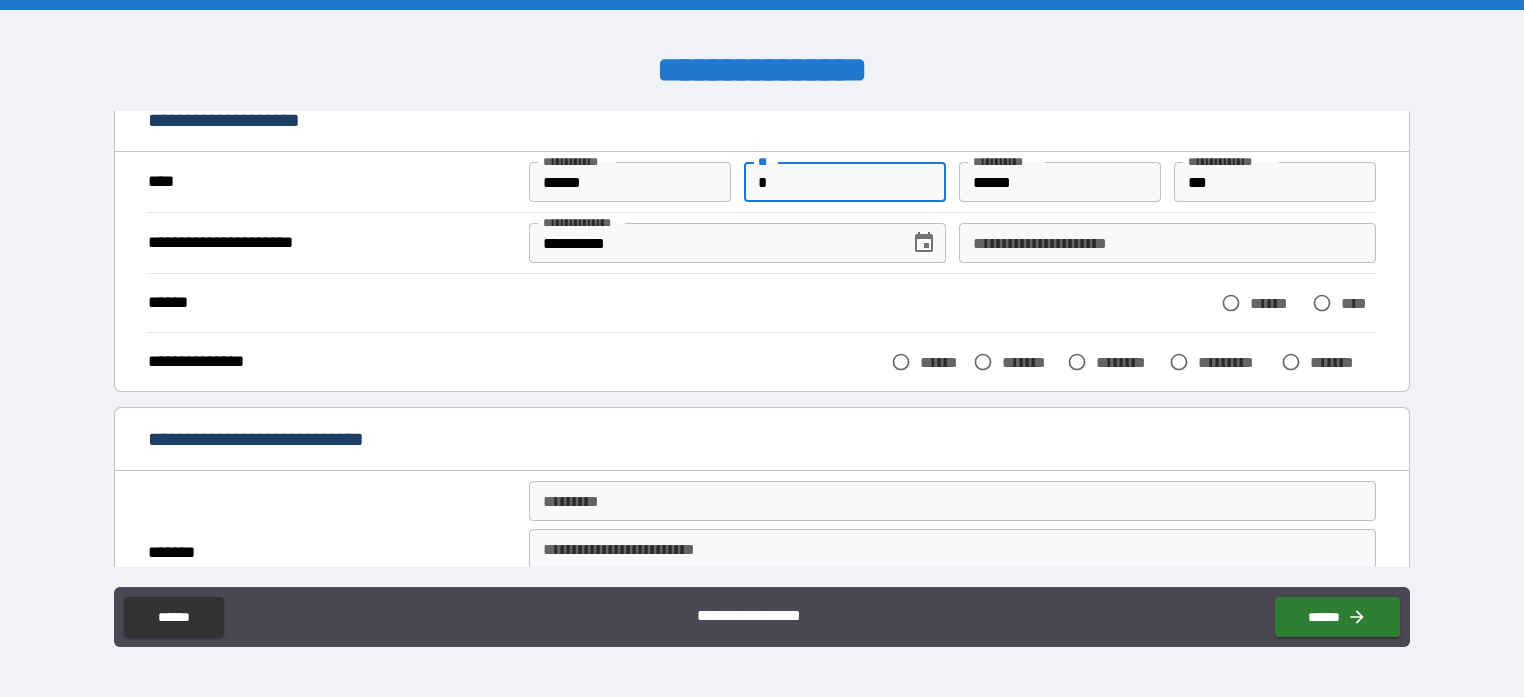 type on "*" 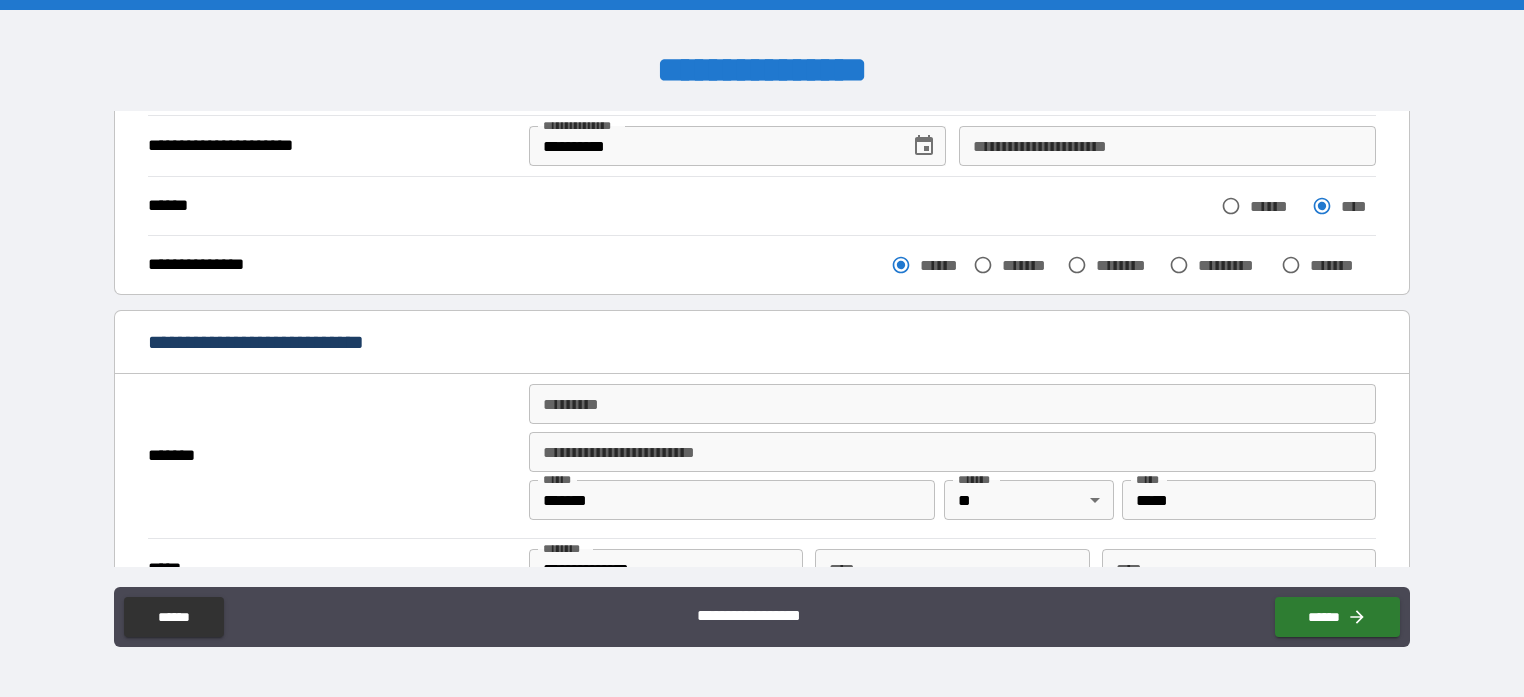 scroll, scrollTop: 300, scrollLeft: 0, axis: vertical 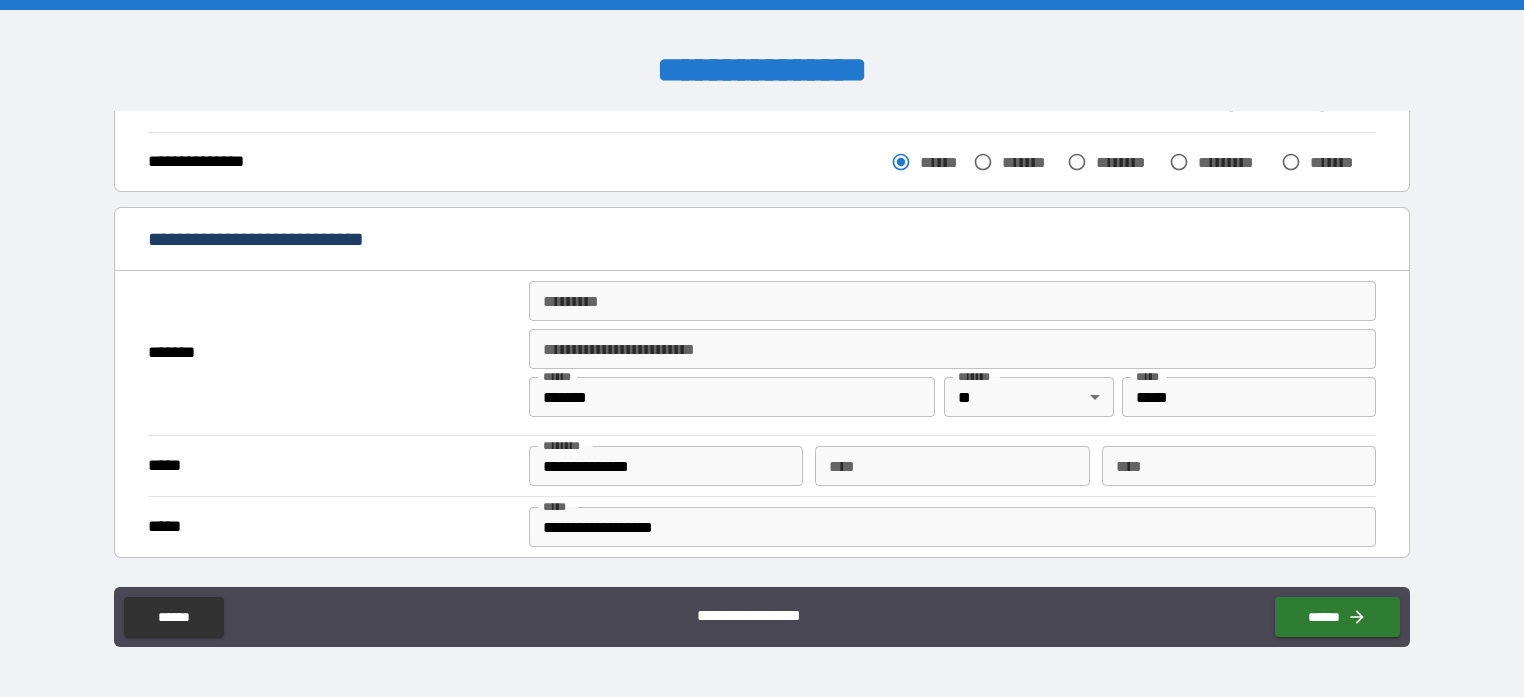 click on "*******   *" at bounding box center (953, 301) 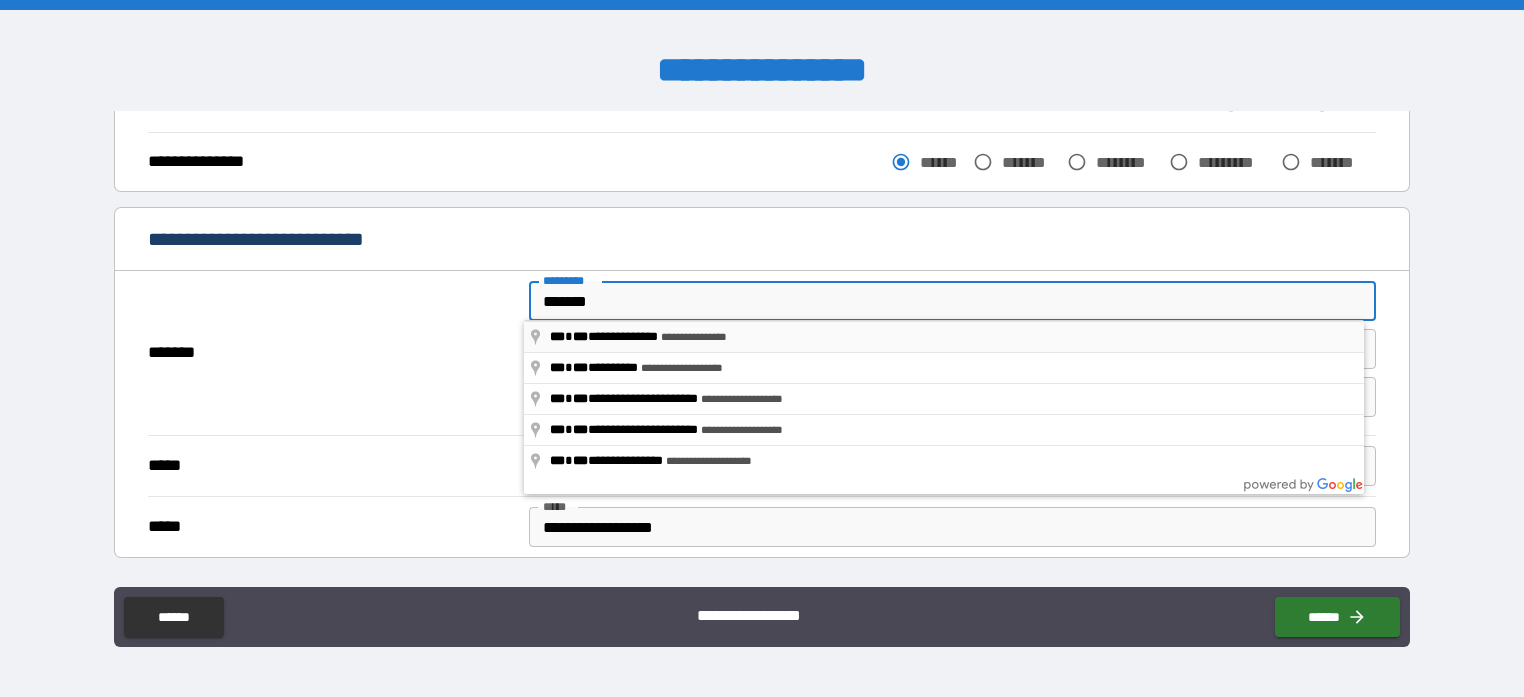 type on "**********" 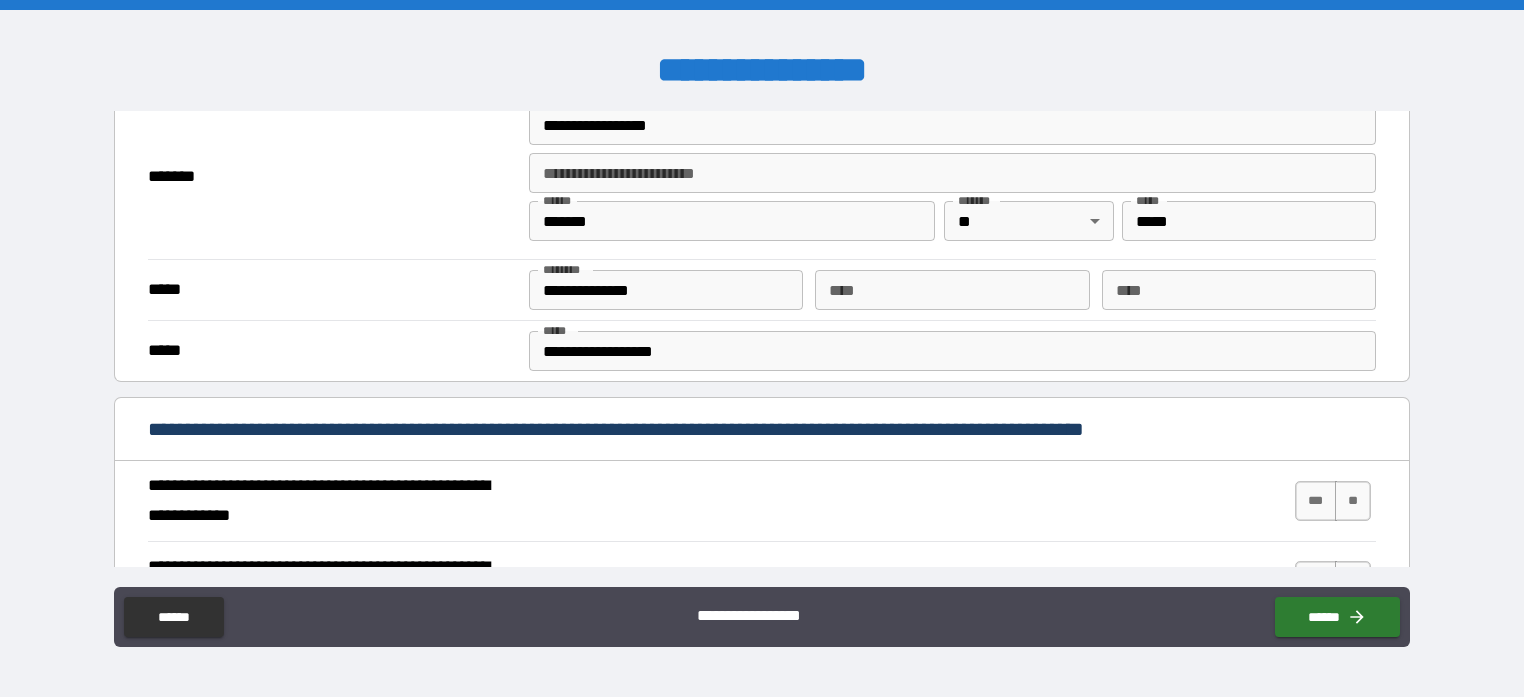 scroll, scrollTop: 500, scrollLeft: 0, axis: vertical 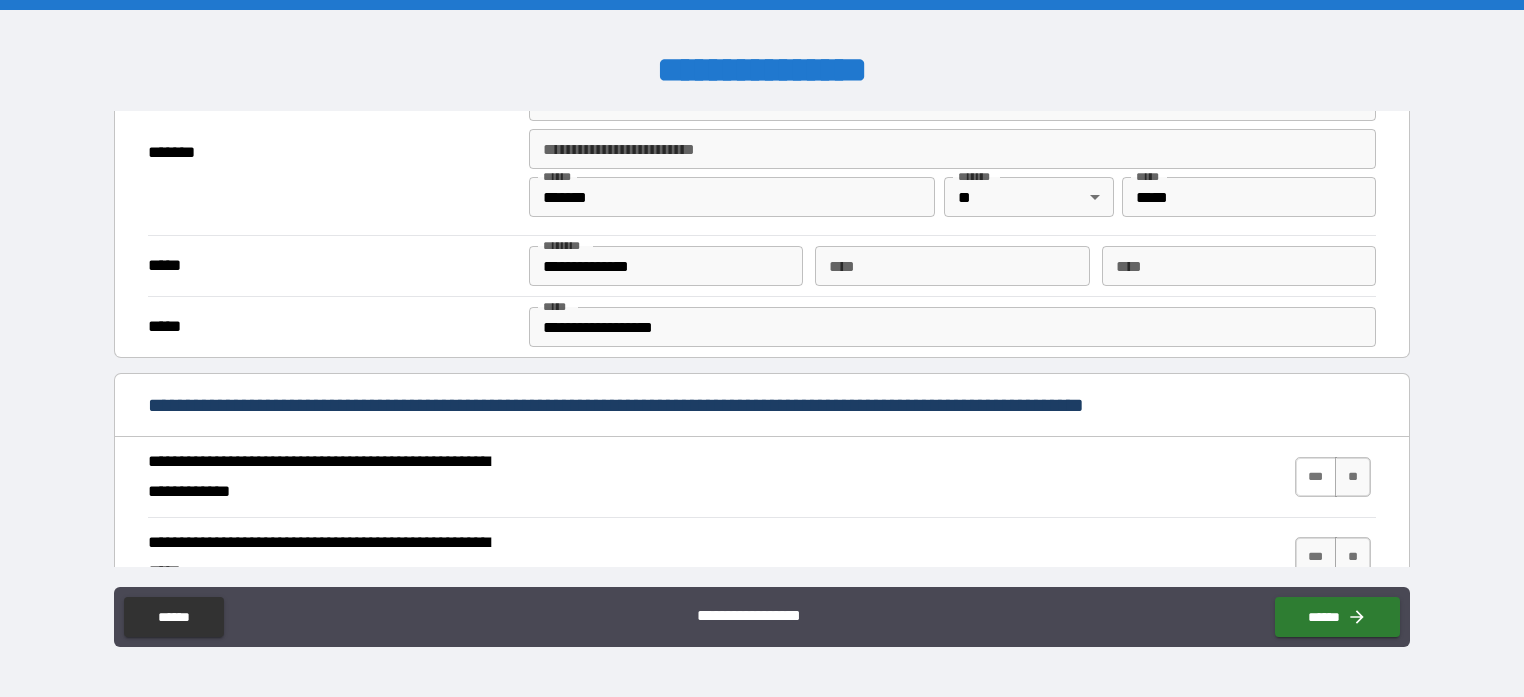 click on "***" at bounding box center [1316, 477] 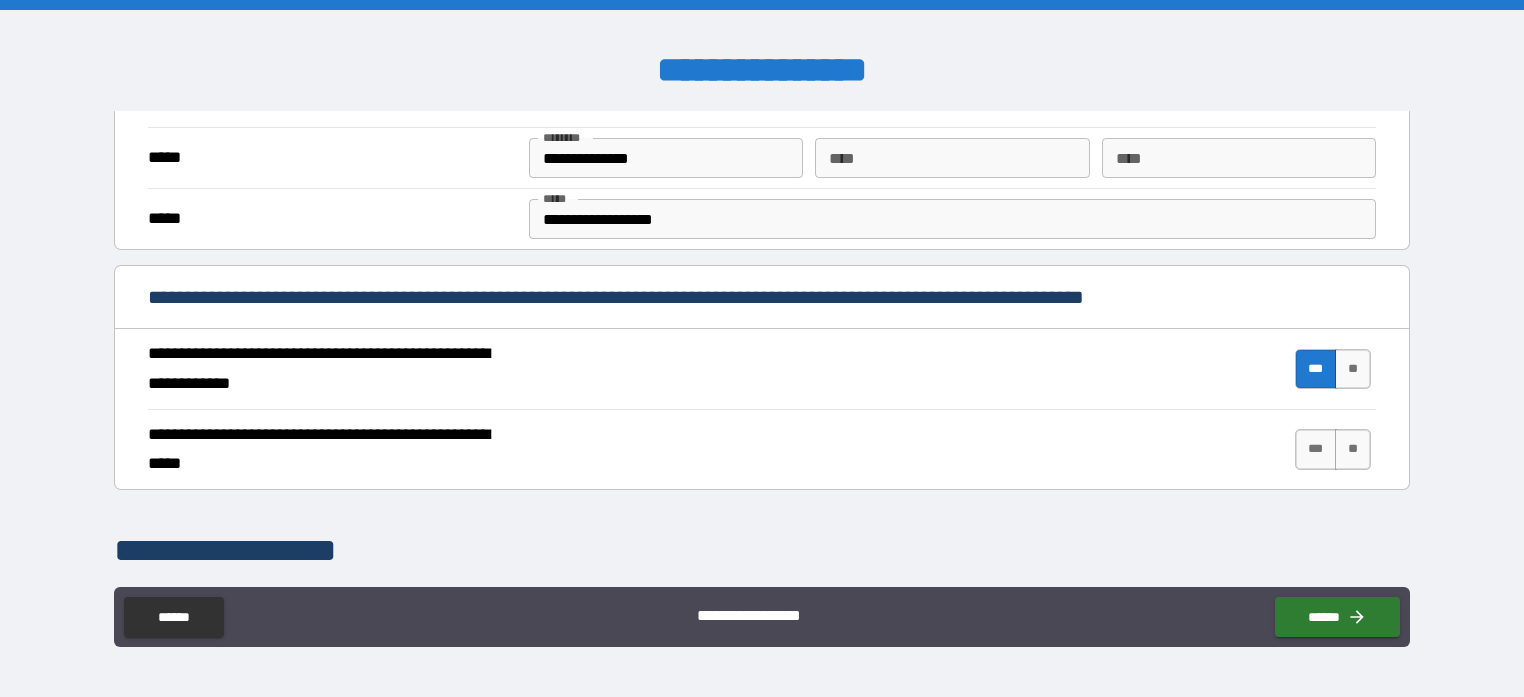 scroll, scrollTop: 700, scrollLeft: 0, axis: vertical 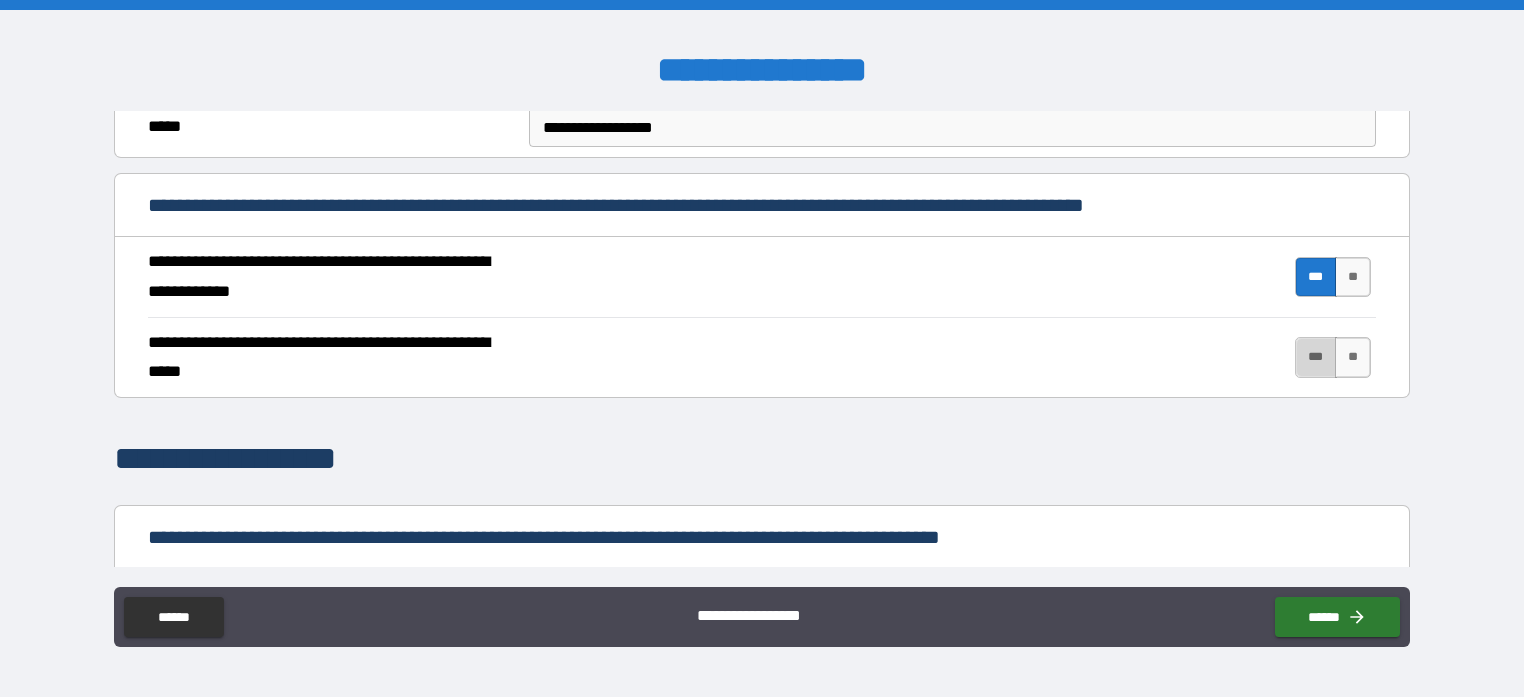 click on "***" at bounding box center [1316, 357] 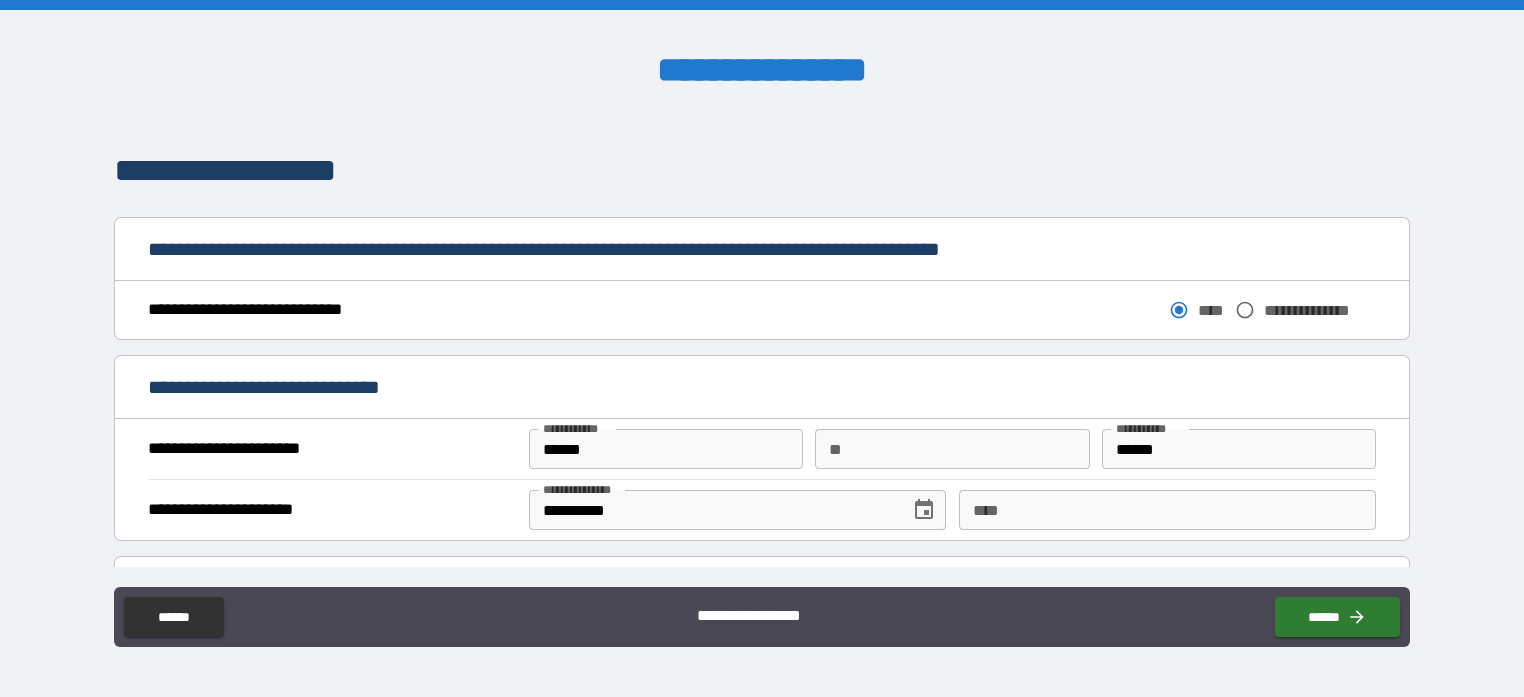 scroll, scrollTop: 1000, scrollLeft: 0, axis: vertical 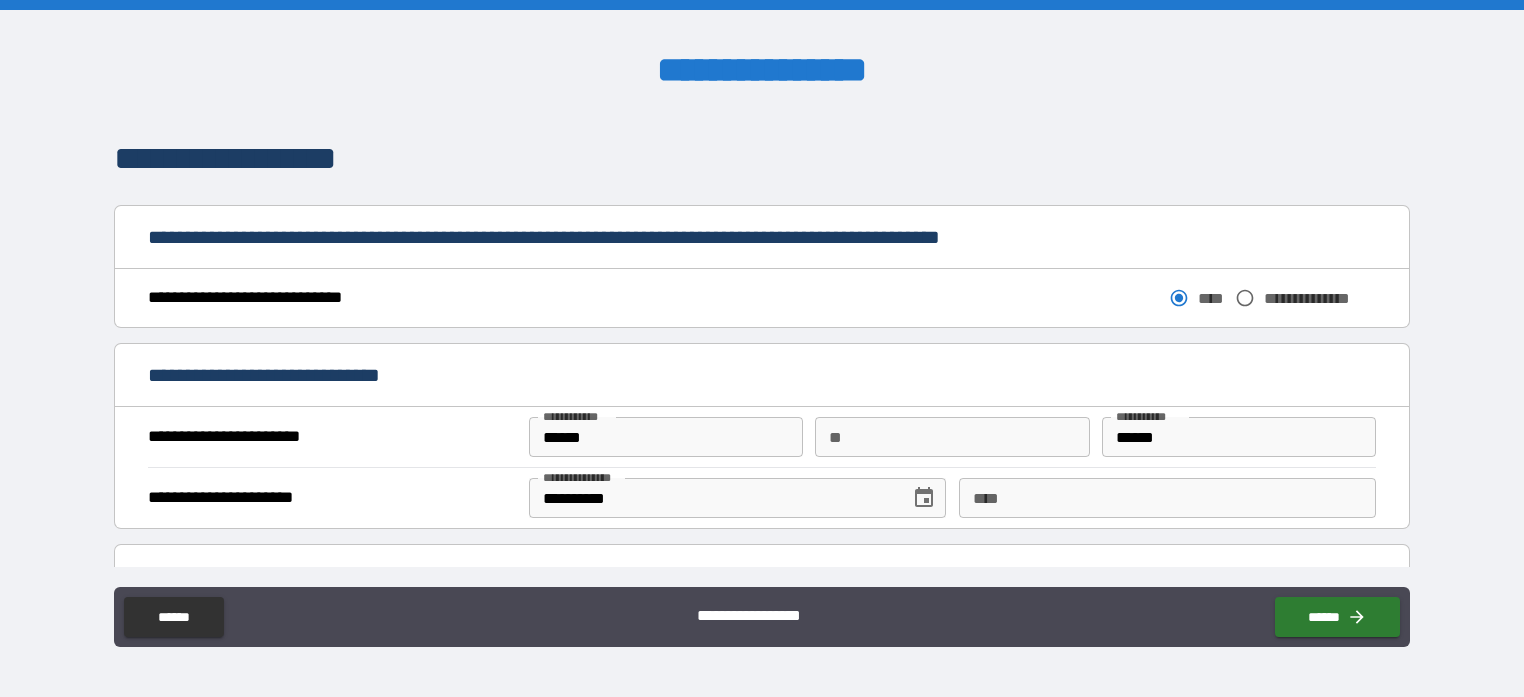 click on "**" at bounding box center [952, 437] 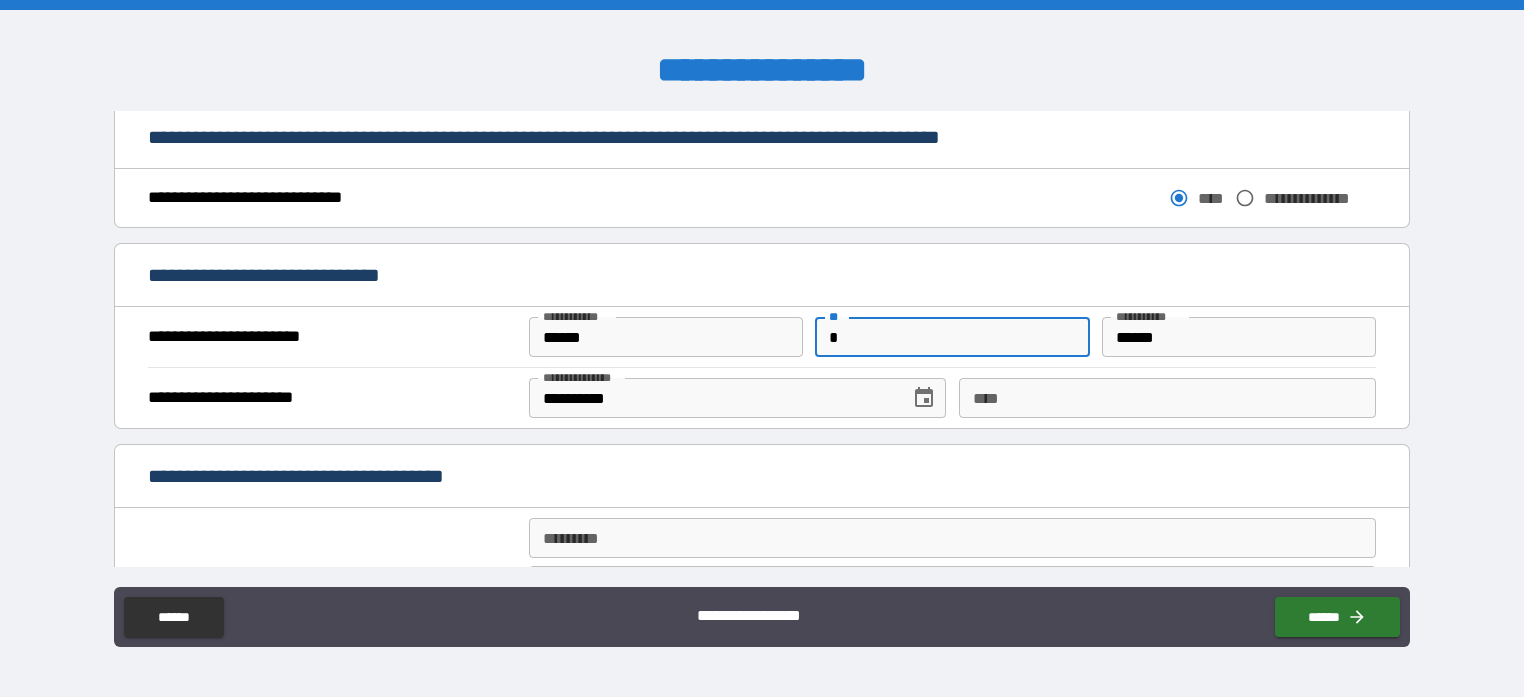 scroll, scrollTop: 1200, scrollLeft: 0, axis: vertical 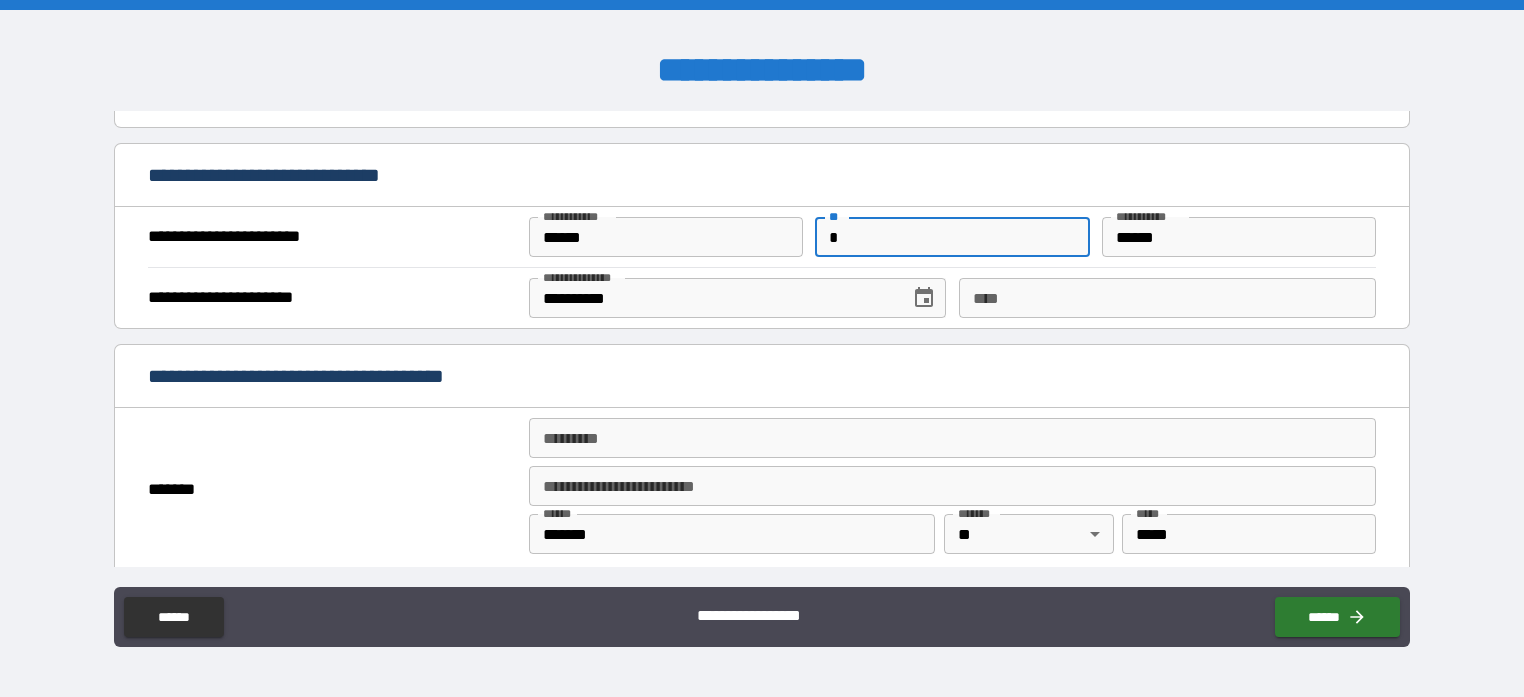 type on "*" 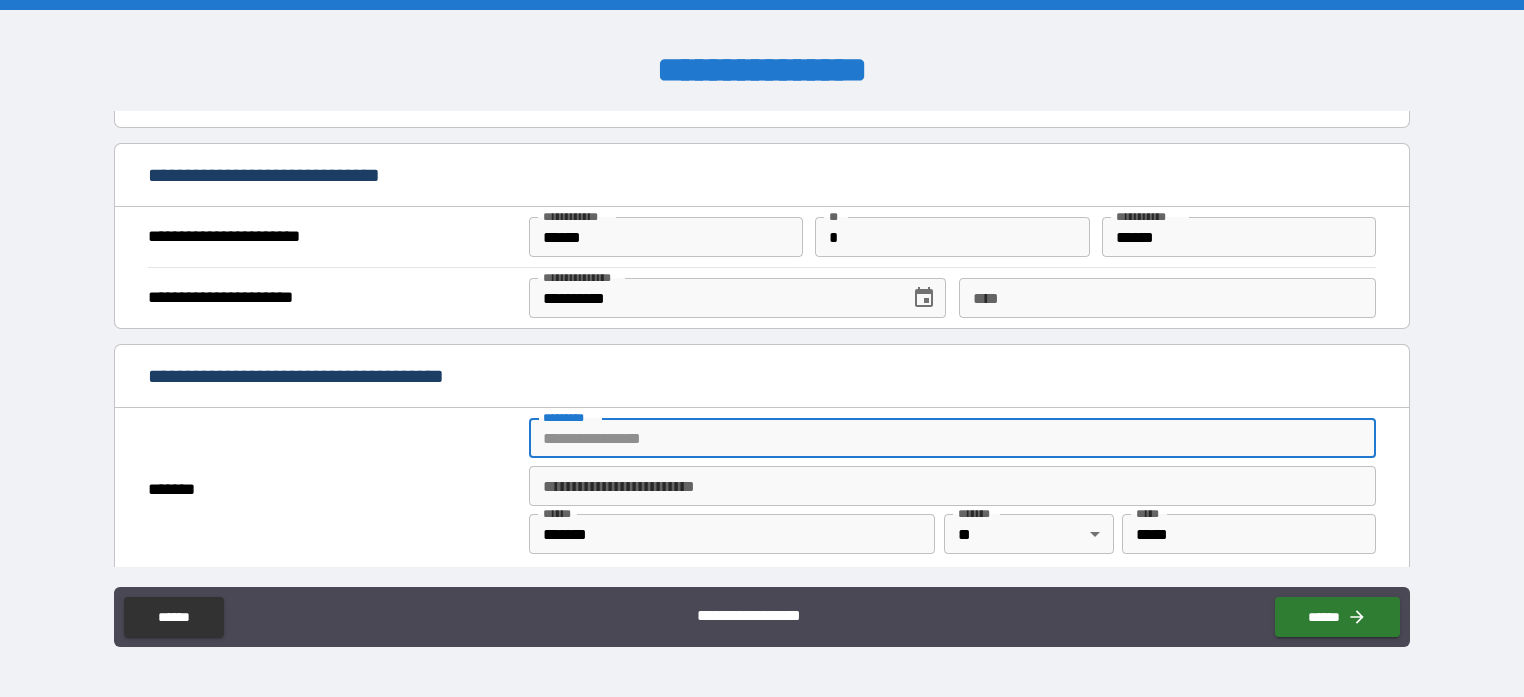 click on "*******   *" at bounding box center [953, 438] 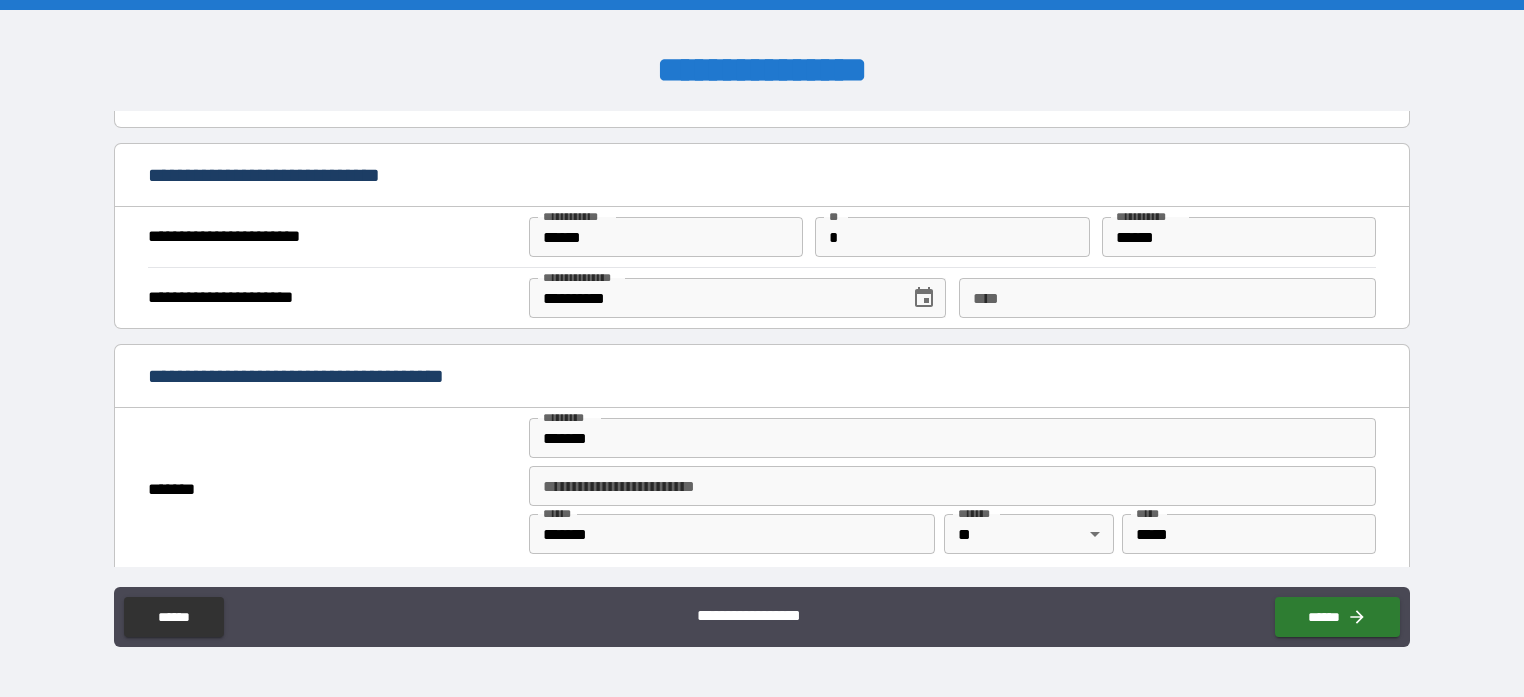 type on "**********" 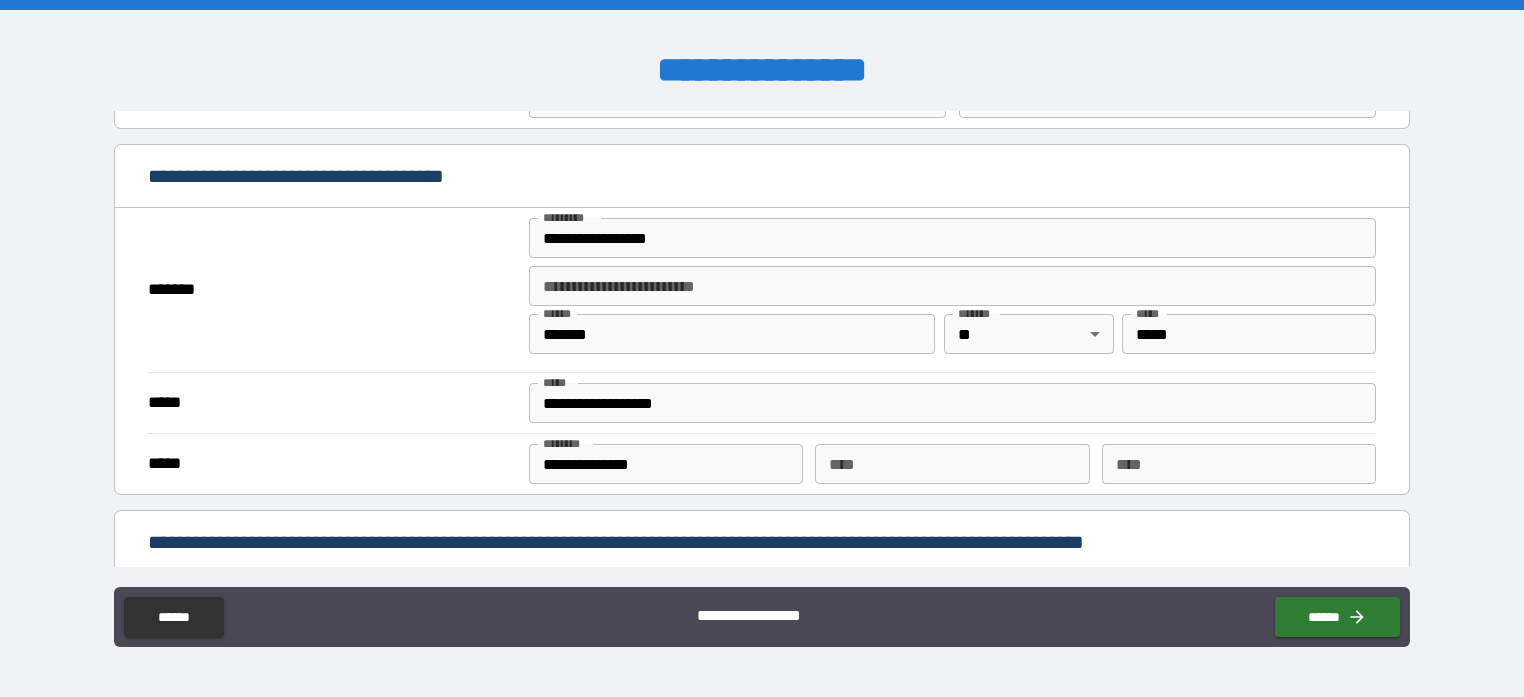 scroll, scrollTop: 1500, scrollLeft: 0, axis: vertical 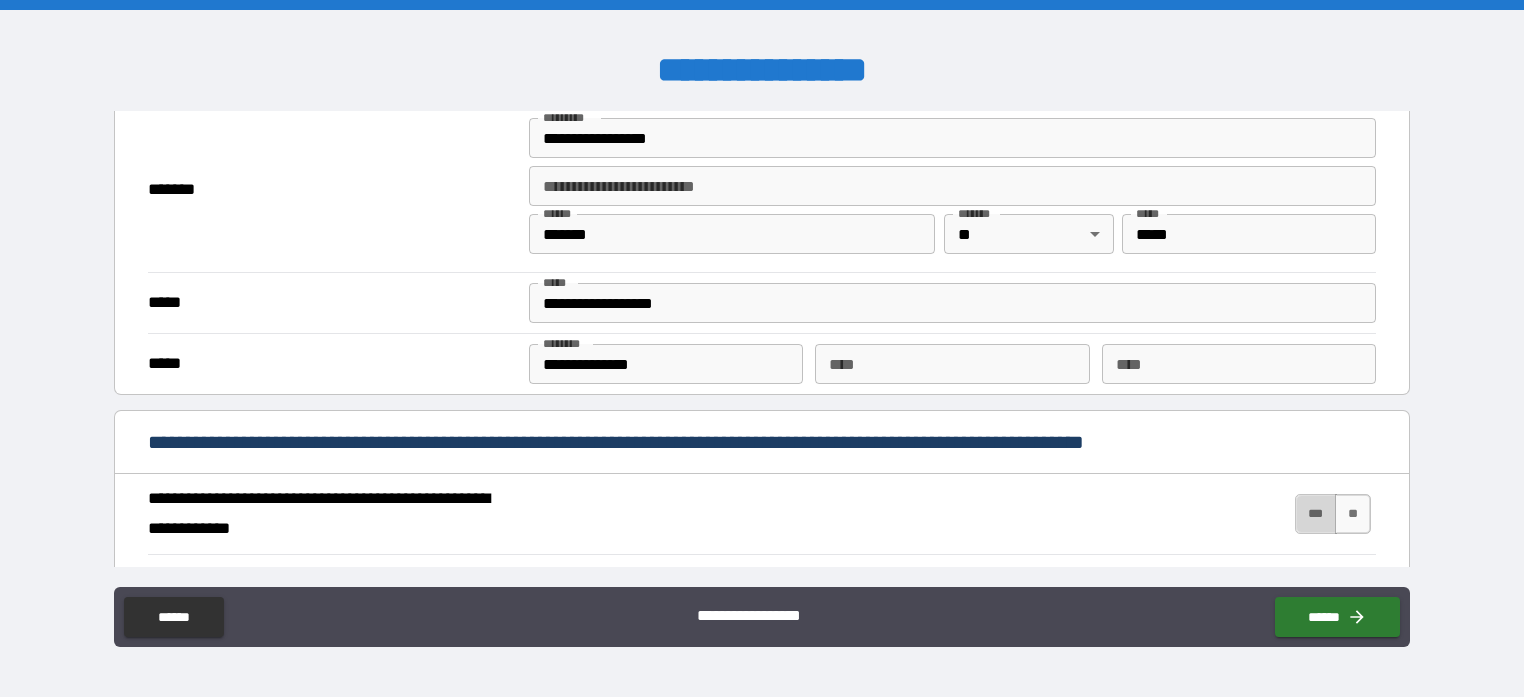 click on "***" at bounding box center (1316, 514) 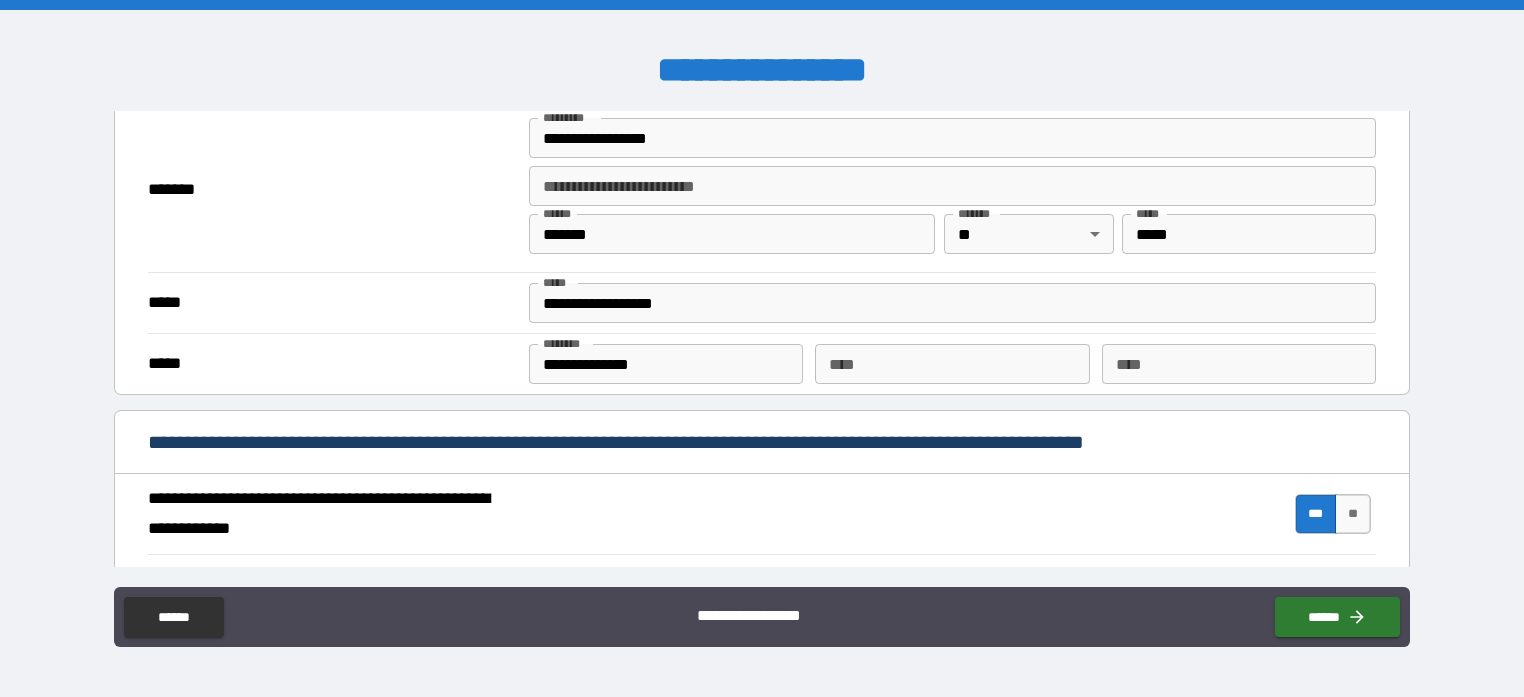 scroll, scrollTop: 1600, scrollLeft: 0, axis: vertical 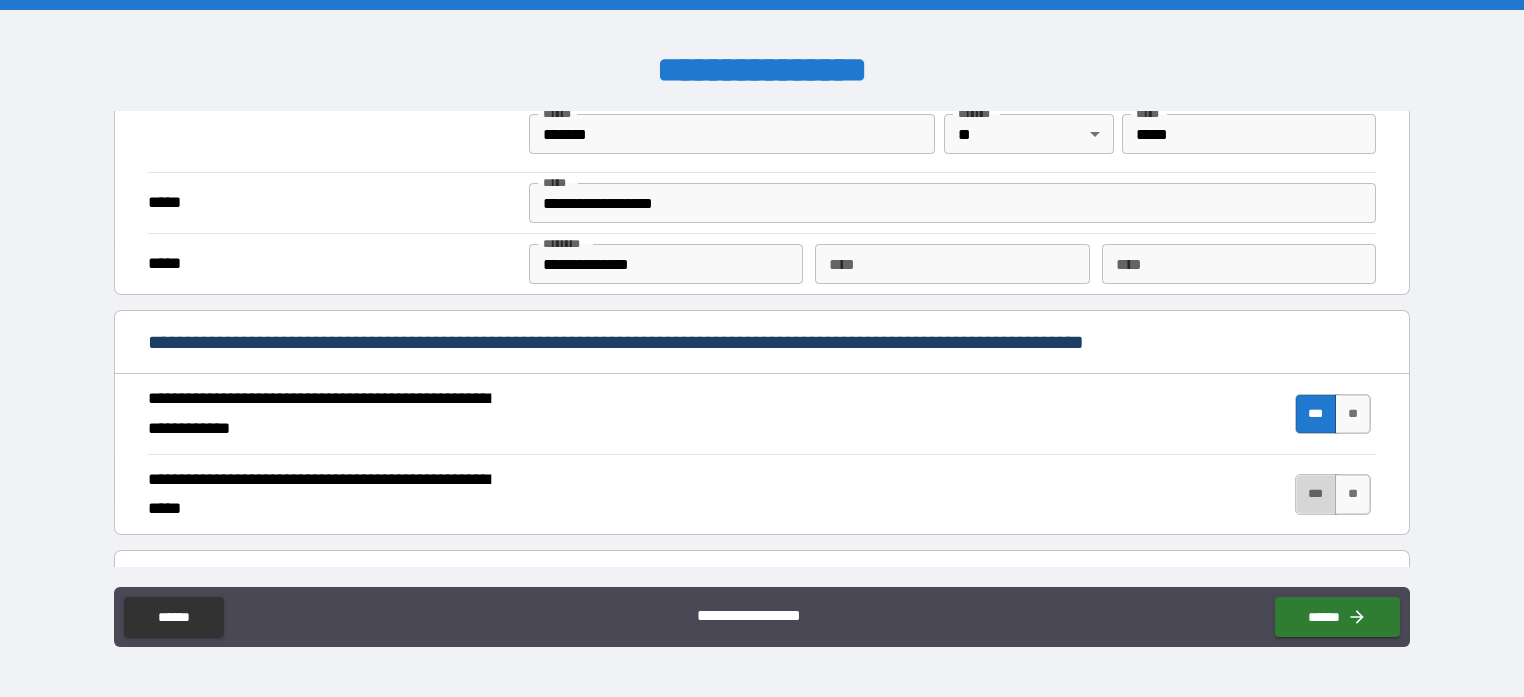 click on "***" at bounding box center [1316, 494] 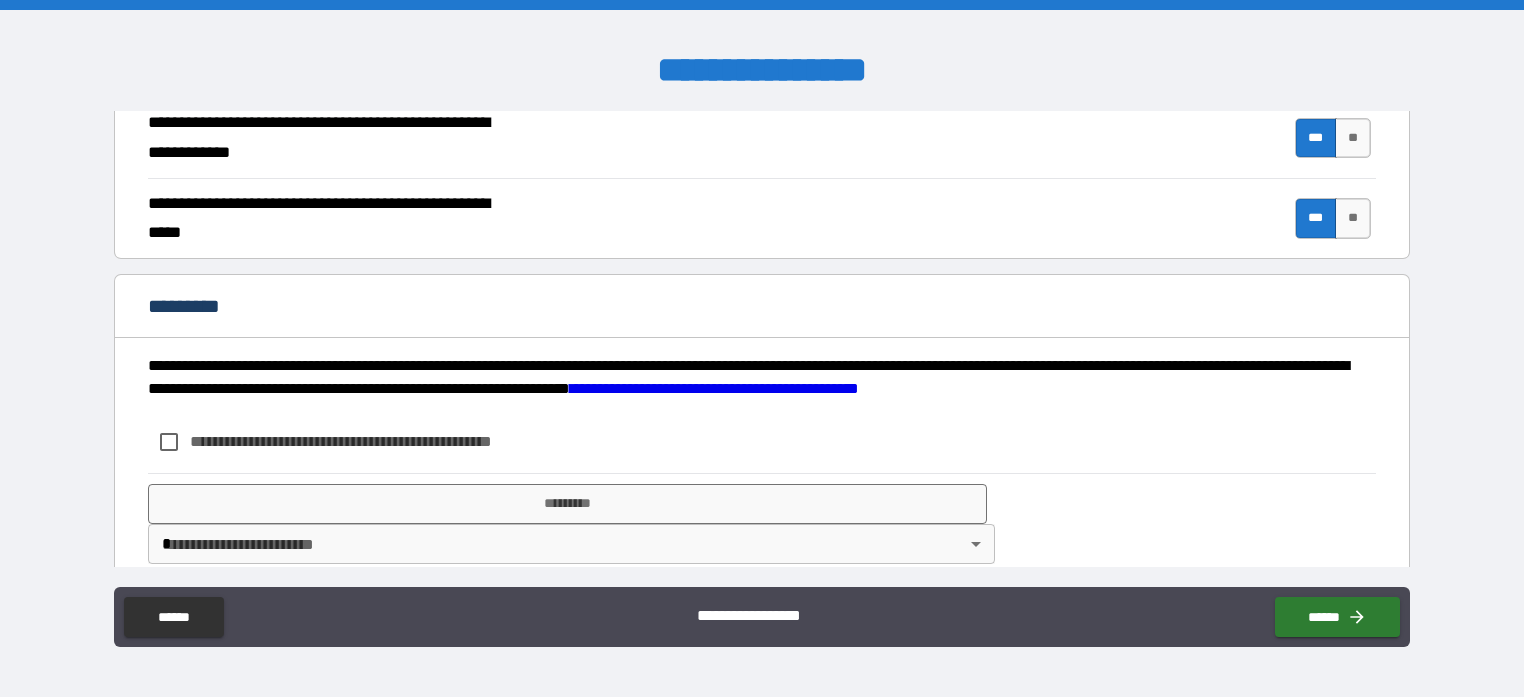 scroll, scrollTop: 1896, scrollLeft: 0, axis: vertical 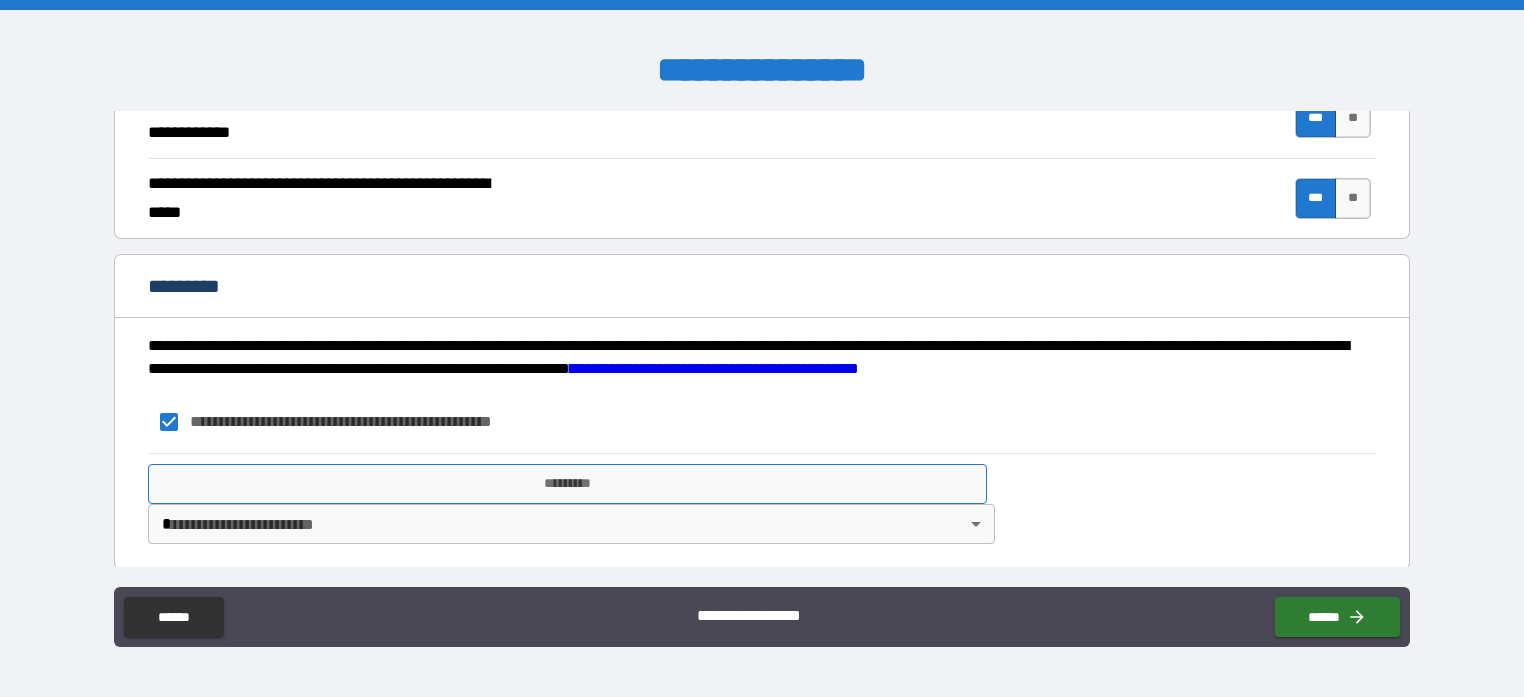 click on "*********" at bounding box center (568, 484) 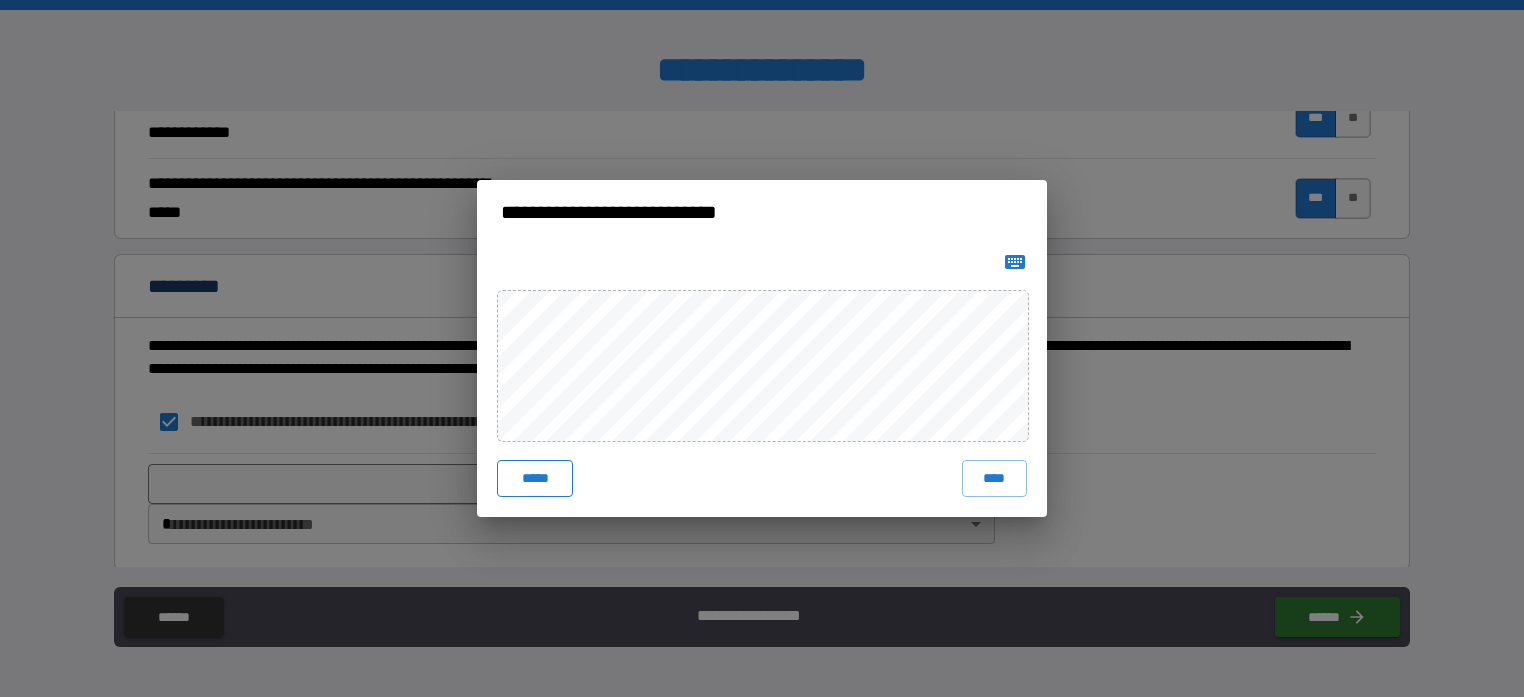 click on "*****" at bounding box center (535, 478) 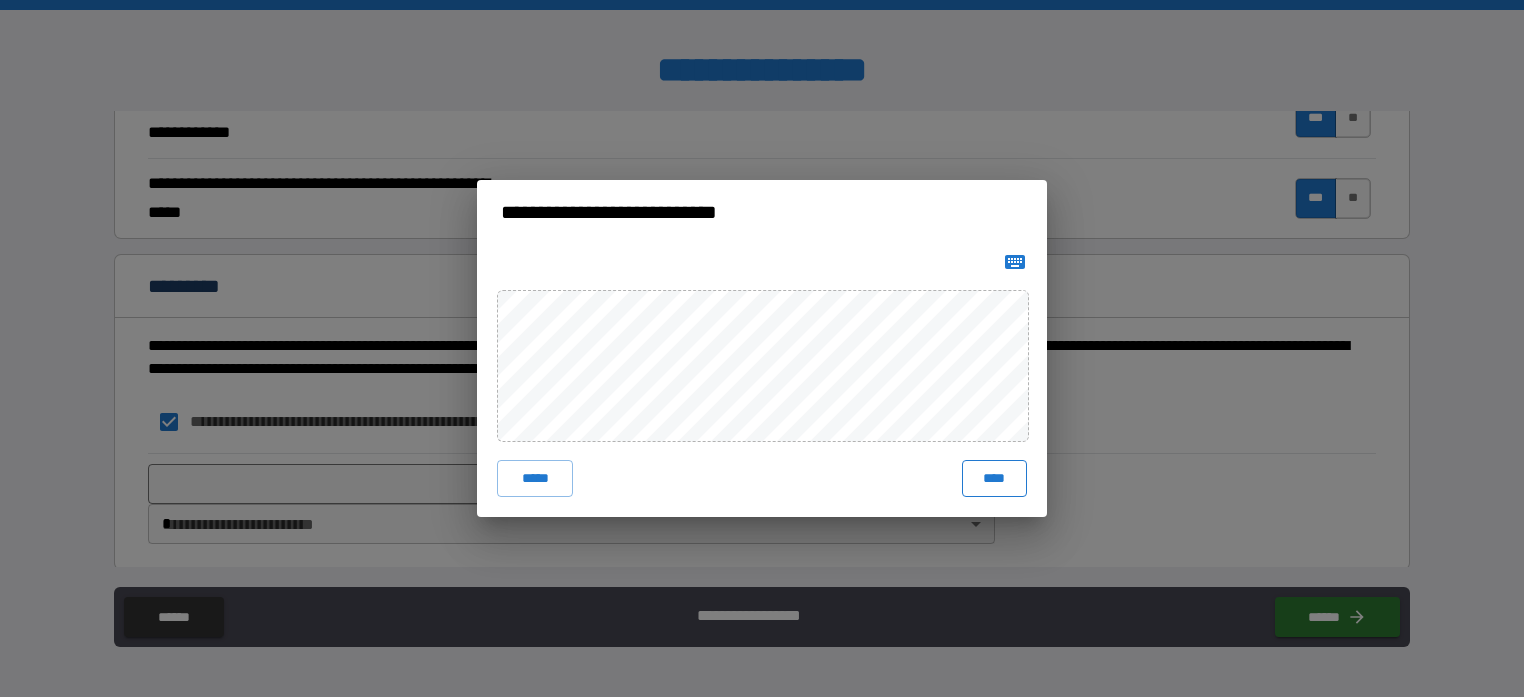 click on "****" at bounding box center (994, 478) 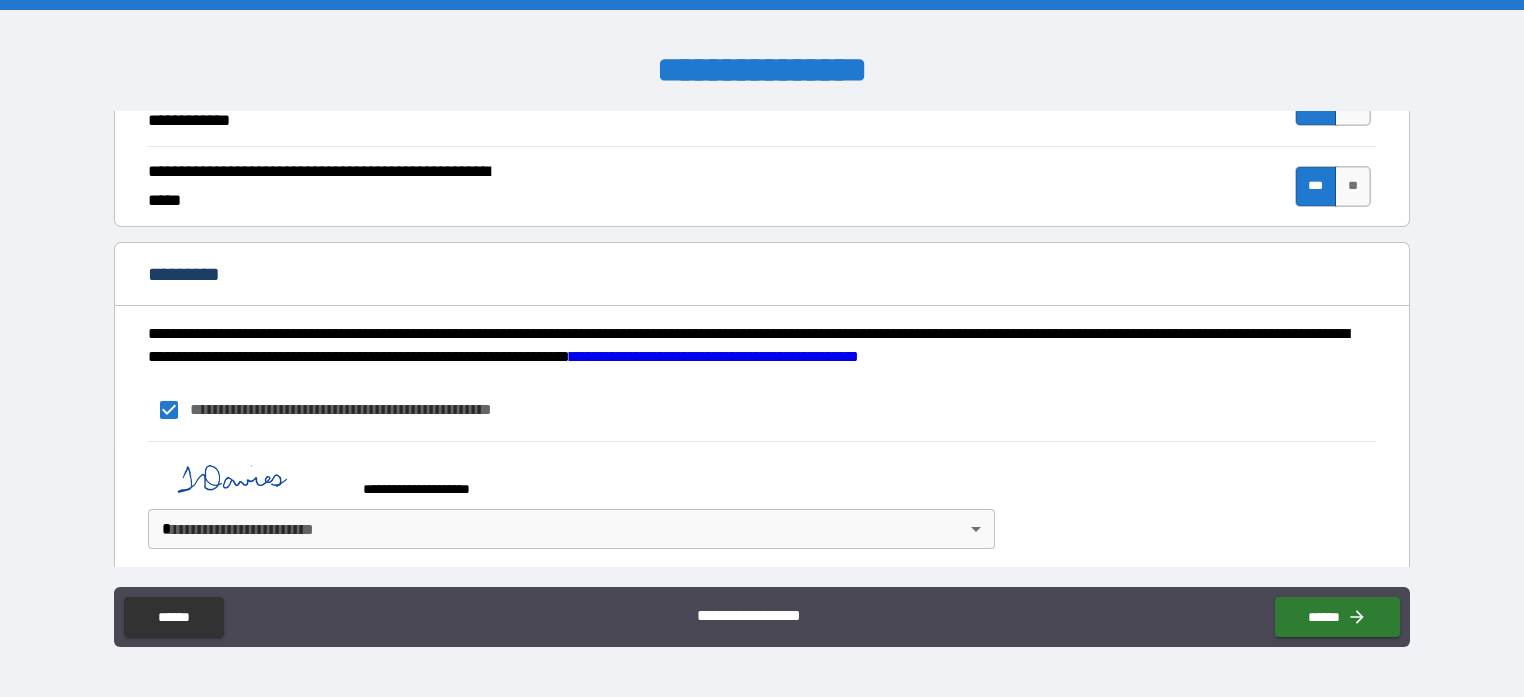 scroll, scrollTop: 1914, scrollLeft: 0, axis: vertical 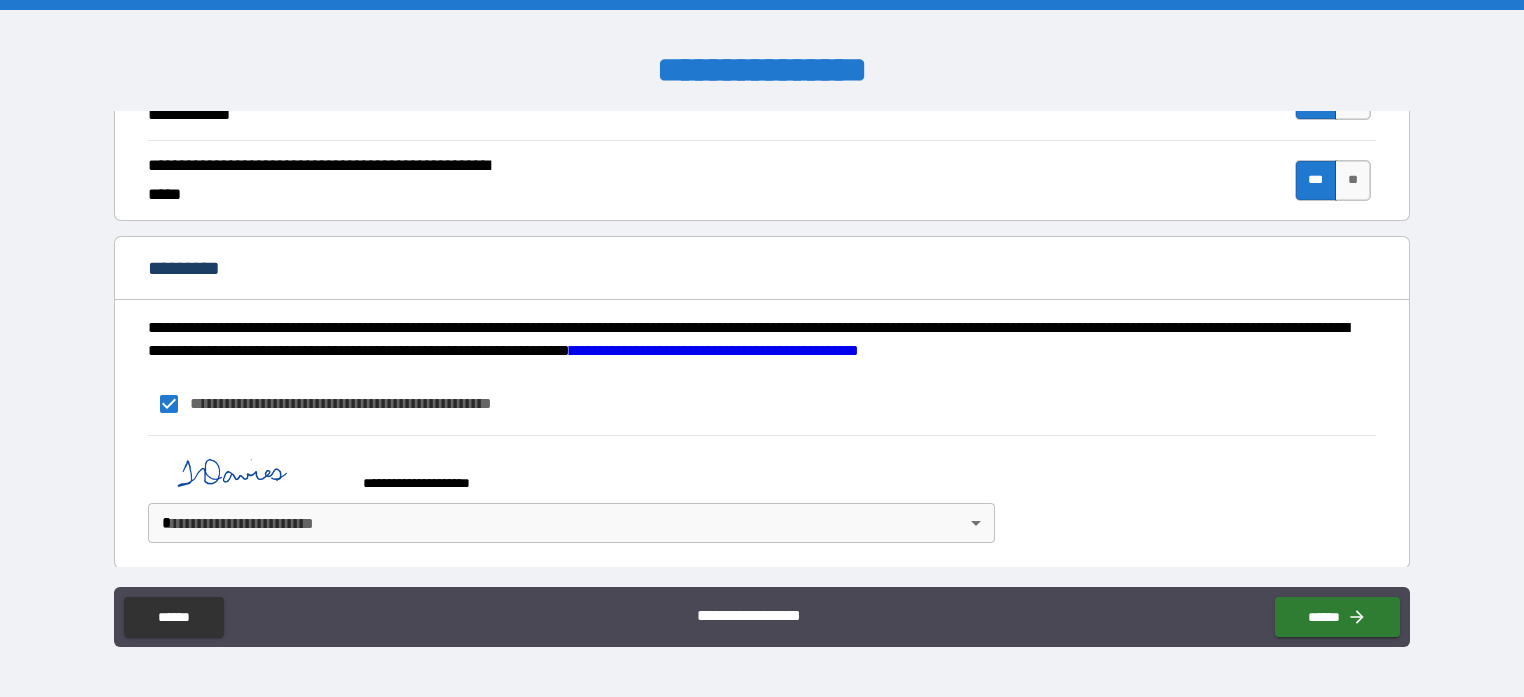 click on "**********" at bounding box center (762, 348) 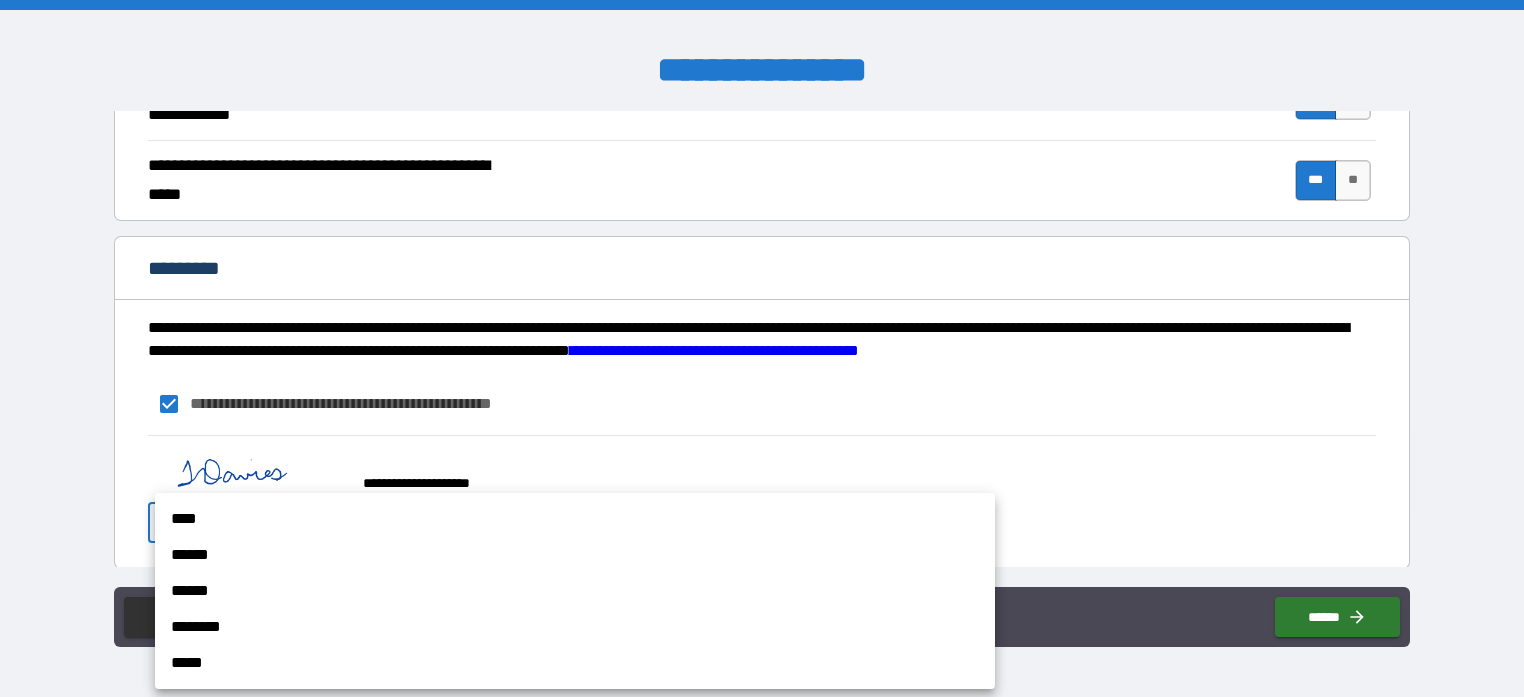 click on "****" at bounding box center (575, 519) 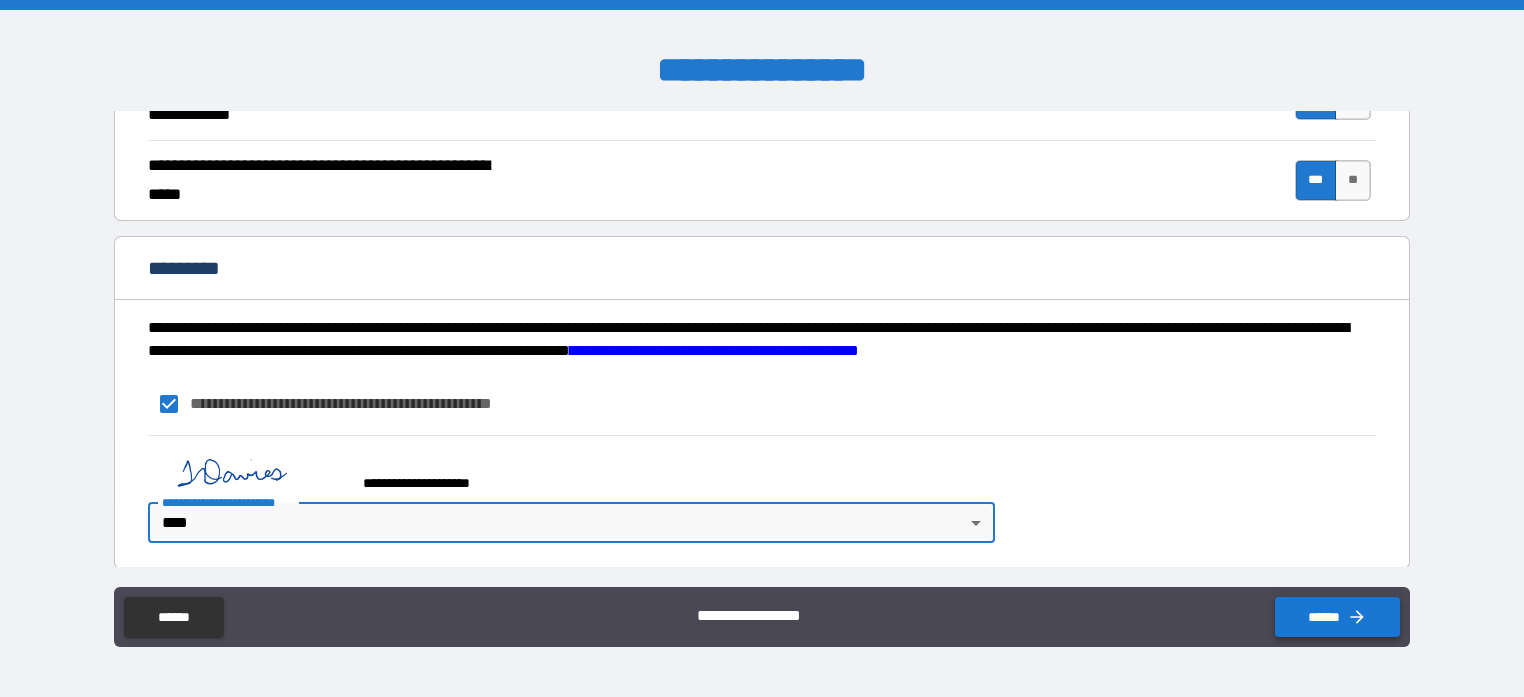 click on "******" at bounding box center (1337, 617) 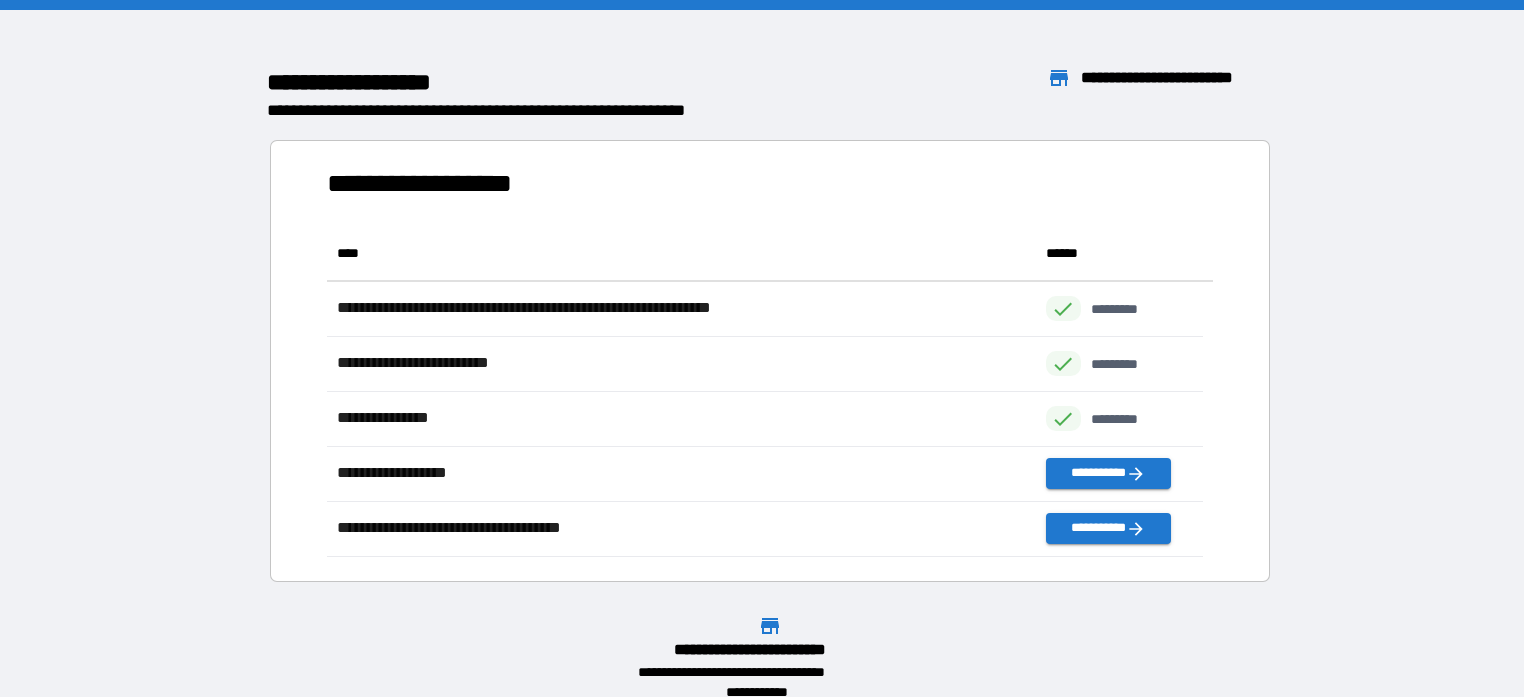 scroll, scrollTop: 16, scrollLeft: 16, axis: both 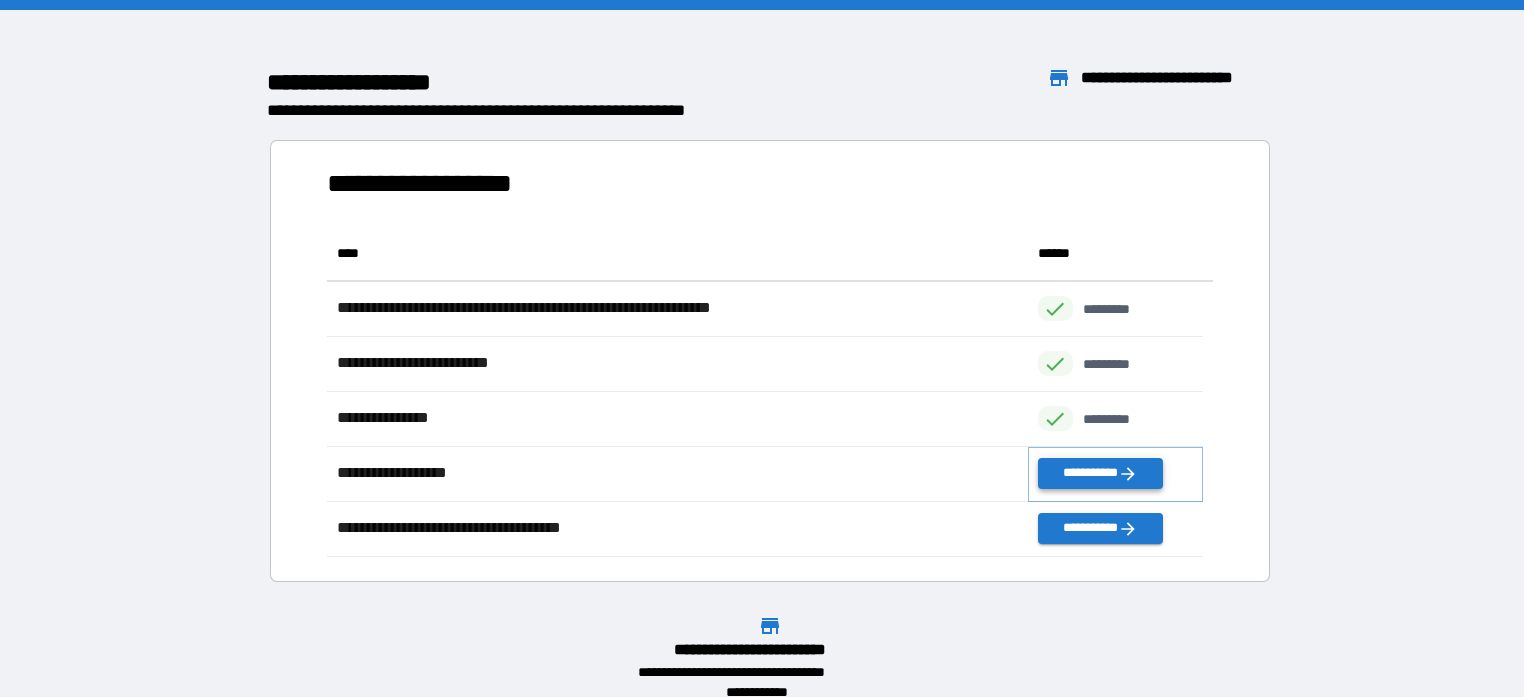 click on "**********" at bounding box center [1100, 473] 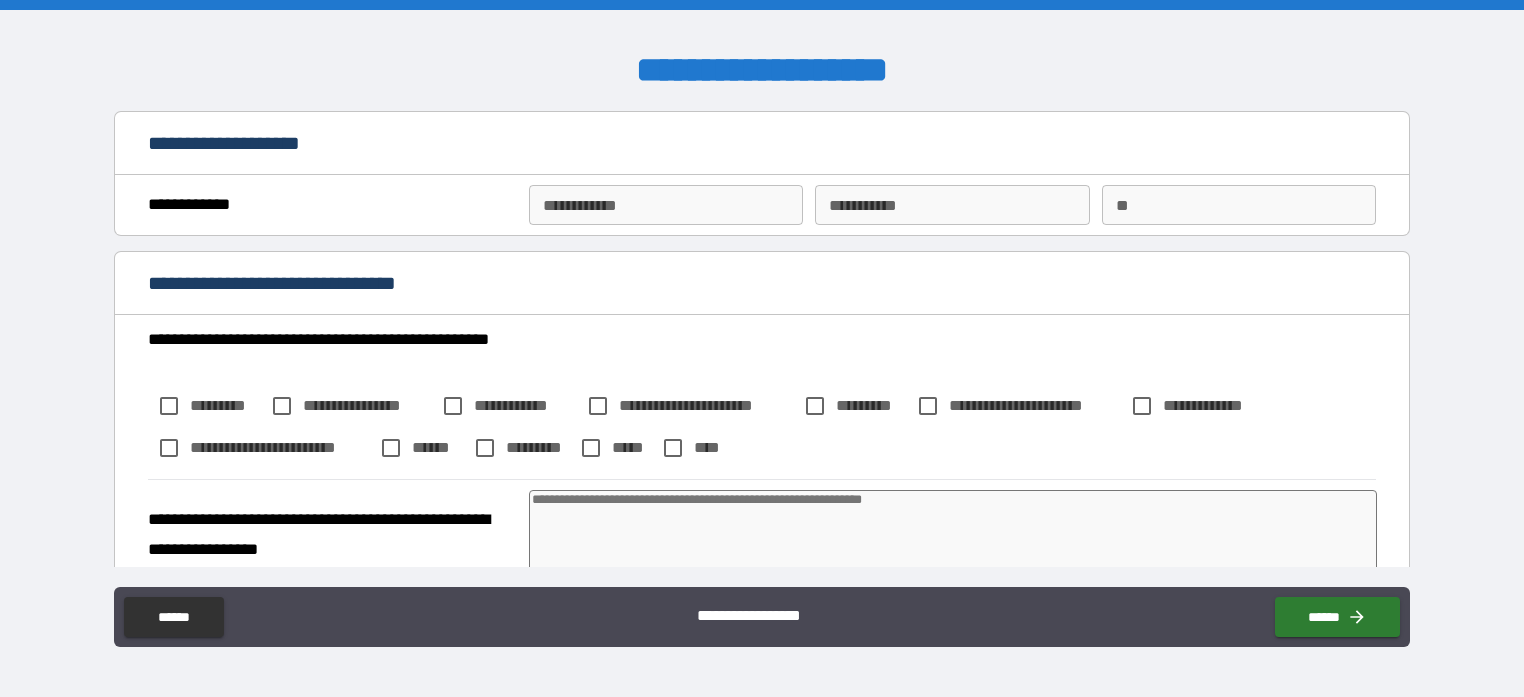 type on "*" 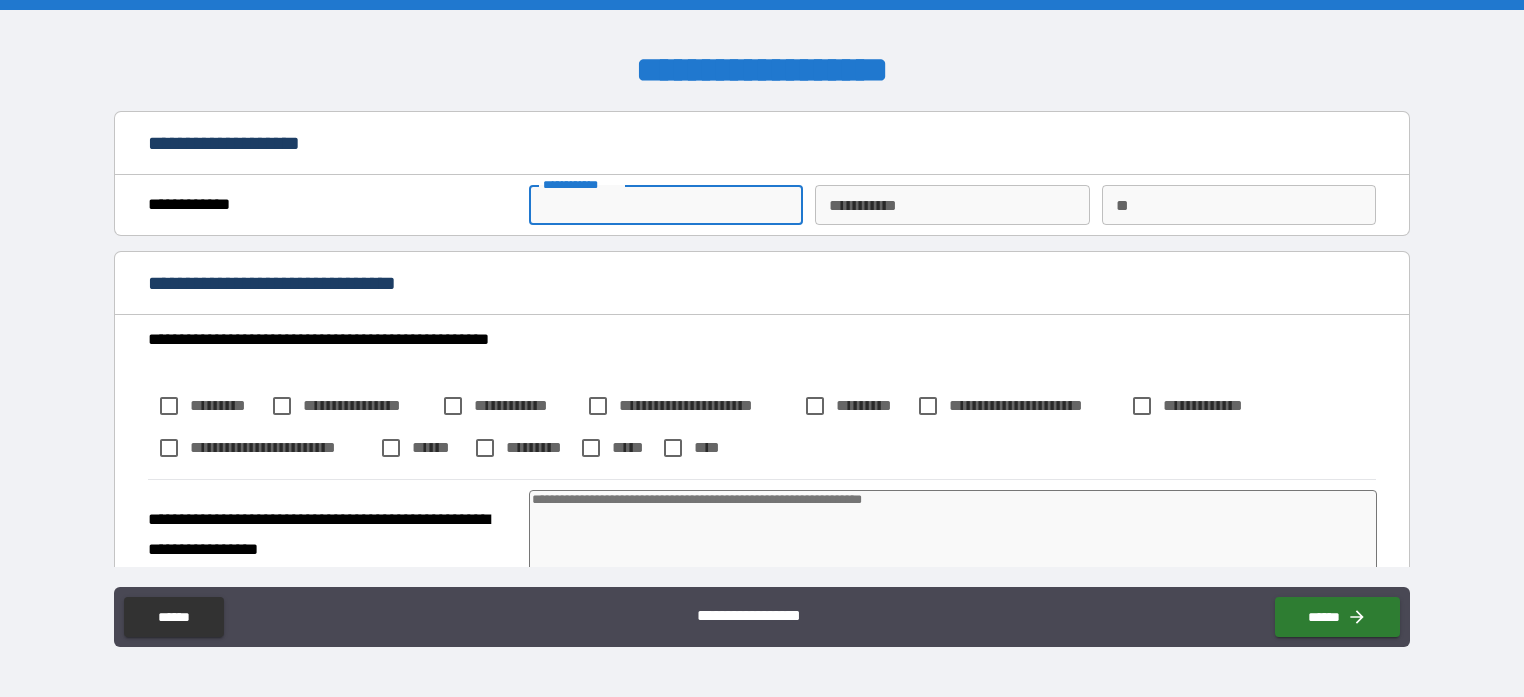 click on "**********" at bounding box center (666, 205) 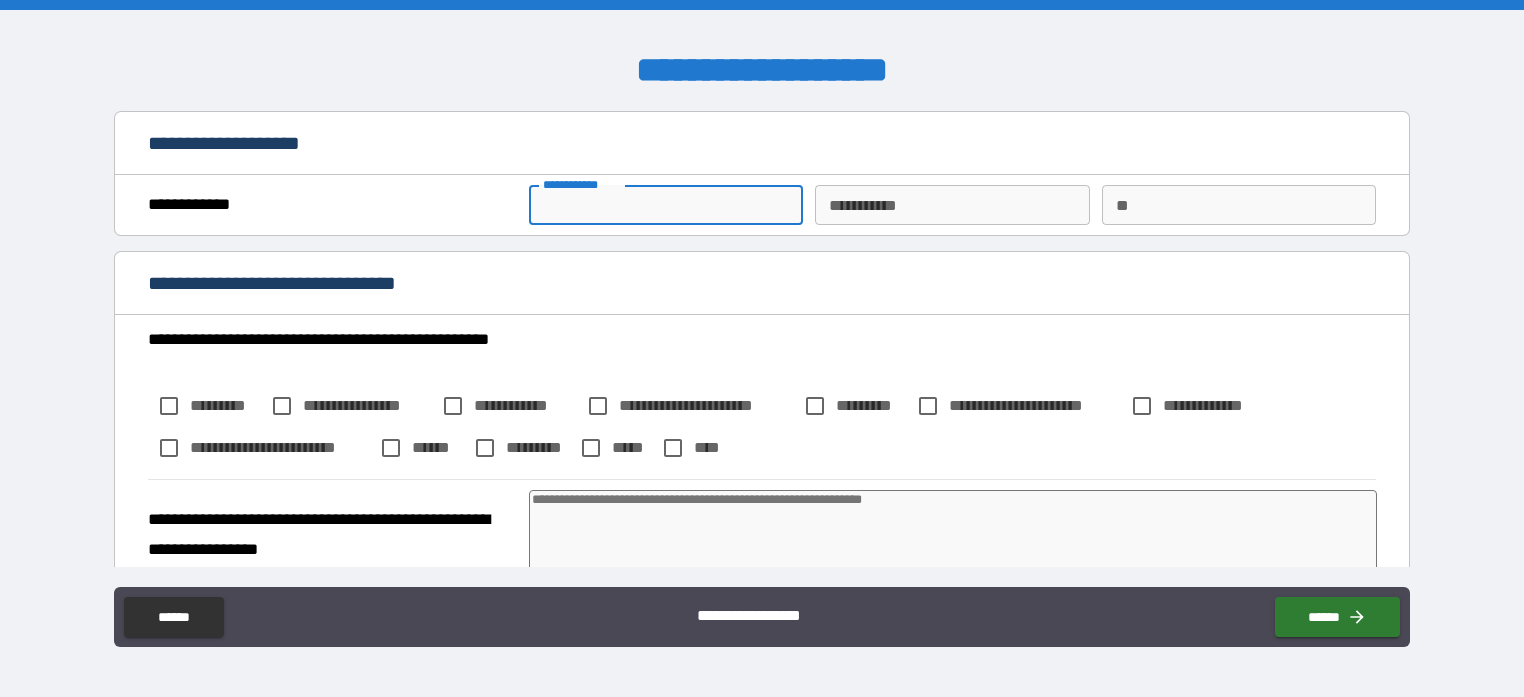 type on "*" 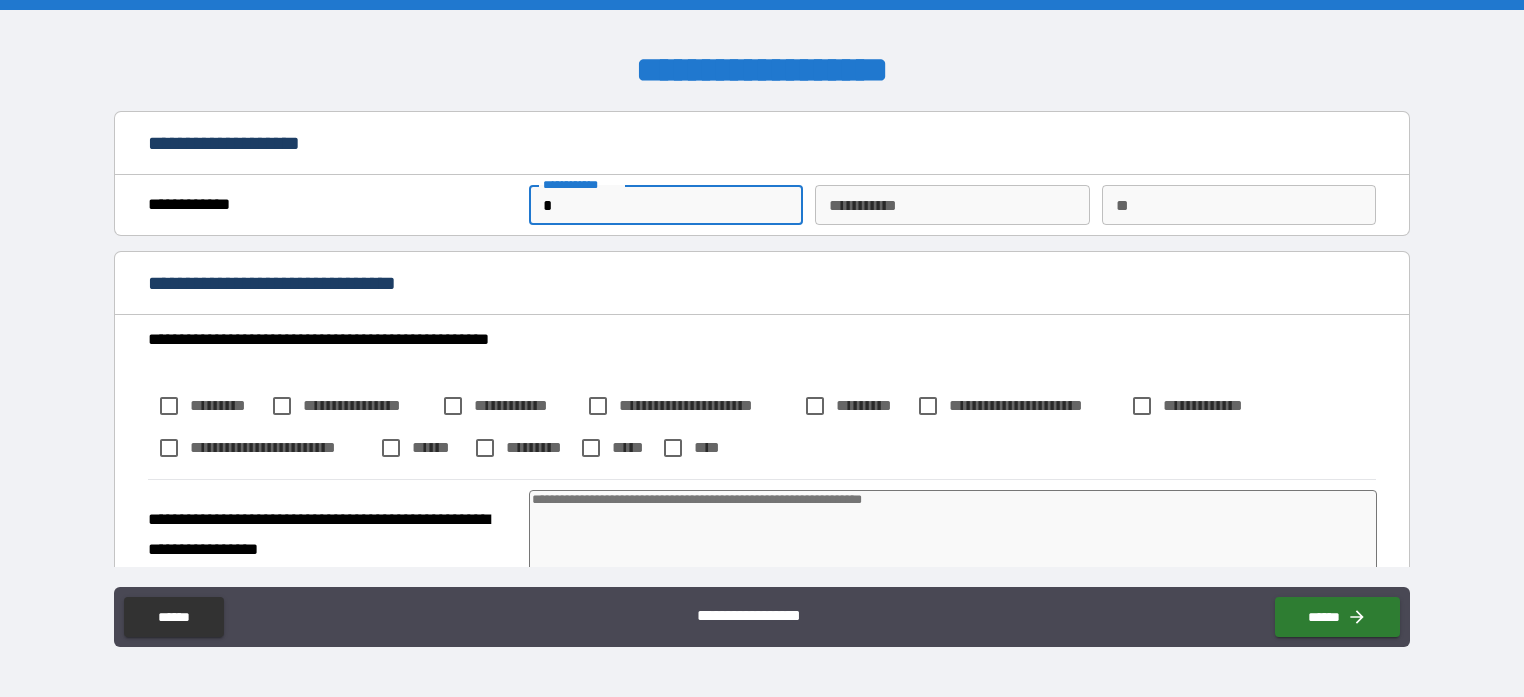 type on "*" 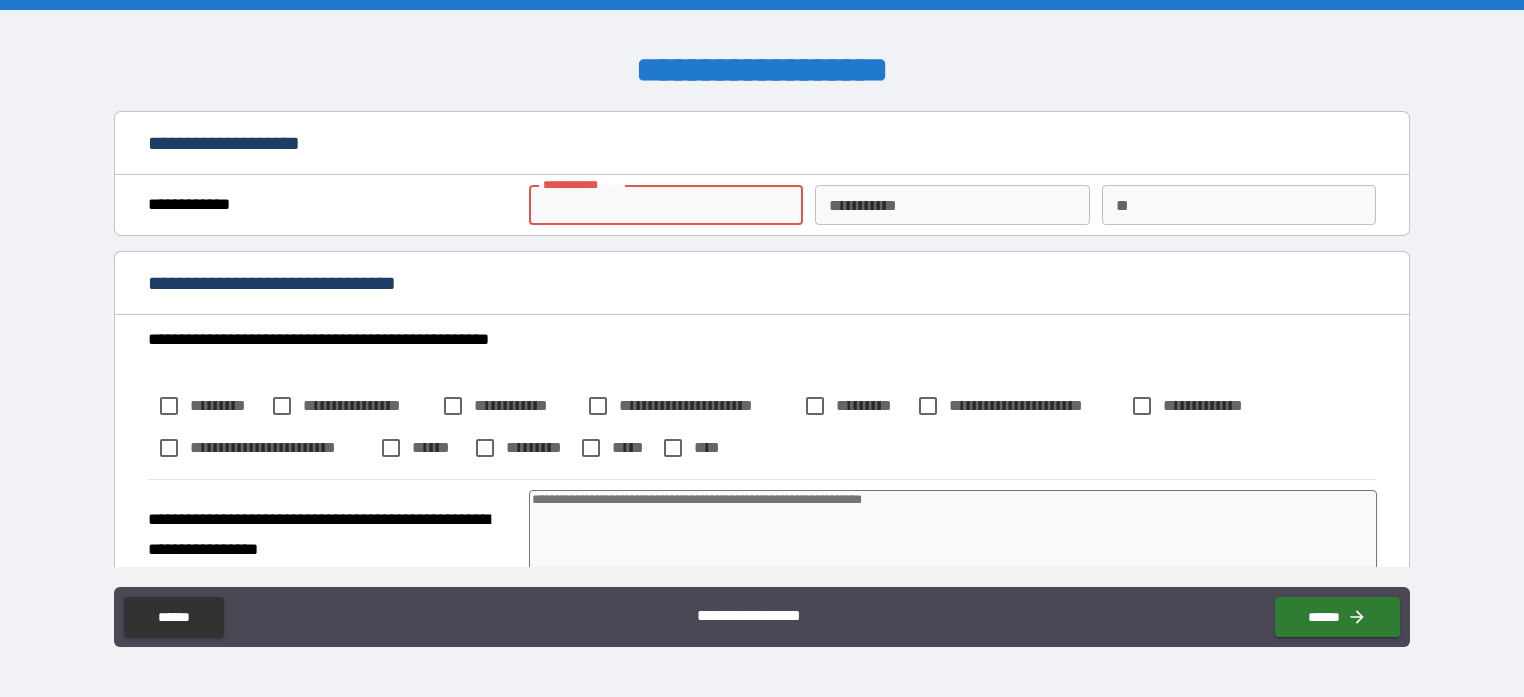 type on "*" 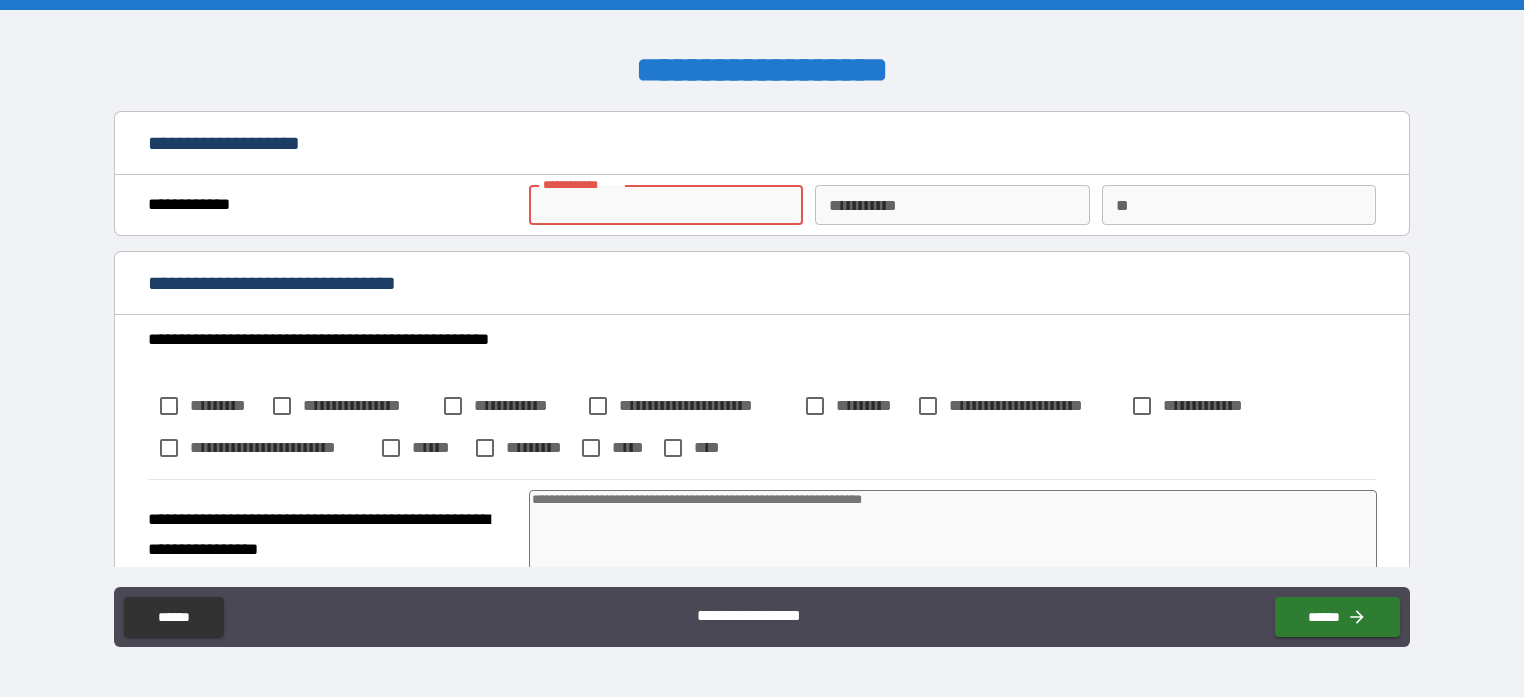 type on "*" 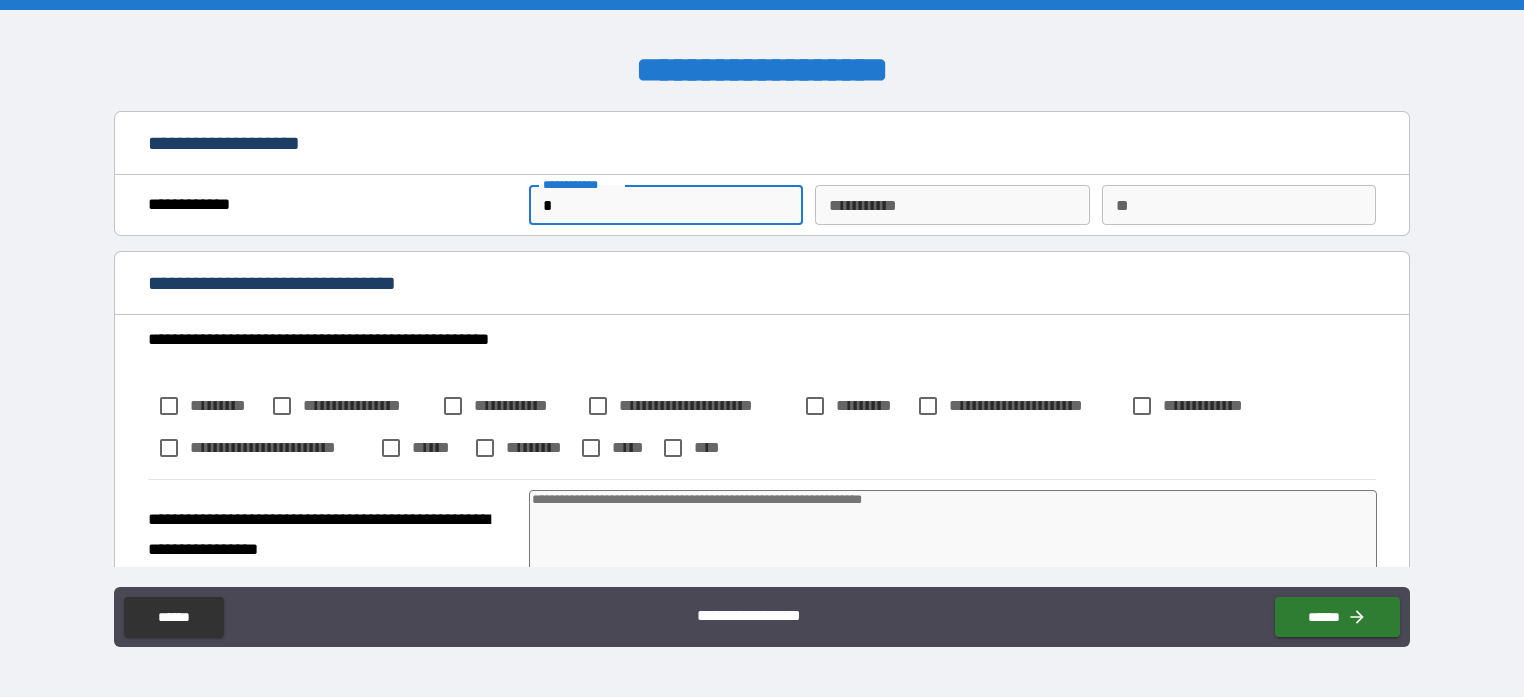 type on "*" 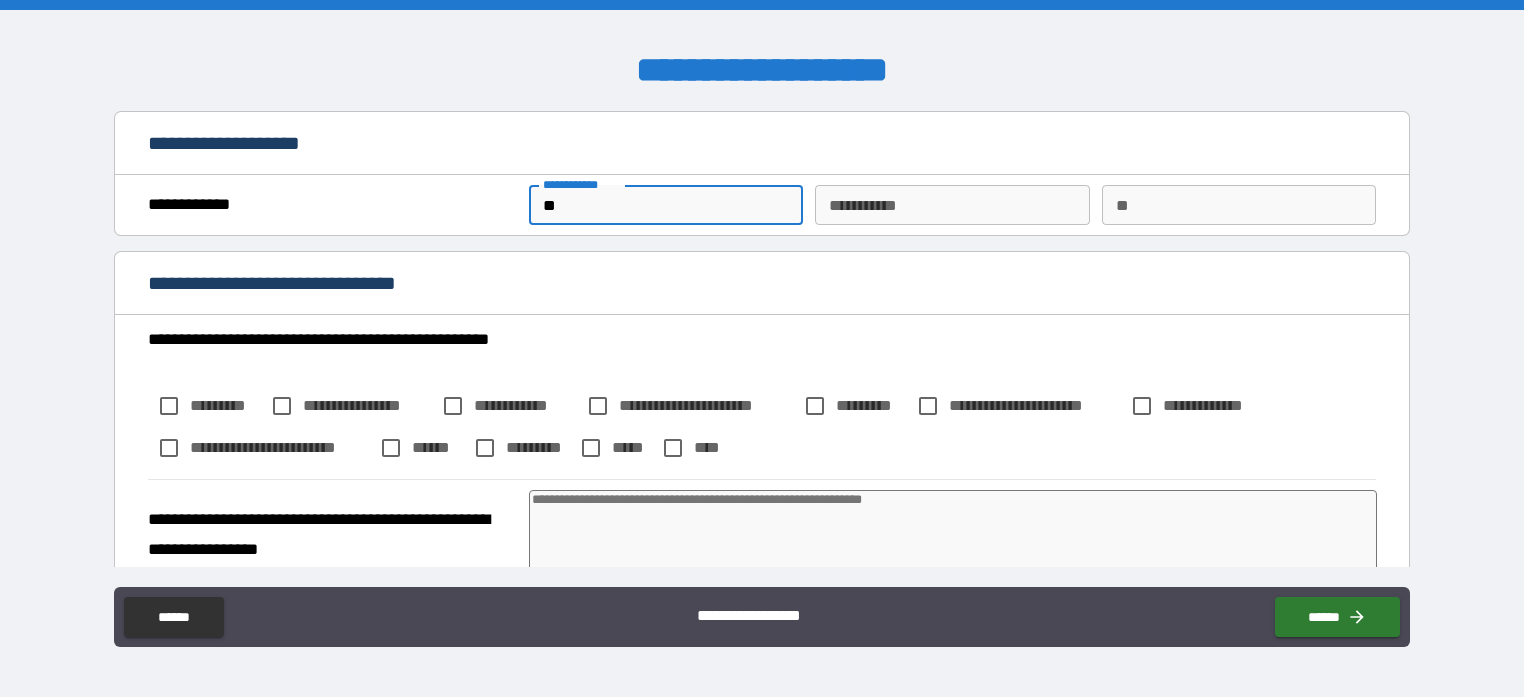 type on "*" 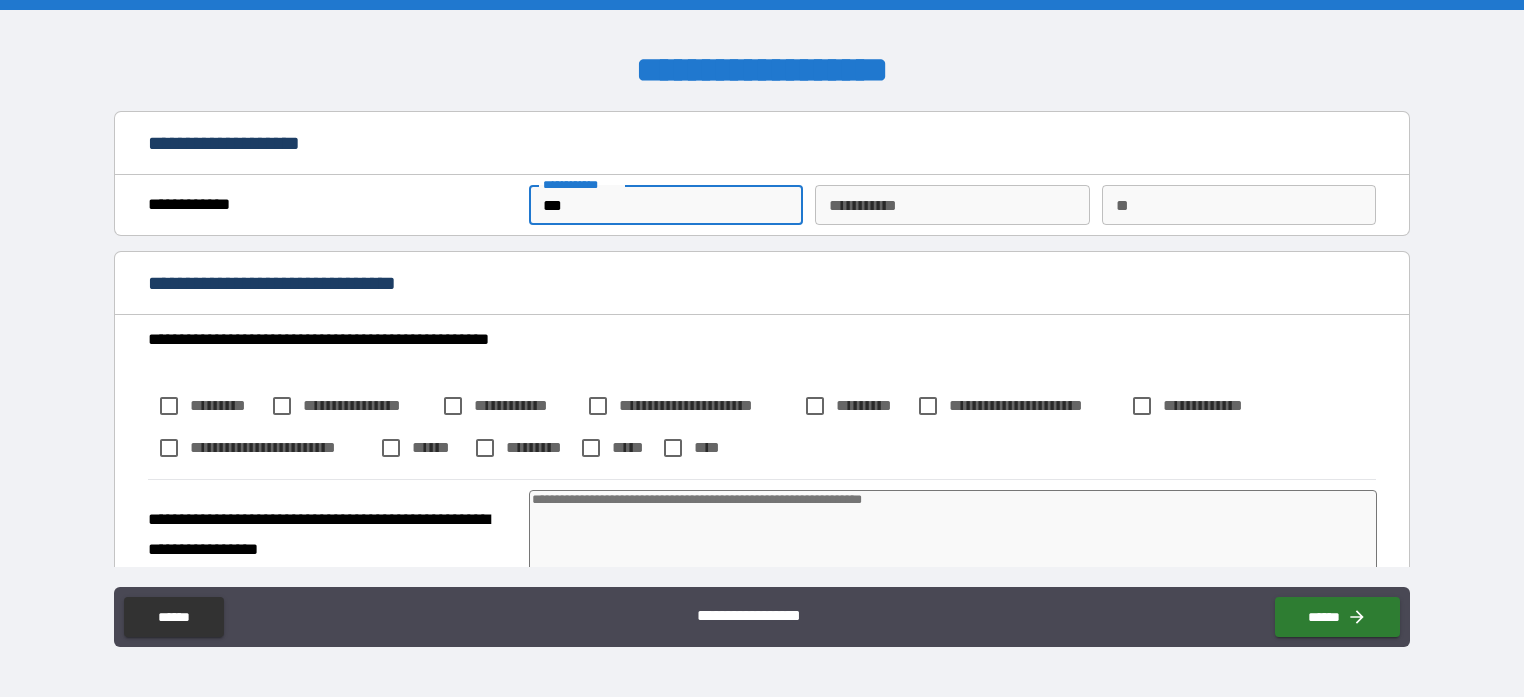 type on "*" 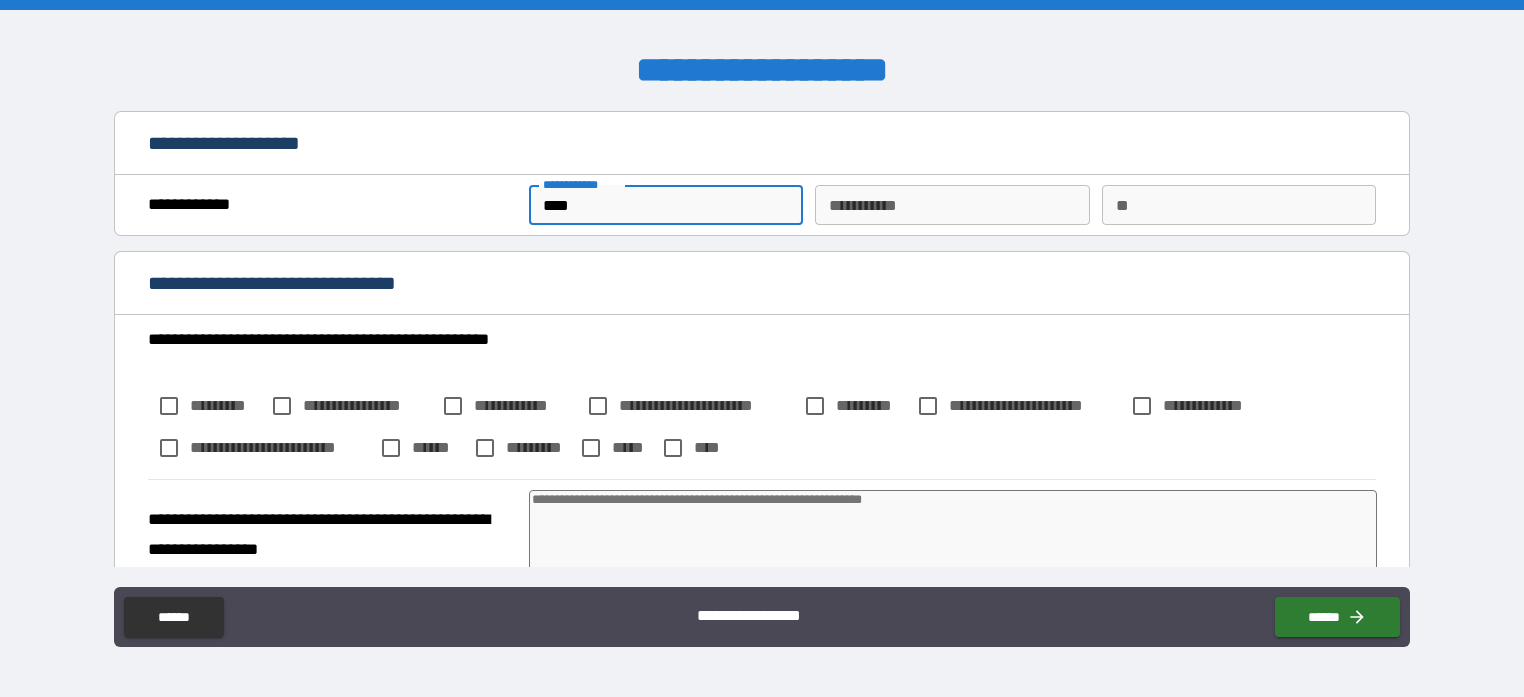 type on "*****" 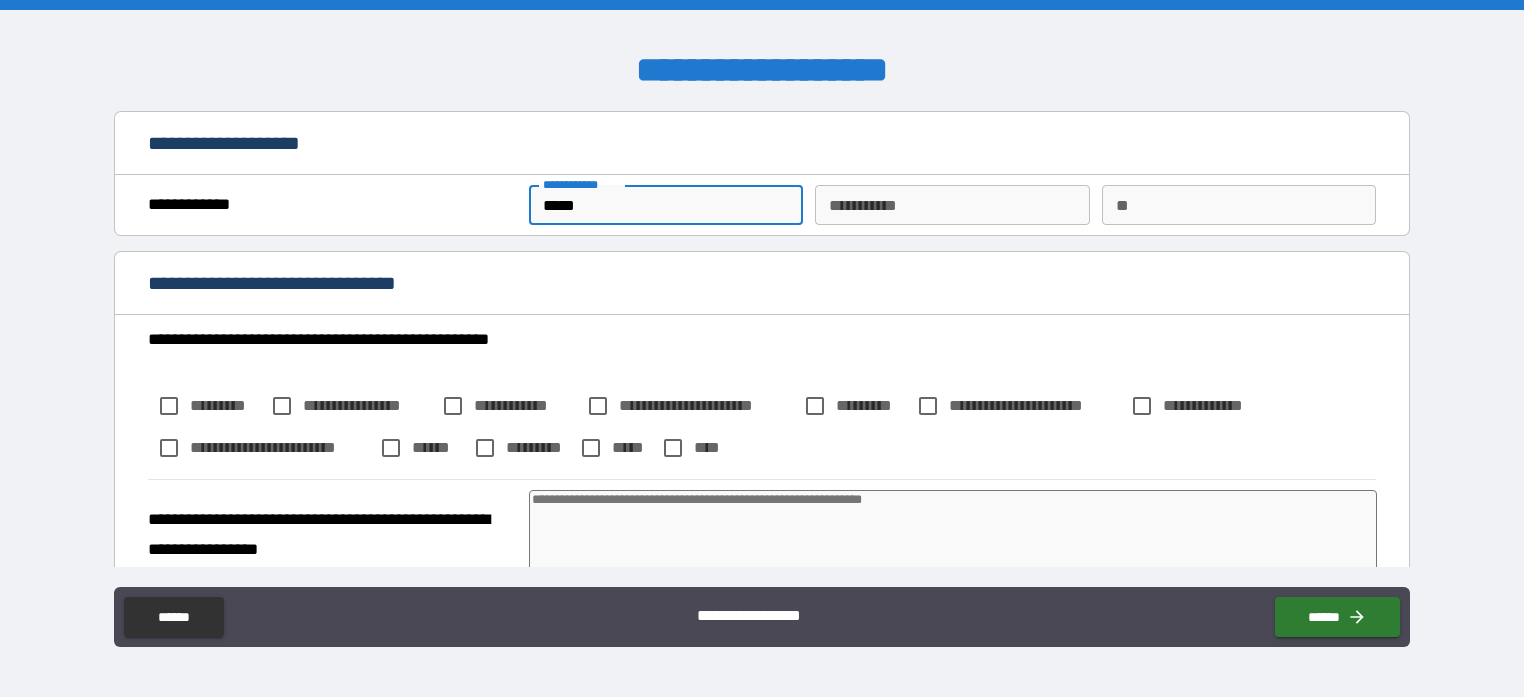 type on "******" 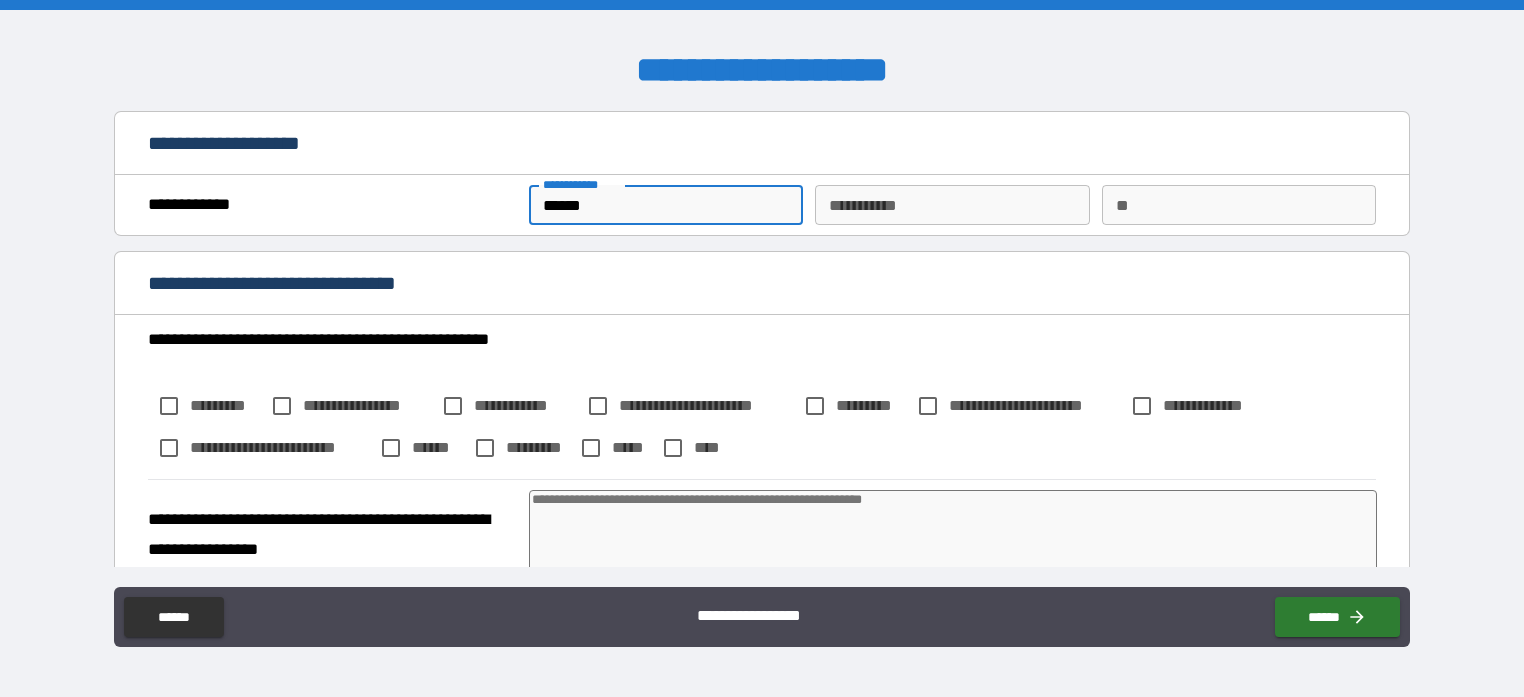 type on "*" 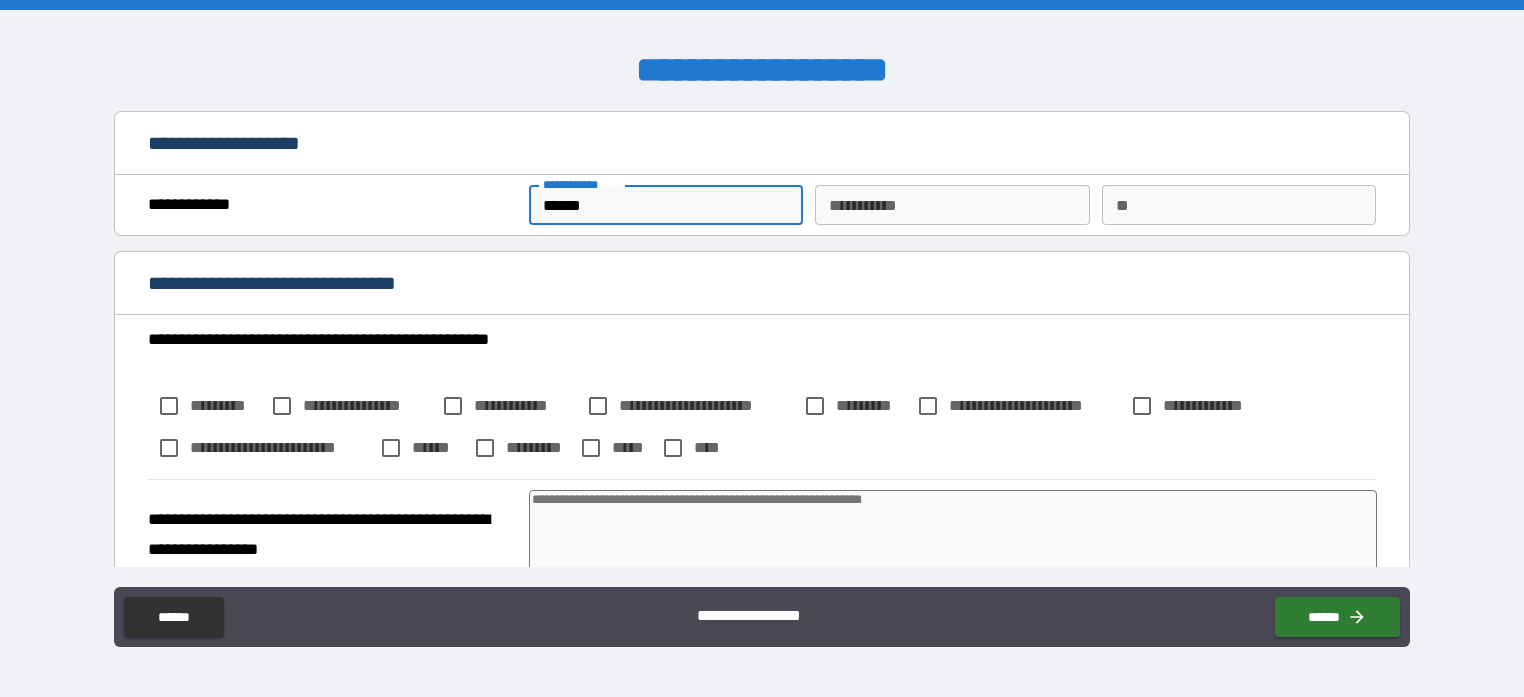 type on "******" 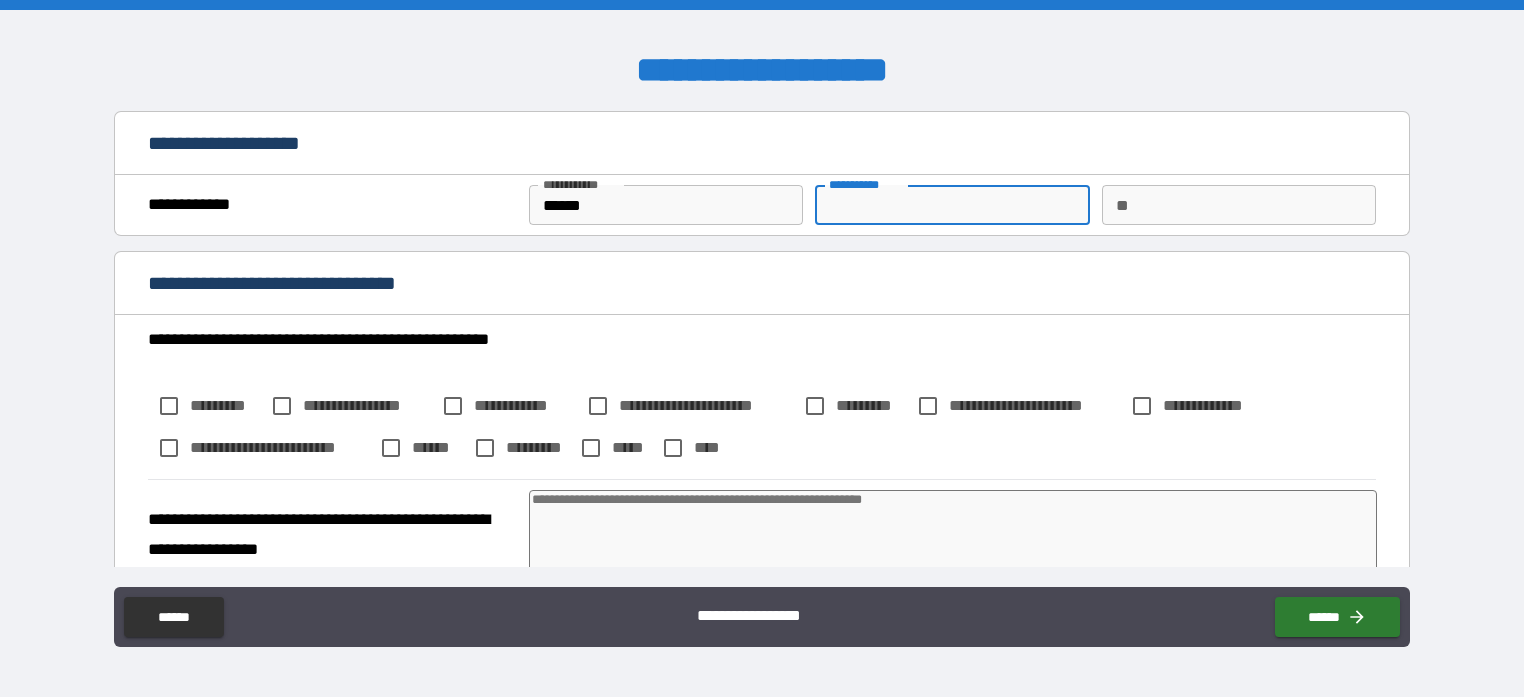 click on "*********   *" at bounding box center [952, 205] 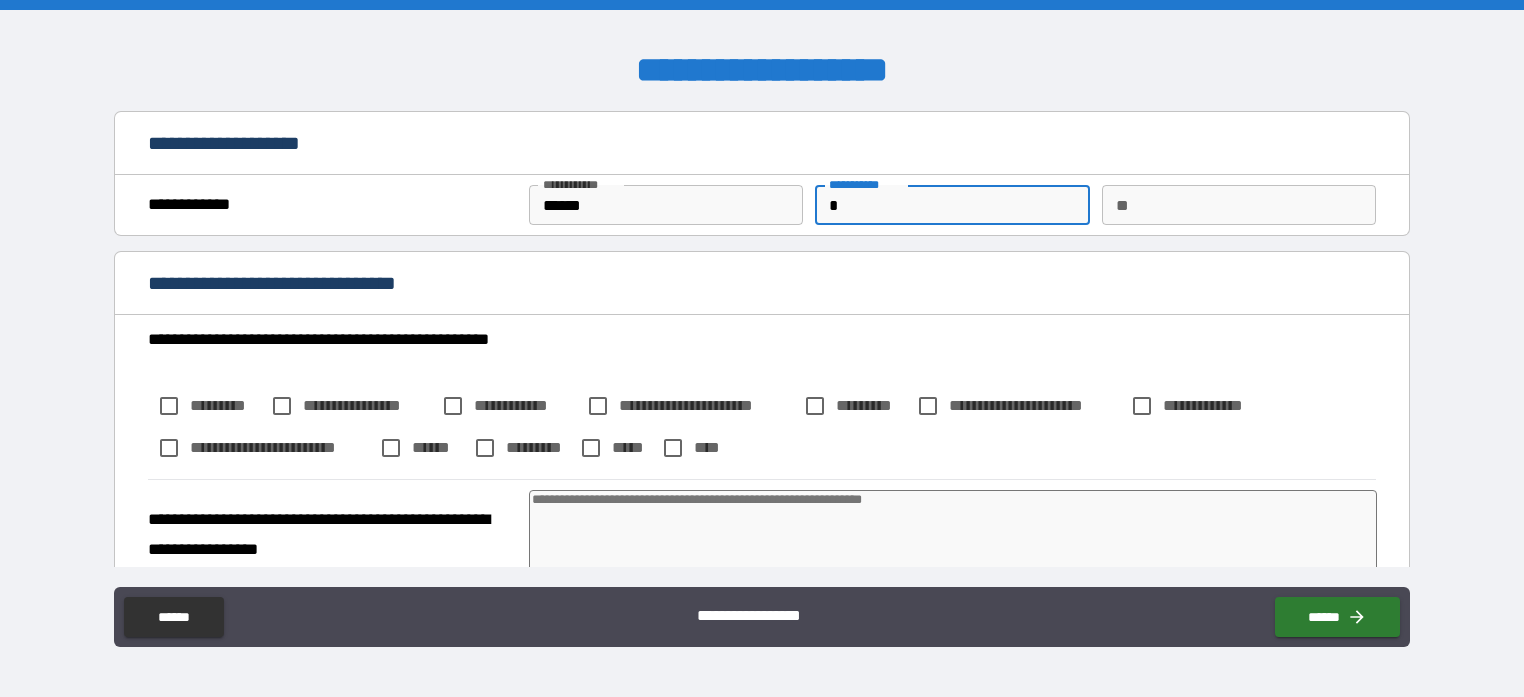 type on "**" 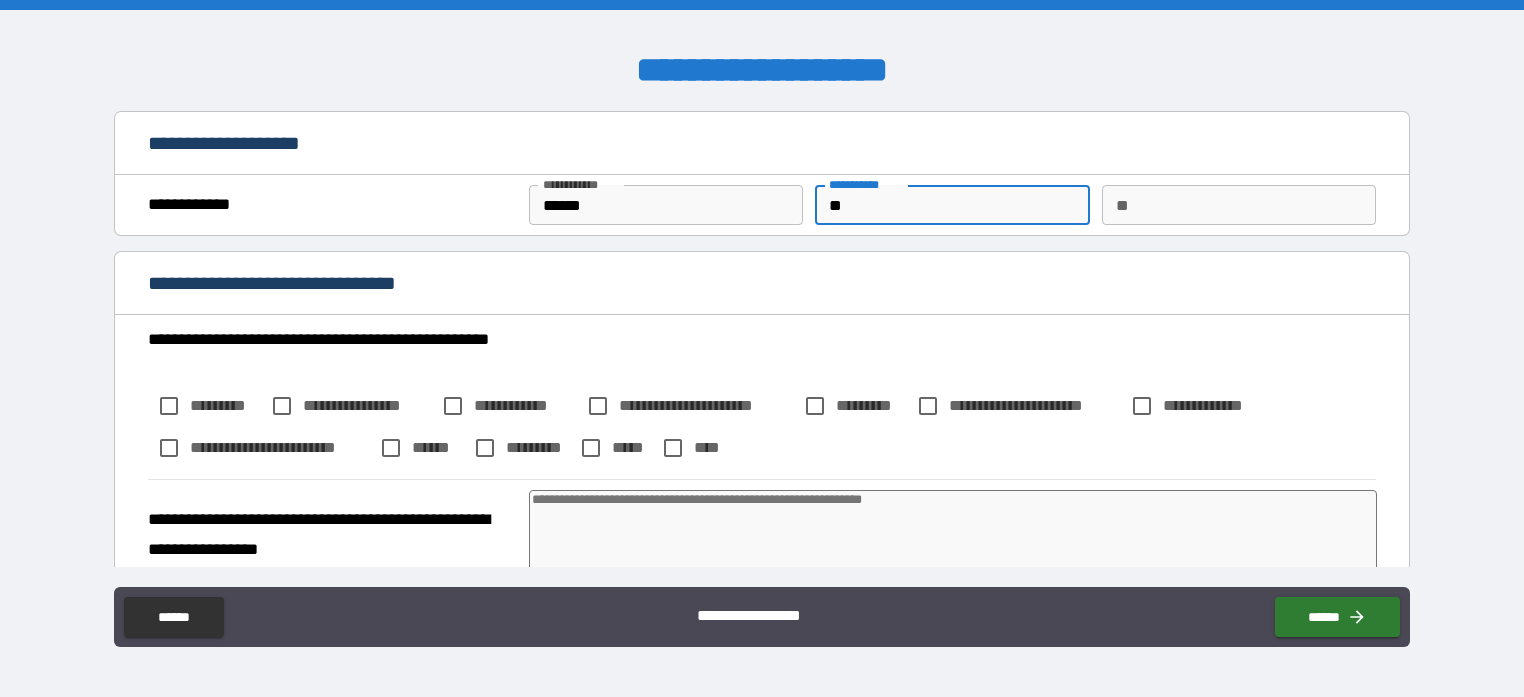 type on "***" 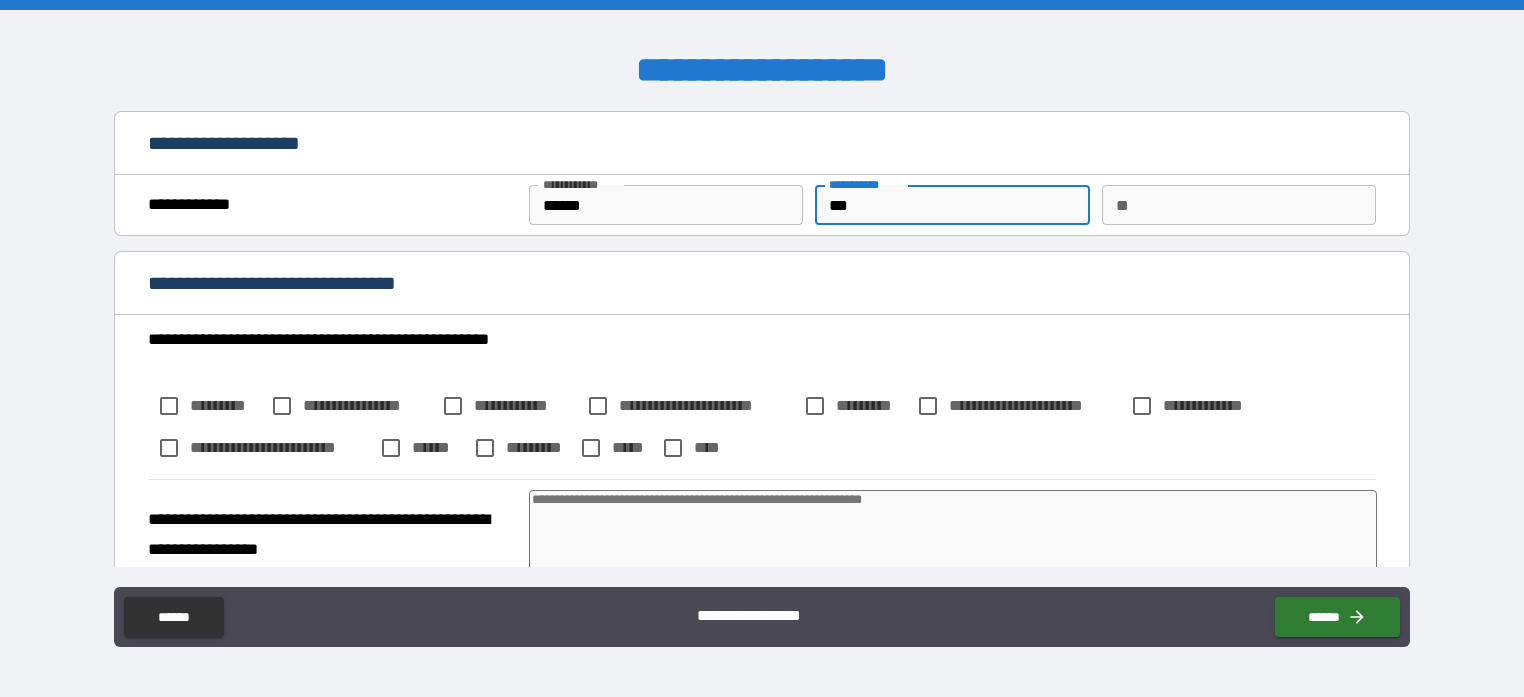 type on "****" 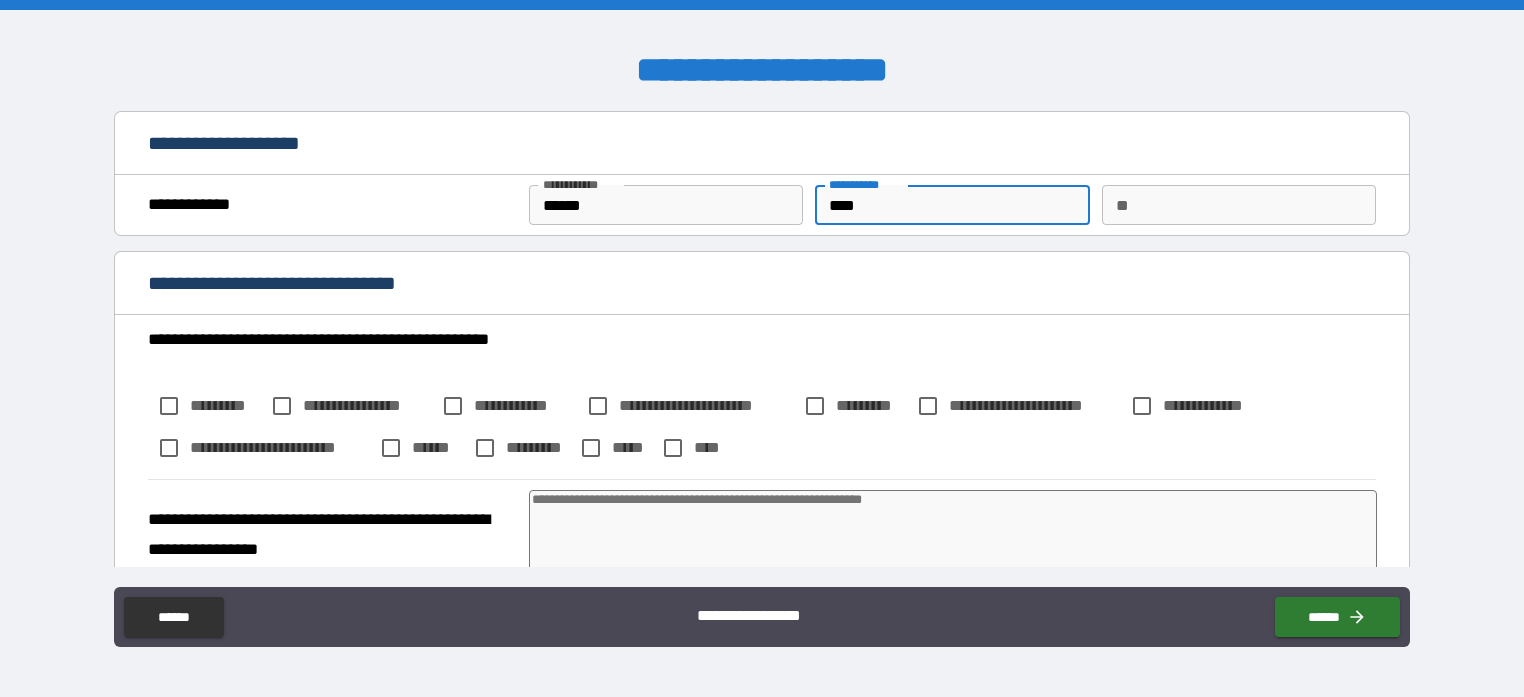 type on "*" 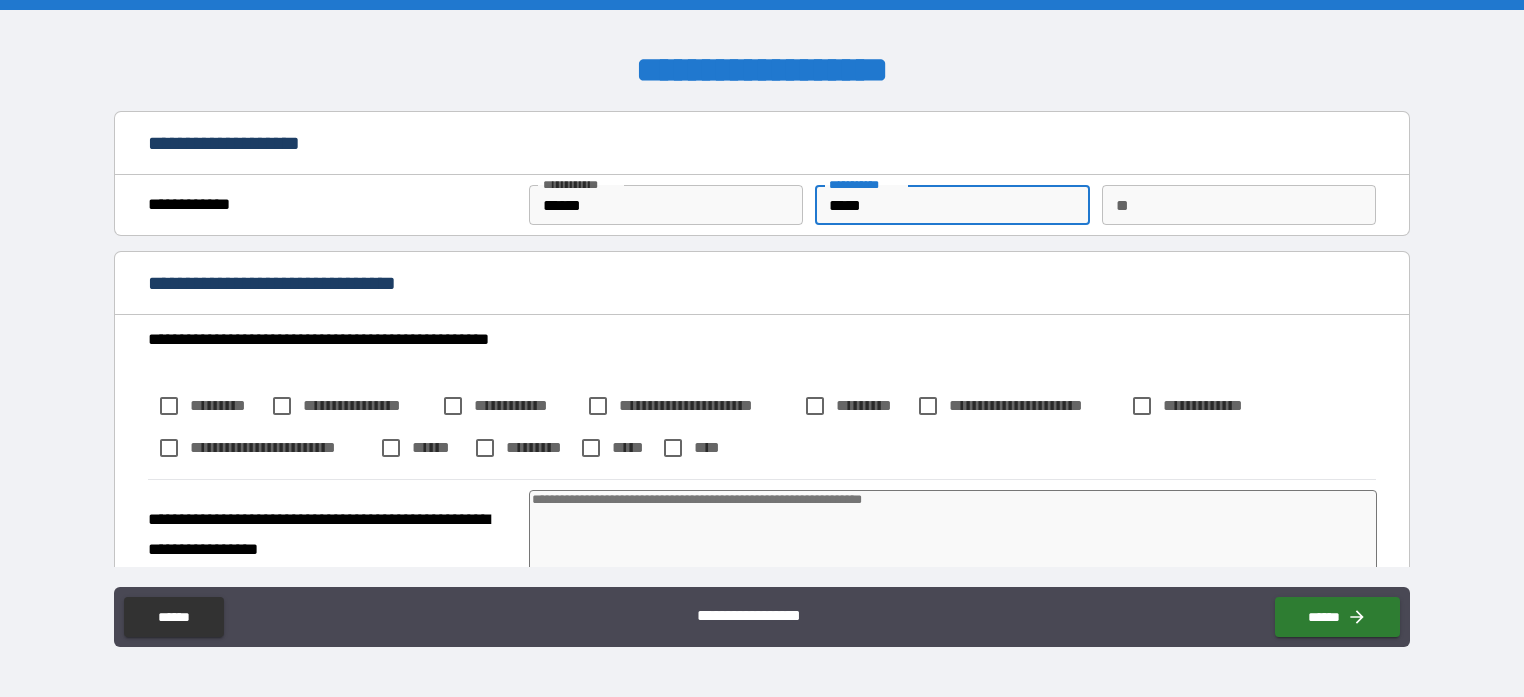 type on "*" 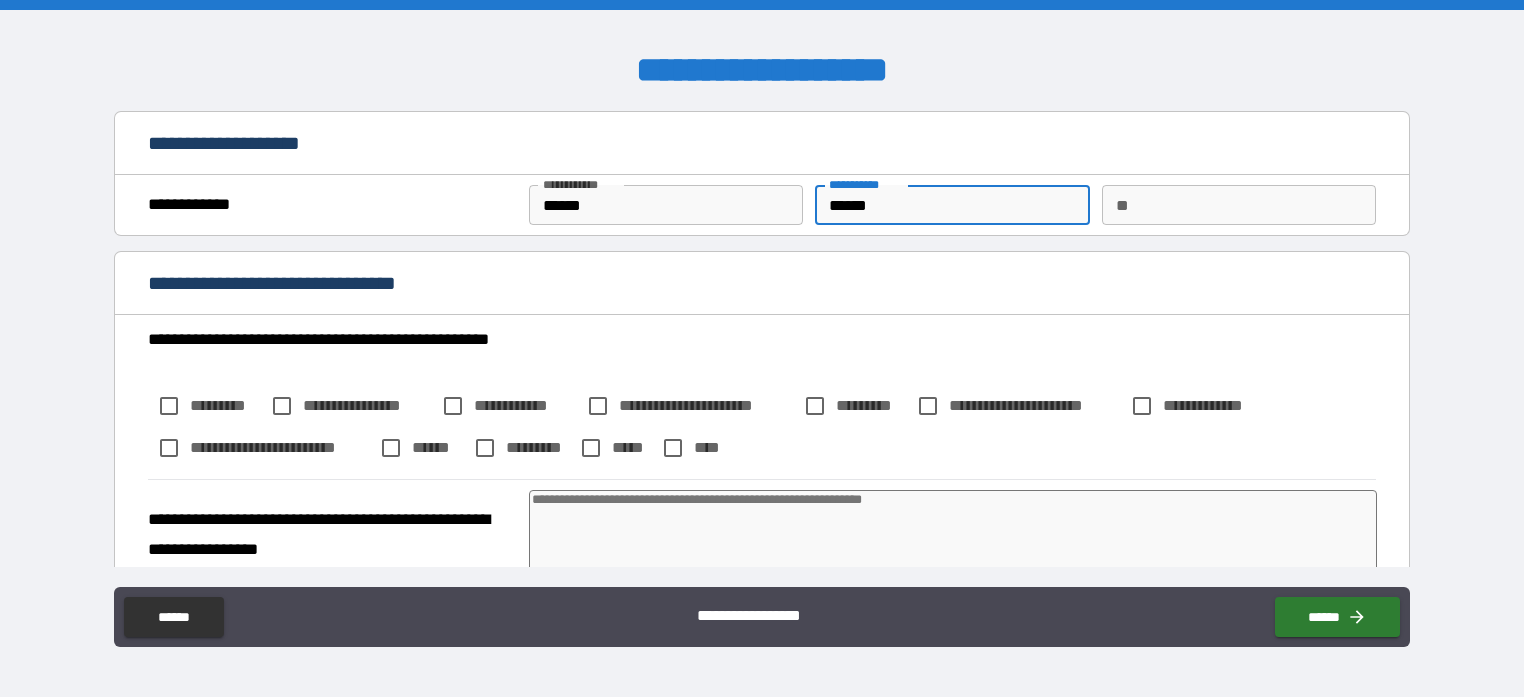 type on "*" 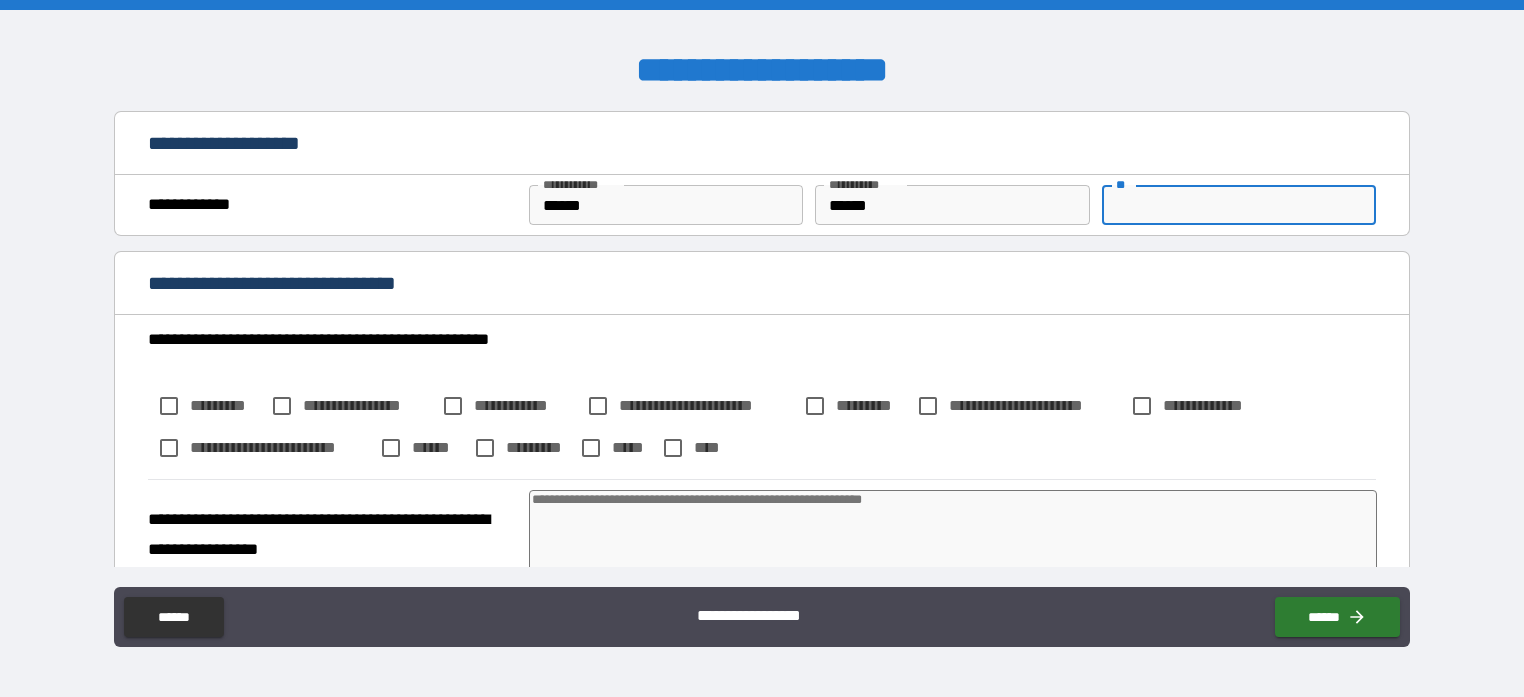 type on "*" 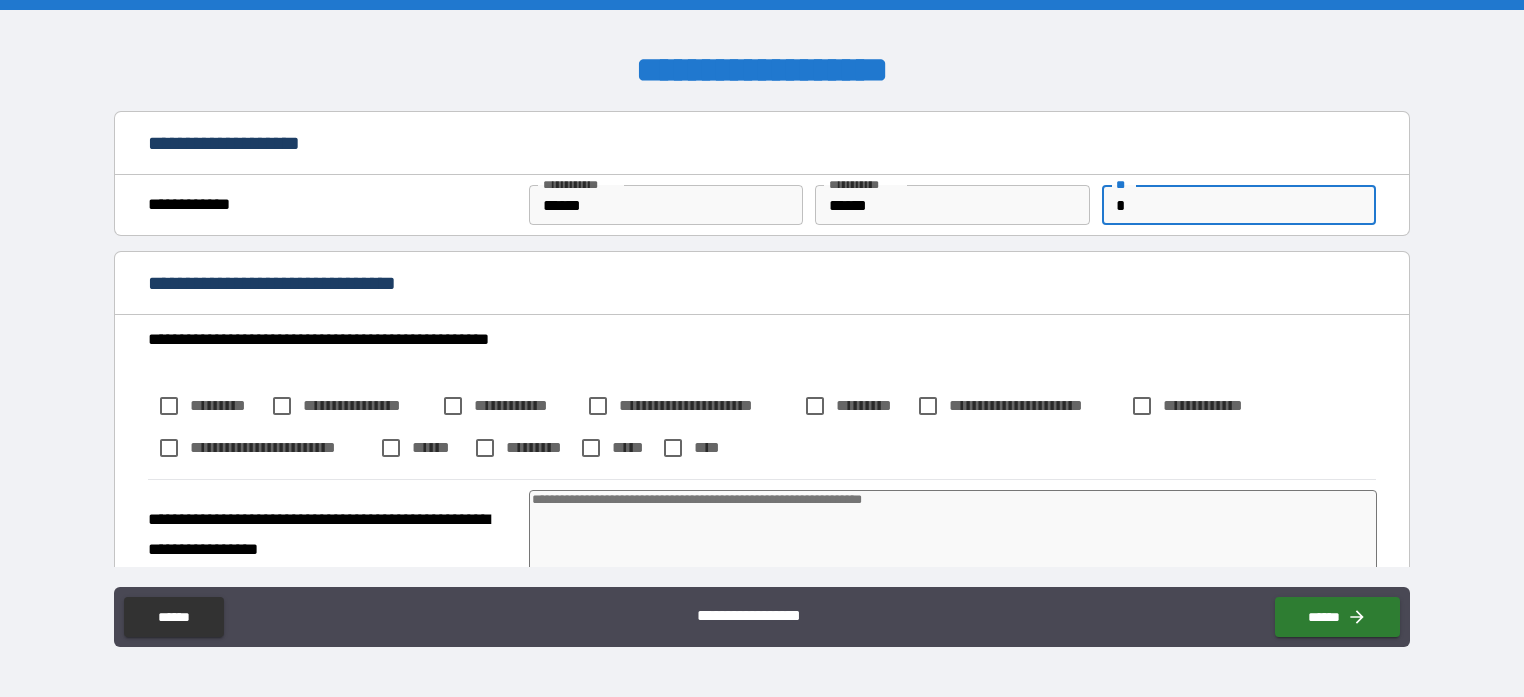 type on "*" 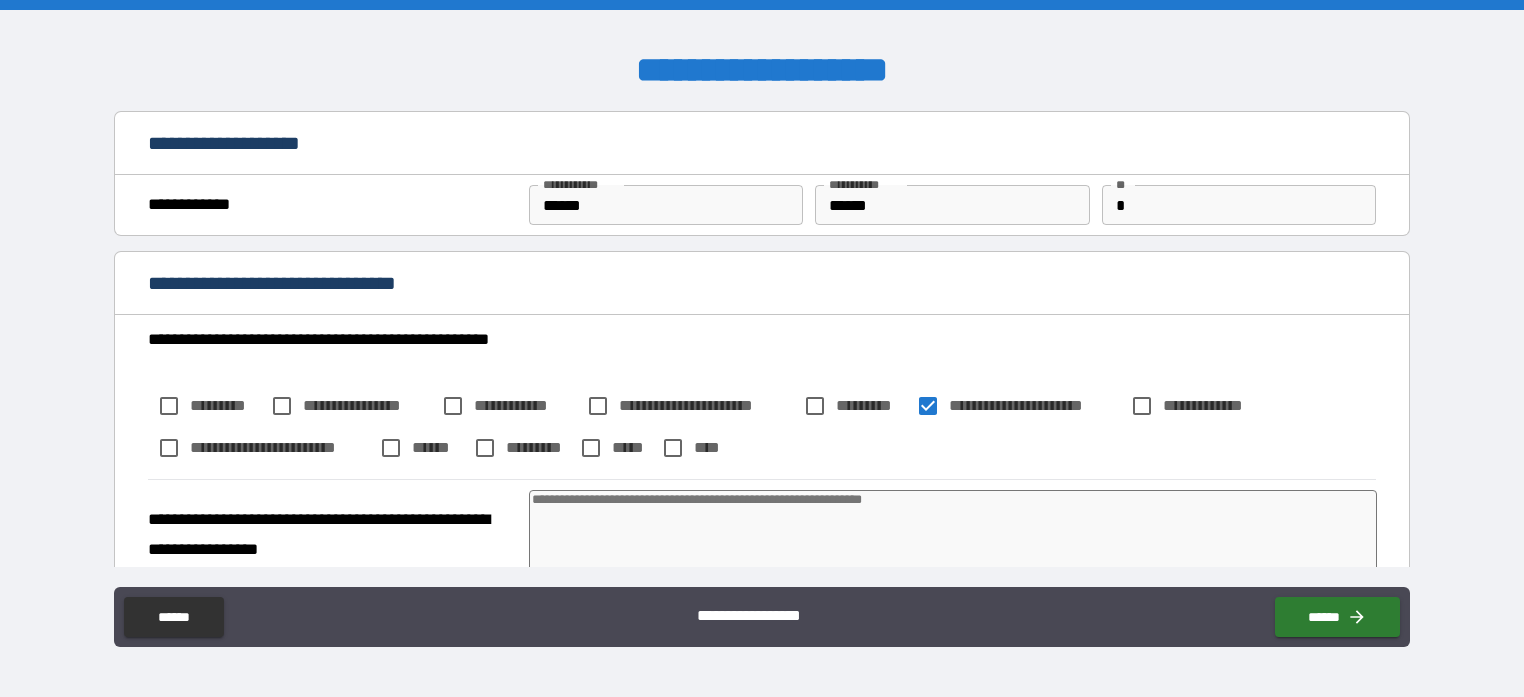 type on "*" 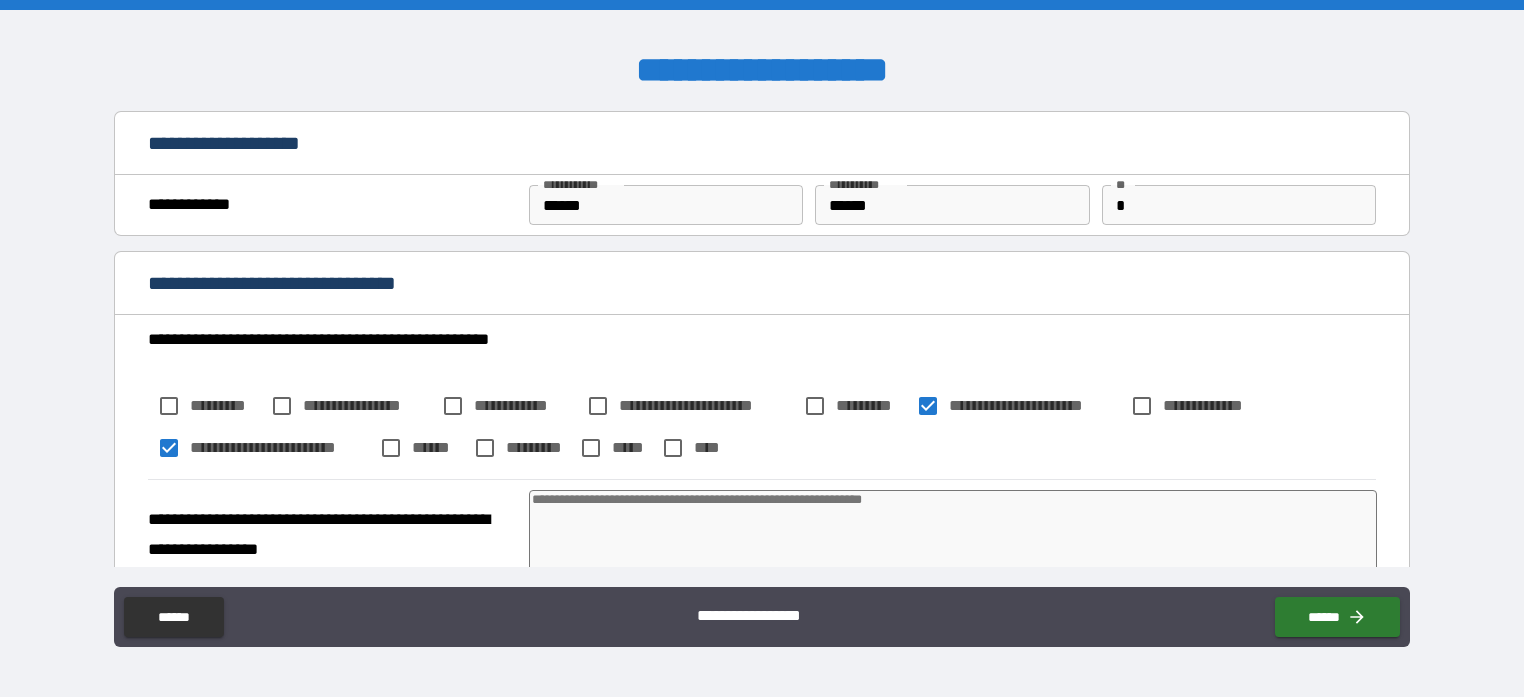 type on "*" 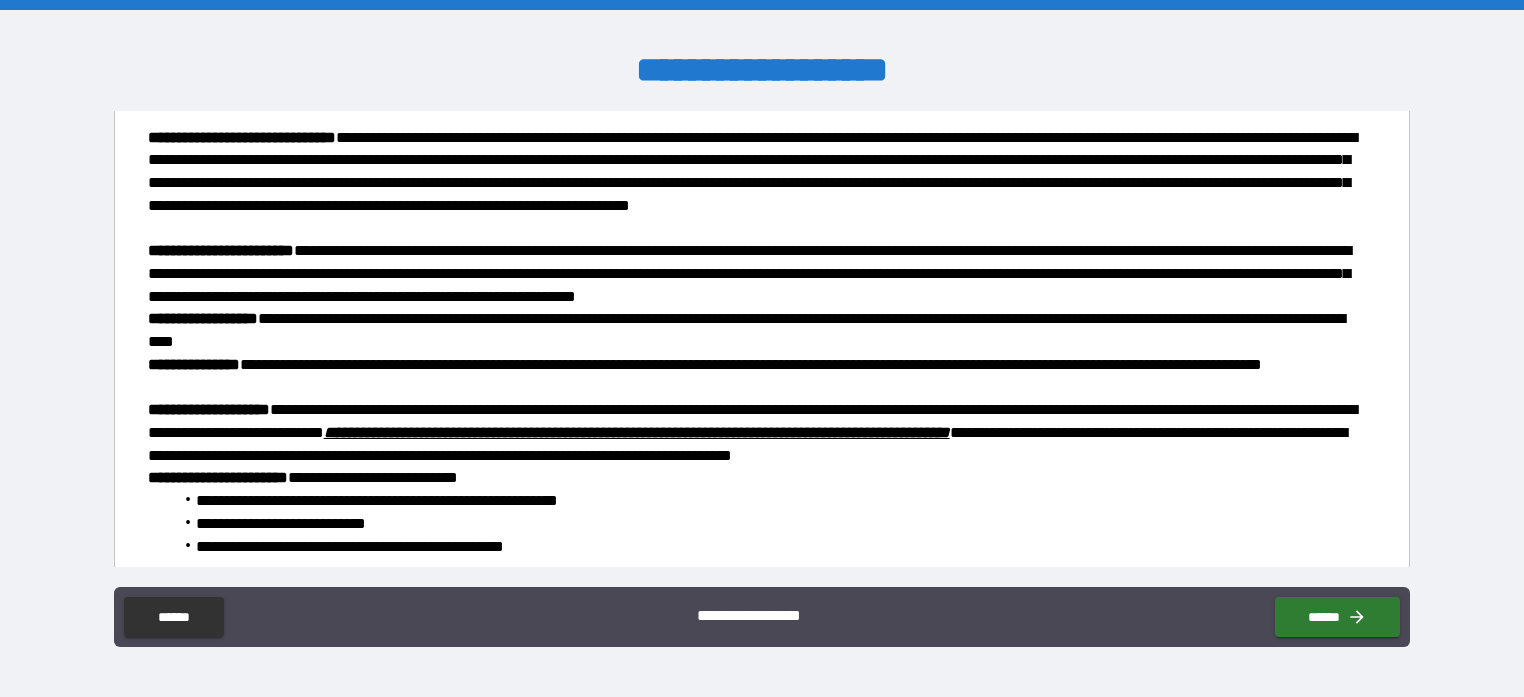 scroll, scrollTop: 771, scrollLeft: 0, axis: vertical 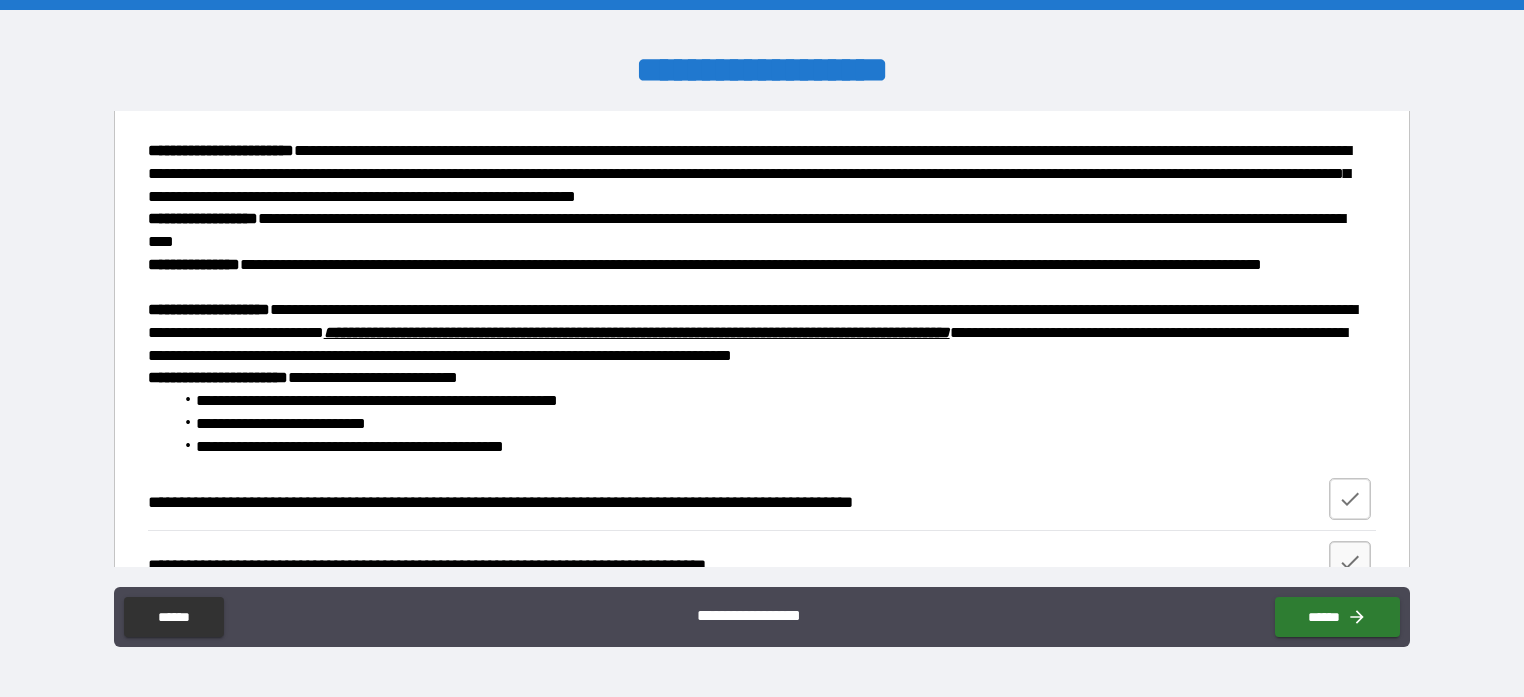 click 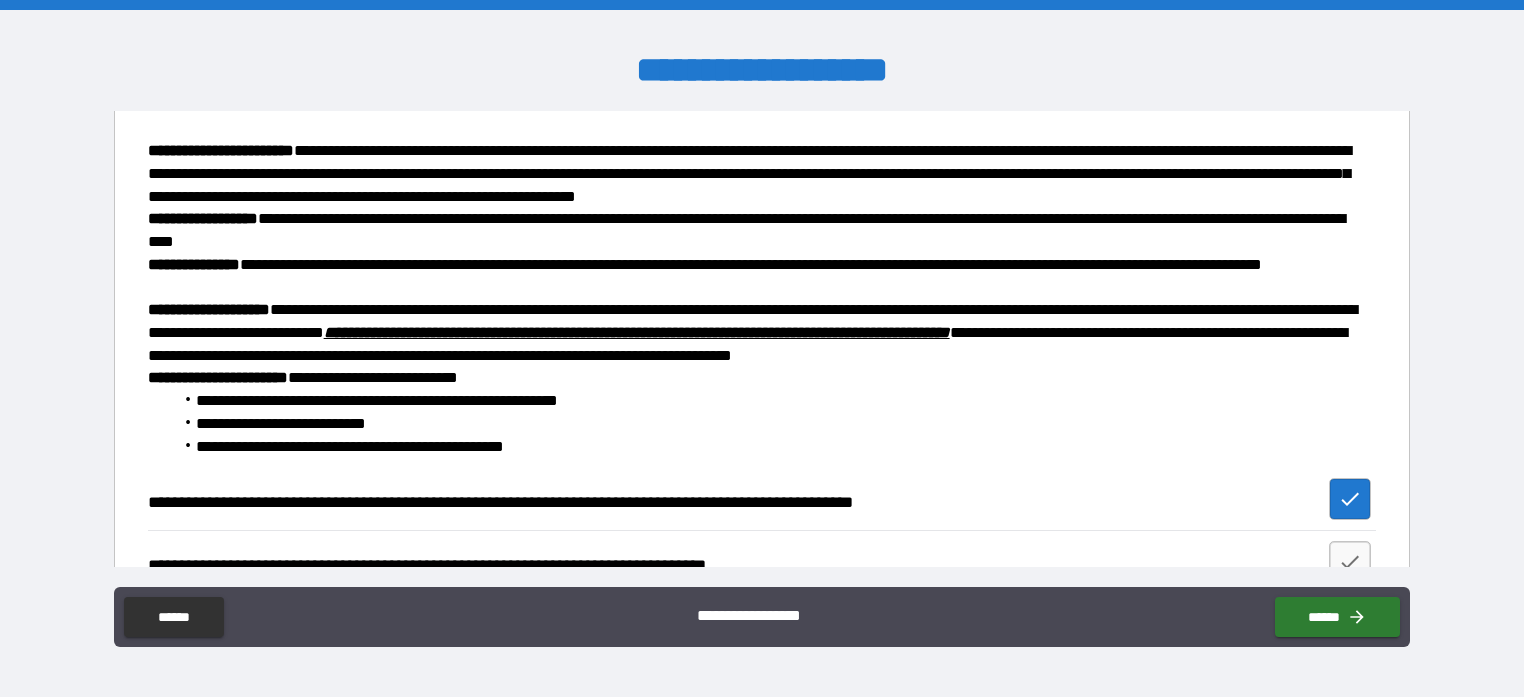 type on "*" 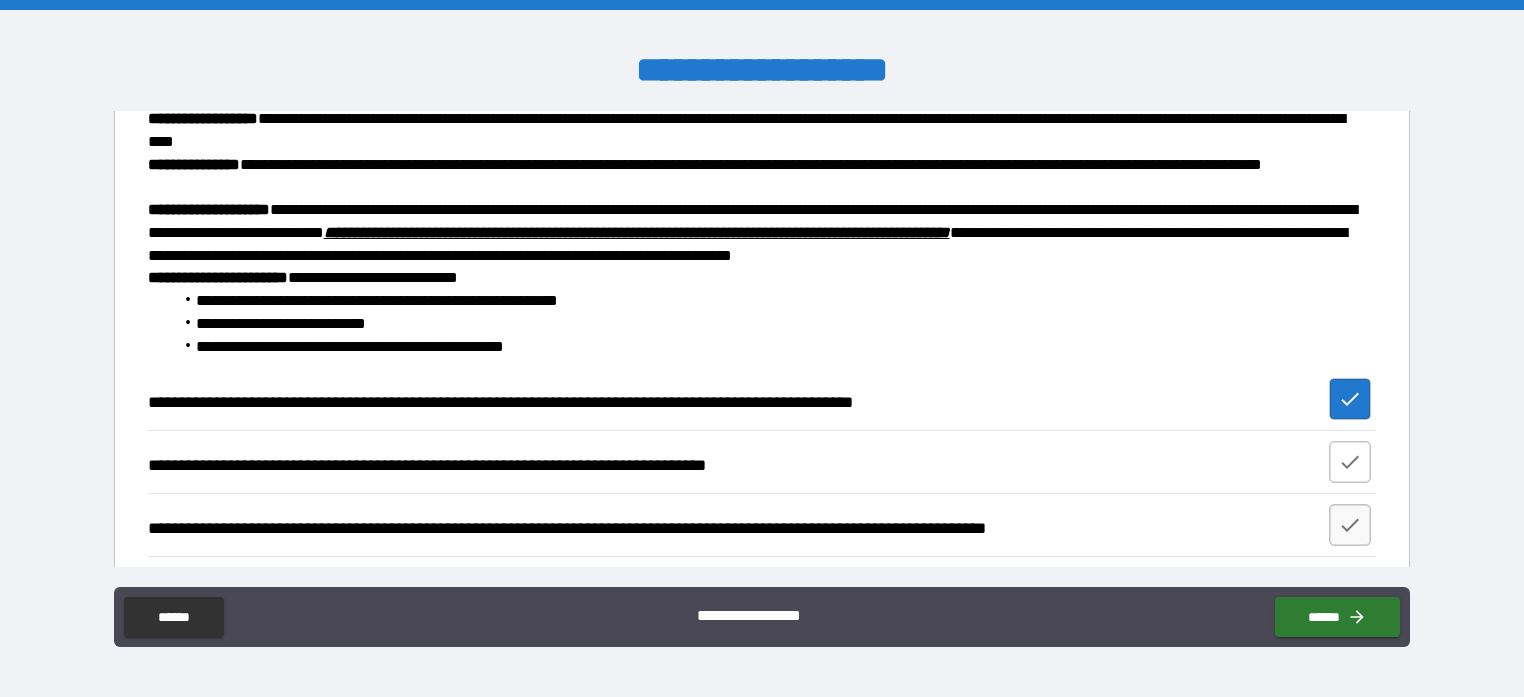 click at bounding box center [1350, 462] 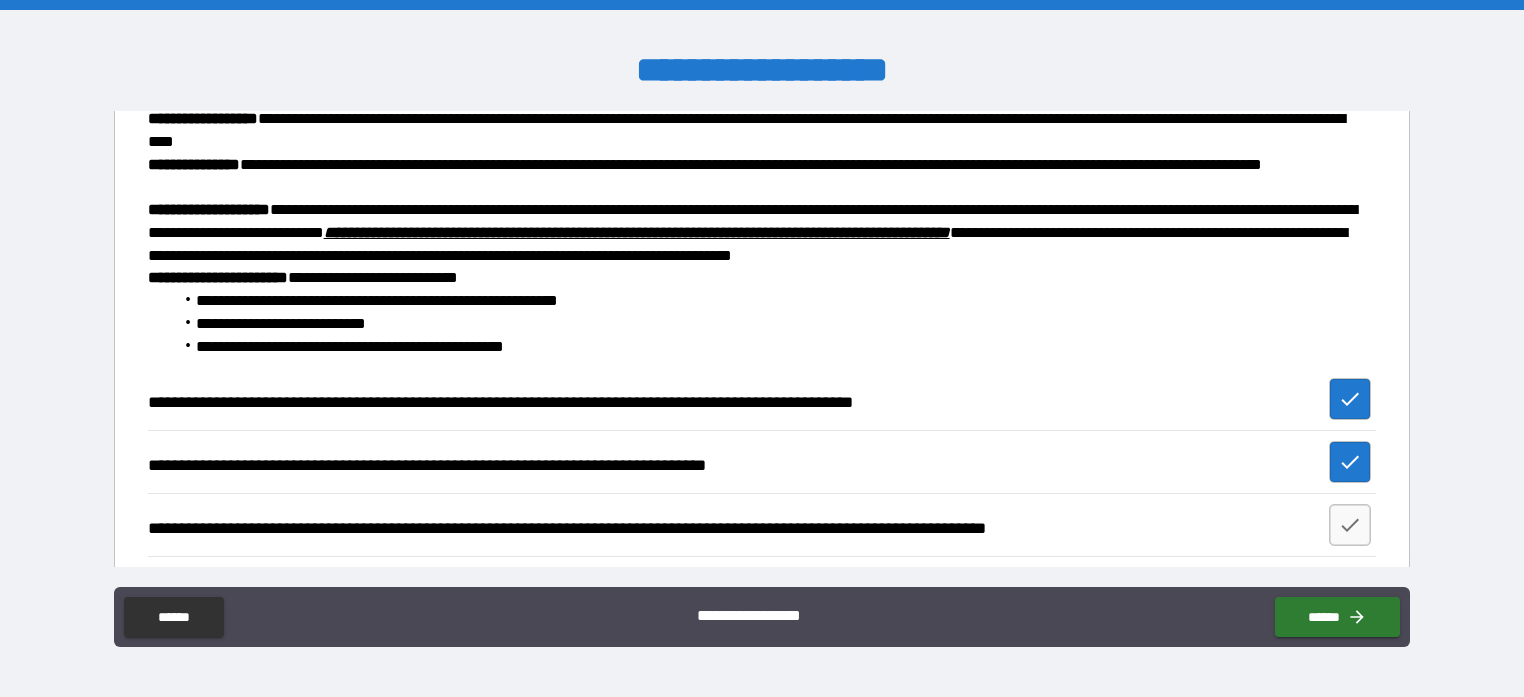 type on "*" 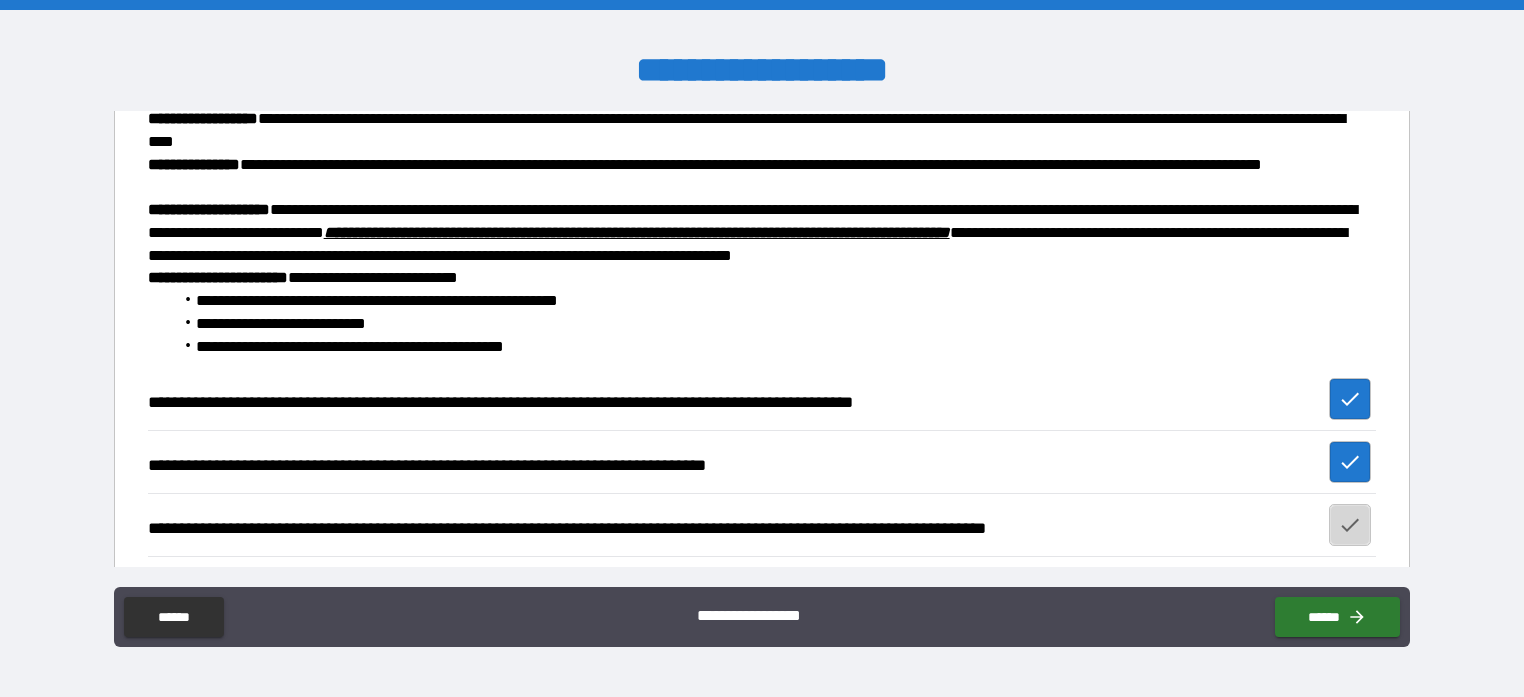 click 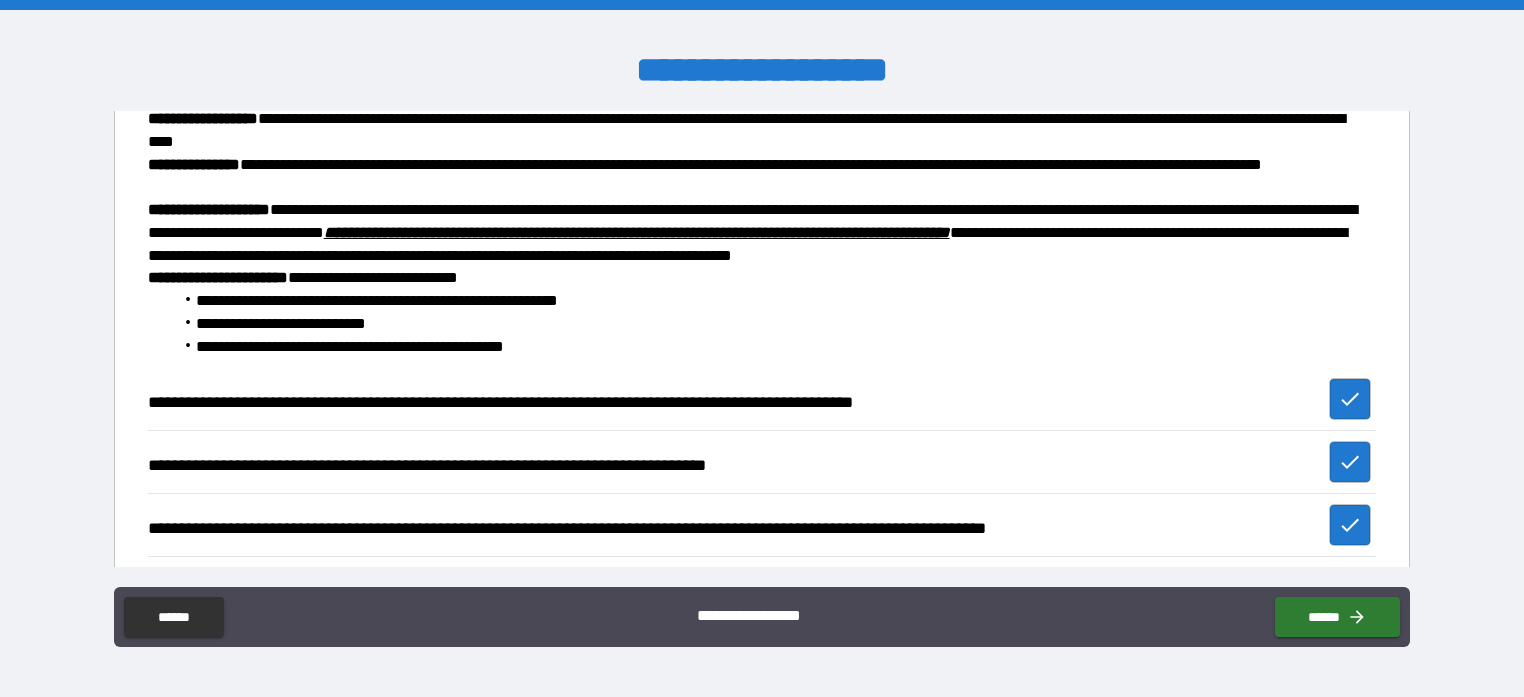type on "*" 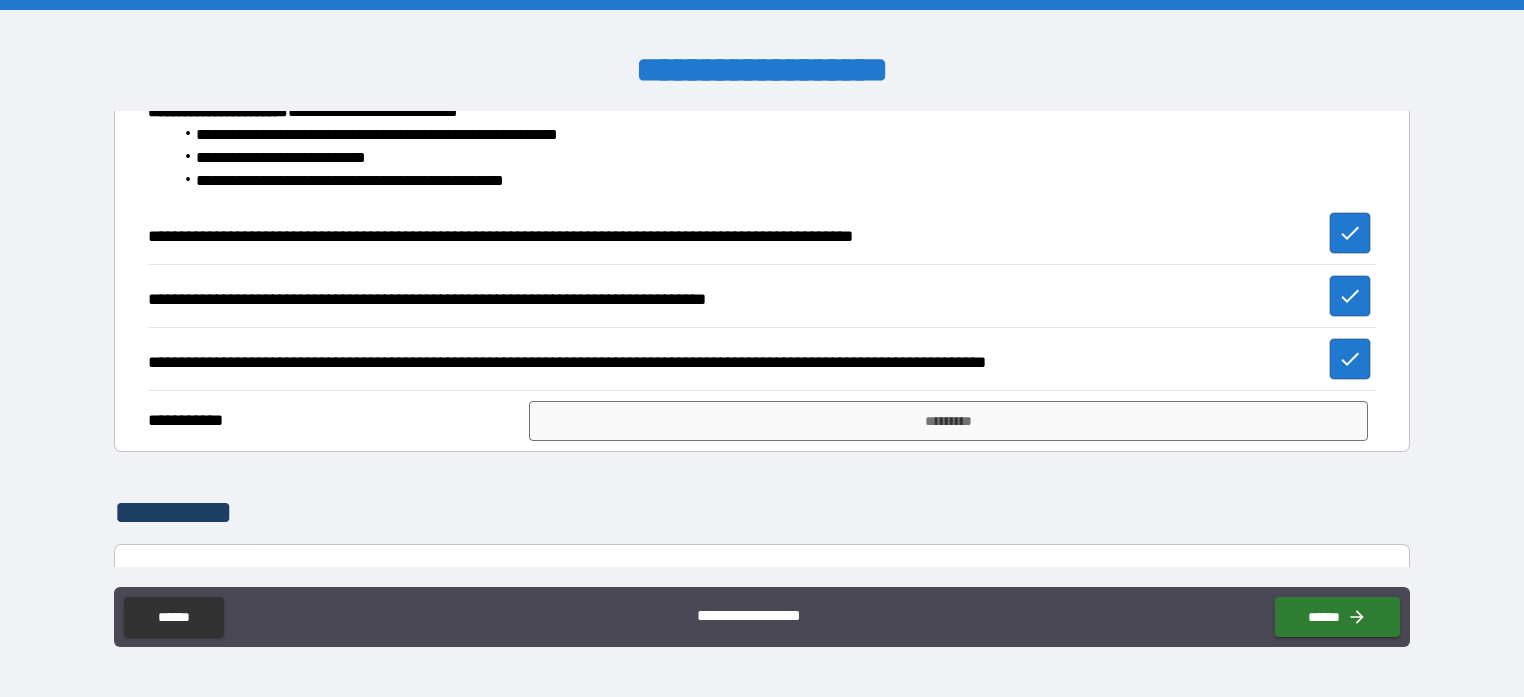 scroll, scrollTop: 1071, scrollLeft: 0, axis: vertical 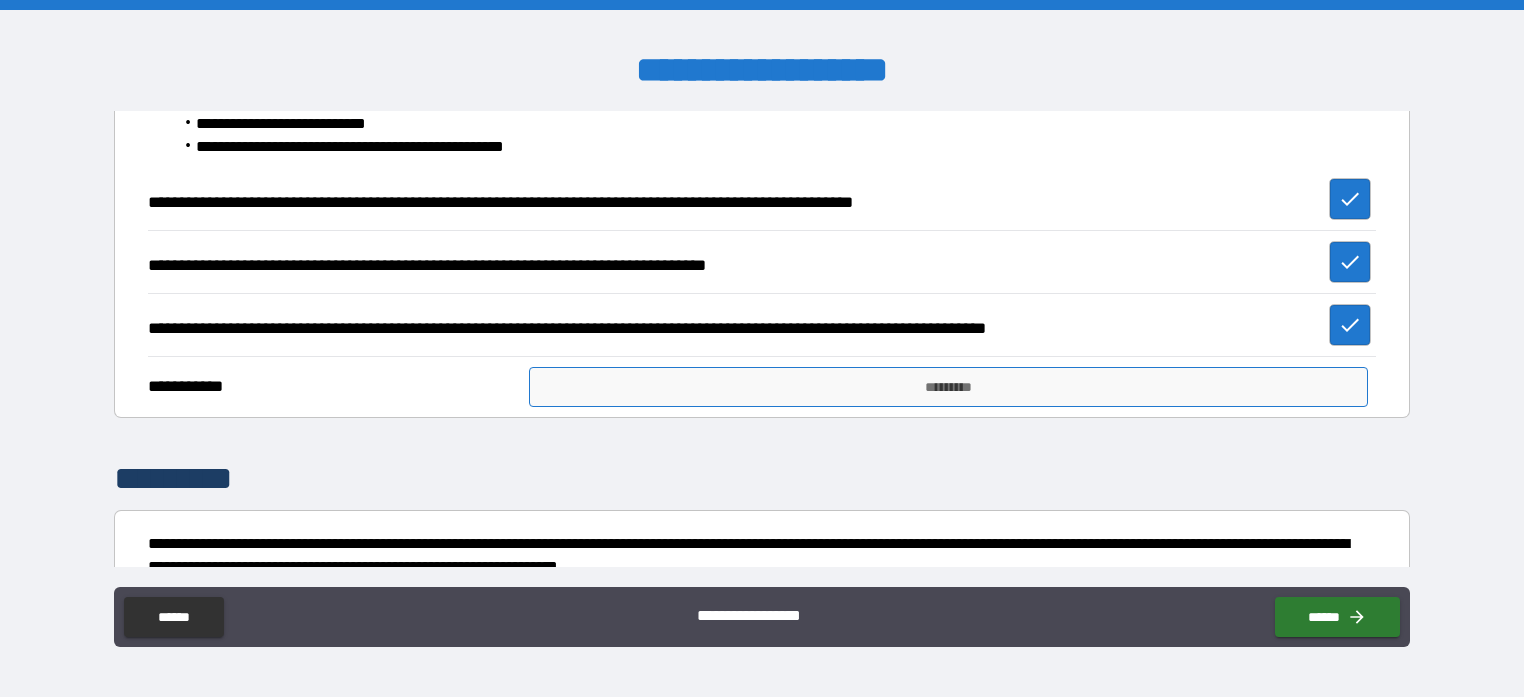 click on "*********" at bounding box center (949, 387) 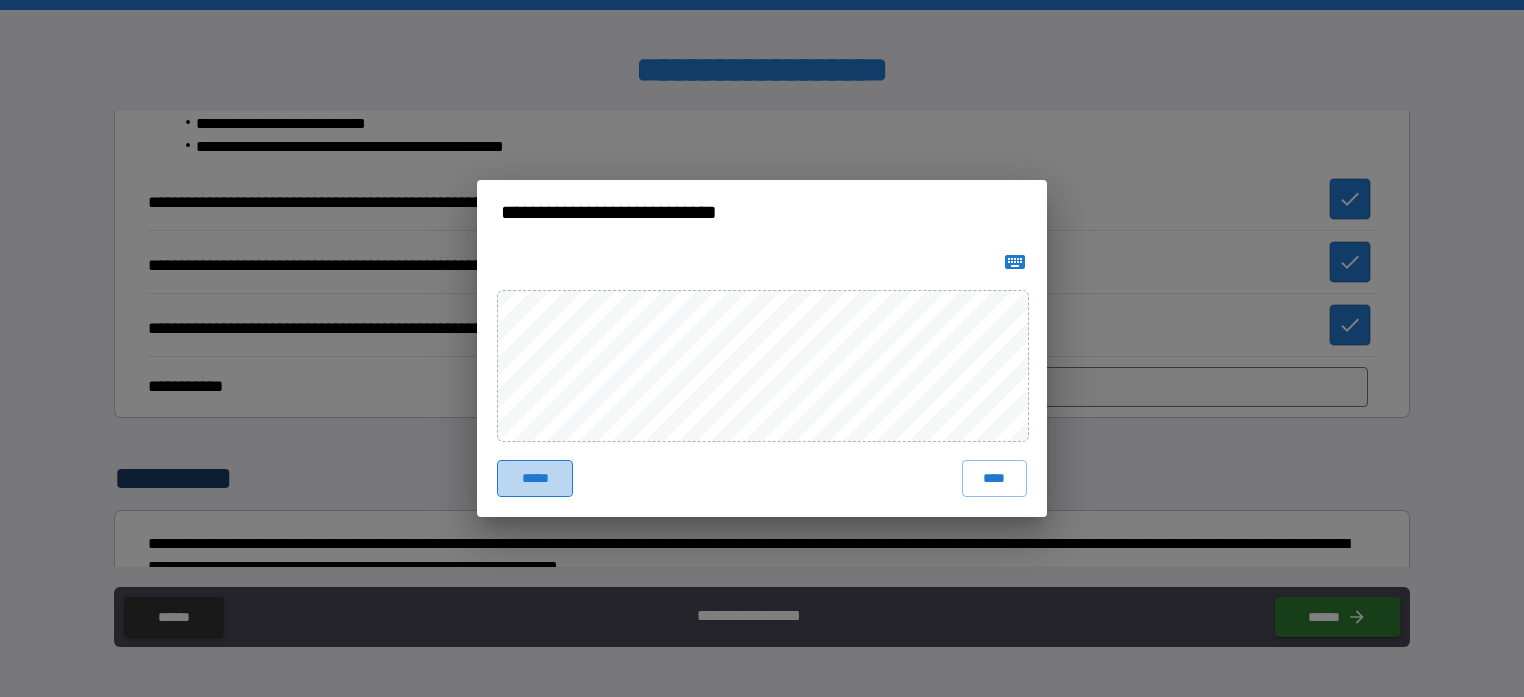 click on "*****" at bounding box center (535, 478) 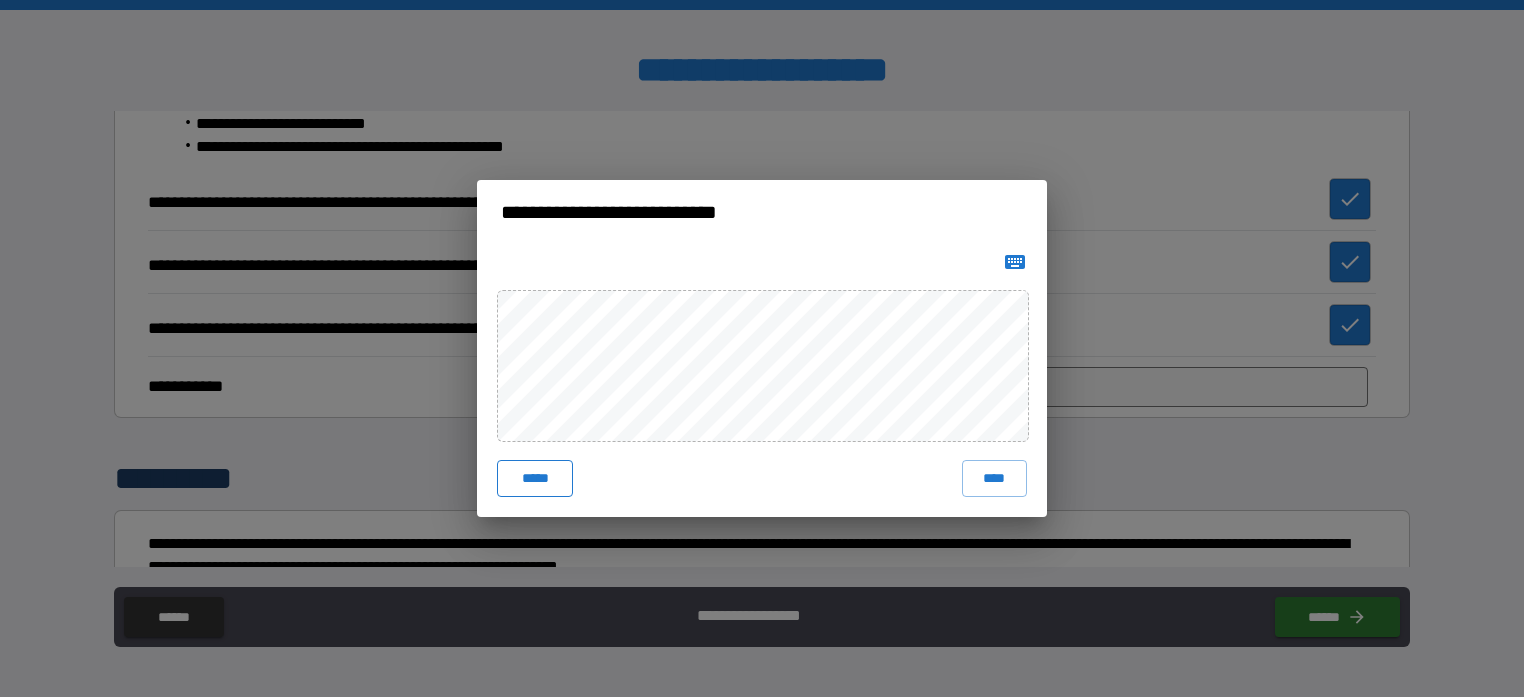 click on "*****" at bounding box center [535, 478] 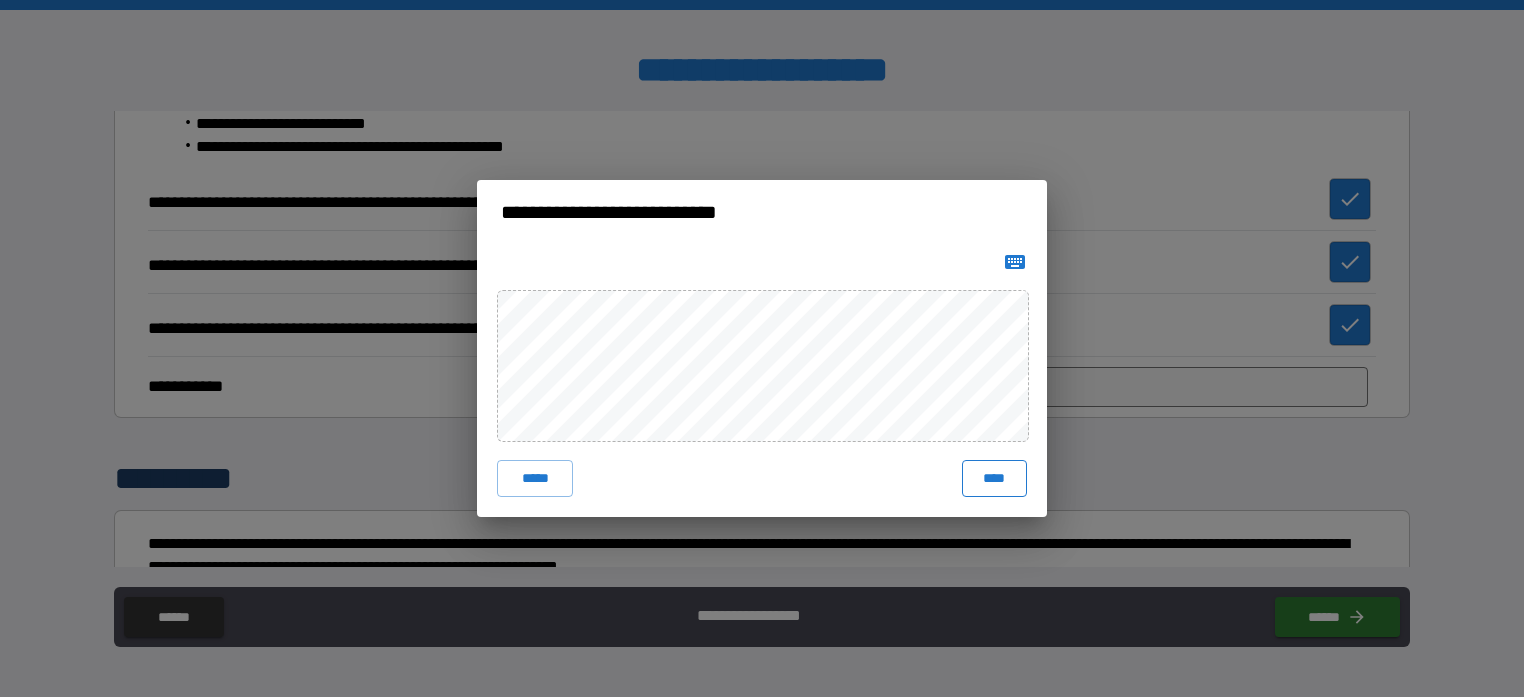 click on "****" at bounding box center [994, 478] 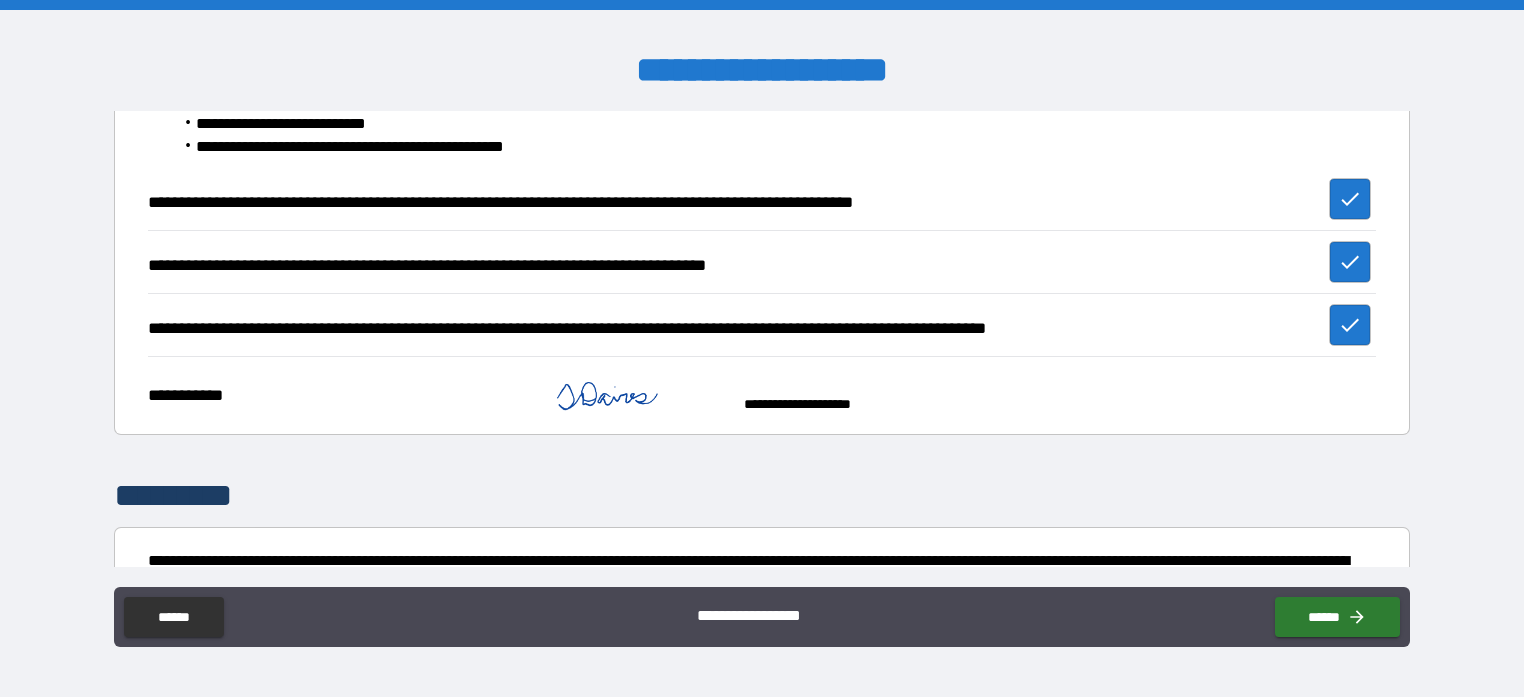 type on "*" 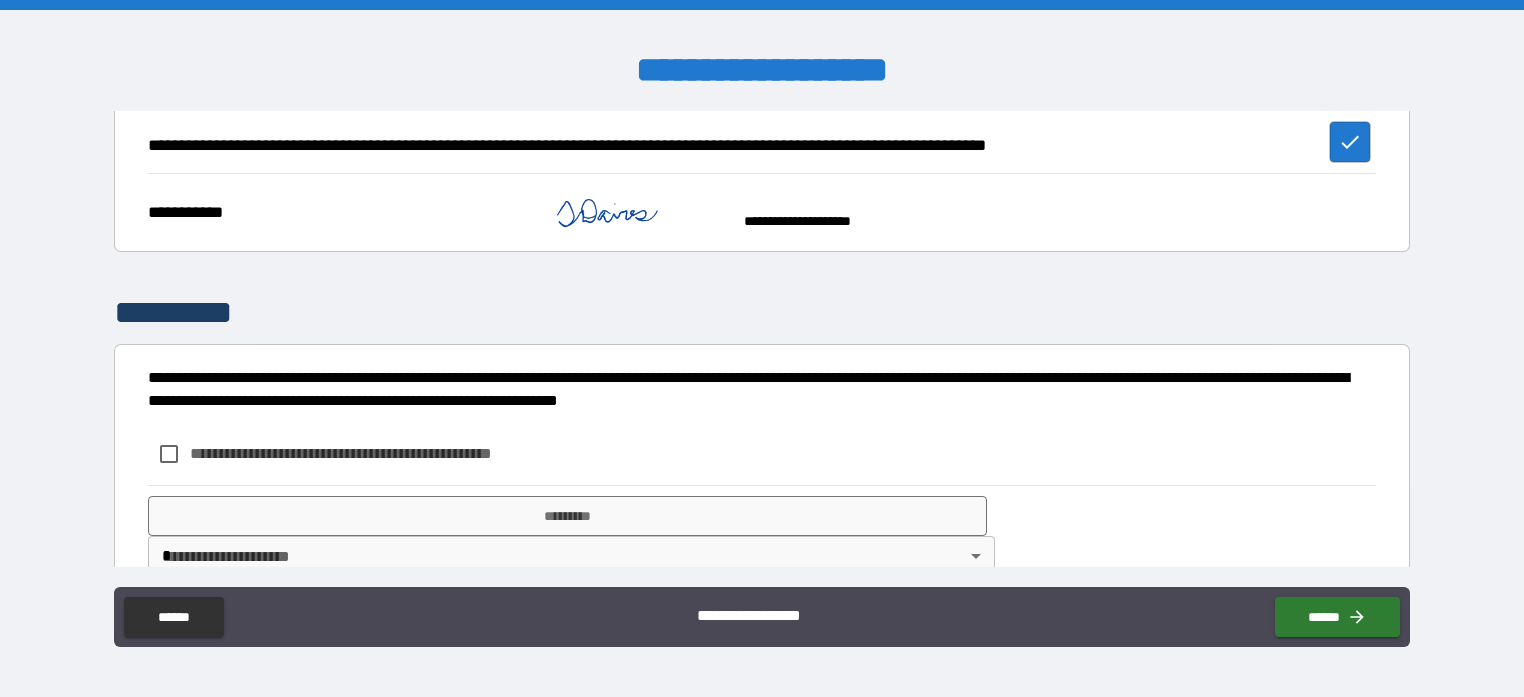 scroll, scrollTop: 1271, scrollLeft: 0, axis: vertical 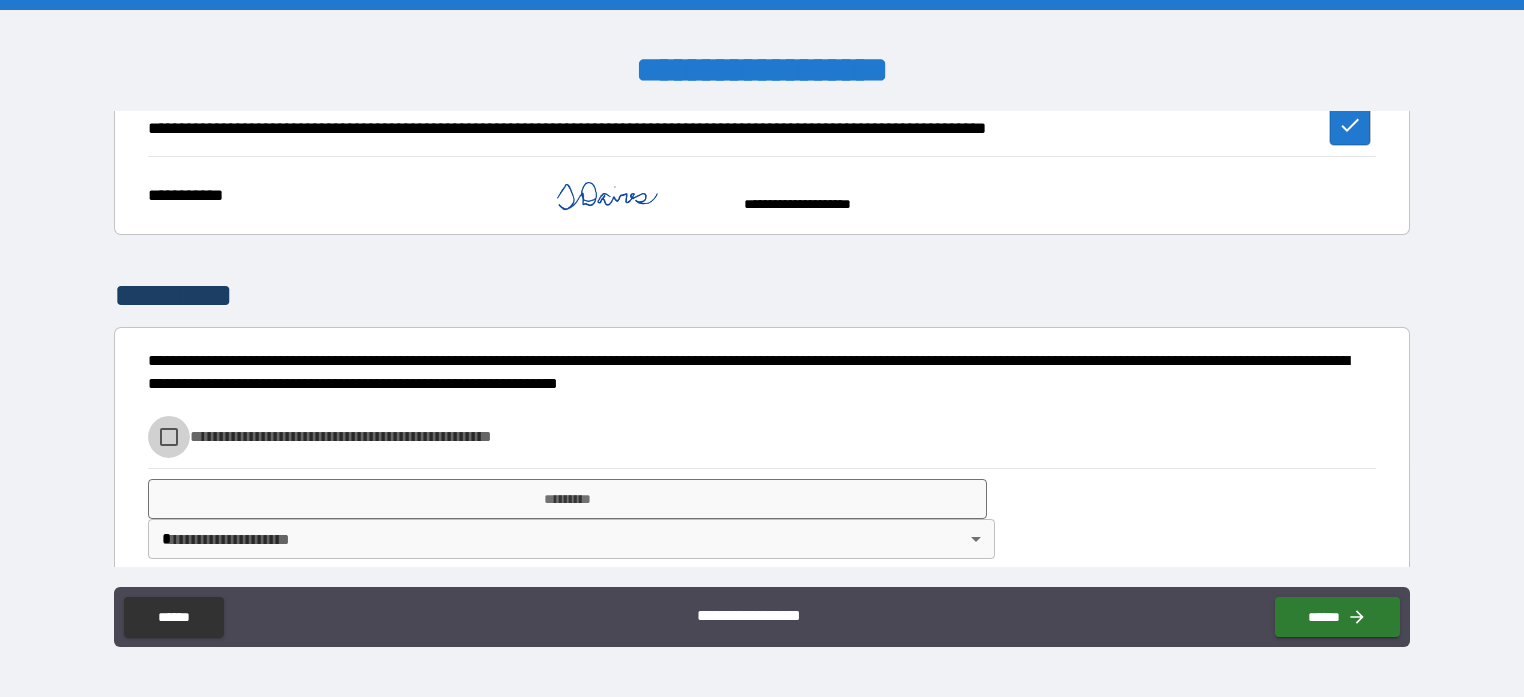 type on "*" 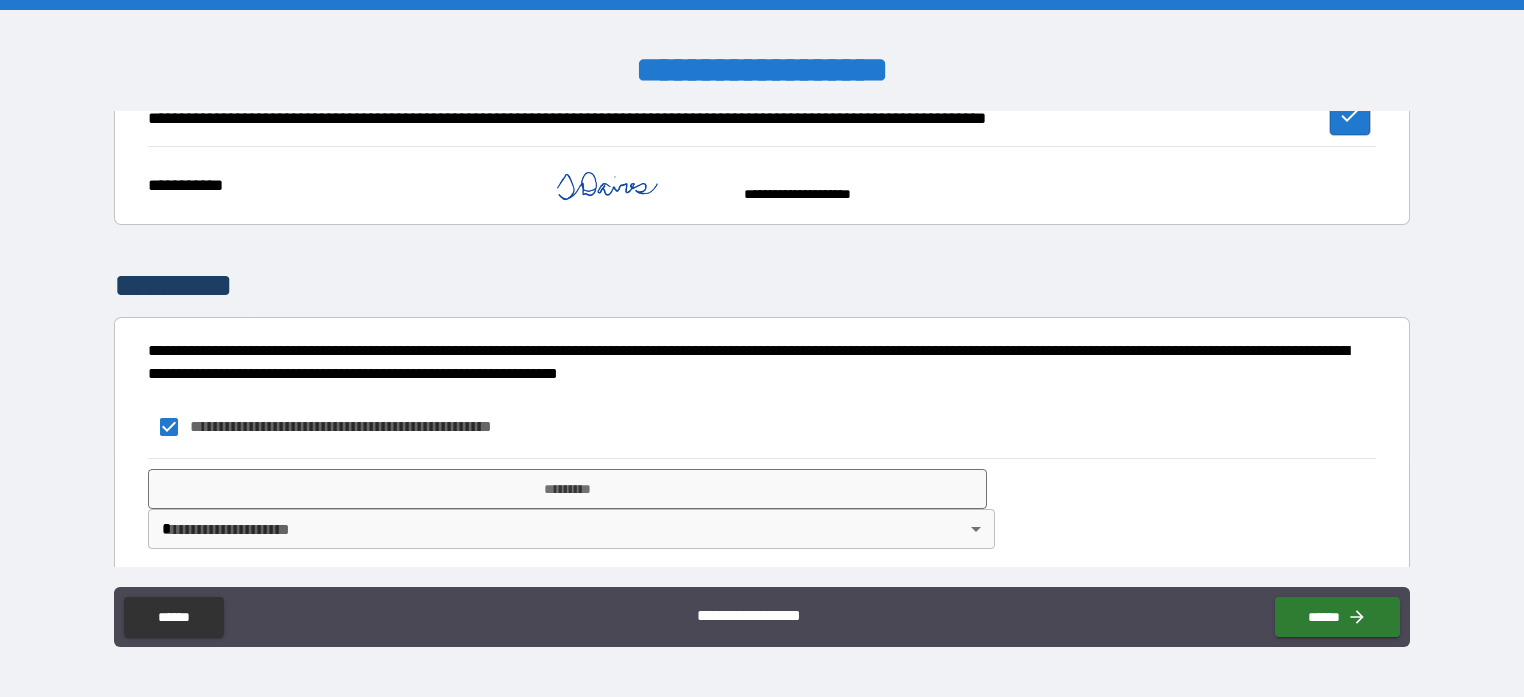 scroll, scrollTop: 1288, scrollLeft: 0, axis: vertical 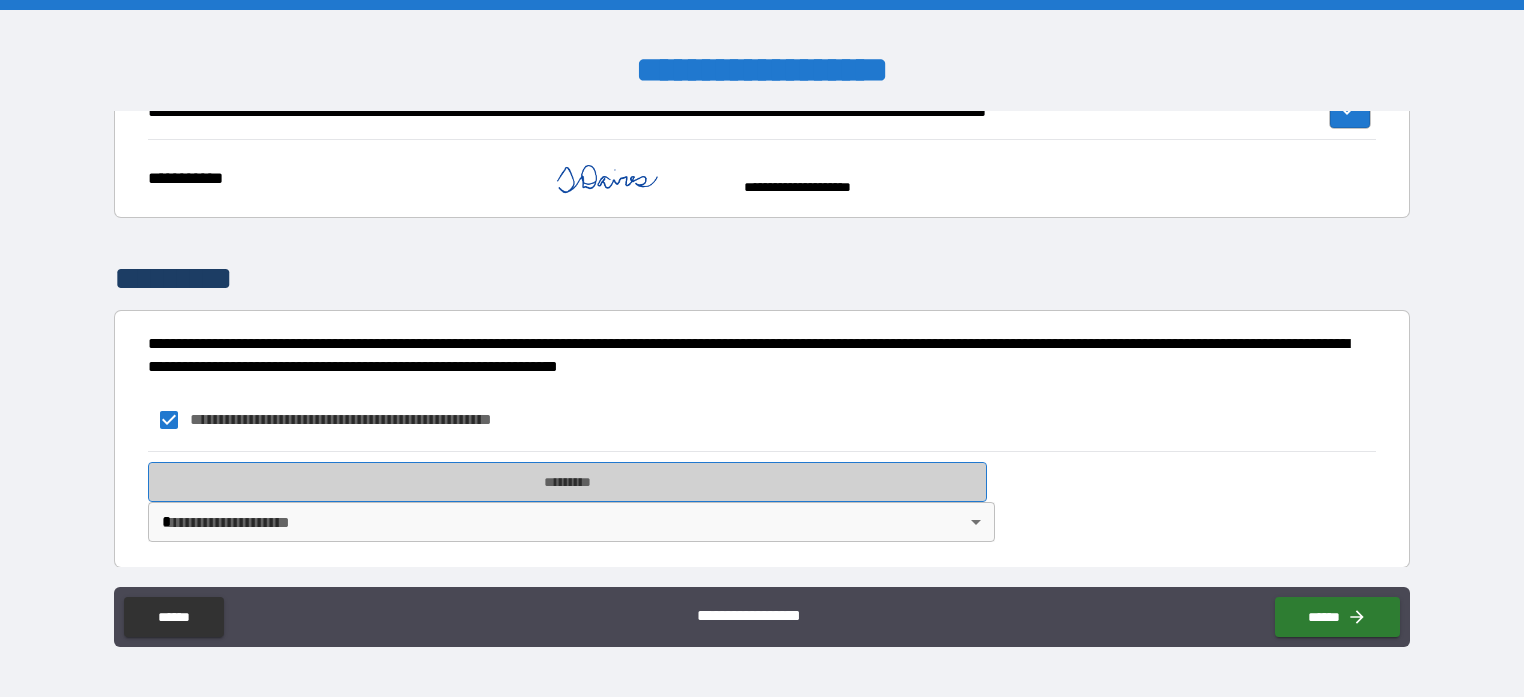 click on "*********" at bounding box center (568, 482) 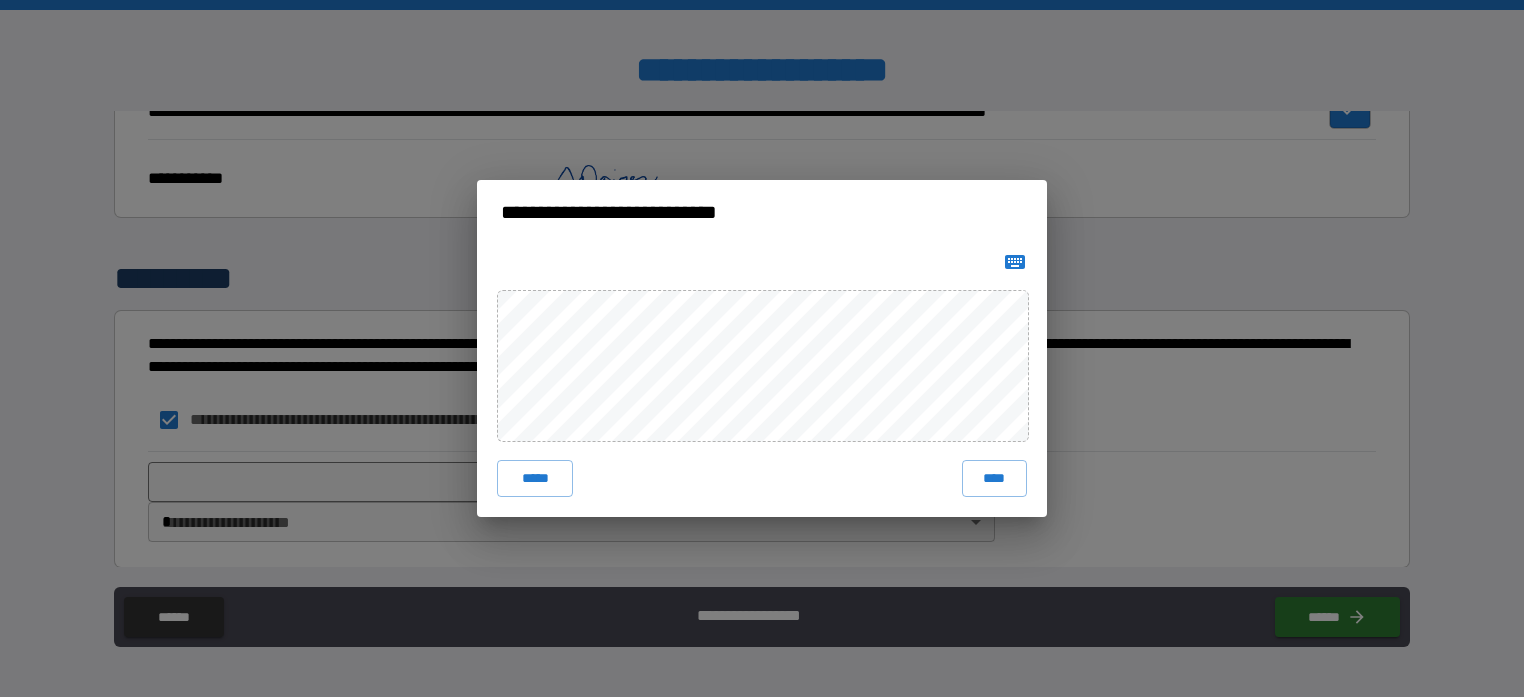 click on "**********" at bounding box center (762, 348) 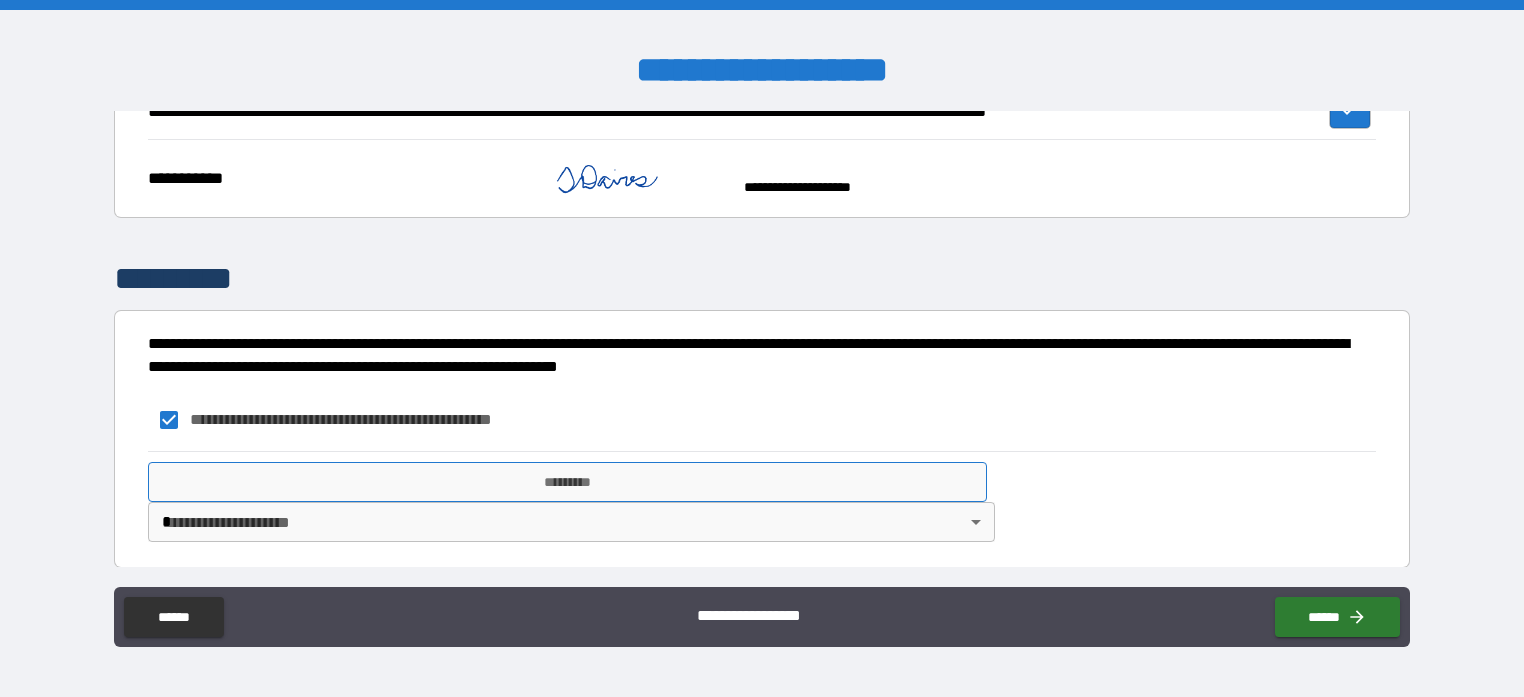 click on "*********" at bounding box center (568, 482) 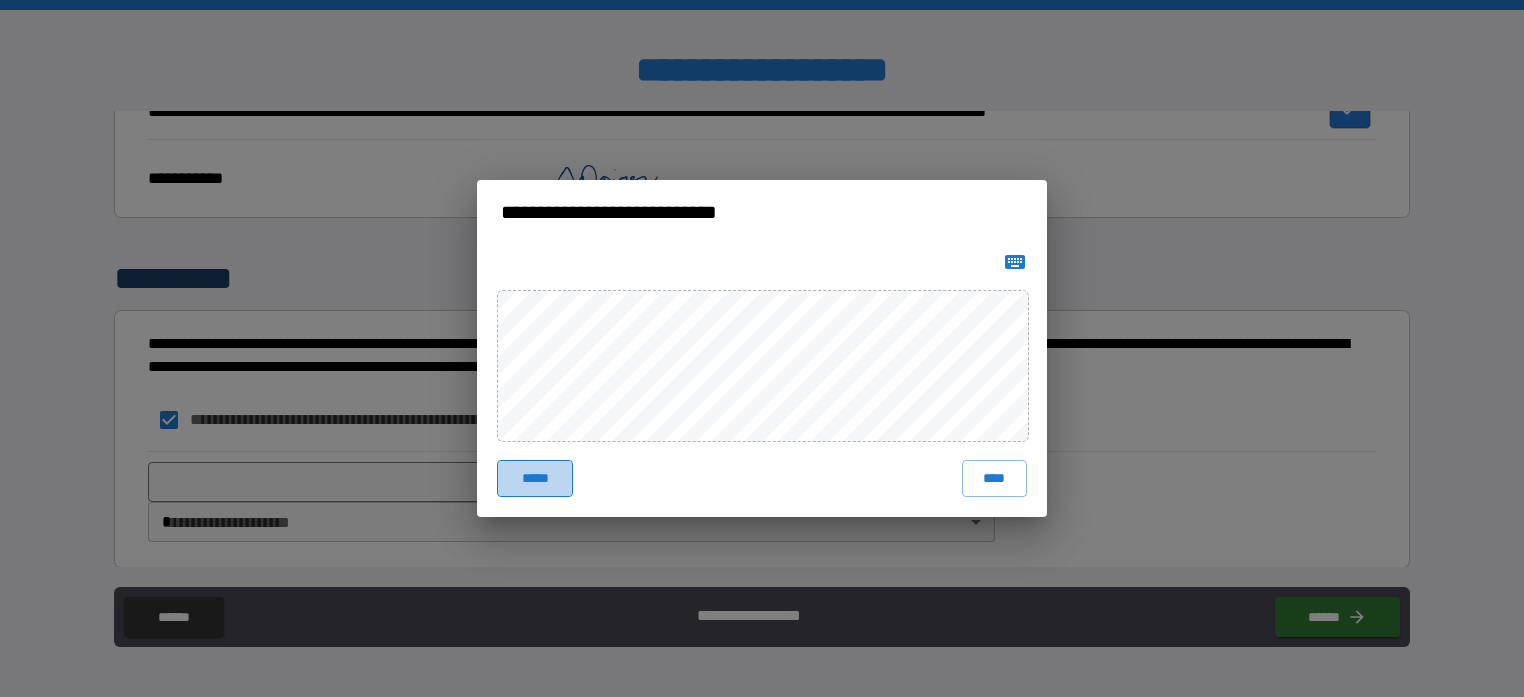 click on "*****" at bounding box center [535, 478] 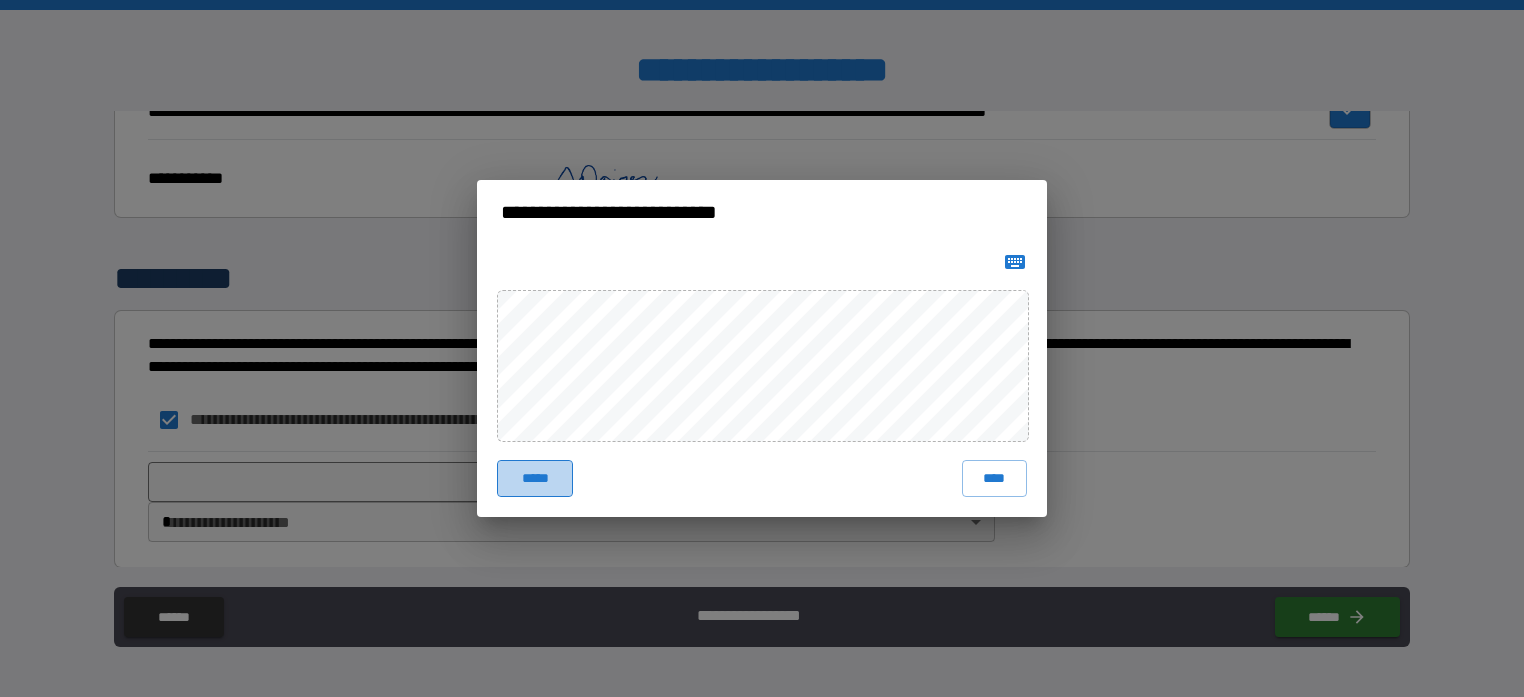 click on "*****" at bounding box center (535, 478) 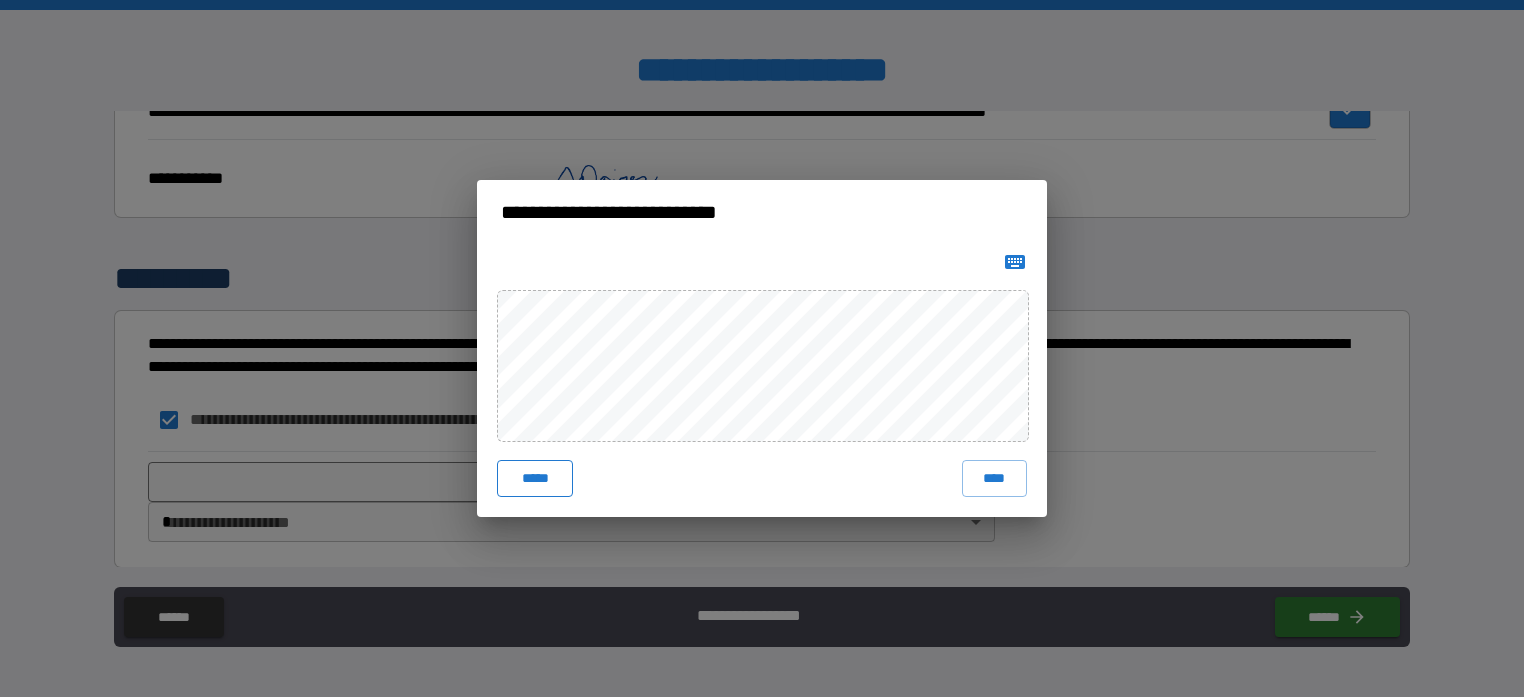 click on "*****" at bounding box center (535, 478) 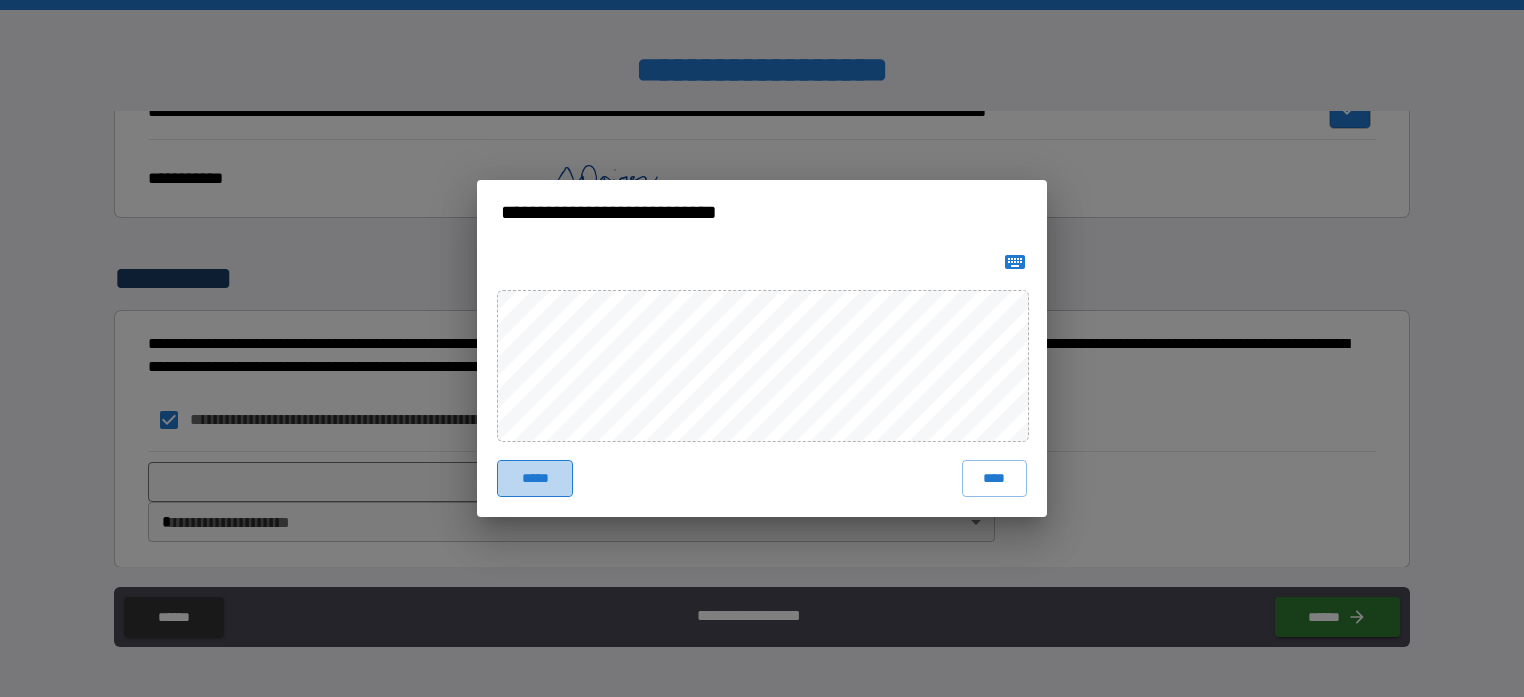 click on "*****" at bounding box center (535, 478) 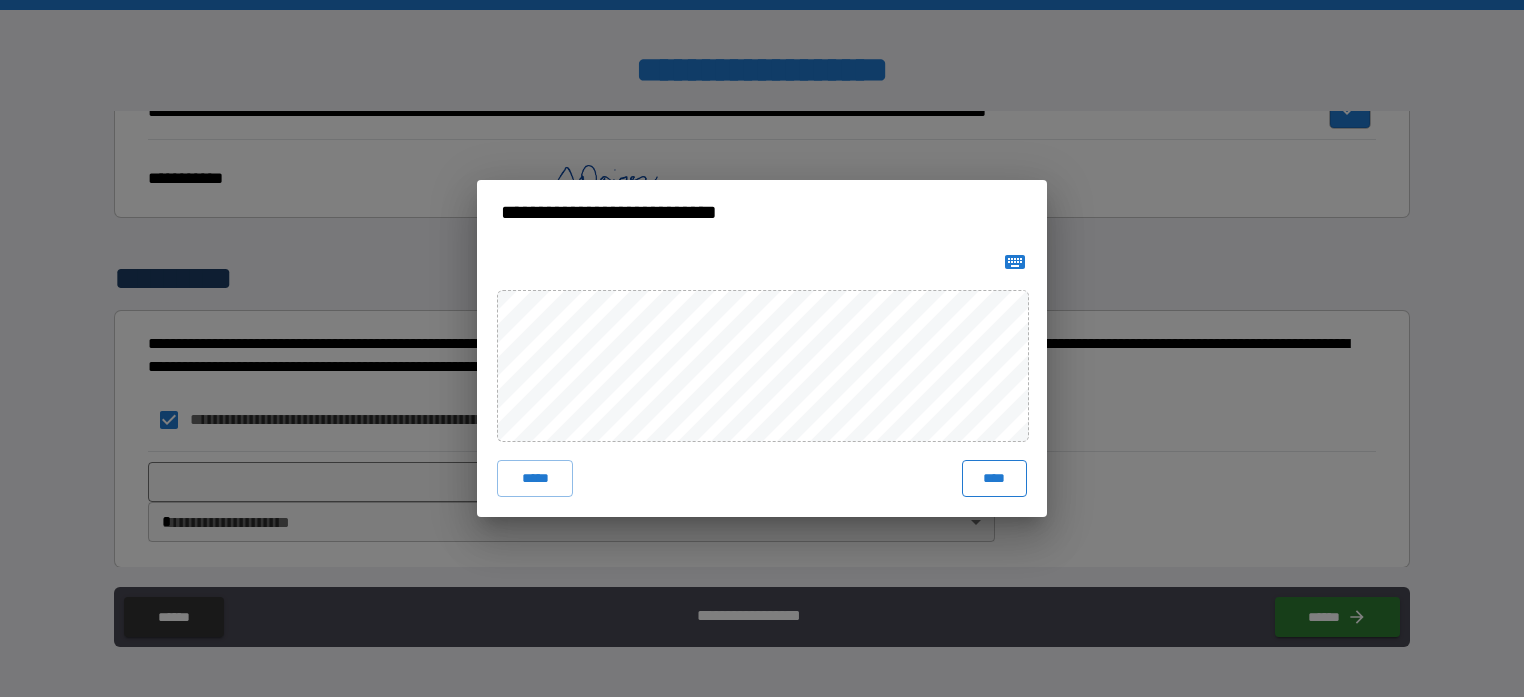 click on "****" at bounding box center (994, 478) 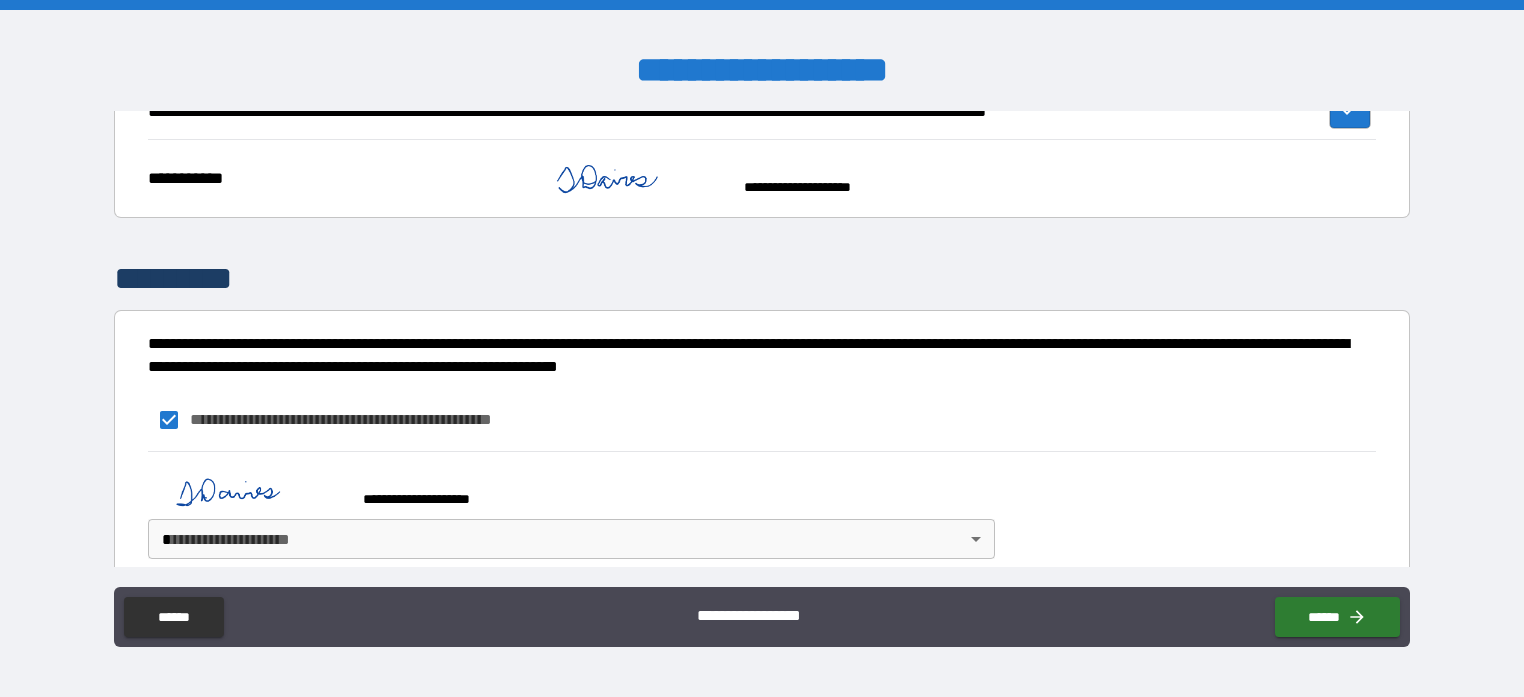 type on "*" 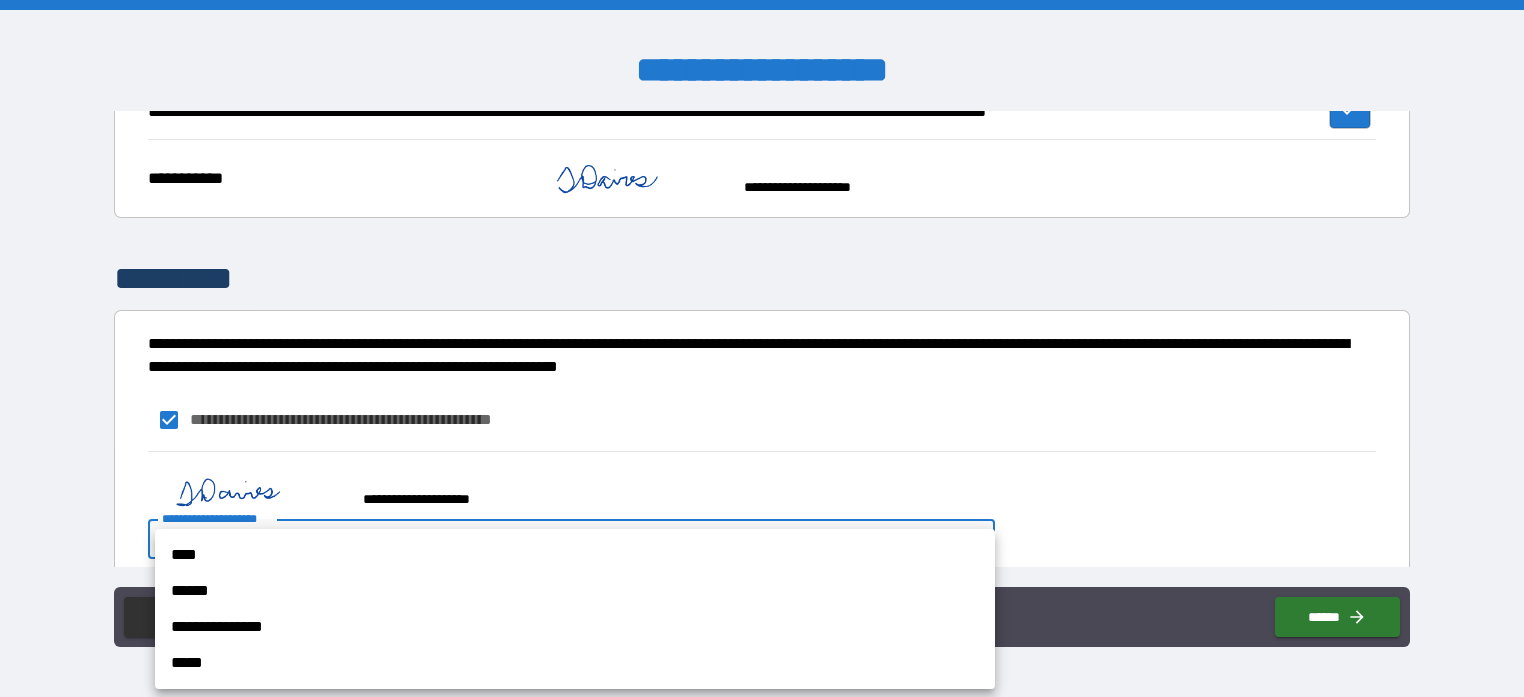 click on "****" at bounding box center (575, 555) 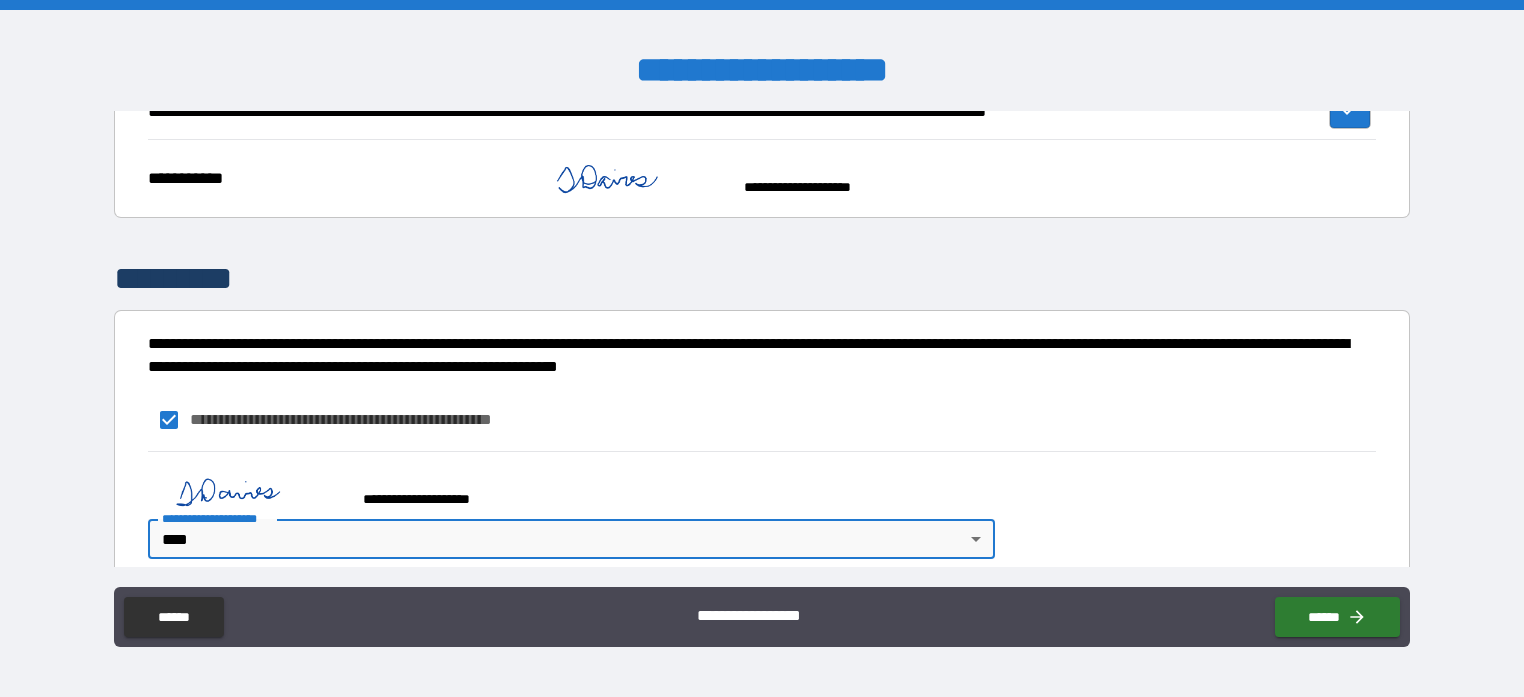 type on "*" 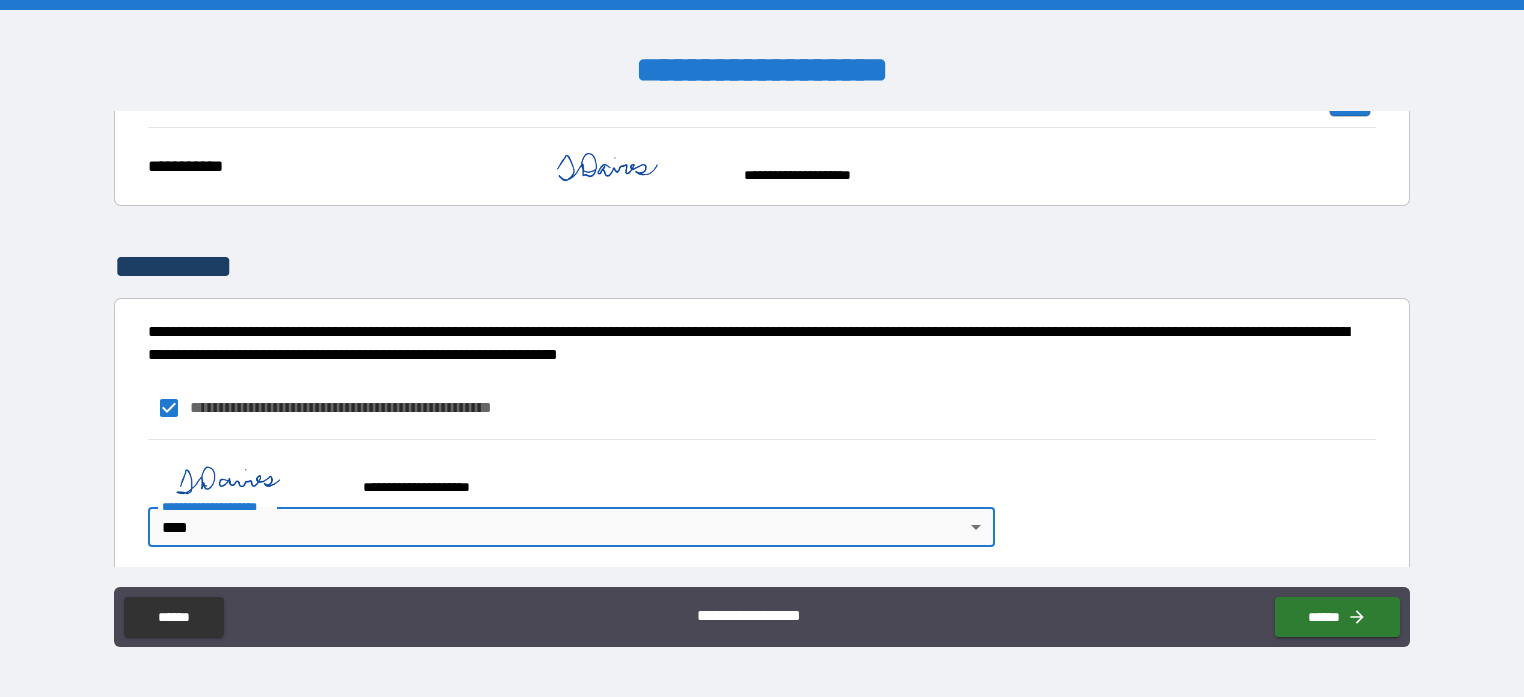 scroll, scrollTop: 1306, scrollLeft: 0, axis: vertical 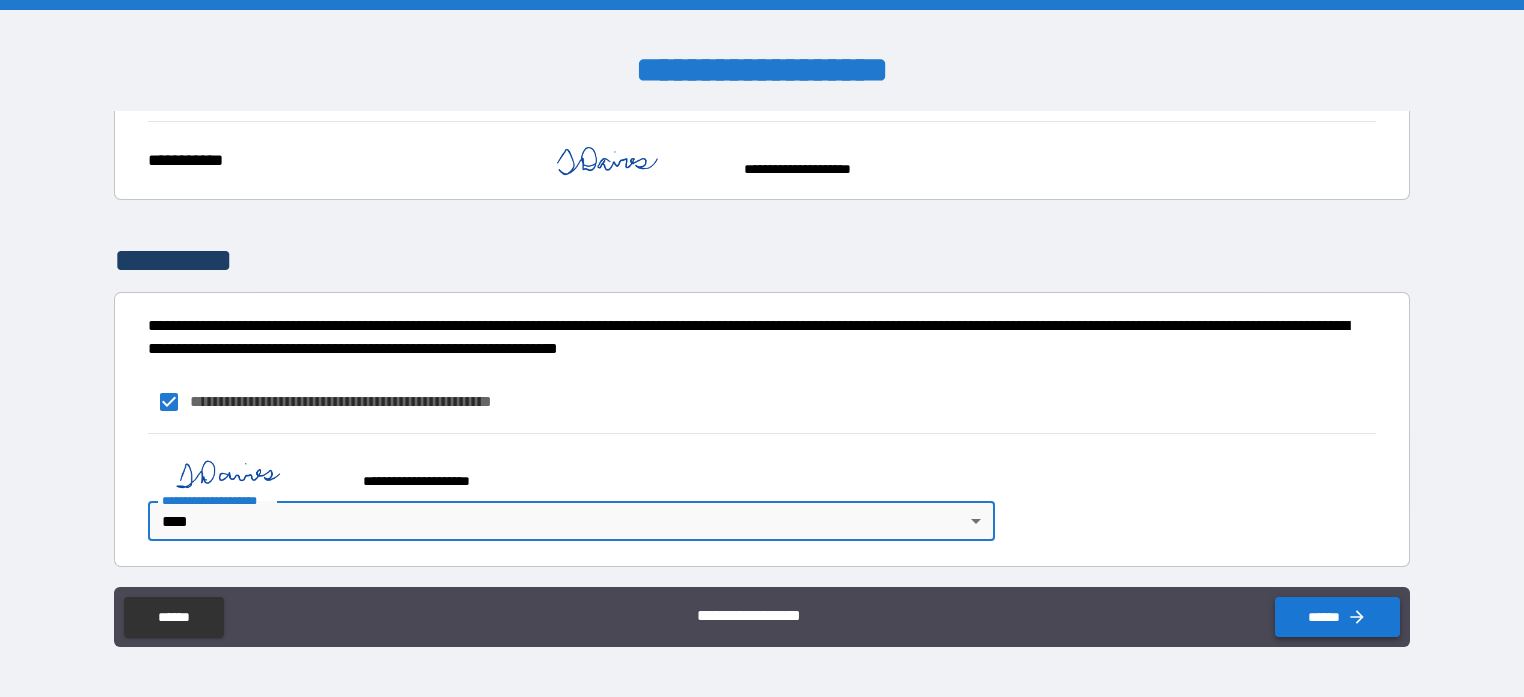 click 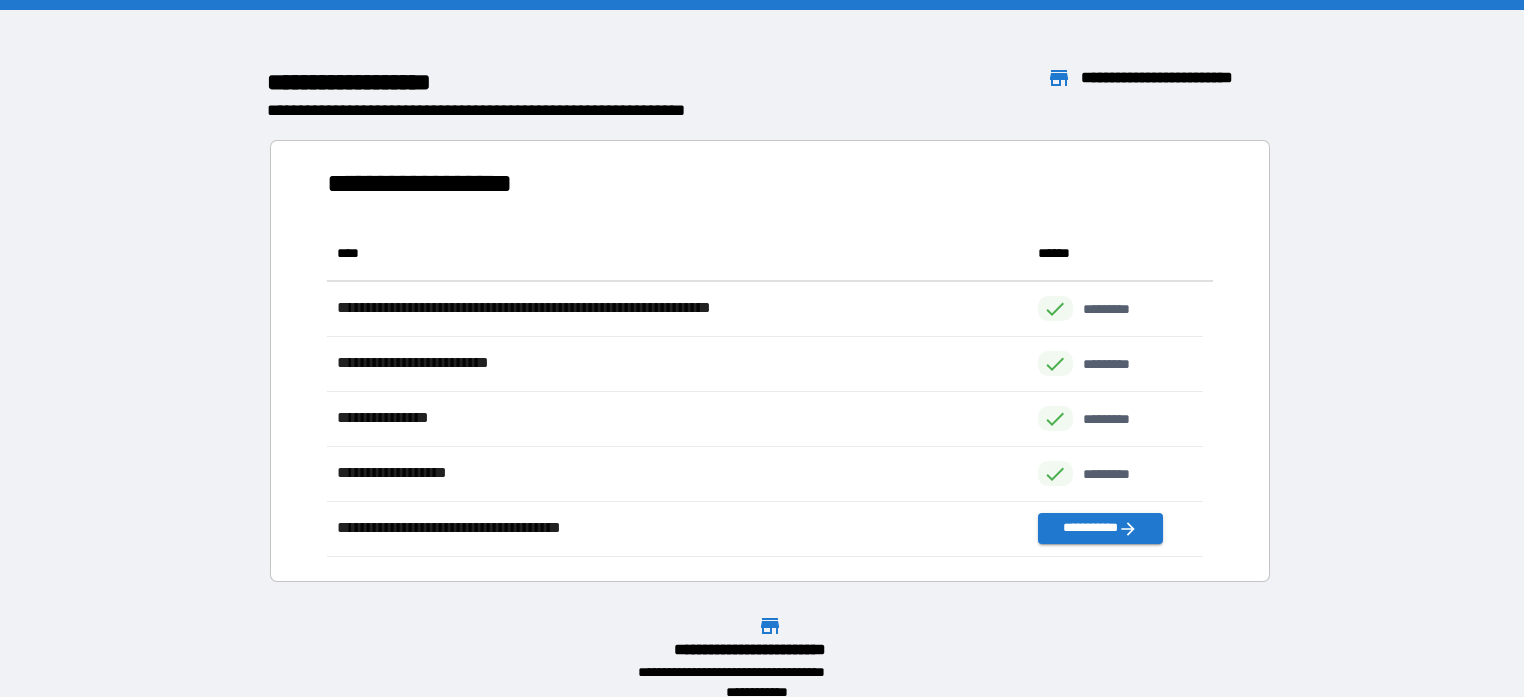 scroll, scrollTop: 16, scrollLeft: 16, axis: both 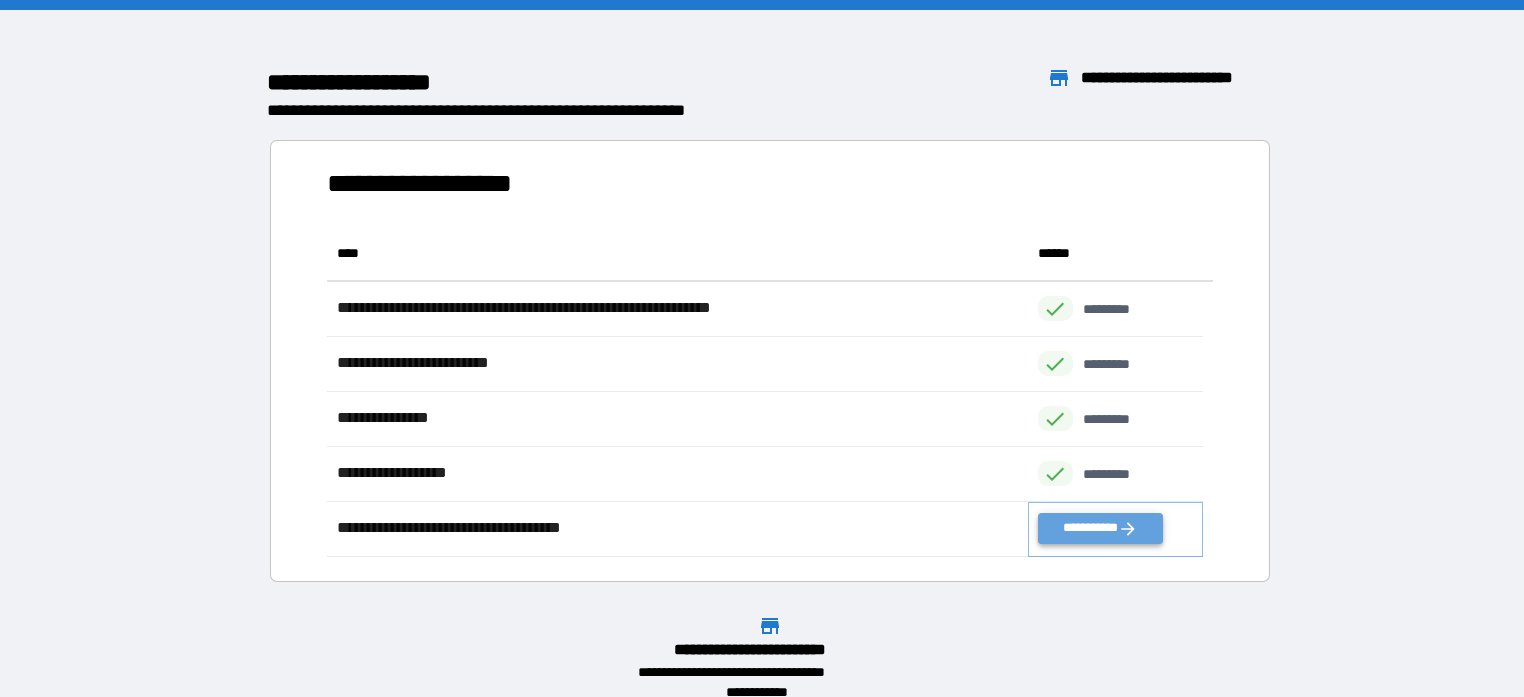click on "**********" at bounding box center [1100, 528] 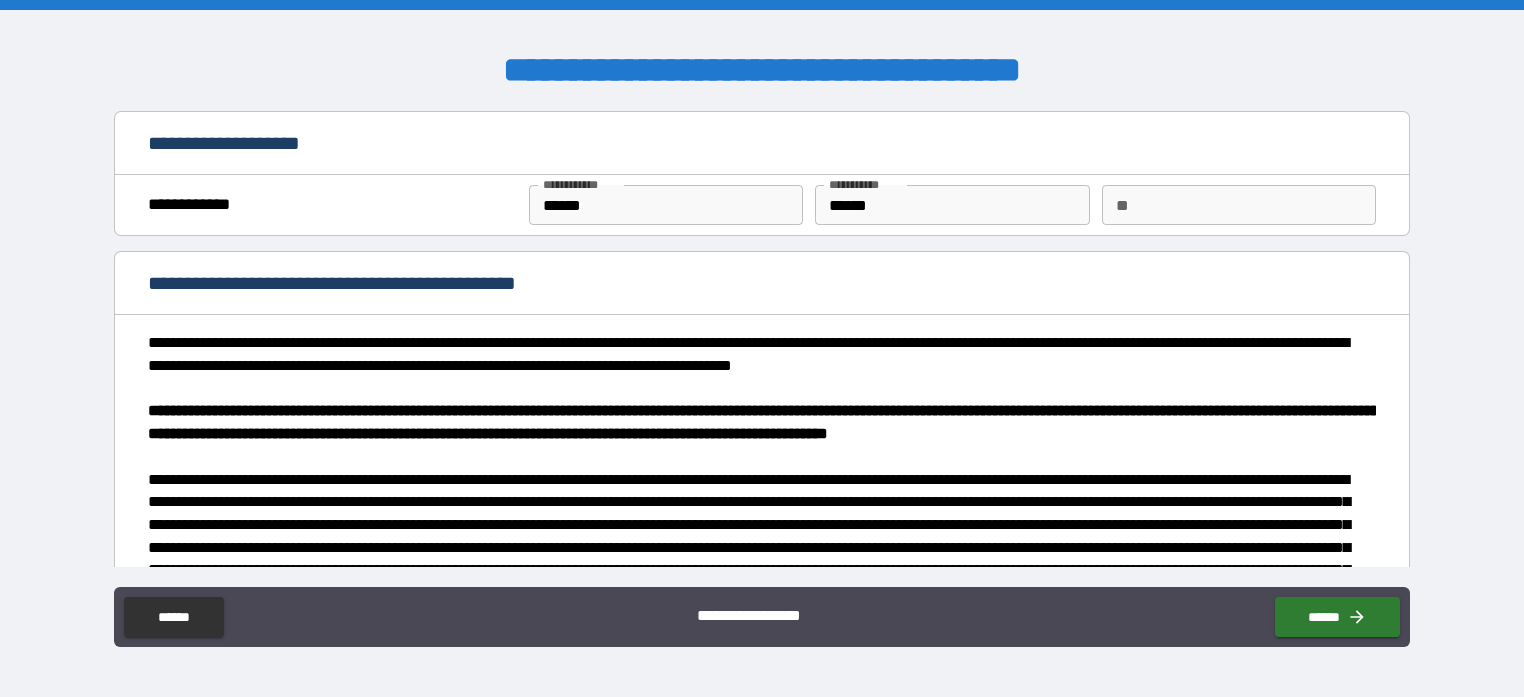 click on "**" at bounding box center (1239, 205) 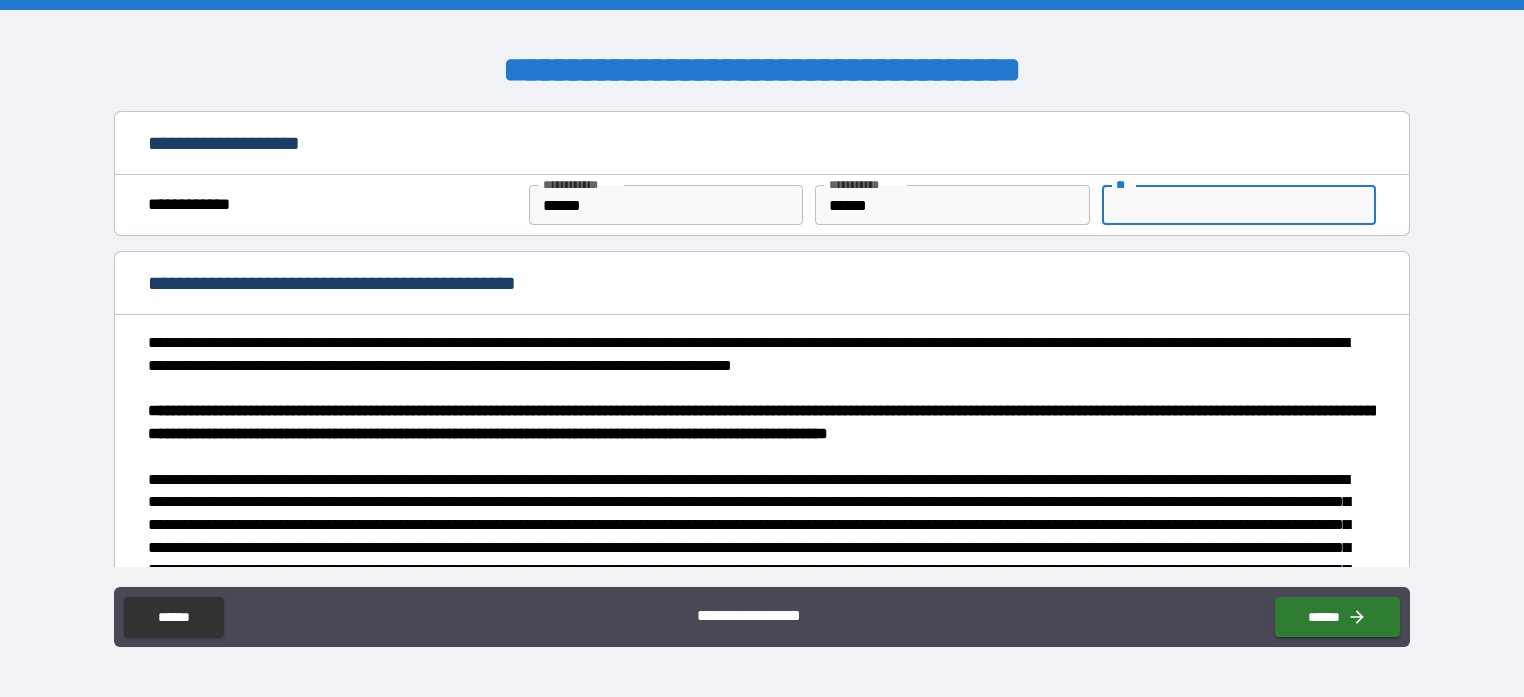 type on "*" 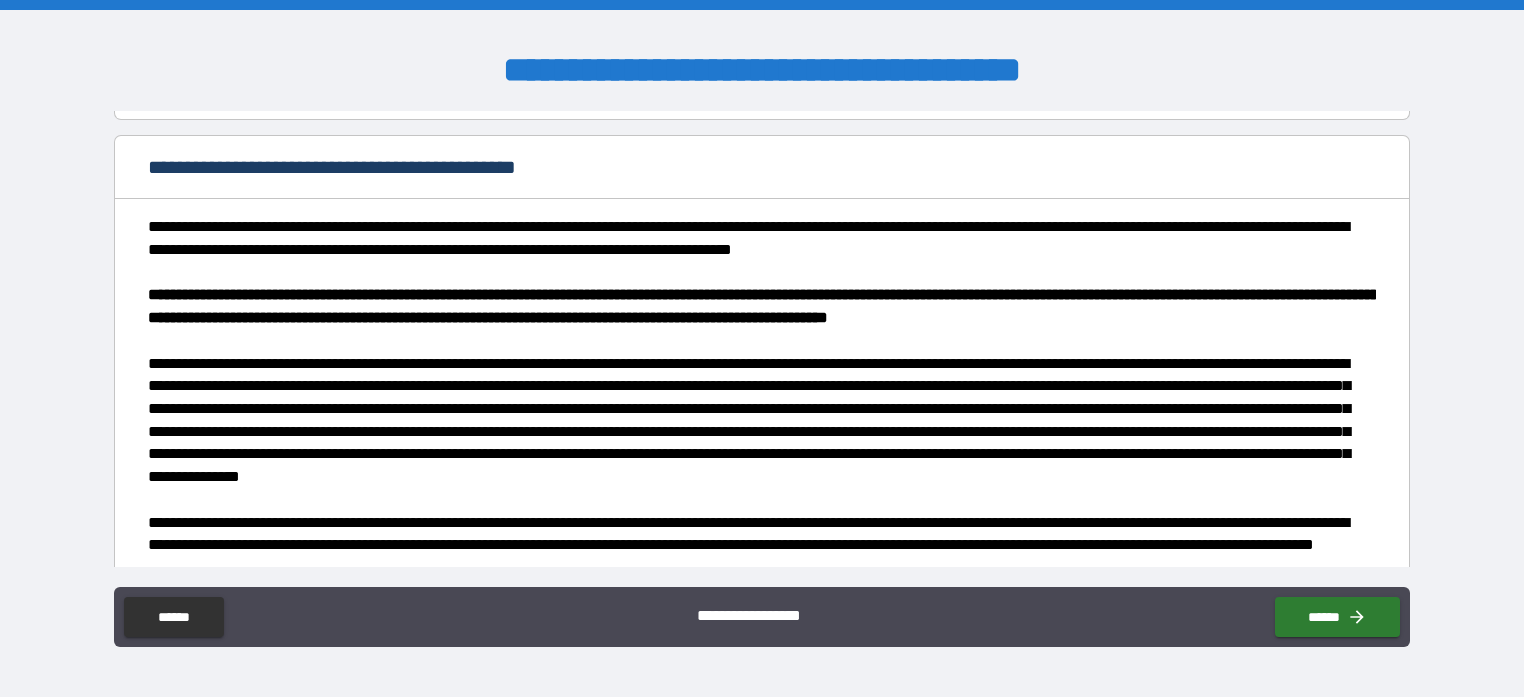 scroll, scrollTop: 0, scrollLeft: 0, axis: both 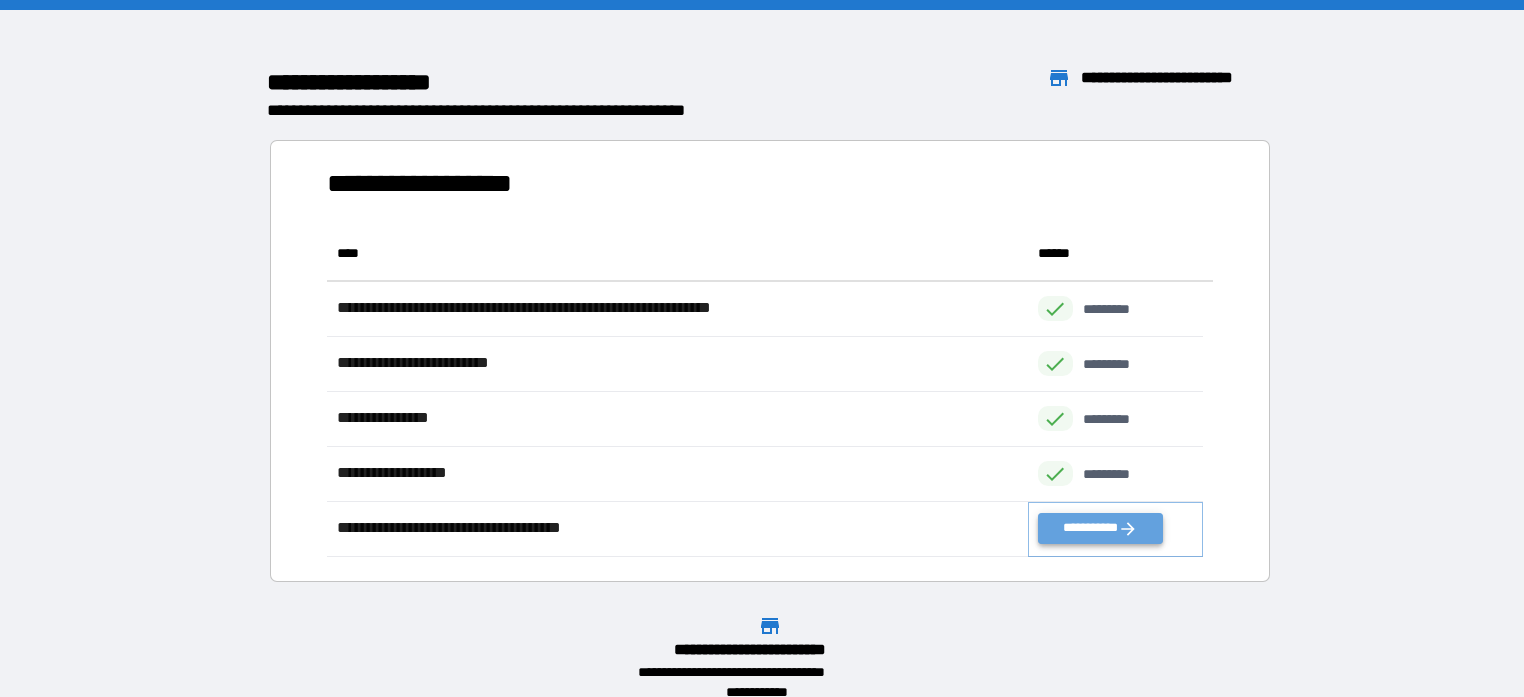 click on "**********" at bounding box center (1100, 528) 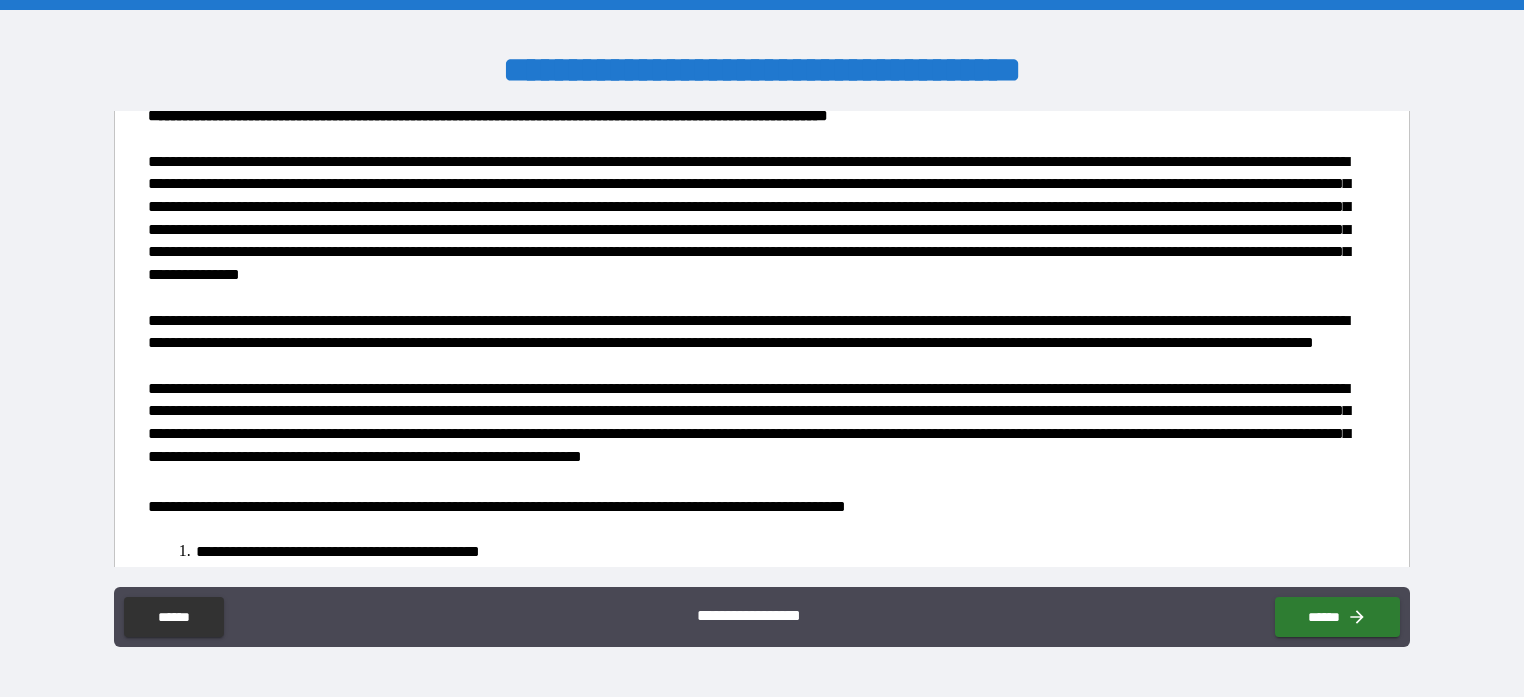 scroll, scrollTop: 200, scrollLeft: 0, axis: vertical 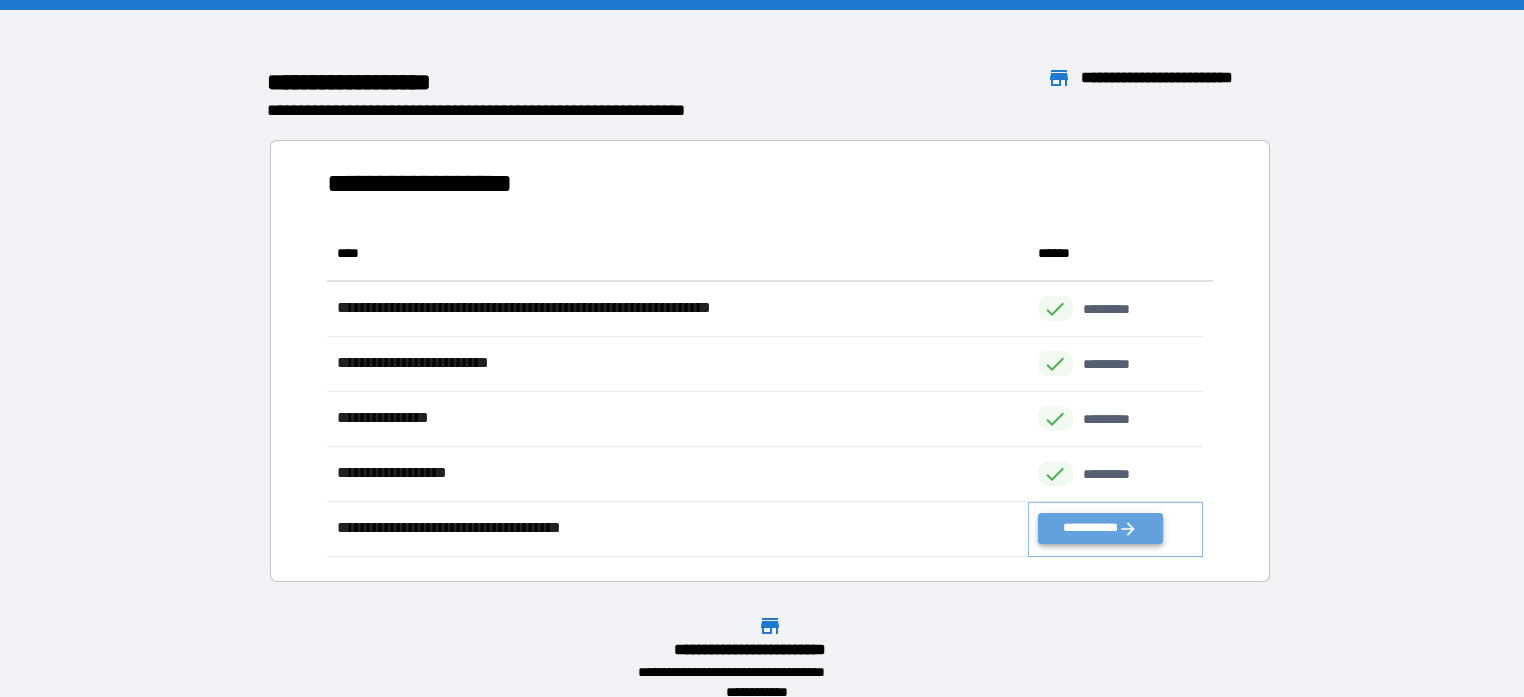 click on "**********" at bounding box center [1100, 528] 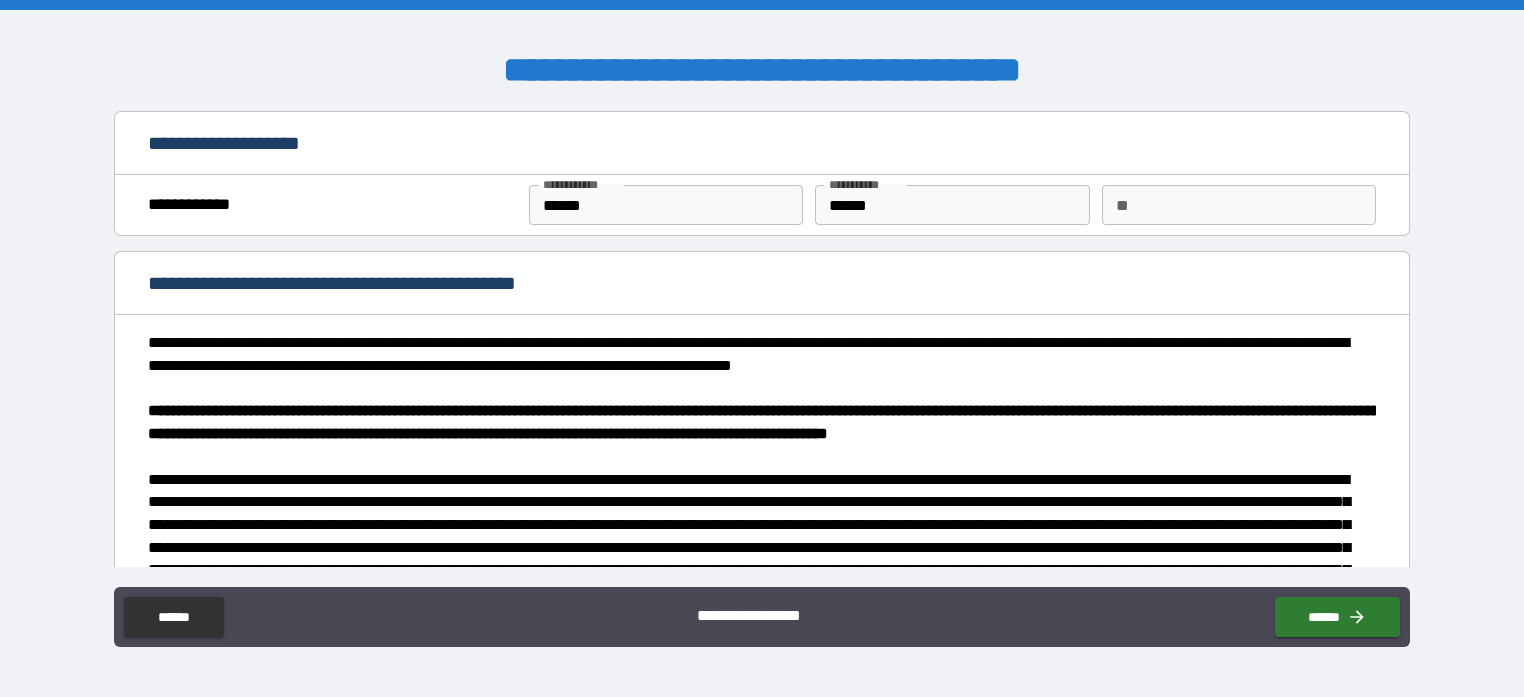 click on "**" at bounding box center (1239, 205) 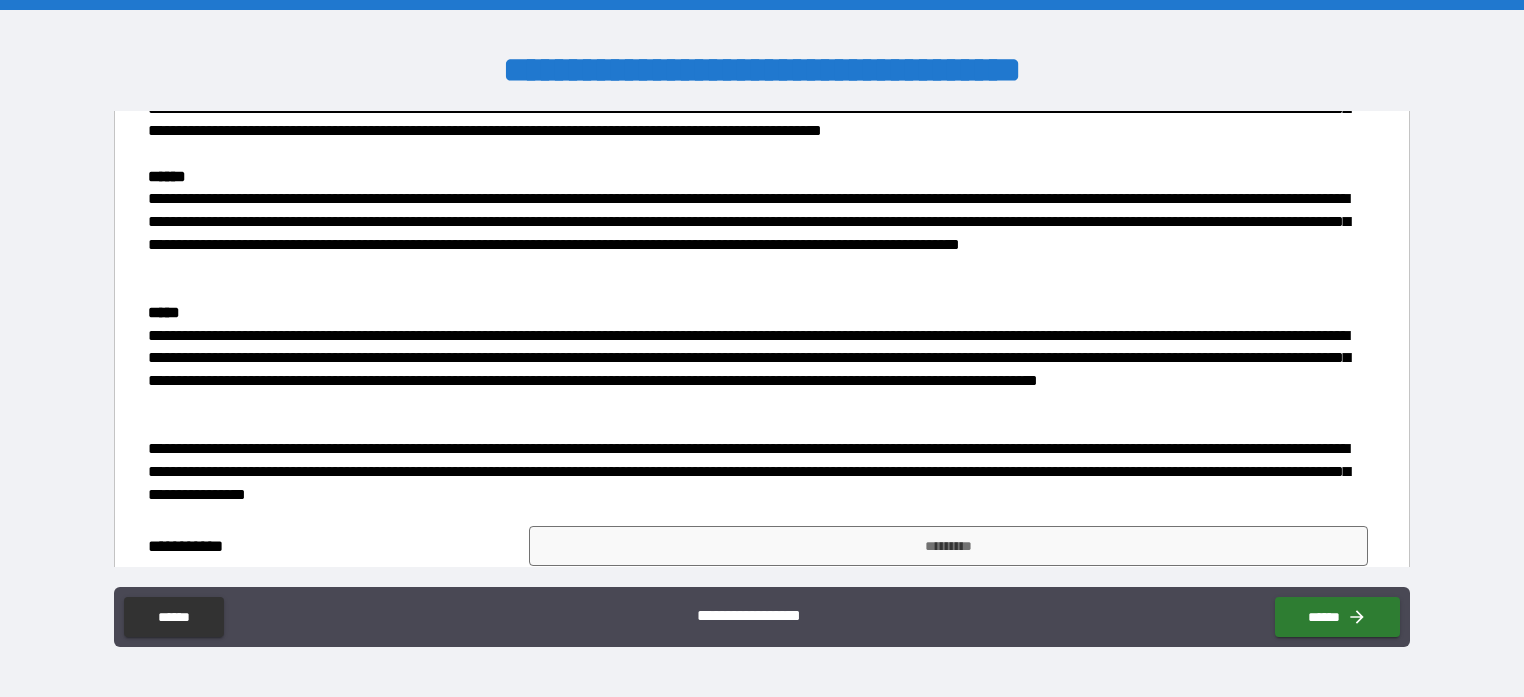 scroll, scrollTop: 1181, scrollLeft: 0, axis: vertical 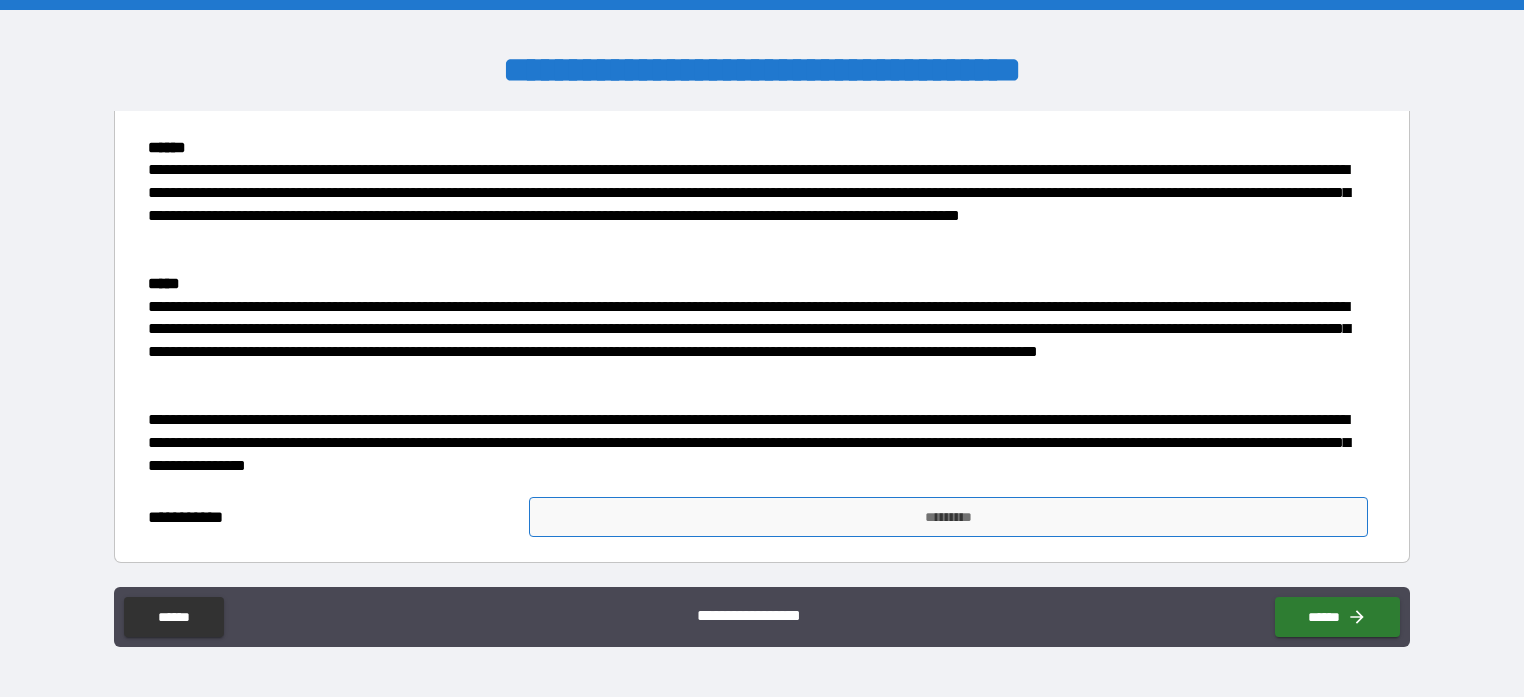 type on "*" 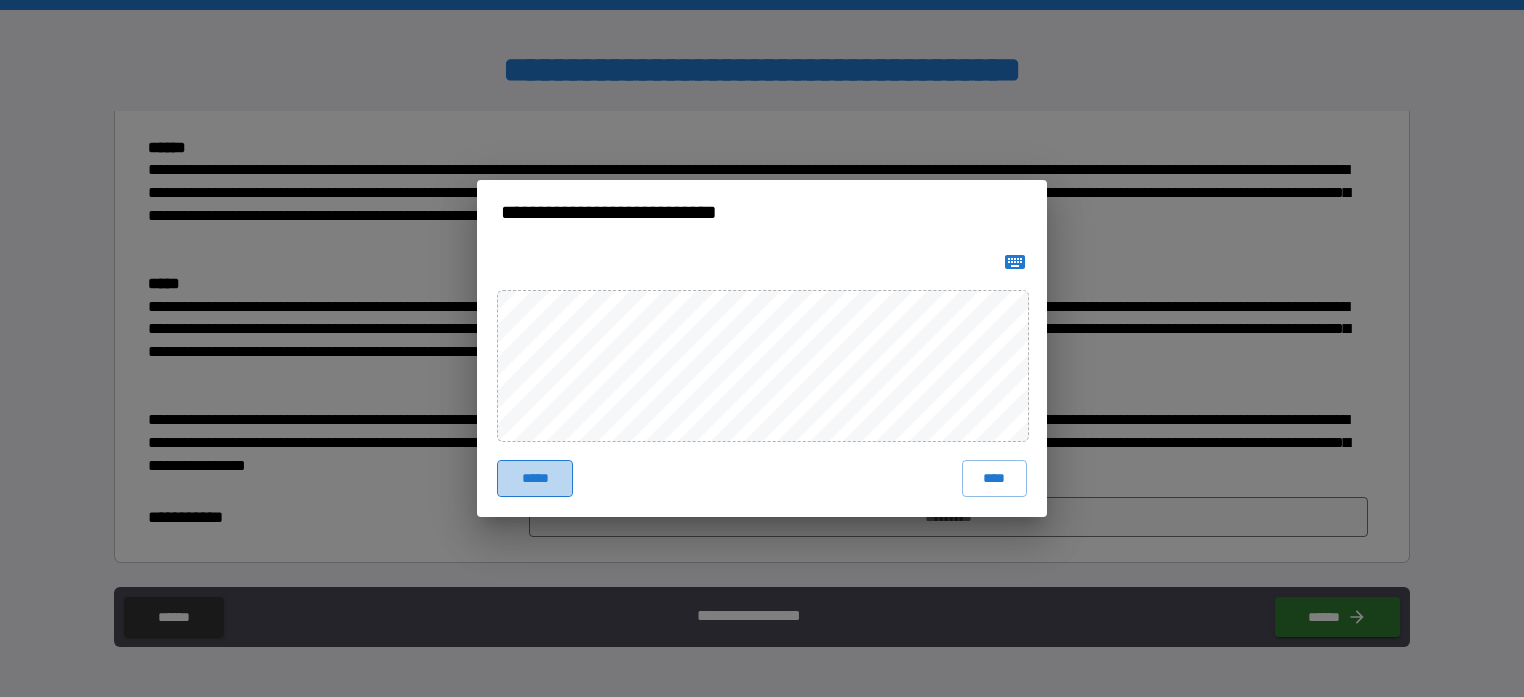 click on "*****" at bounding box center [535, 478] 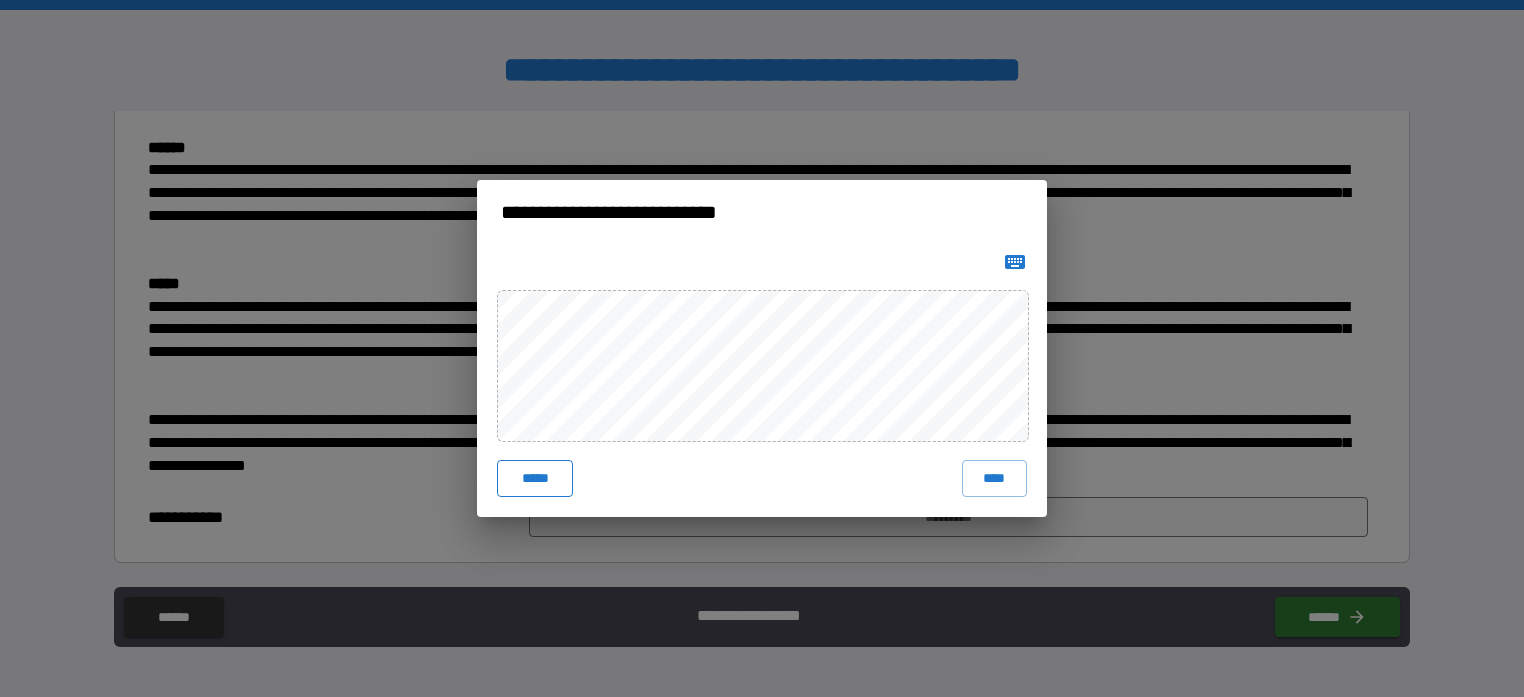 click on "*****" at bounding box center [535, 478] 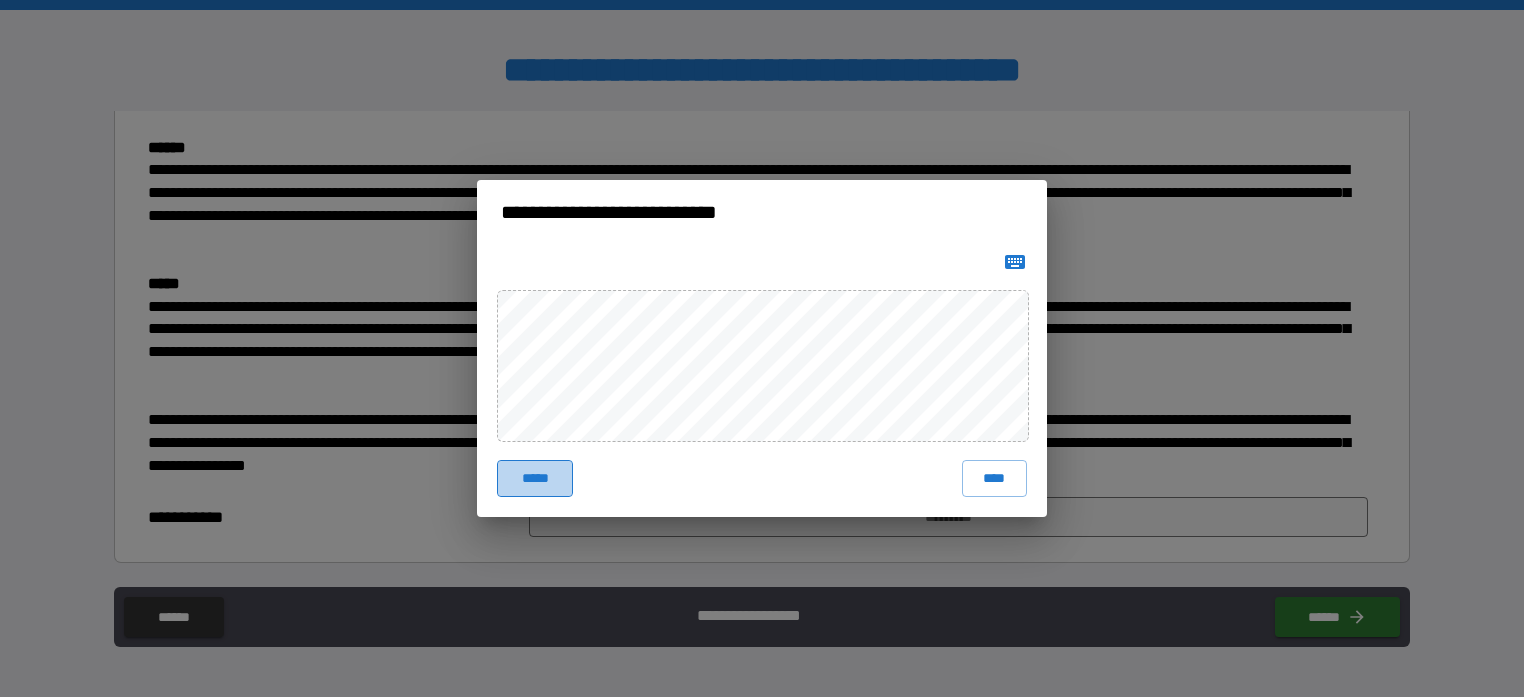 click on "*****" at bounding box center (535, 478) 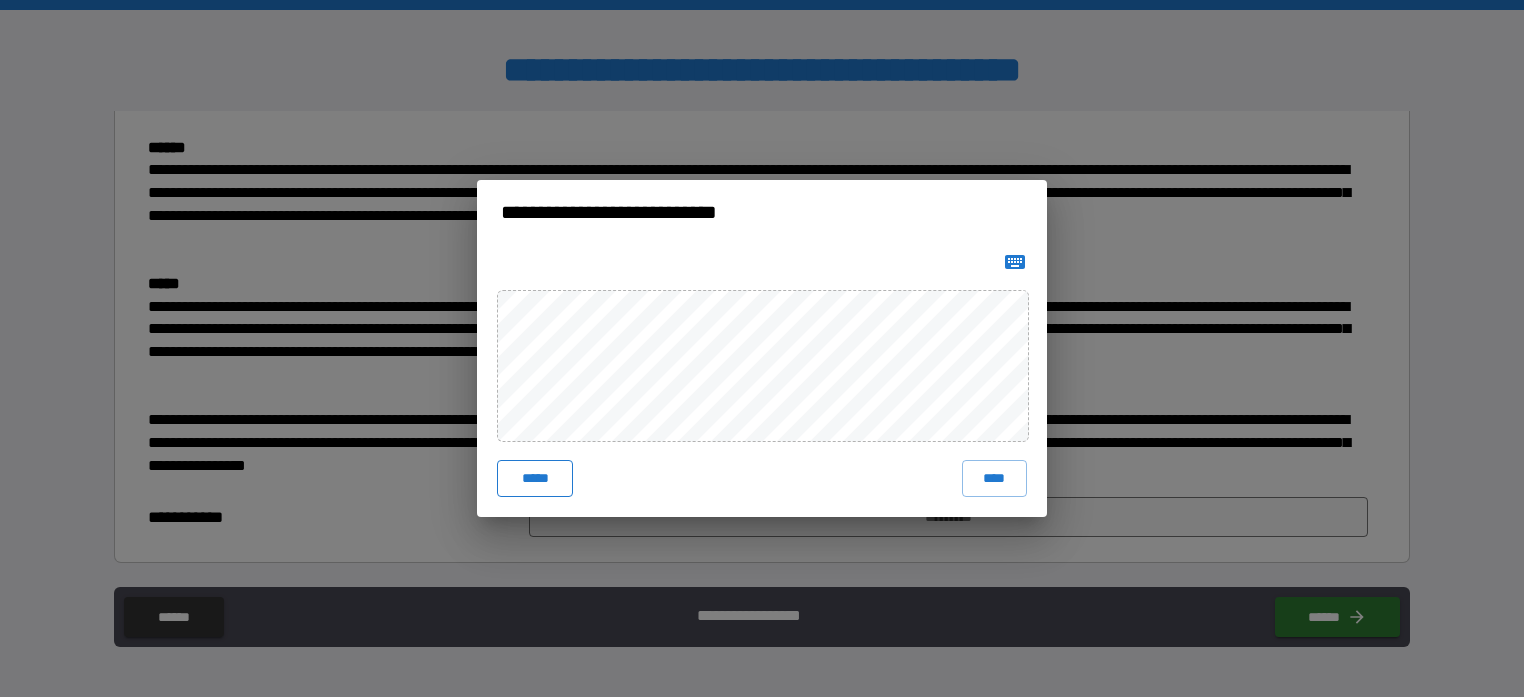 click on "*****" at bounding box center [535, 478] 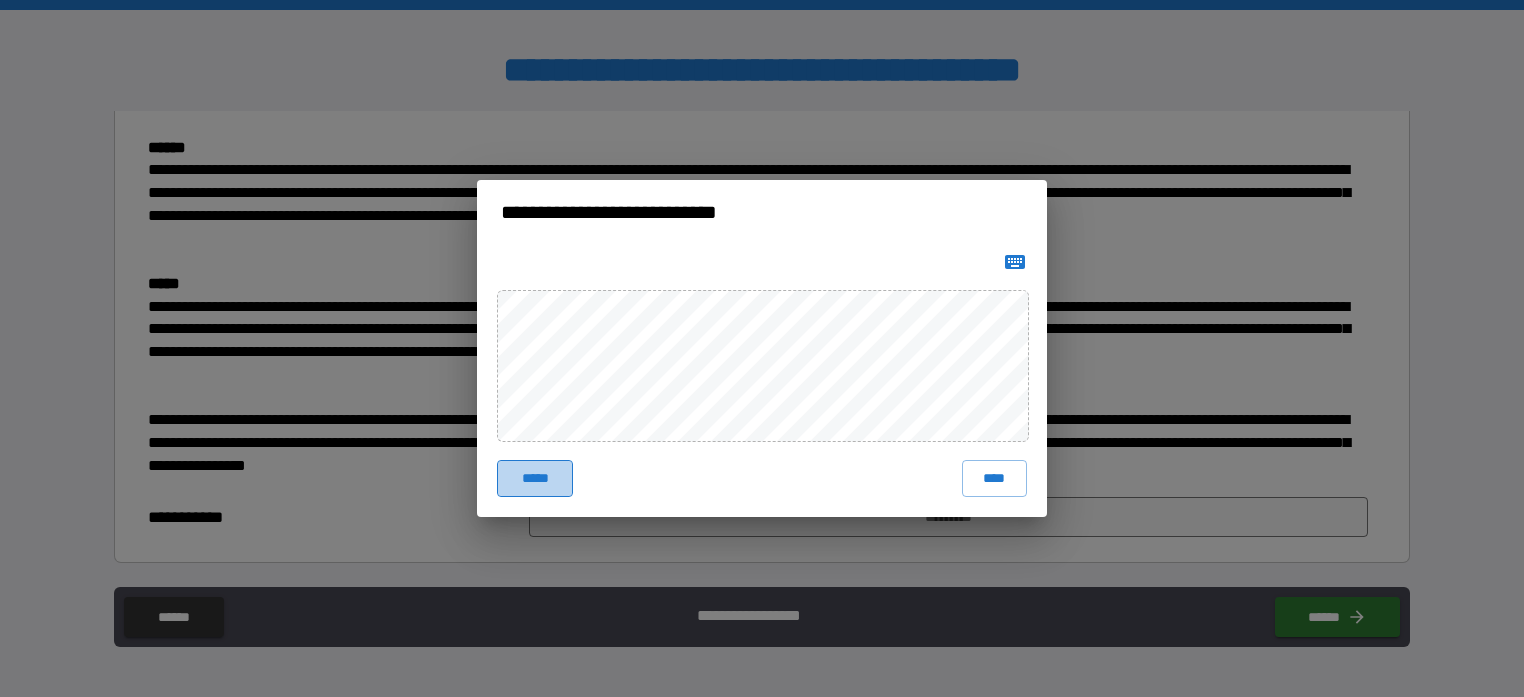 click on "*****" at bounding box center (535, 478) 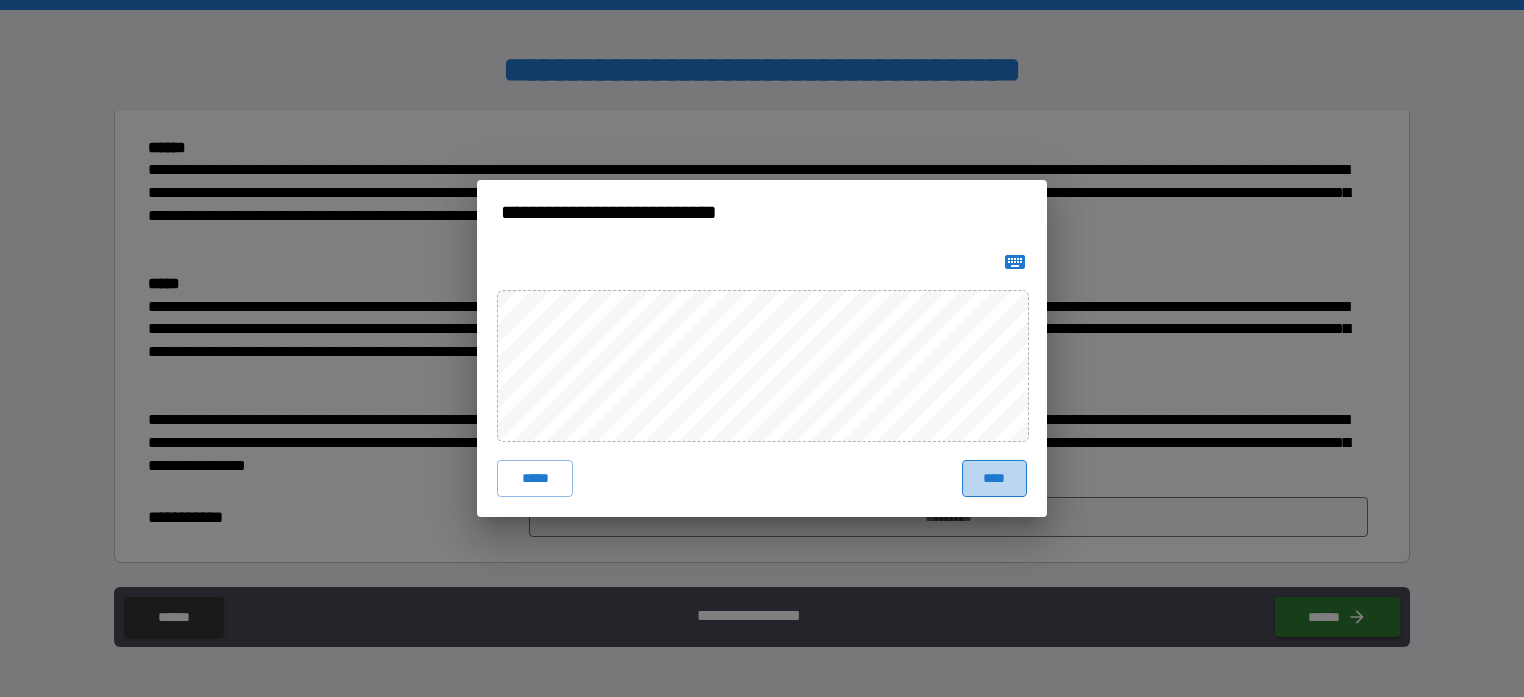click on "****" at bounding box center [994, 478] 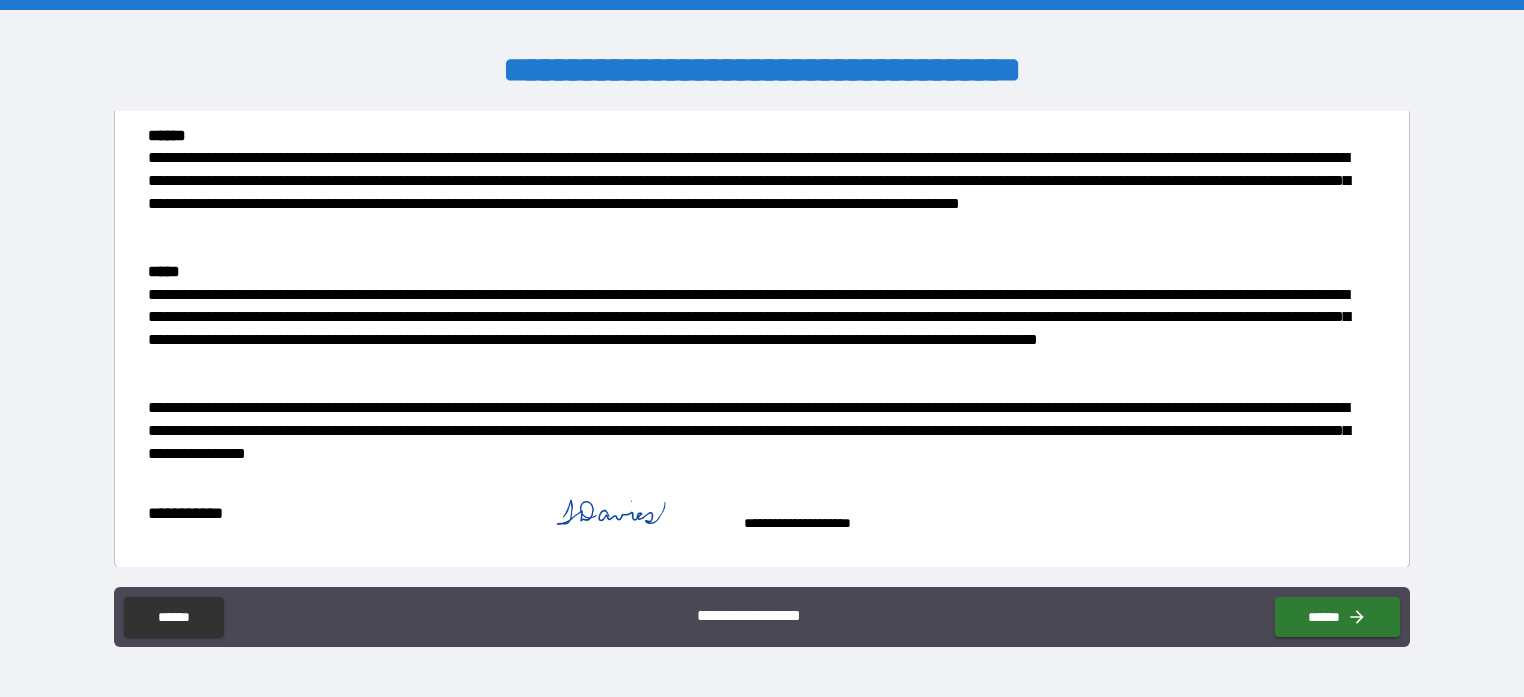 scroll, scrollTop: 1198, scrollLeft: 0, axis: vertical 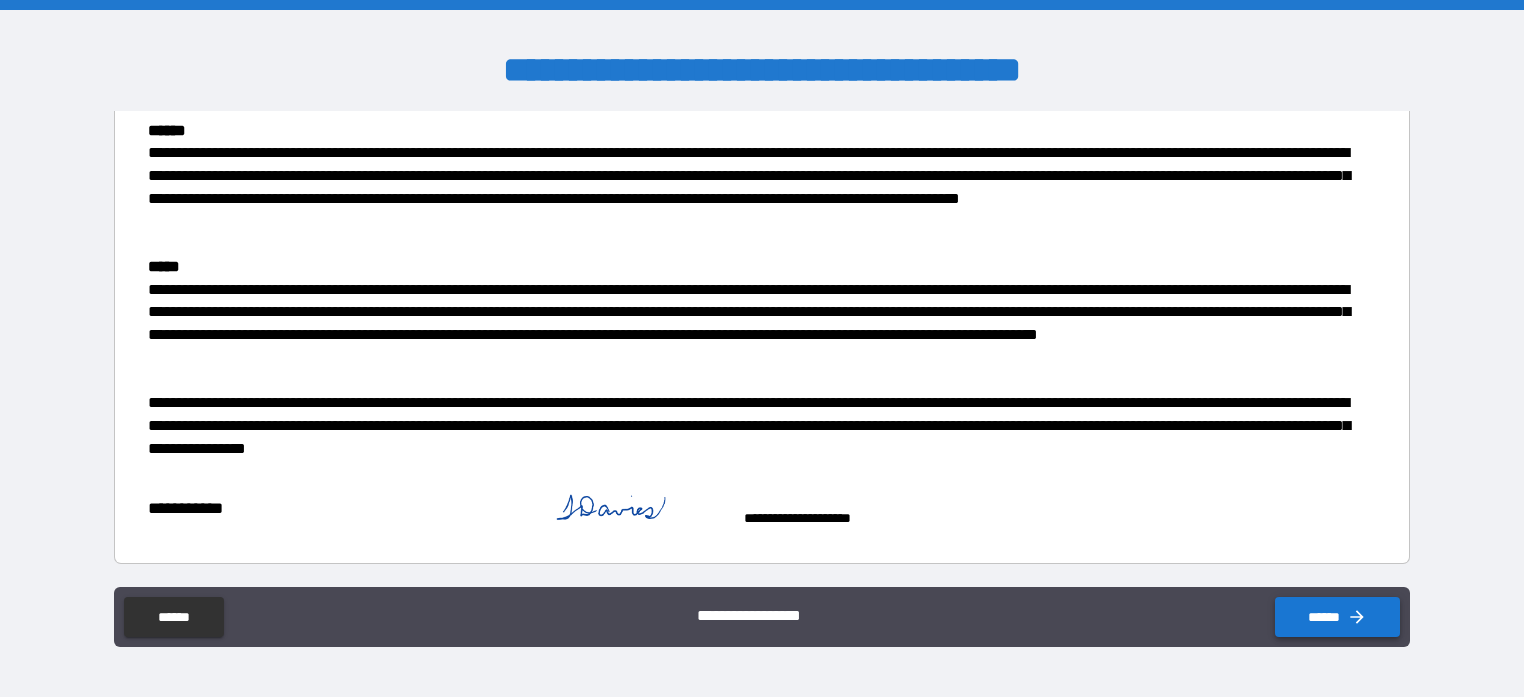 click on "******" at bounding box center [1337, 617] 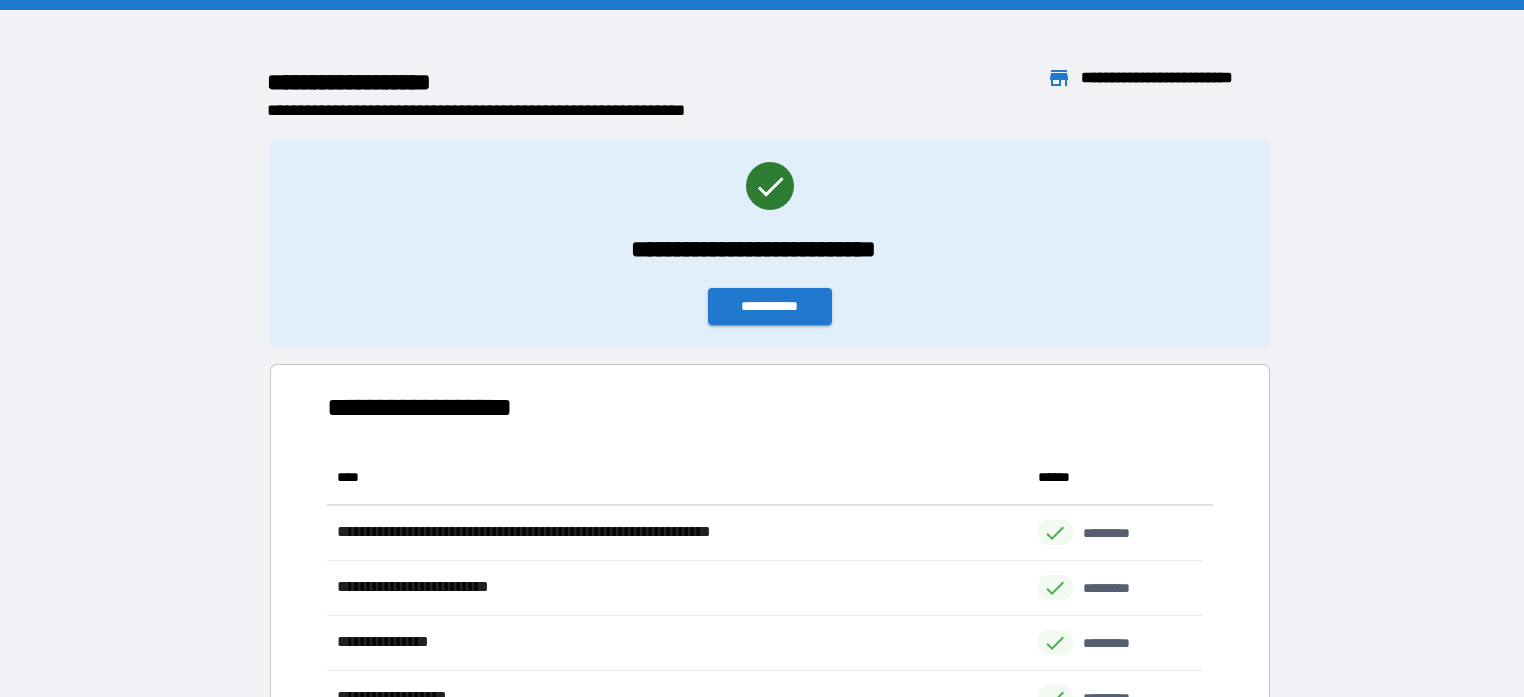 scroll, scrollTop: 16, scrollLeft: 16, axis: both 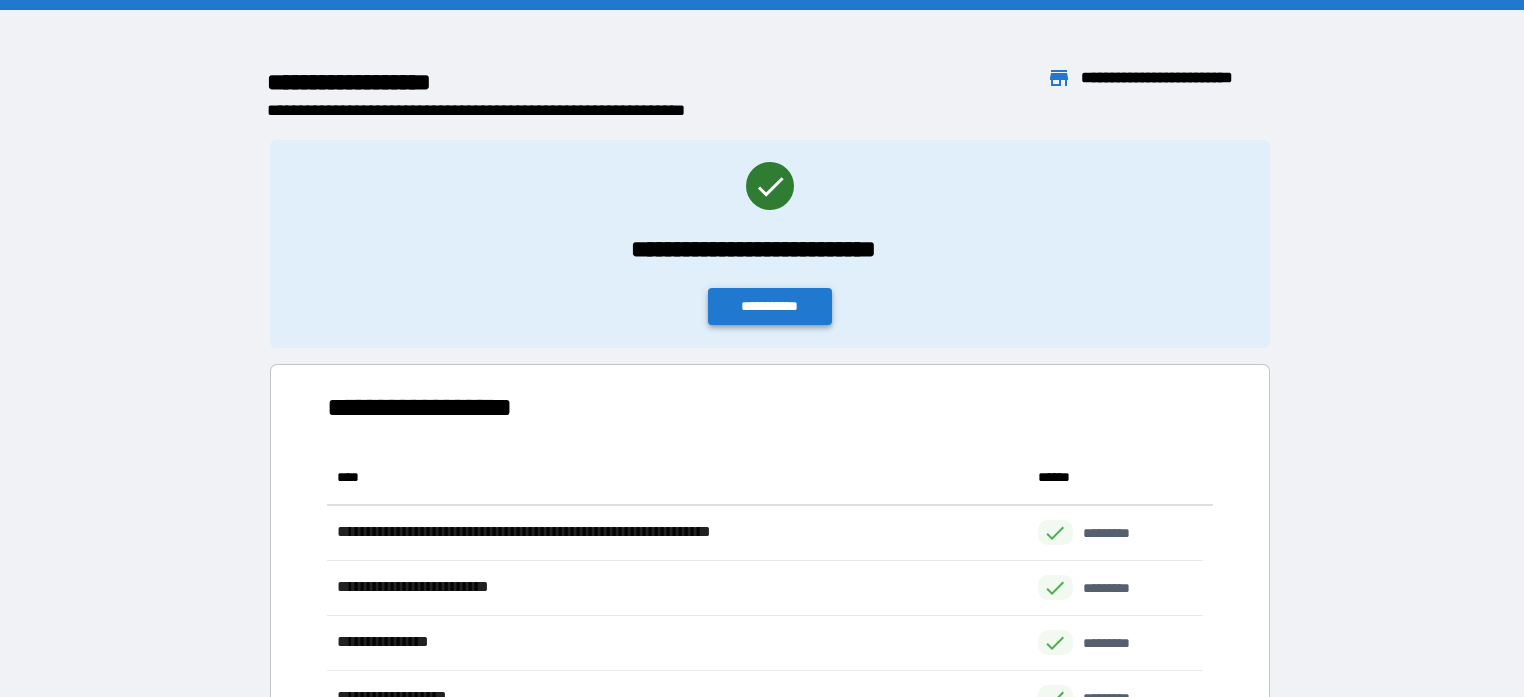 click on "**********" at bounding box center (770, 306) 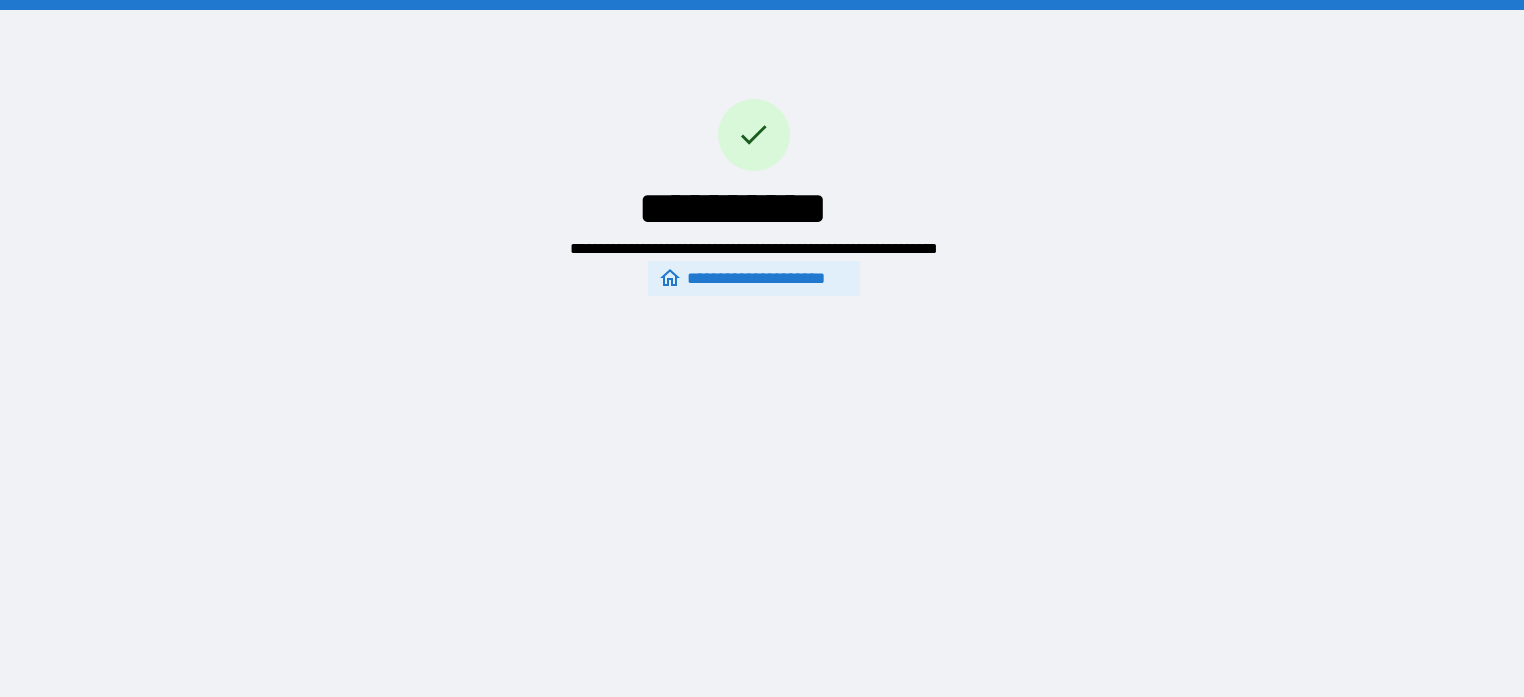 click on "**********" at bounding box center (753, 279) 